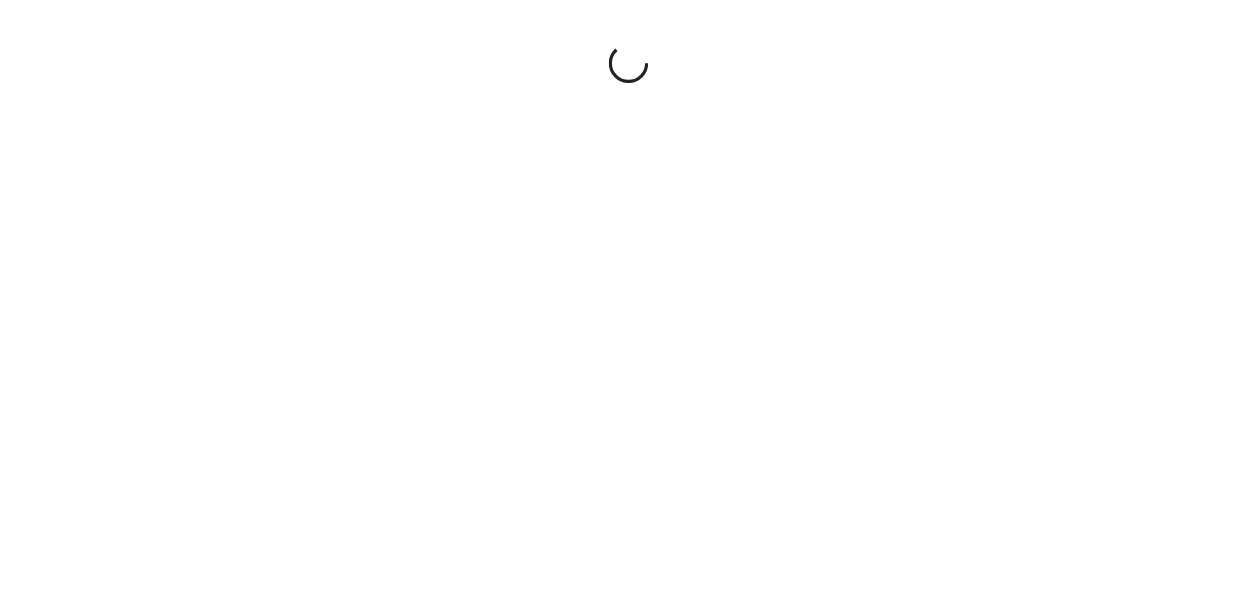 scroll, scrollTop: 0, scrollLeft: 0, axis: both 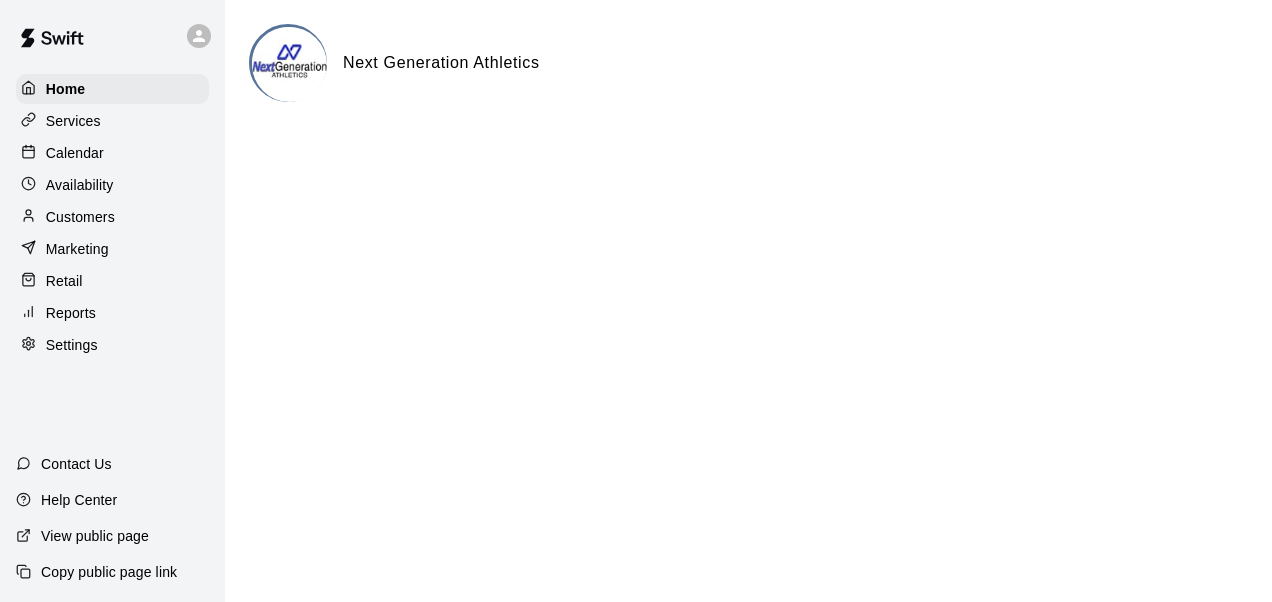 click on "Services" at bounding box center [112, 121] 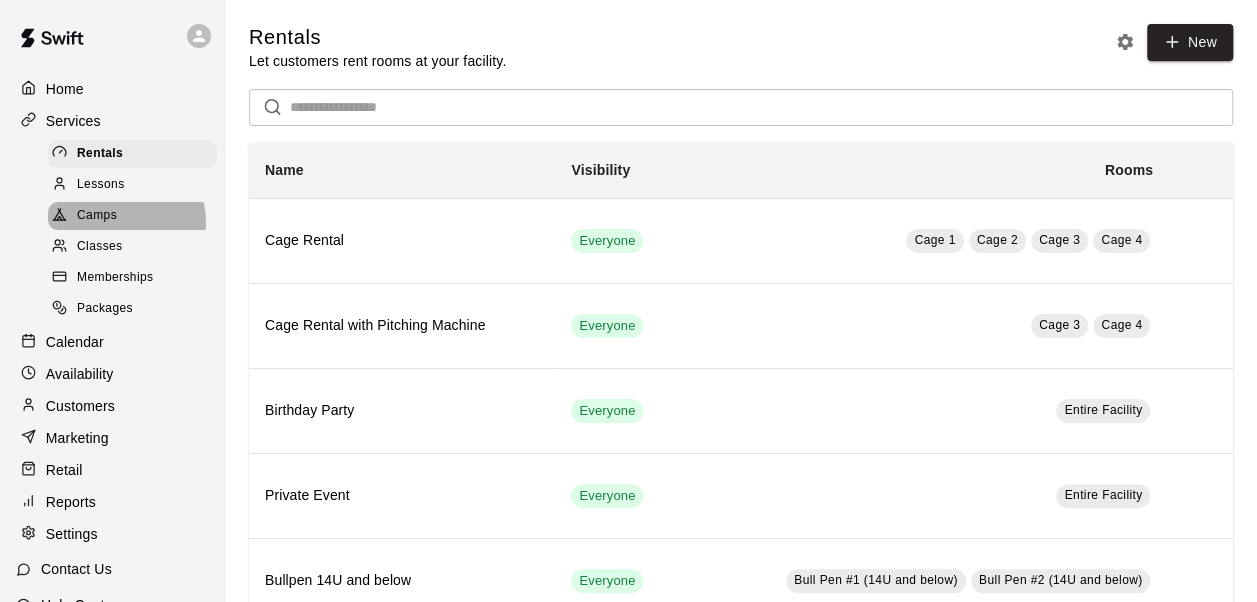 click on "Camps" at bounding box center (97, 216) 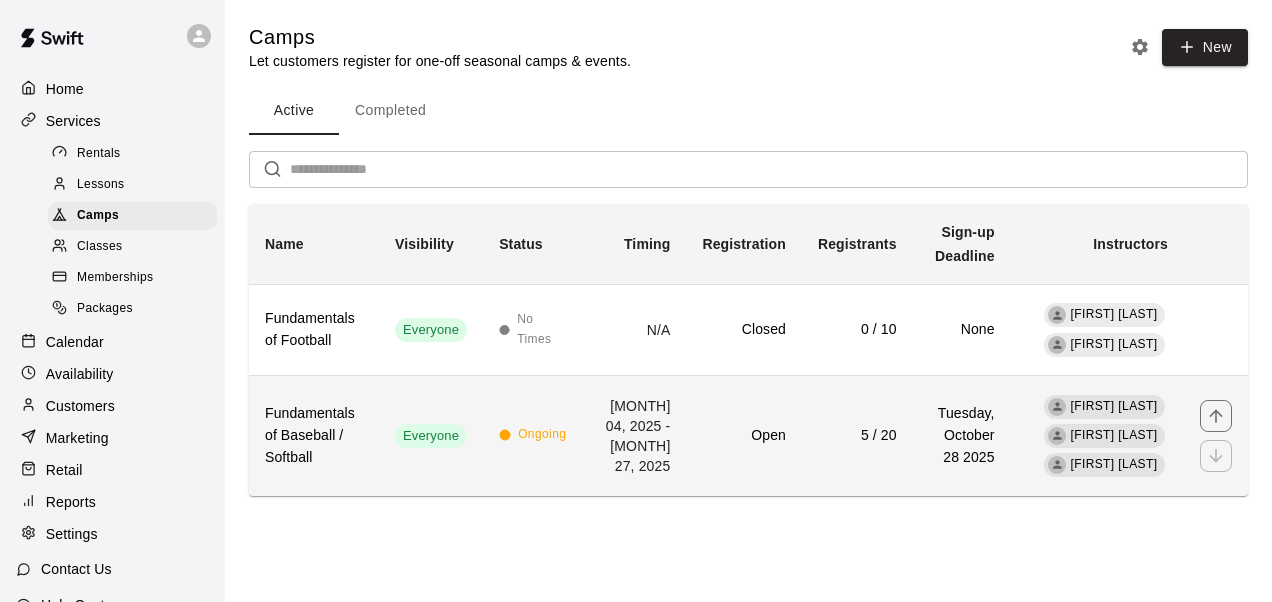 click on "Ongoing" at bounding box center [533, 436] 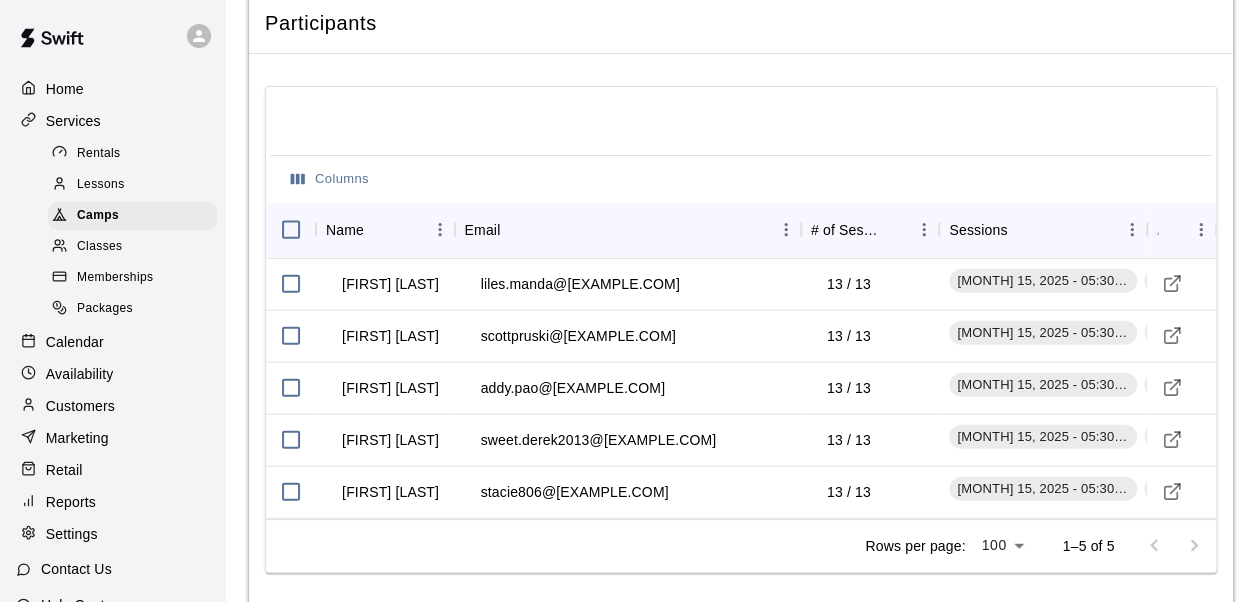 scroll, scrollTop: 2123, scrollLeft: 0, axis: vertical 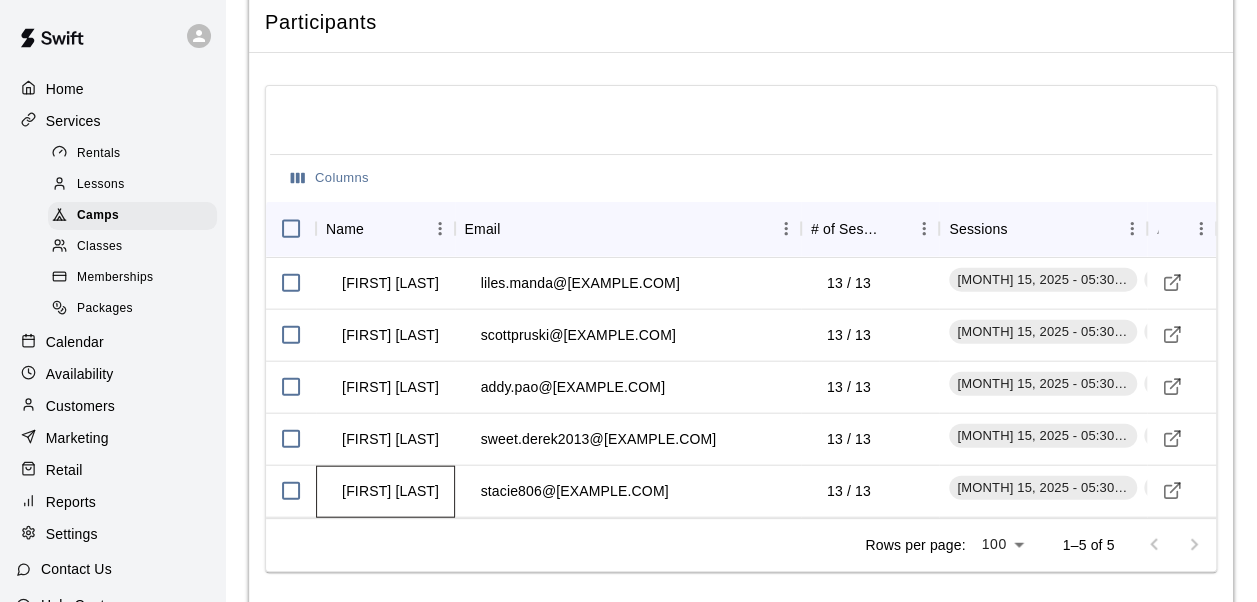 click on "[FIRST] [LAST]" at bounding box center (390, 491) 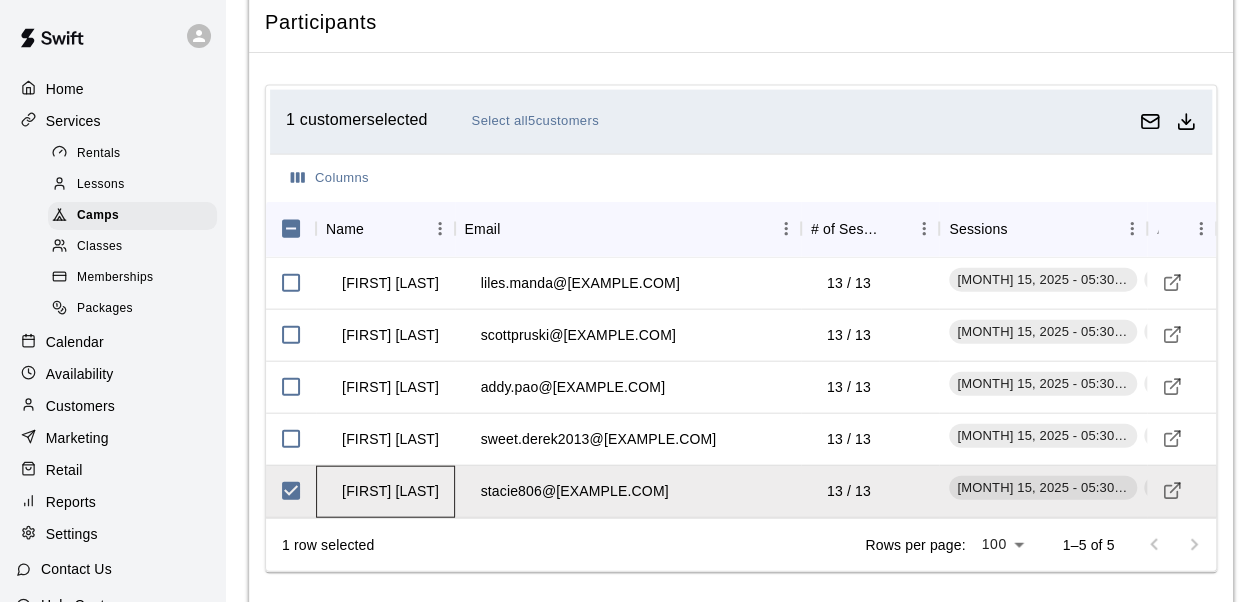 click on "[FIRST] [LAST]" at bounding box center [390, 491] 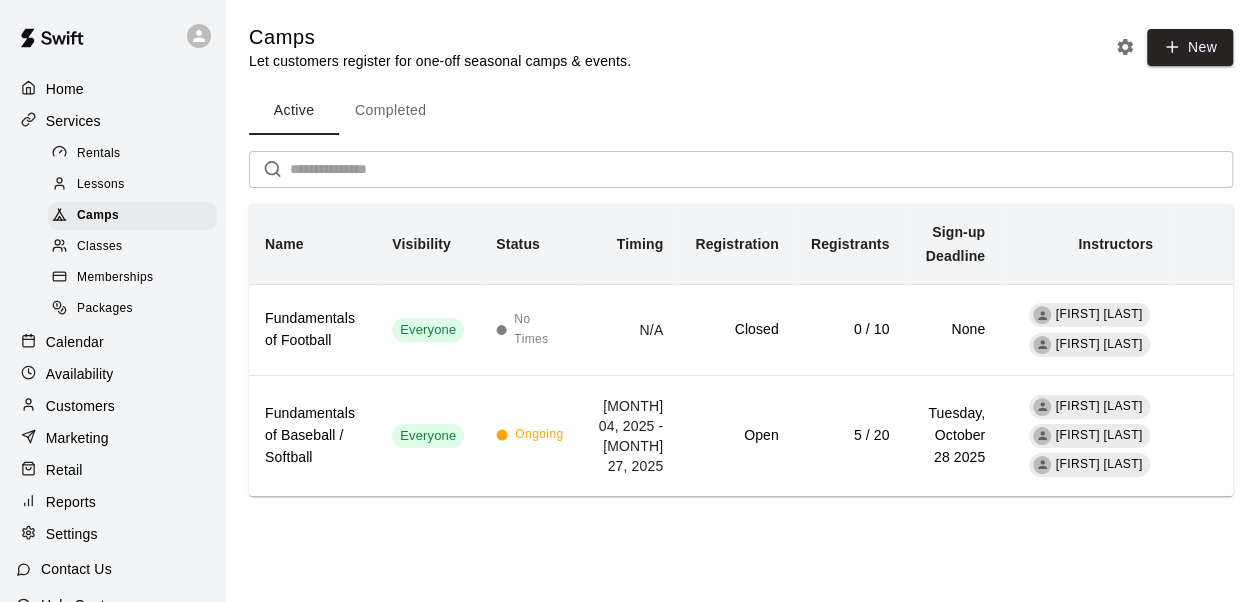 scroll, scrollTop: 0, scrollLeft: 0, axis: both 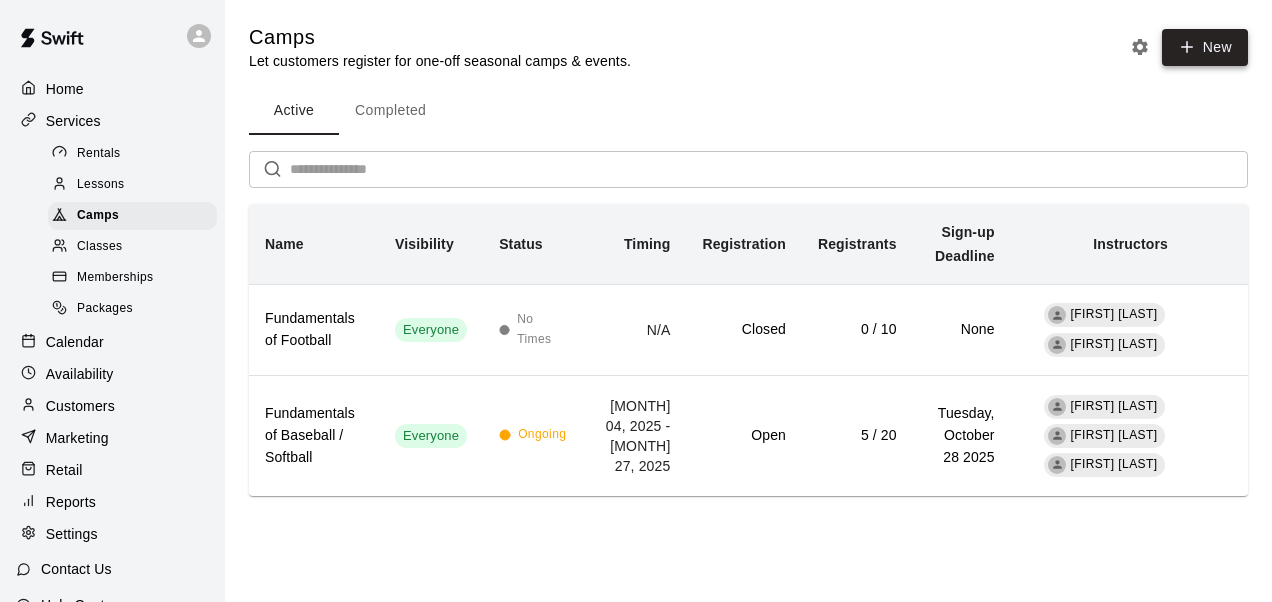 click on "New" at bounding box center [1205, 47] 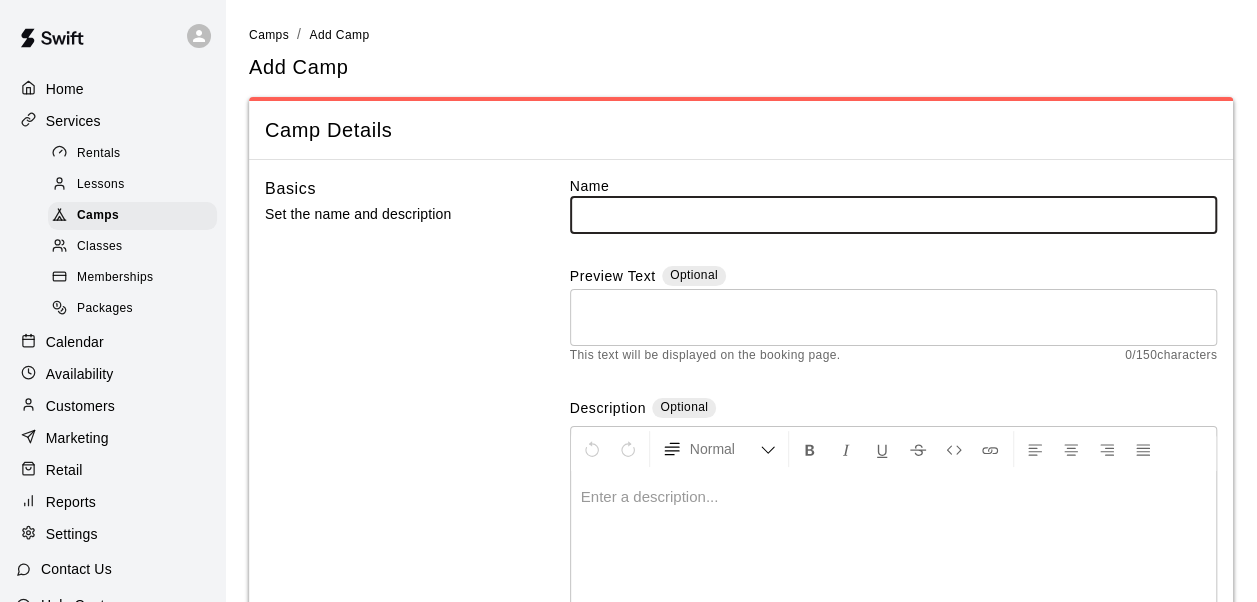 click at bounding box center [893, 214] 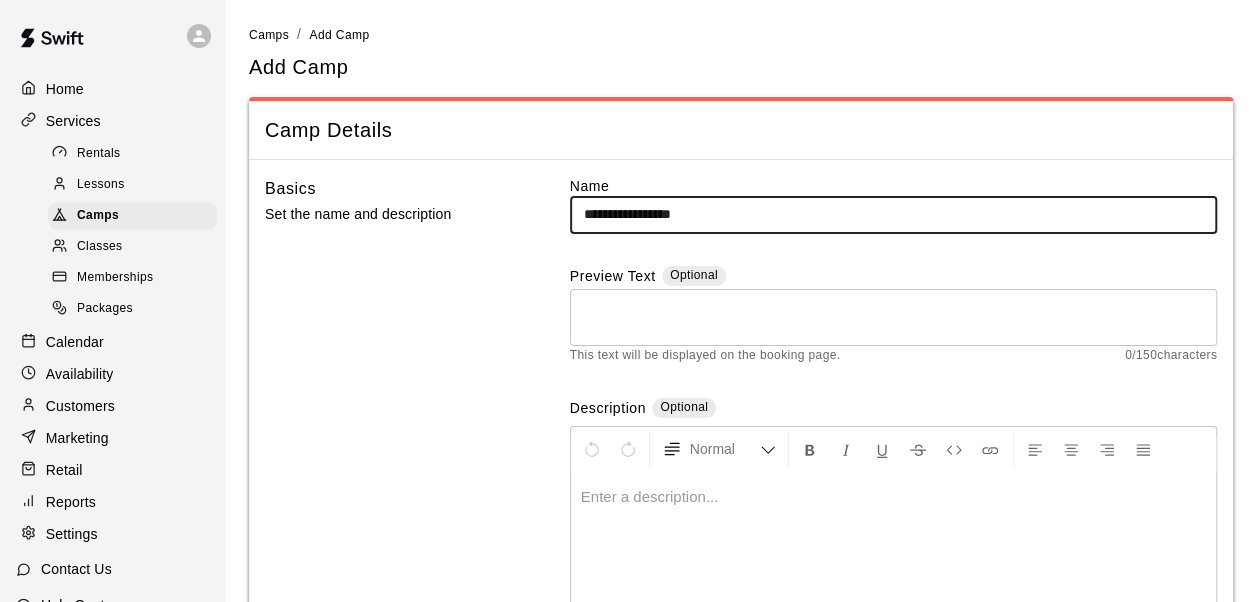 type on "**********" 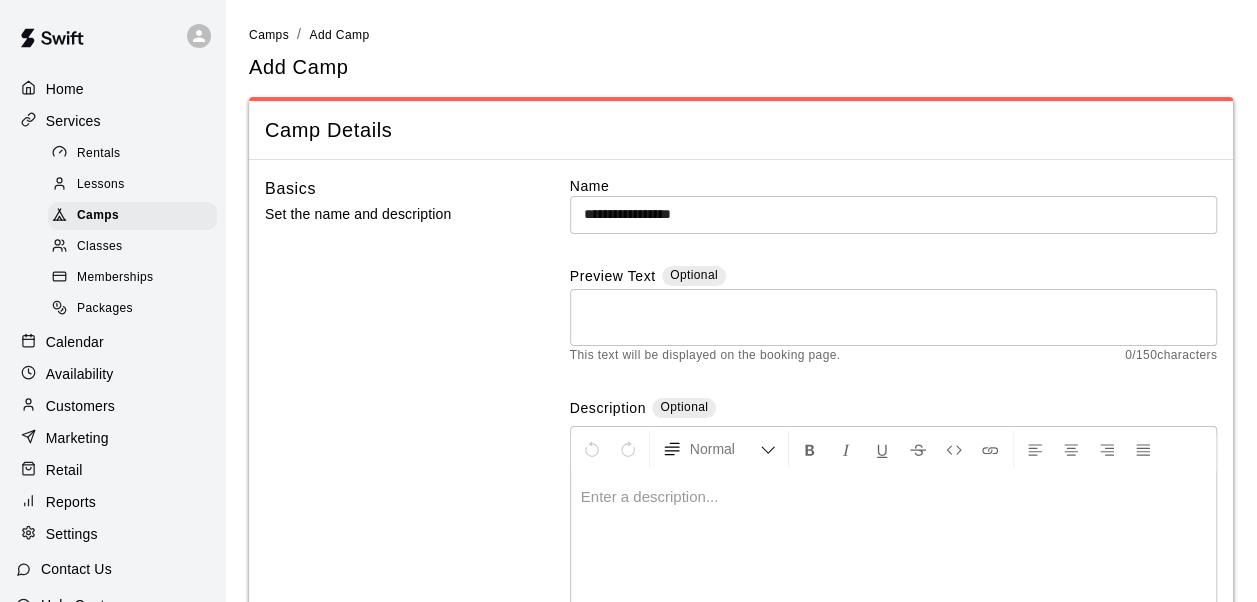 click at bounding box center (893, 497) 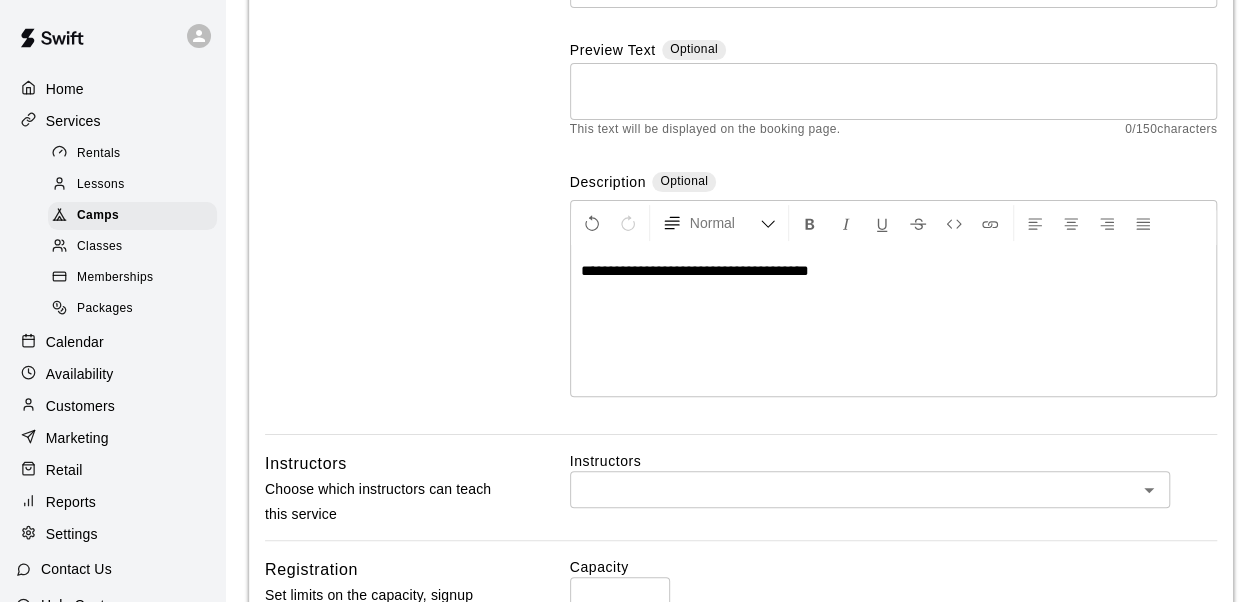 scroll, scrollTop: 228, scrollLeft: 0, axis: vertical 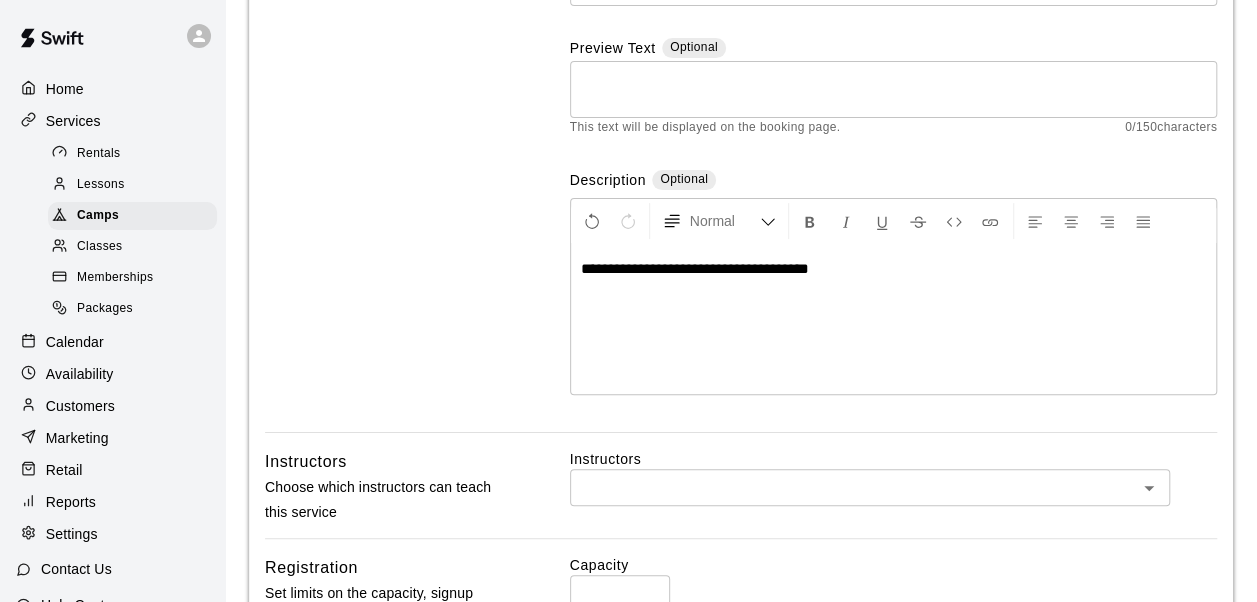 type 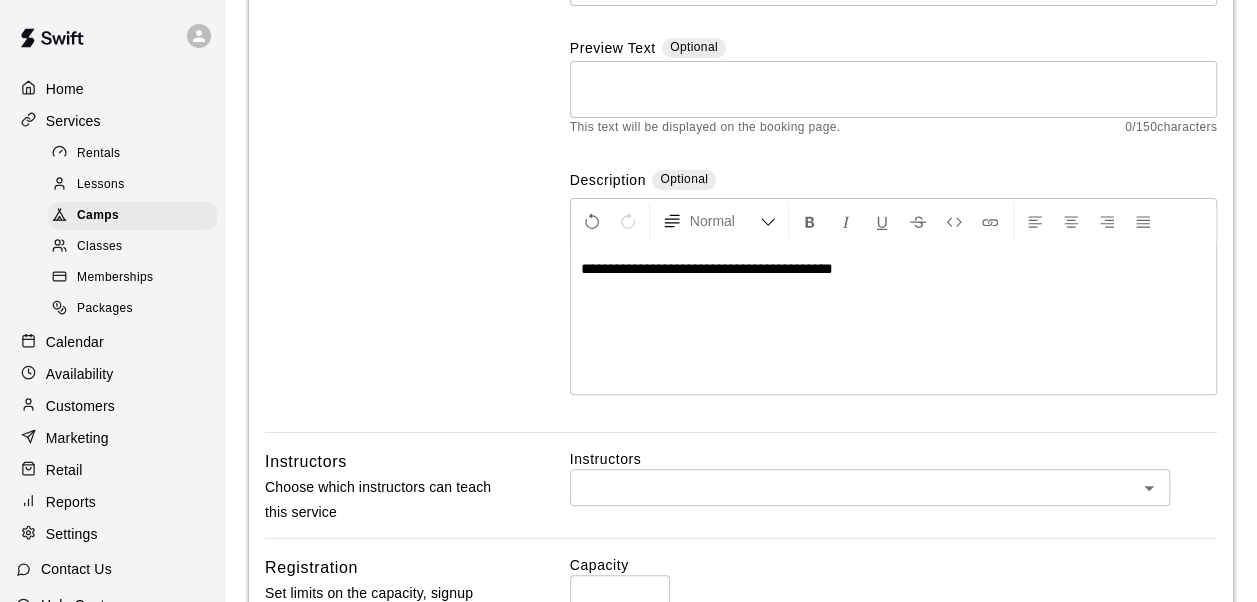 click on "**********" at bounding box center [893, 269] 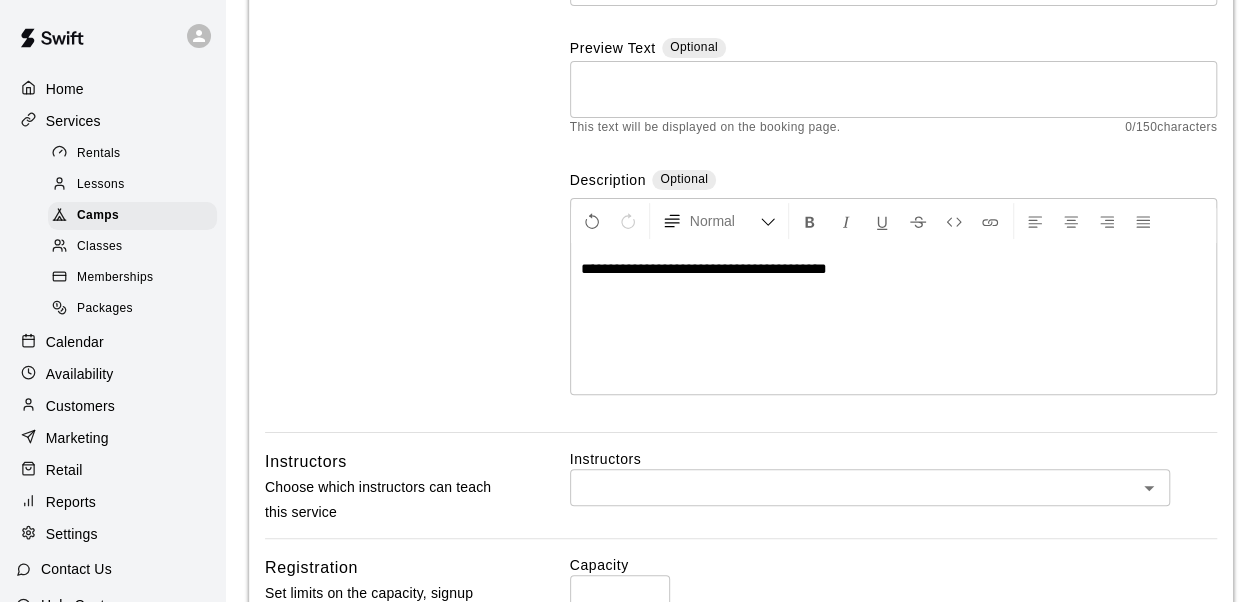 click on "**********" at bounding box center (704, 268) 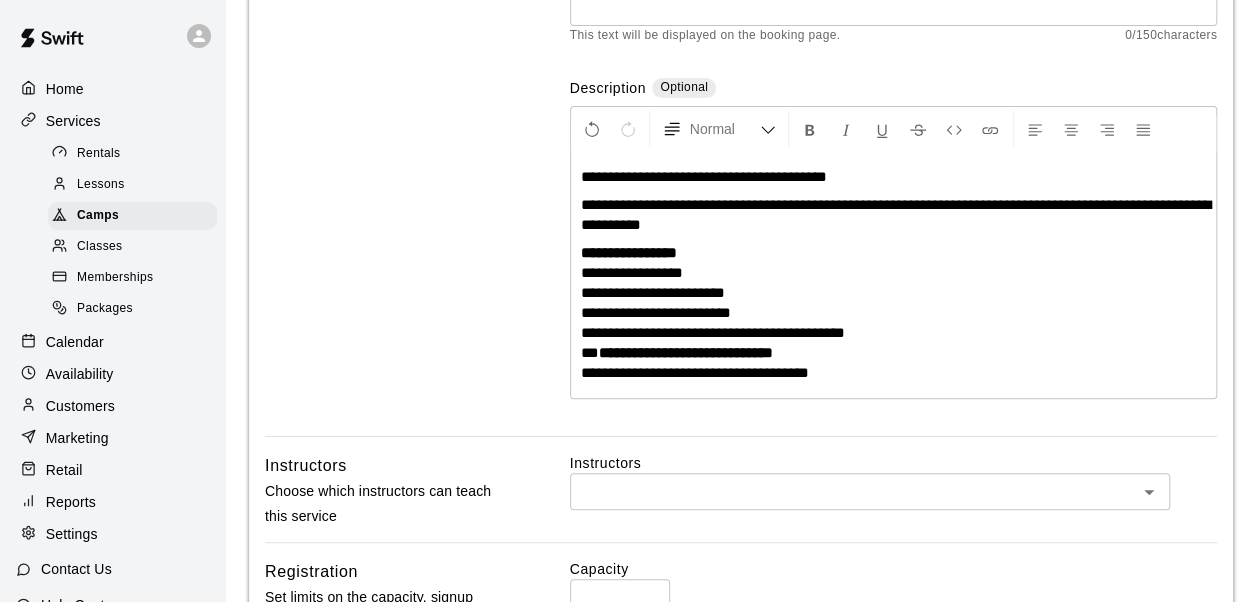 scroll, scrollTop: 344, scrollLeft: 0, axis: vertical 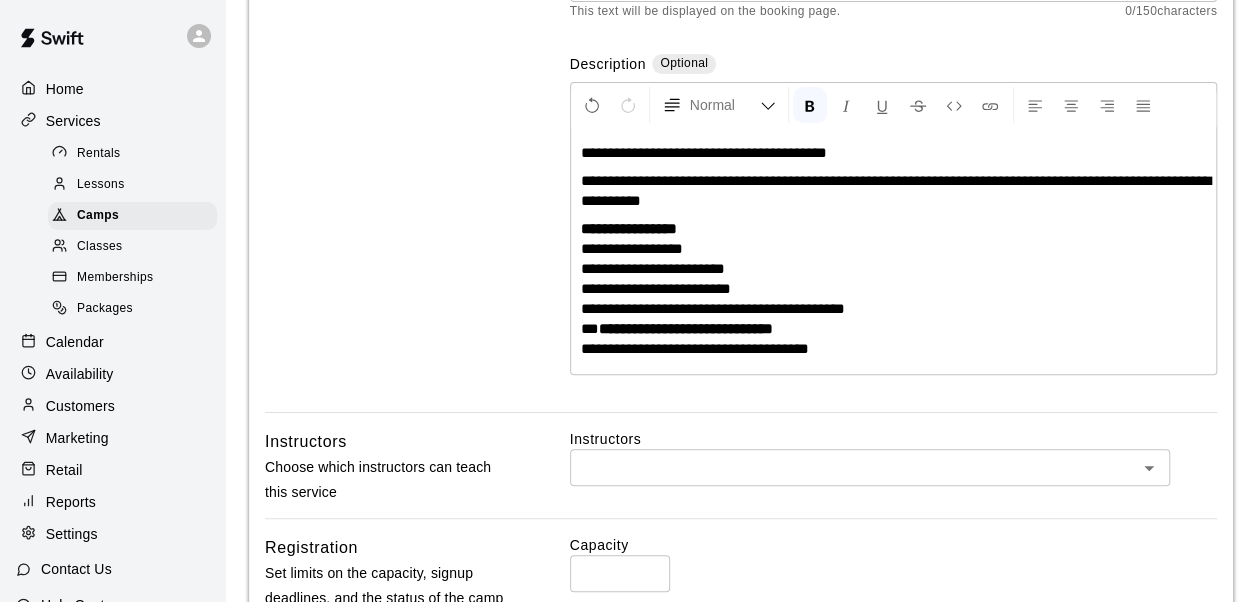 click on "**********" at bounding box center (893, 289) 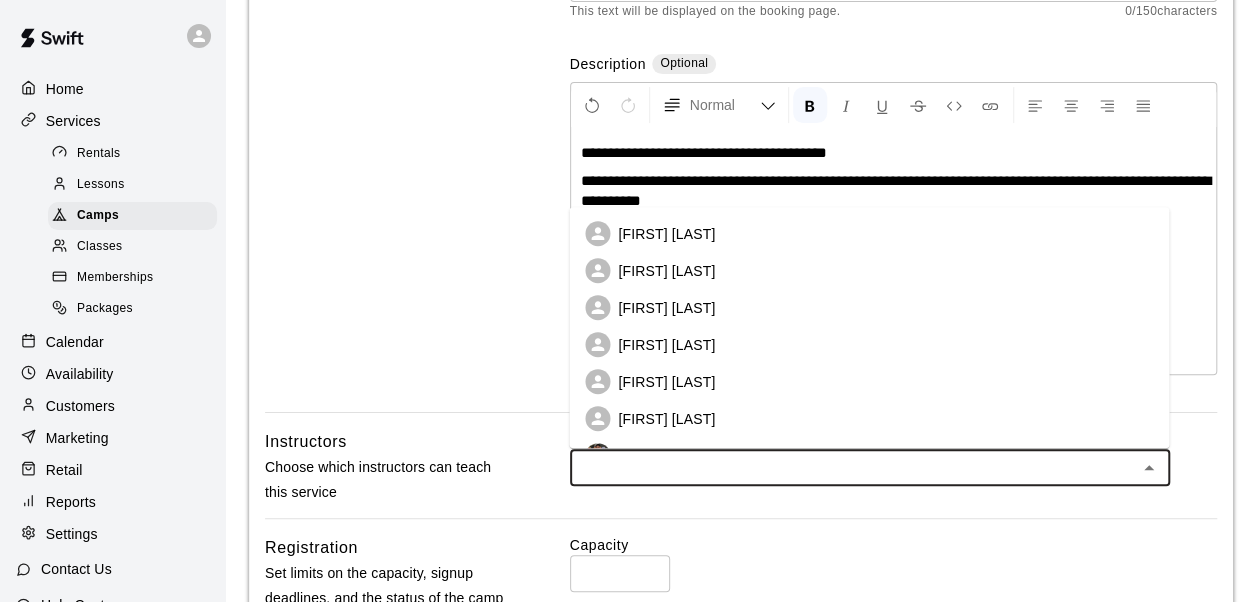 scroll, scrollTop: 108, scrollLeft: 0, axis: vertical 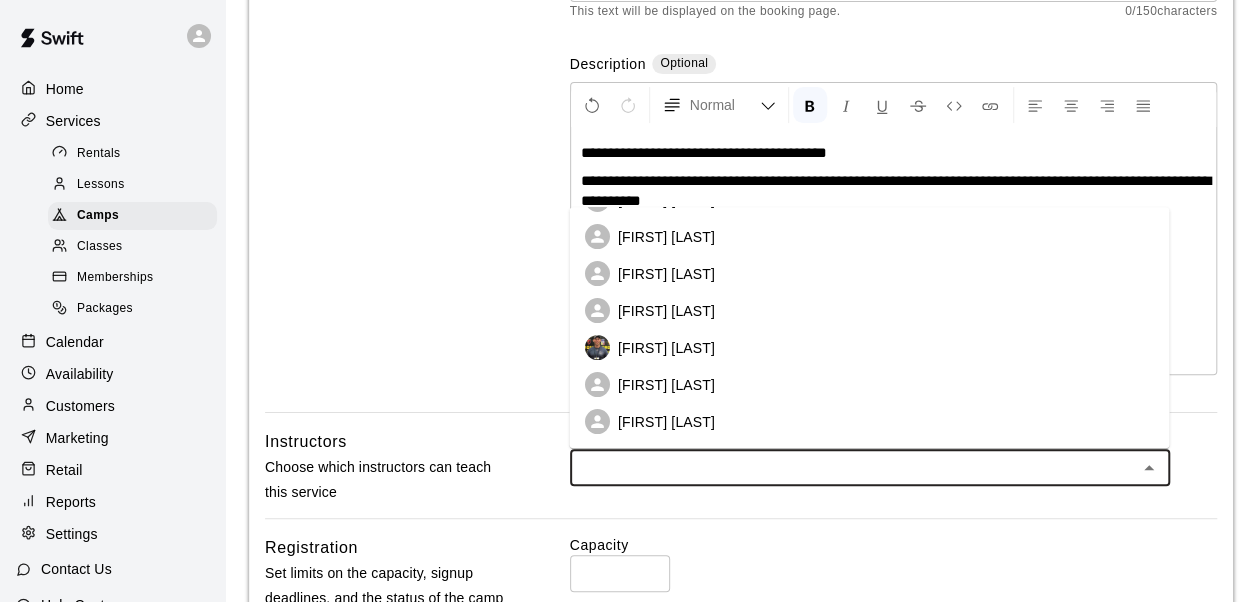 click on "[FIRST] [LAST]" at bounding box center (666, 385) 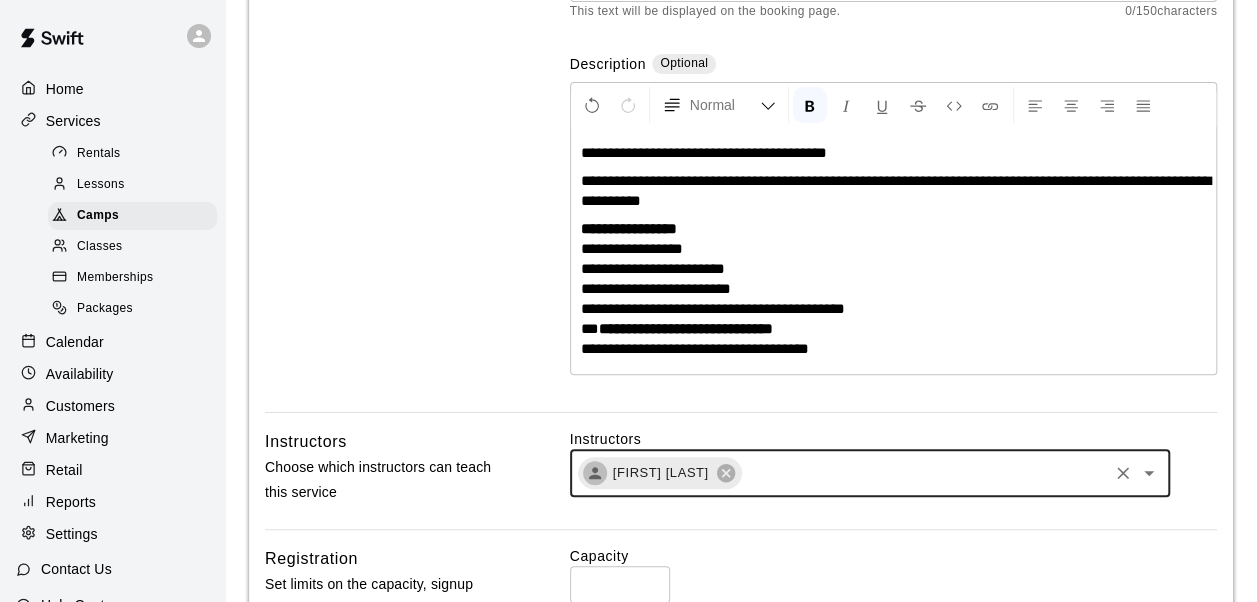 click at bounding box center (924, 472) 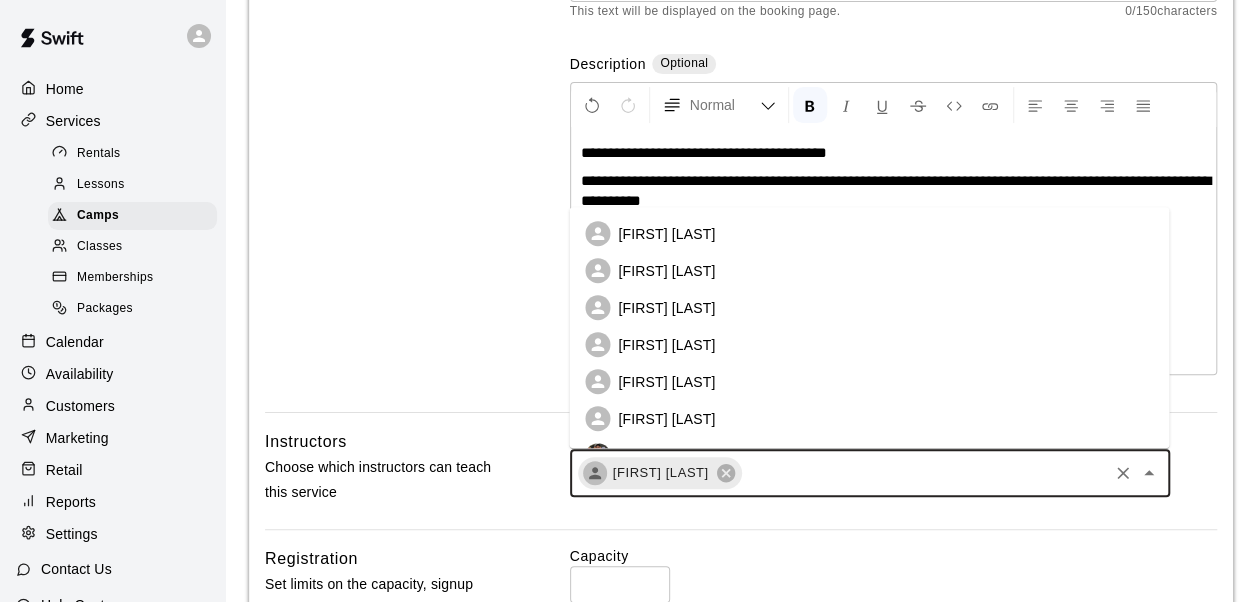 scroll, scrollTop: 108, scrollLeft: 0, axis: vertical 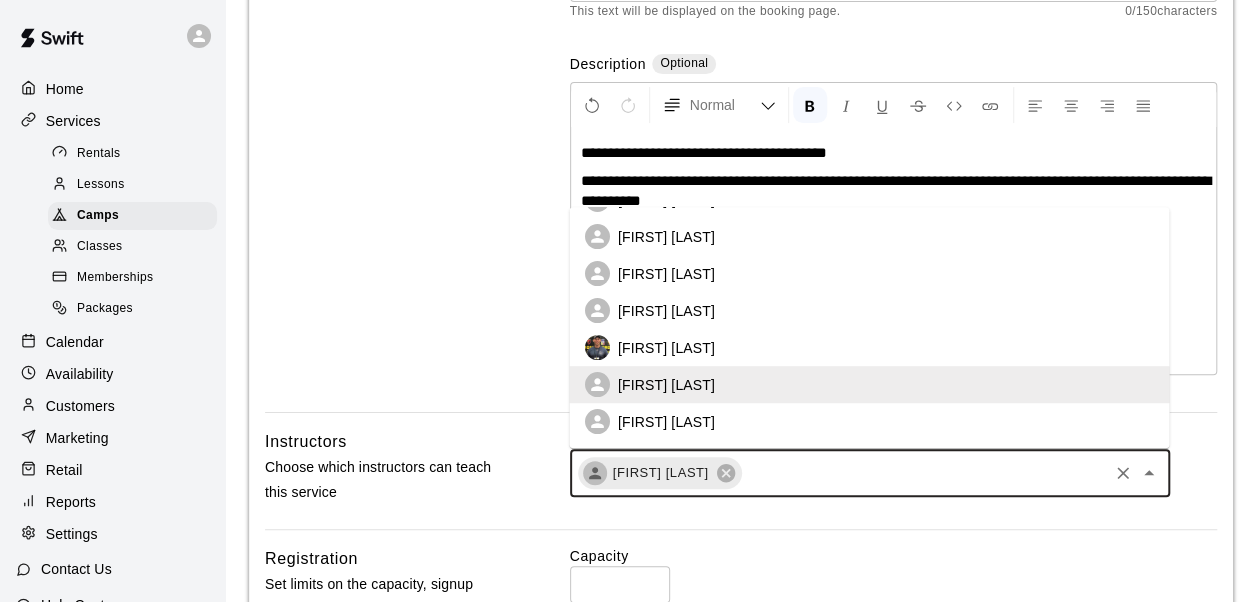 click on "[FIRST] [LAST]" at bounding box center [666, 422] 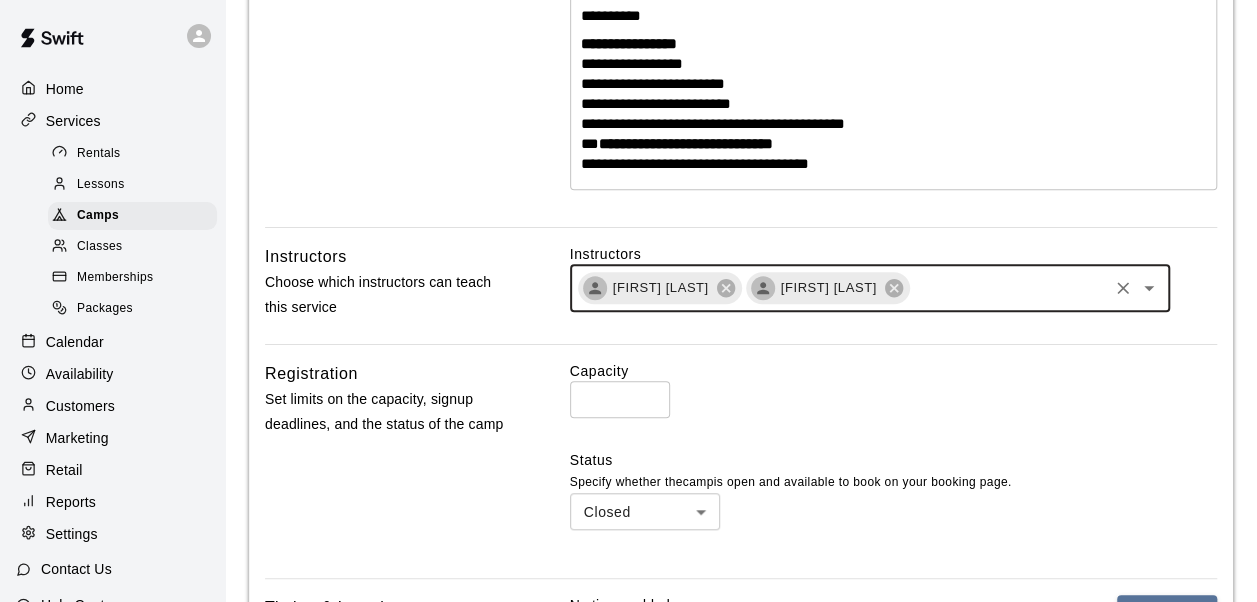scroll, scrollTop: 530, scrollLeft: 0, axis: vertical 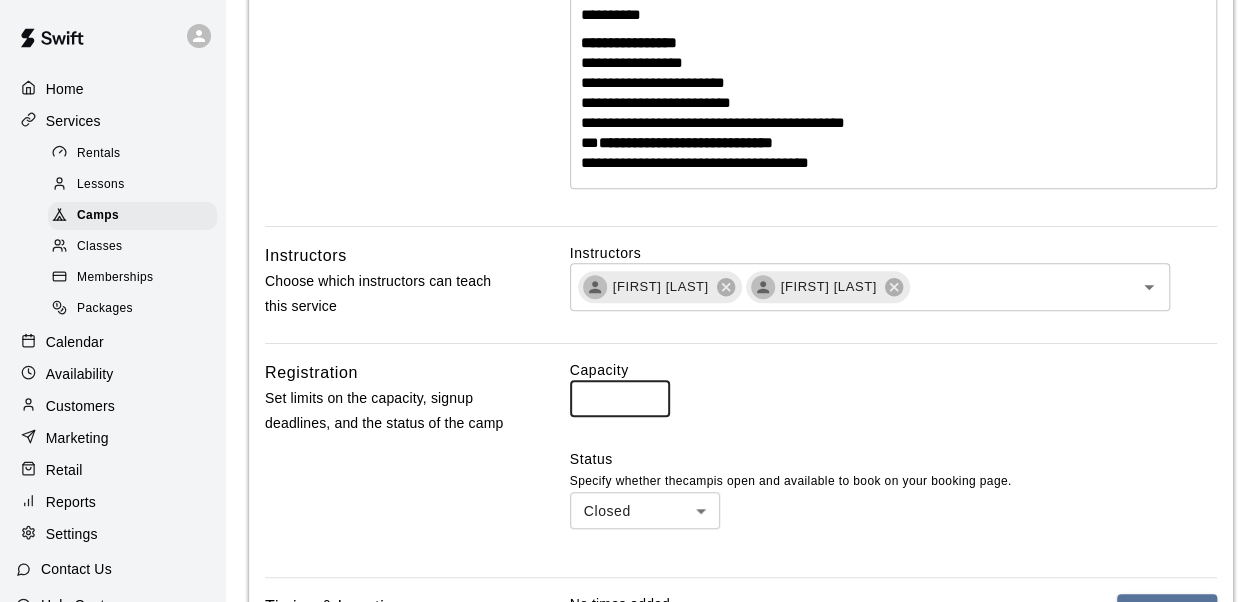 click on "*" at bounding box center [620, 398] 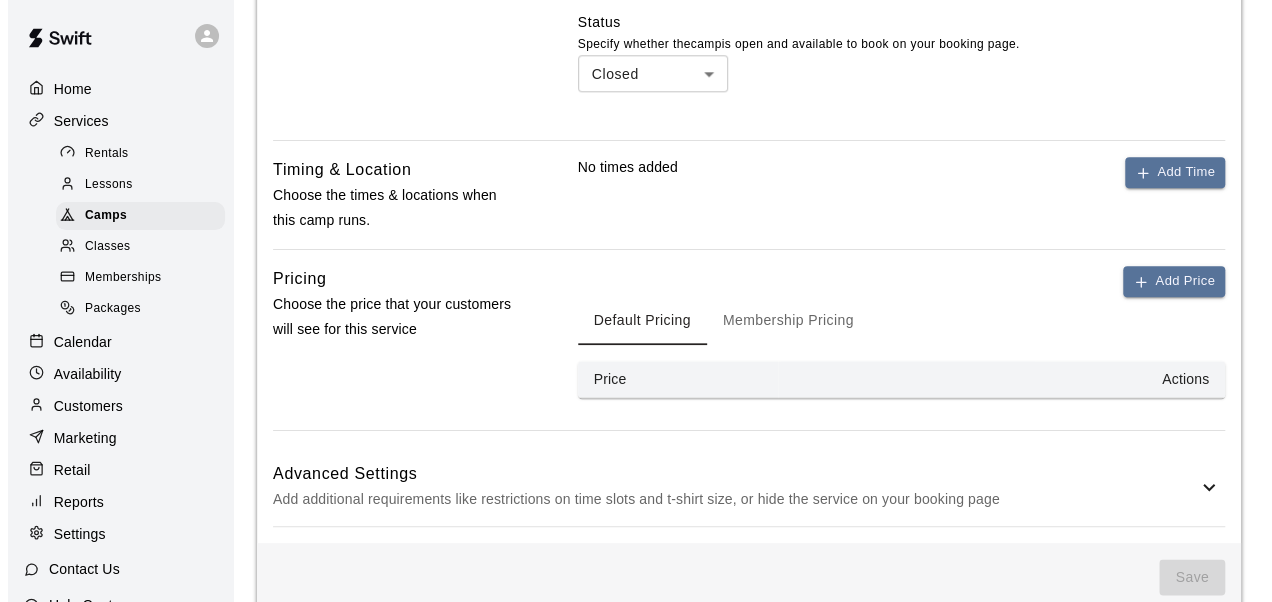 scroll, scrollTop: 968, scrollLeft: 0, axis: vertical 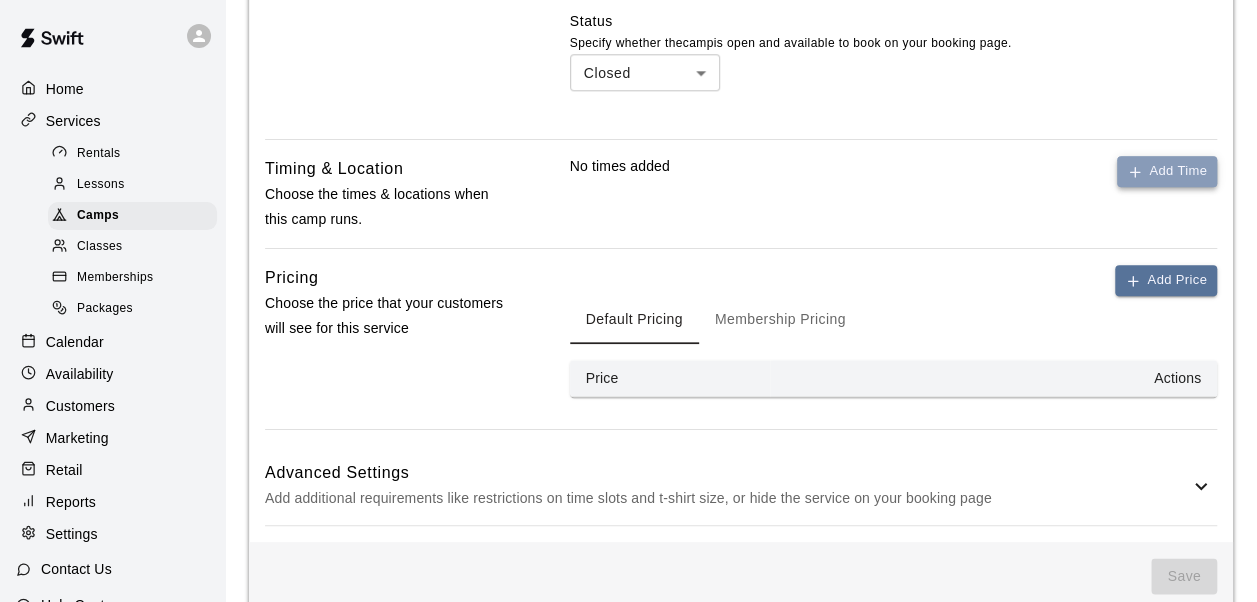 click on "Add Time" at bounding box center [1167, 171] 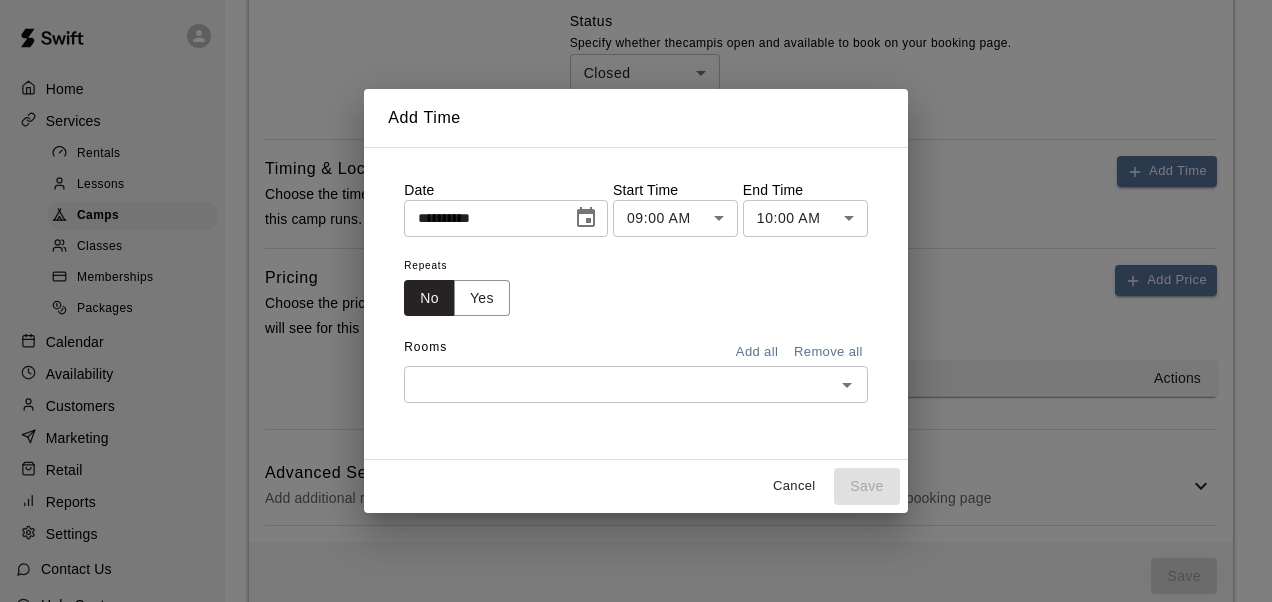 click on "**********" at bounding box center [481, 218] 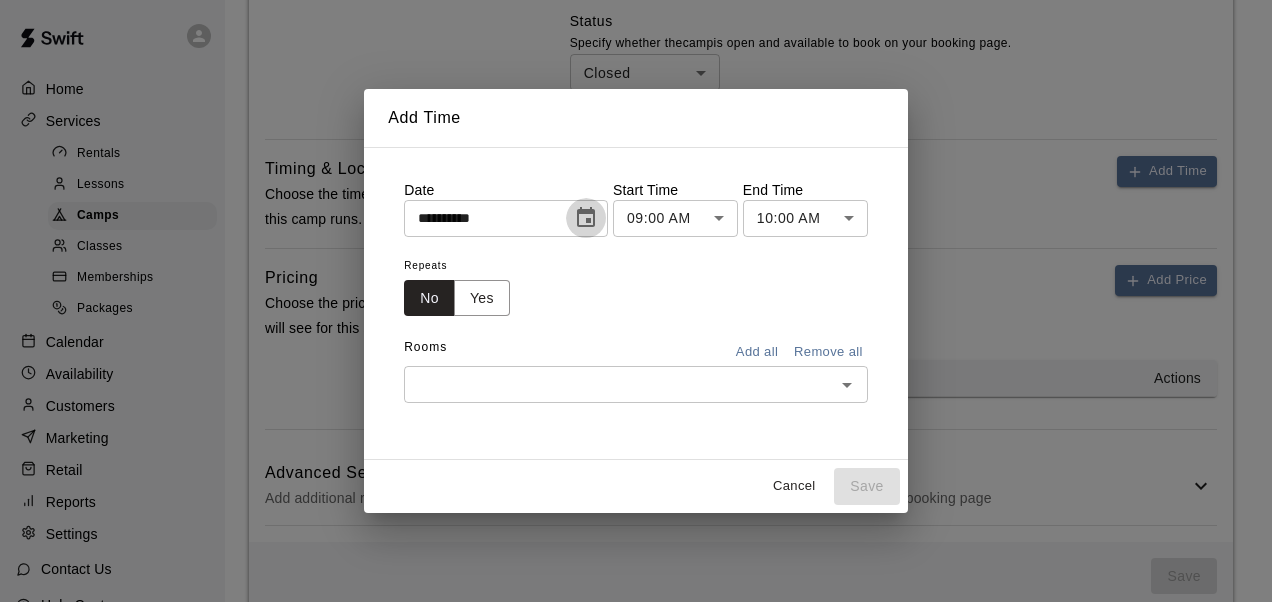 click 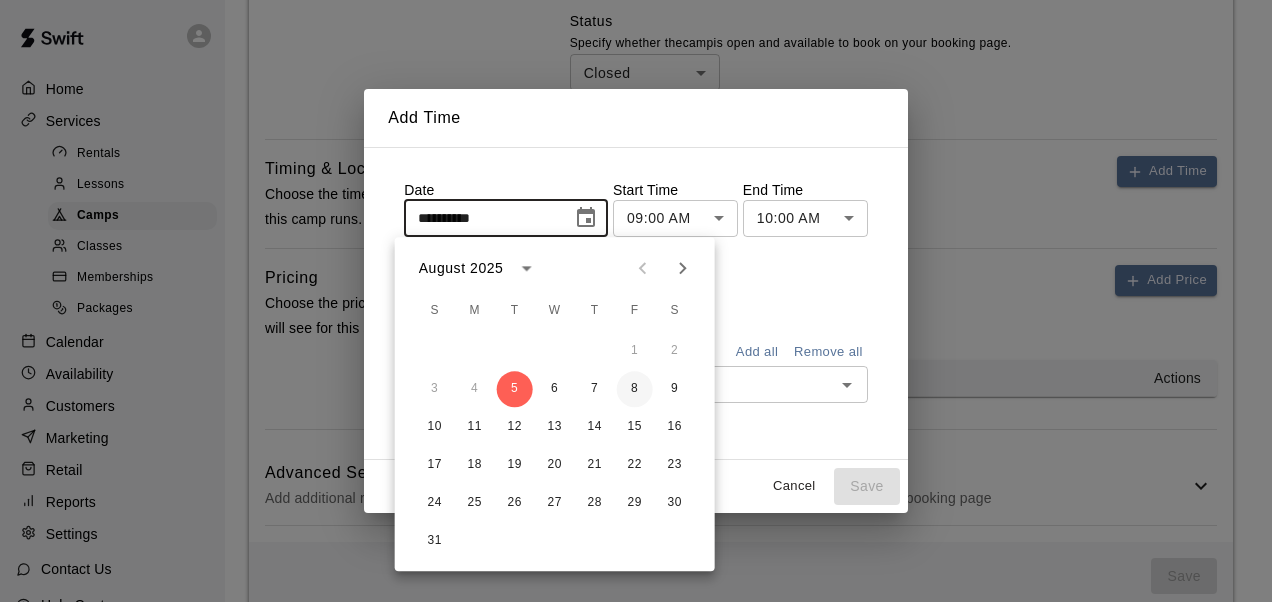 click on "8" at bounding box center [635, 389] 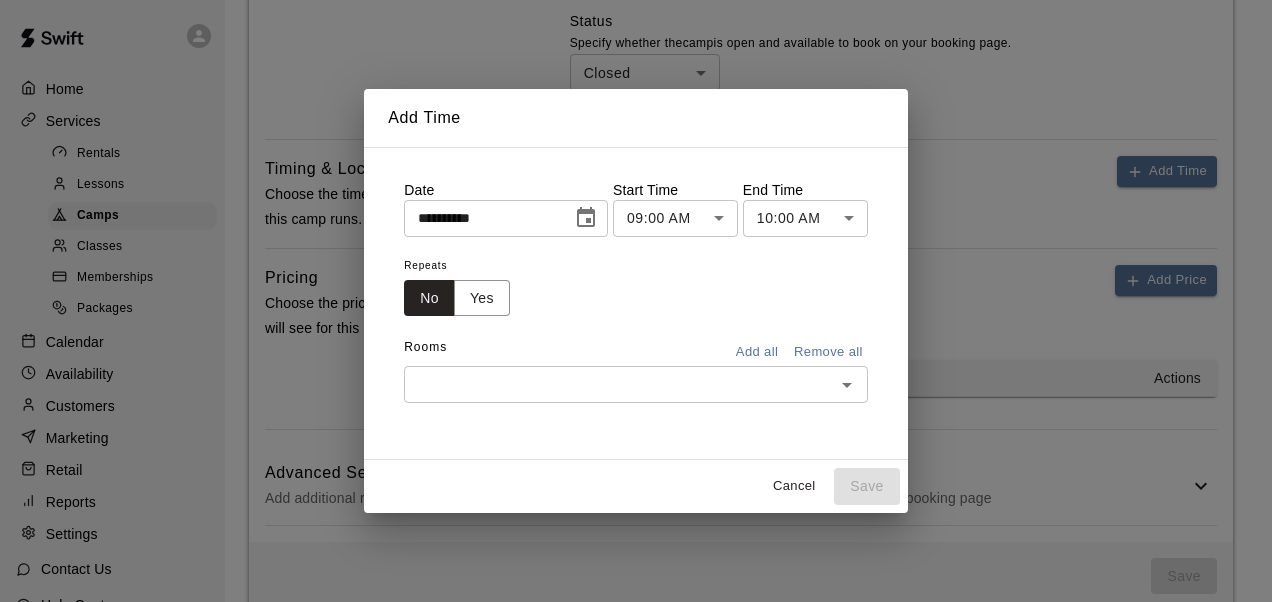 click 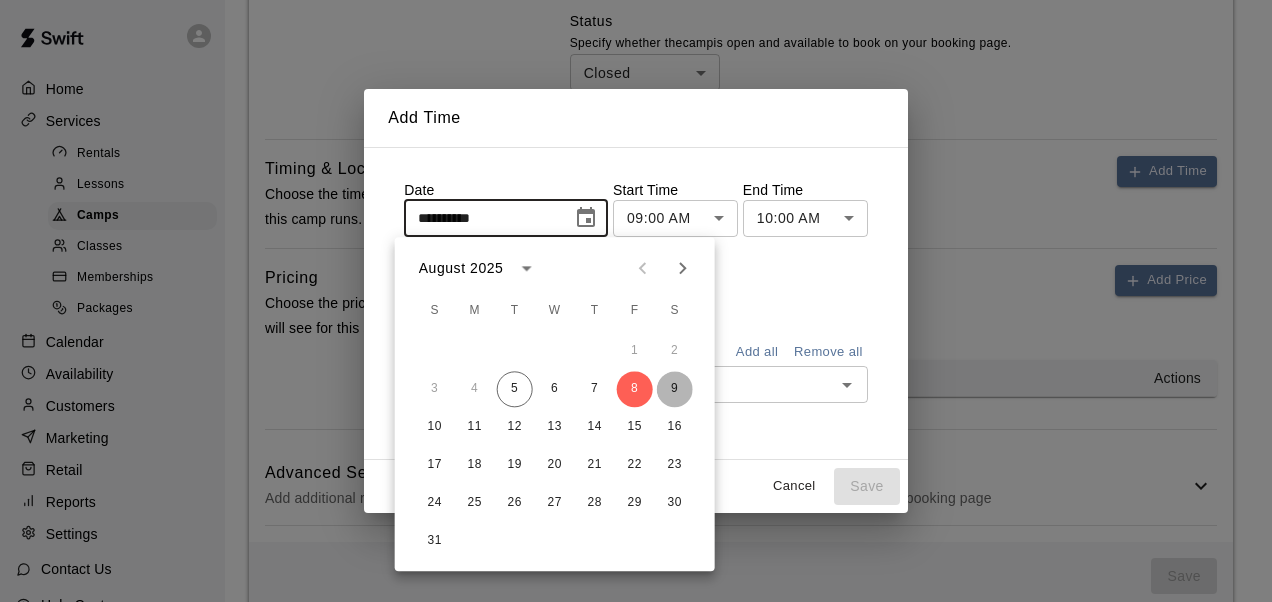 click on "9" at bounding box center [675, 389] 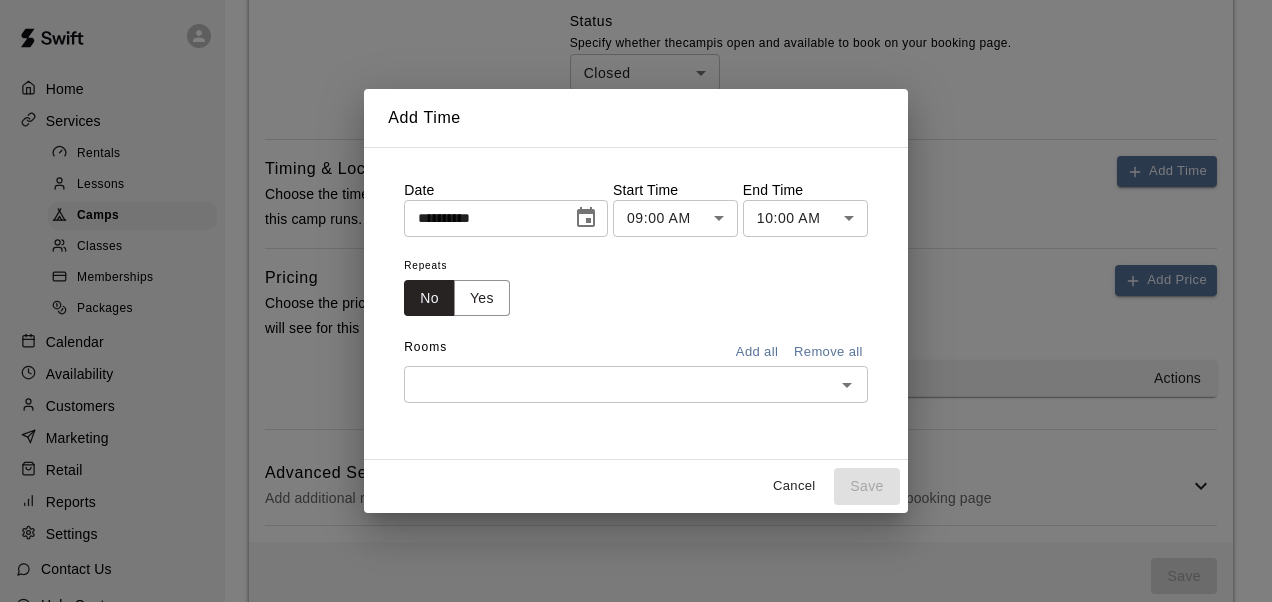 click on "**********" at bounding box center (636, -167) 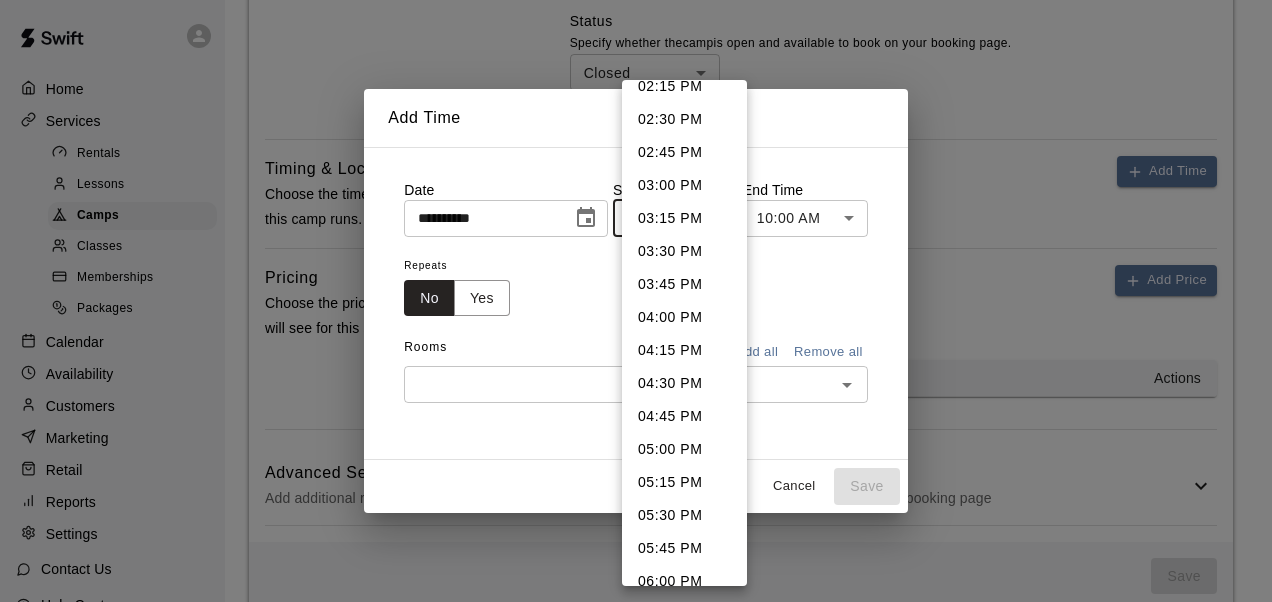 scroll, scrollTop: 1901, scrollLeft: 0, axis: vertical 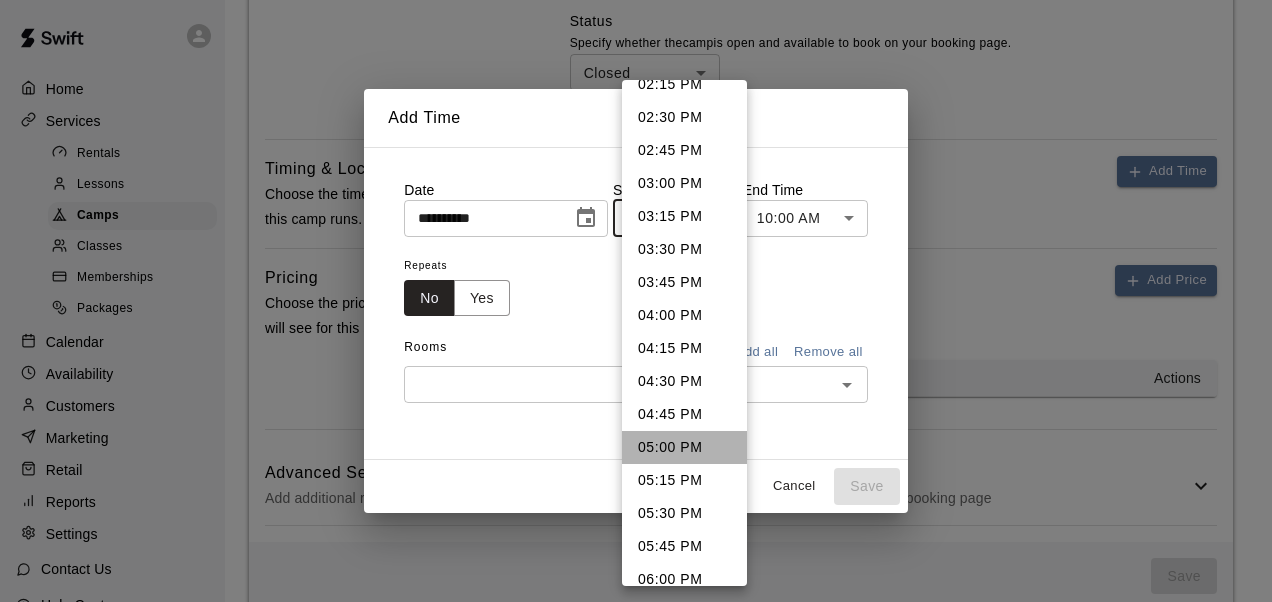click on "05:00 PM" at bounding box center [684, 447] 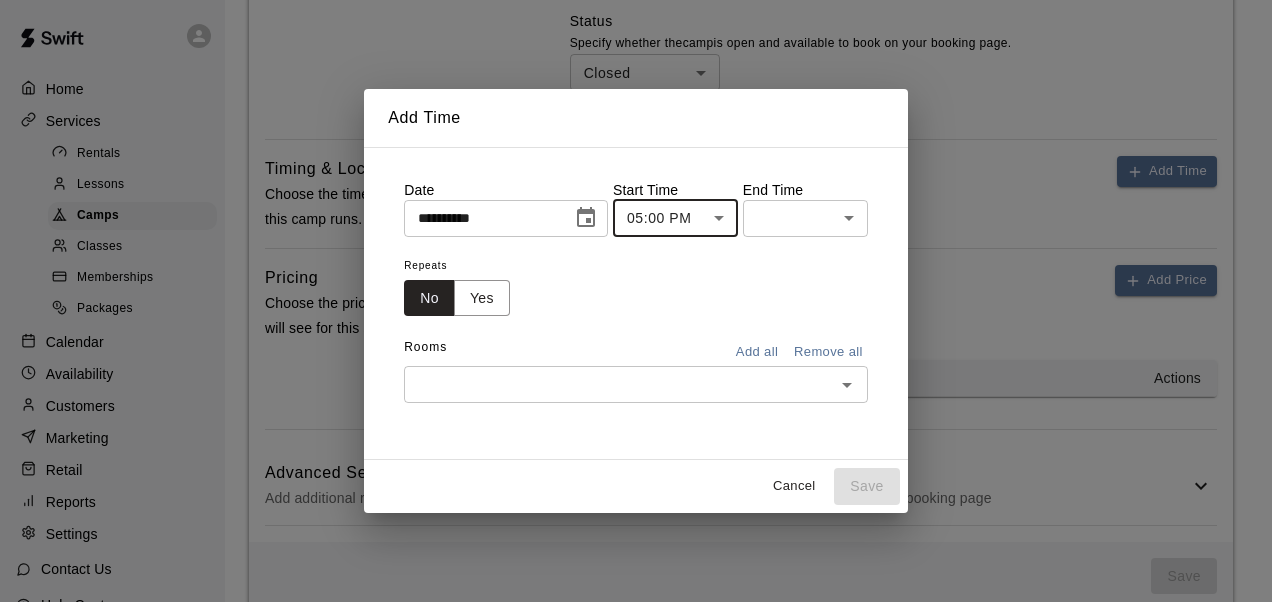 click on "**********" at bounding box center [636, -167] 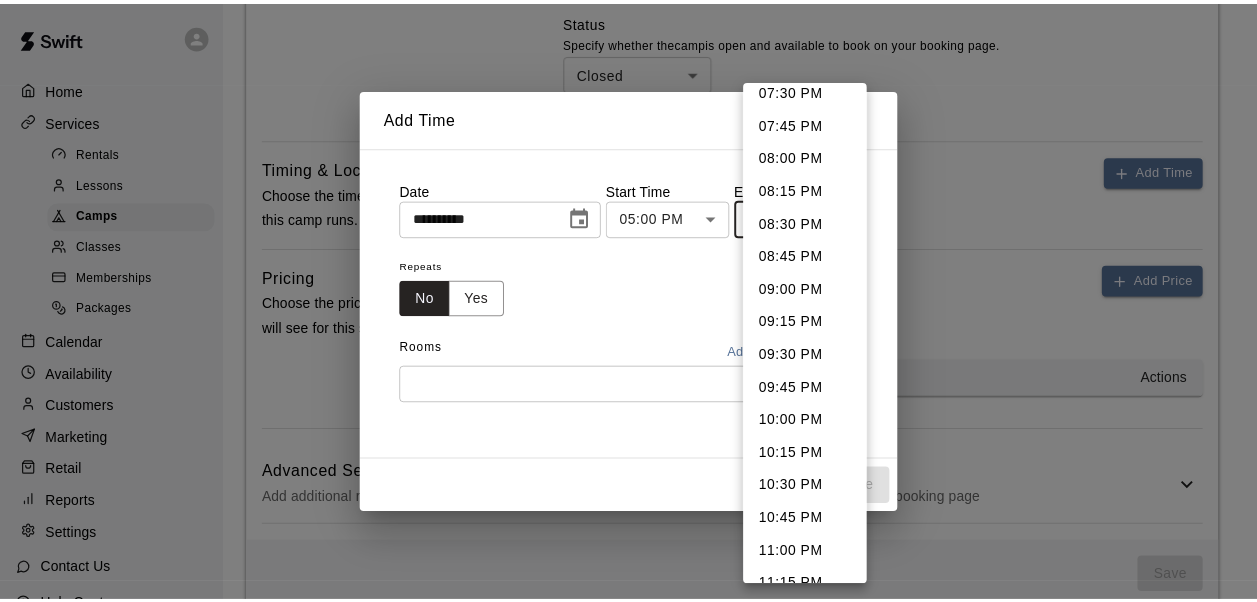 scroll, scrollTop: 301, scrollLeft: 0, axis: vertical 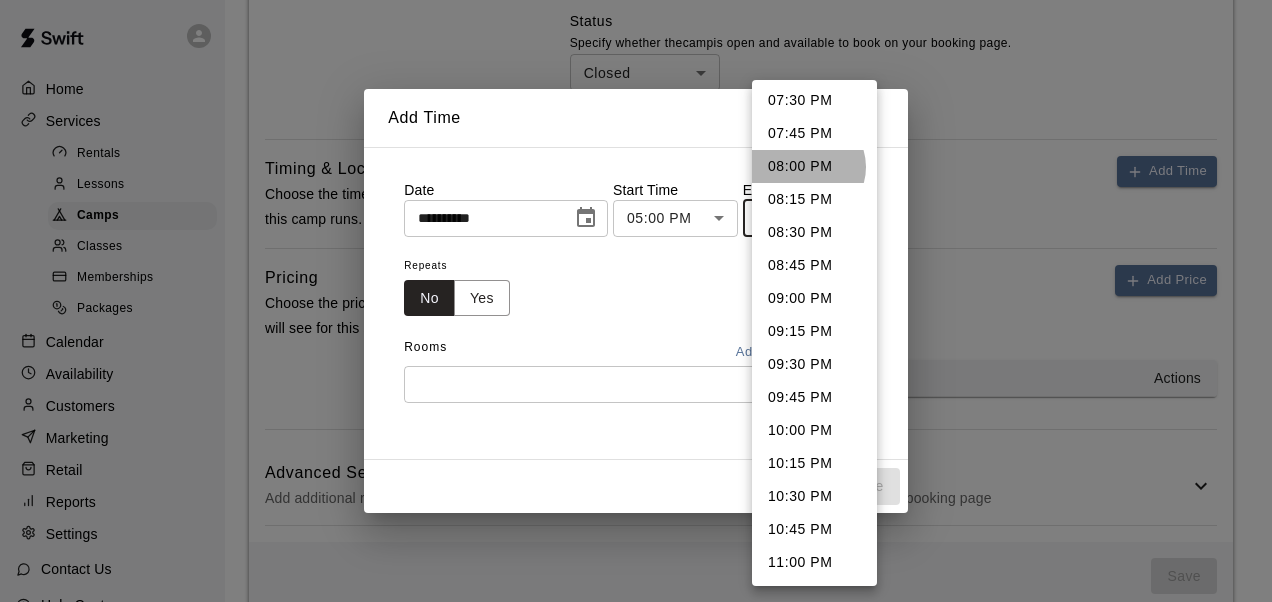 click on "08:00 PM" at bounding box center (814, 166) 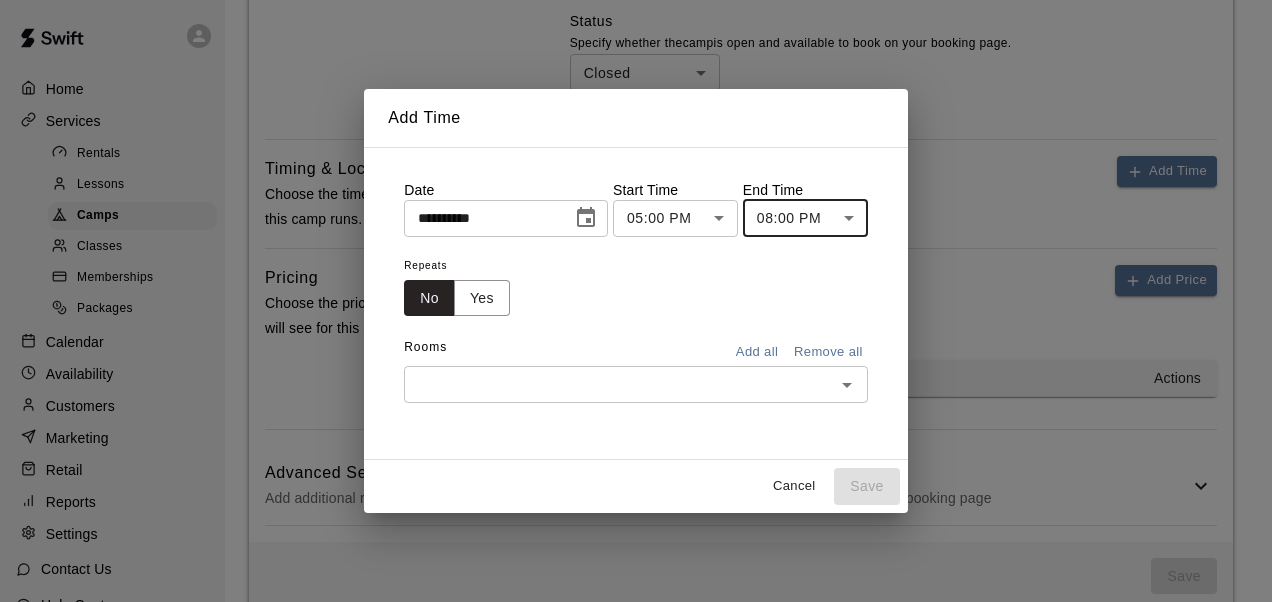 click on "​" at bounding box center (636, 384) 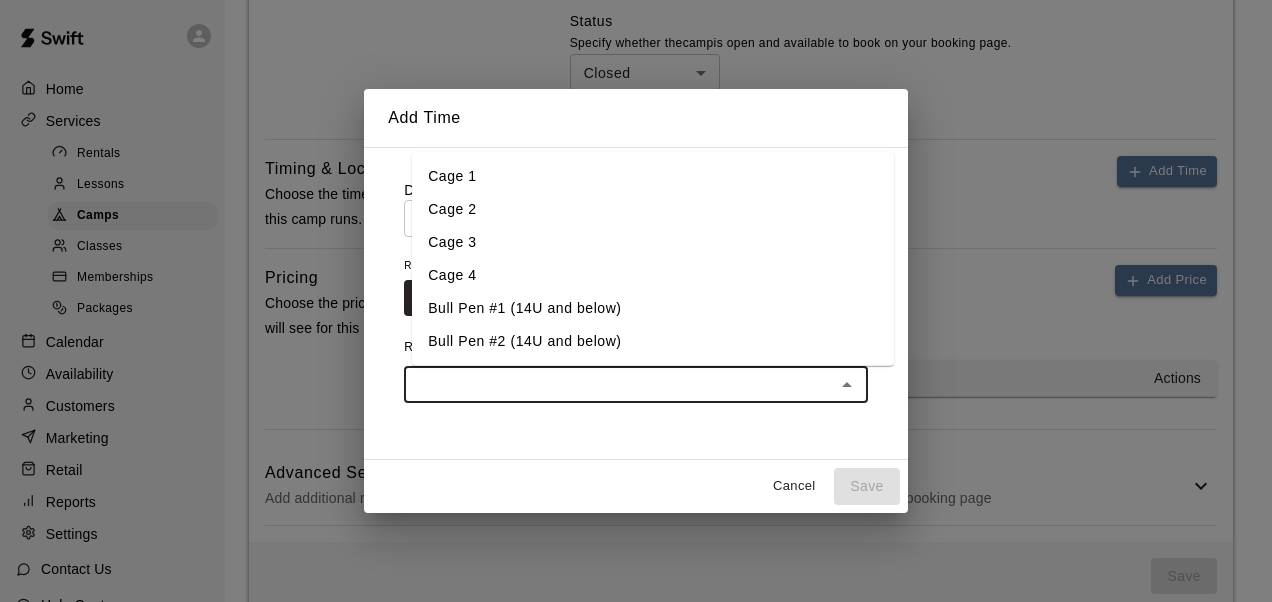 click on "**********" at bounding box center [636, 303] 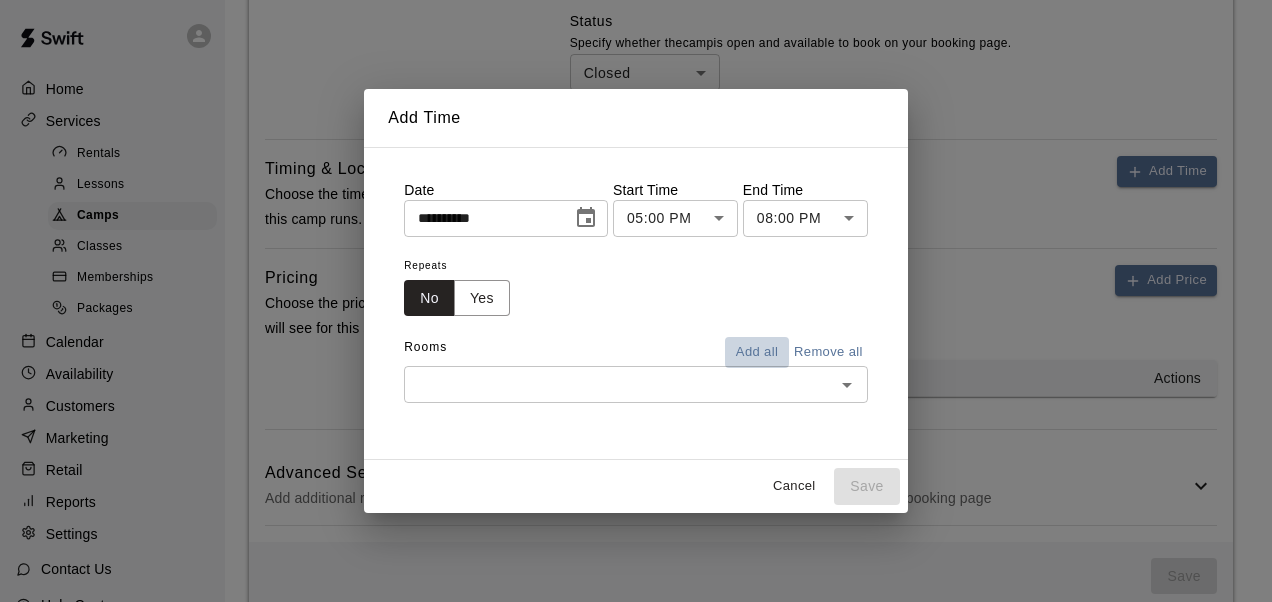 click on "Add all" at bounding box center [757, 352] 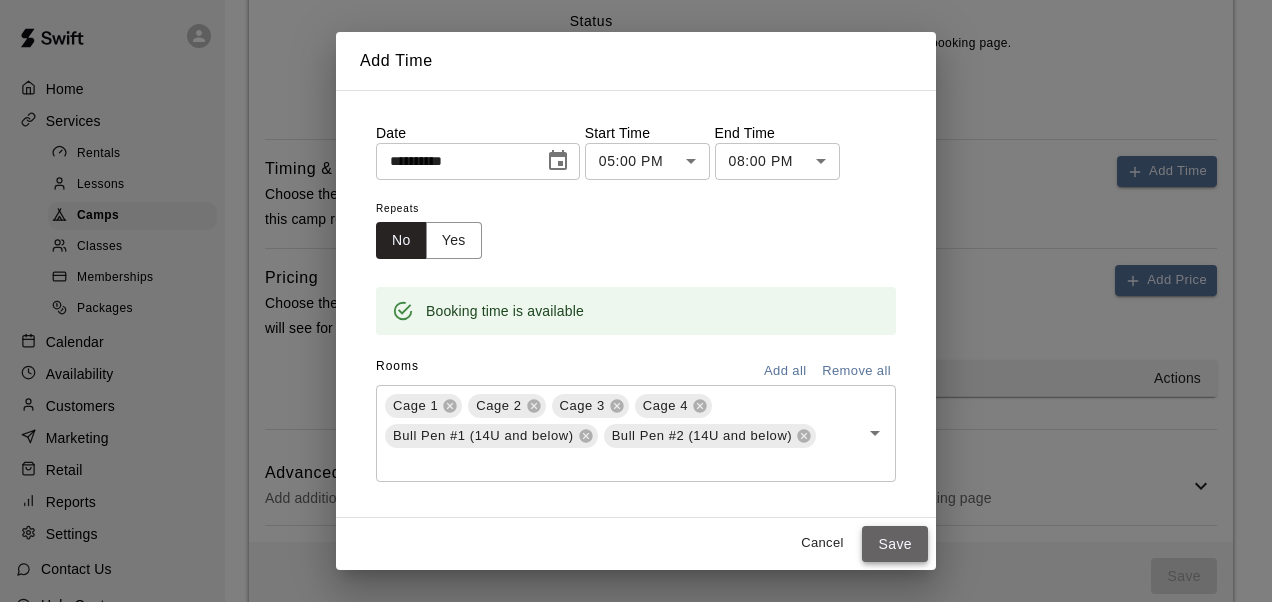 click on "Save" at bounding box center (895, 544) 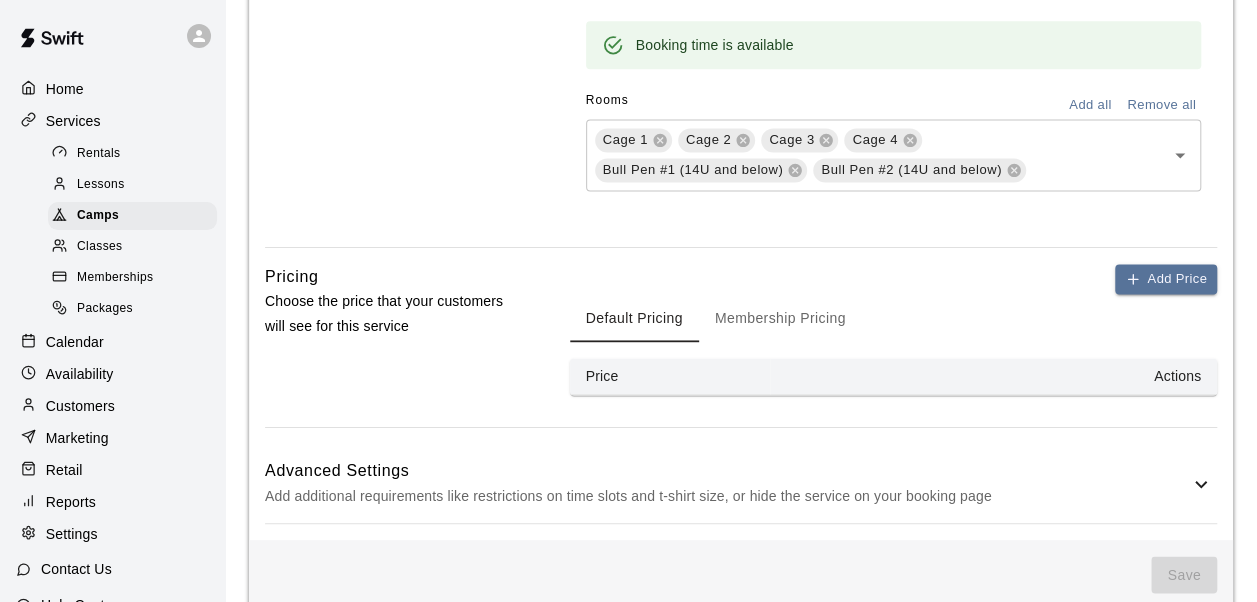 scroll, scrollTop: 1334, scrollLeft: 0, axis: vertical 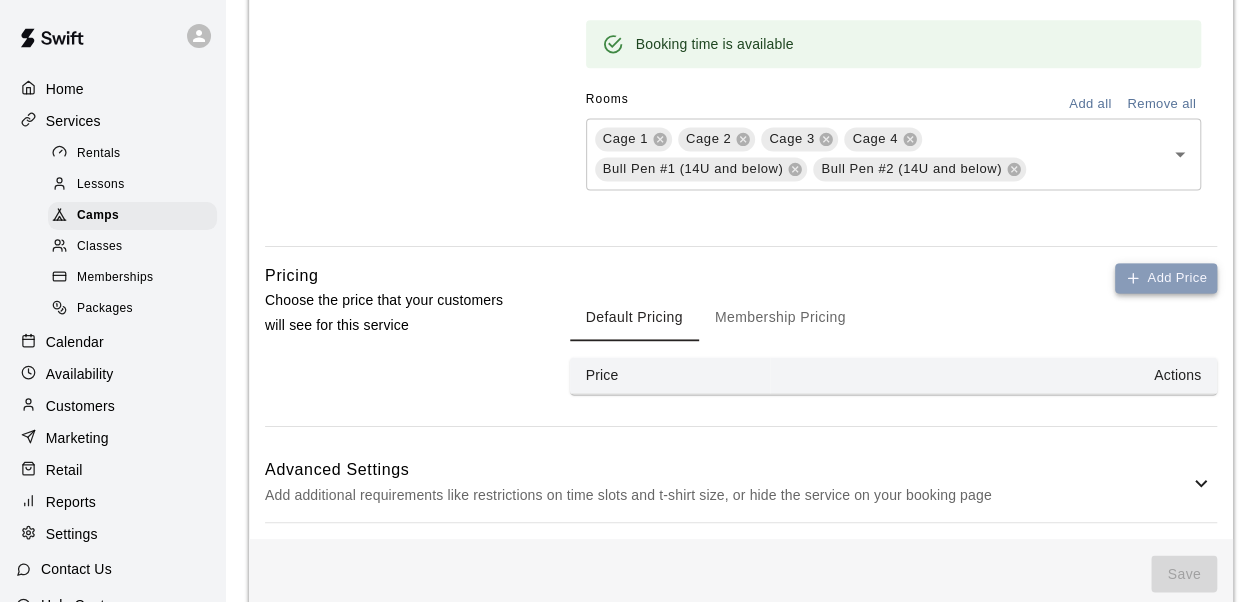 click 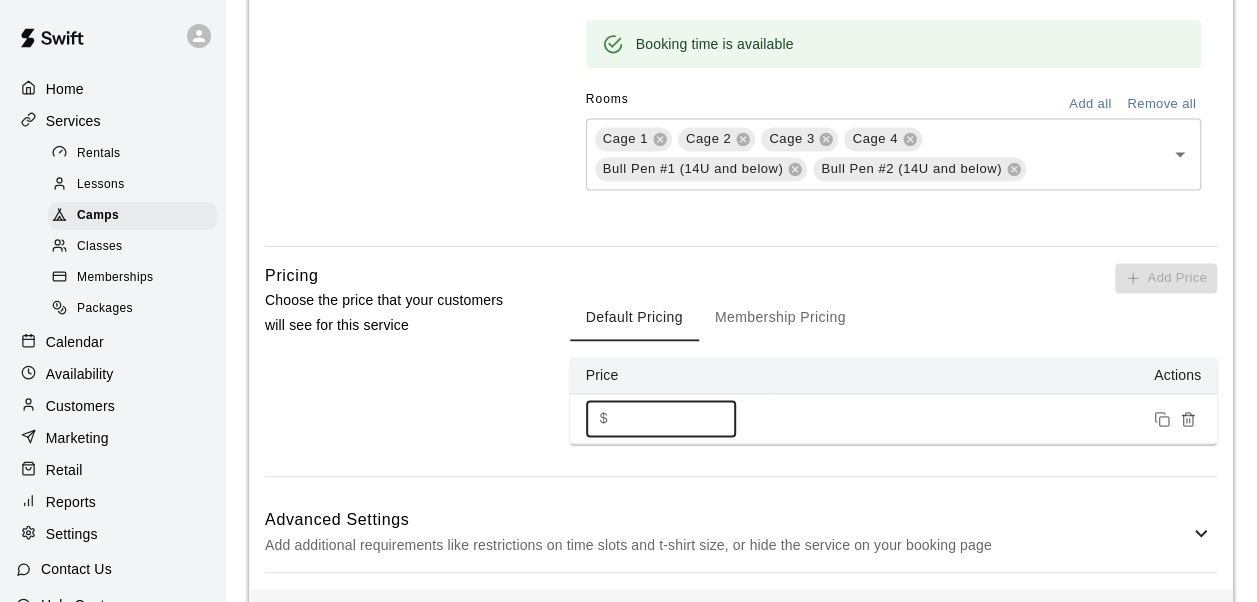 click on "*" at bounding box center (676, 418) 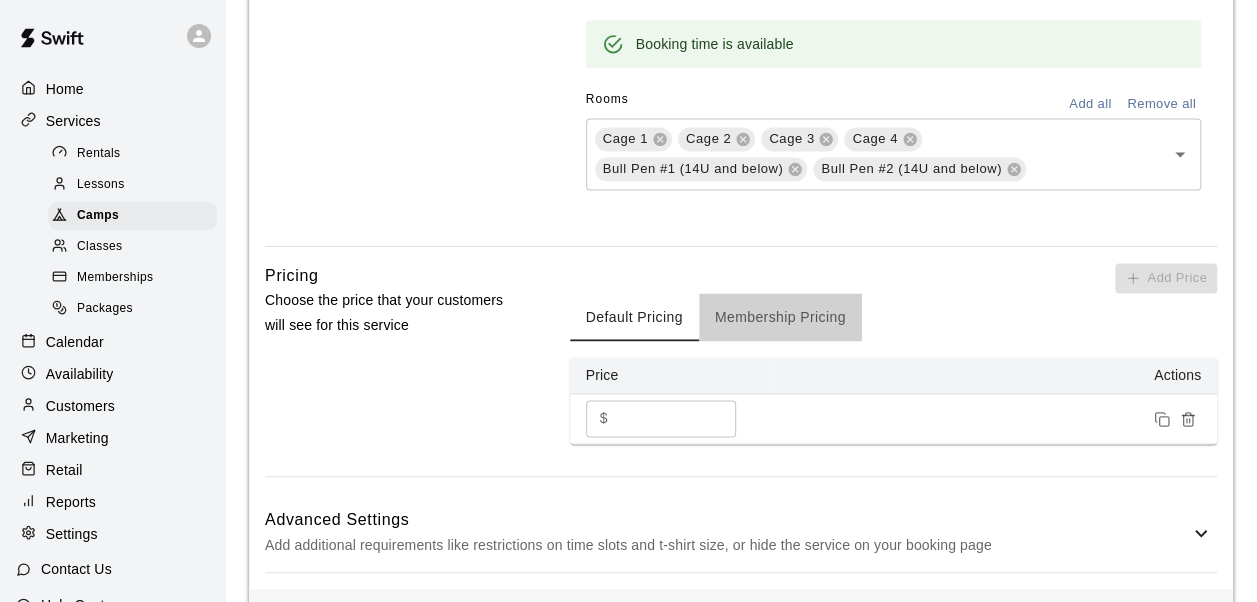 click on "Membership Pricing" at bounding box center (780, 317) 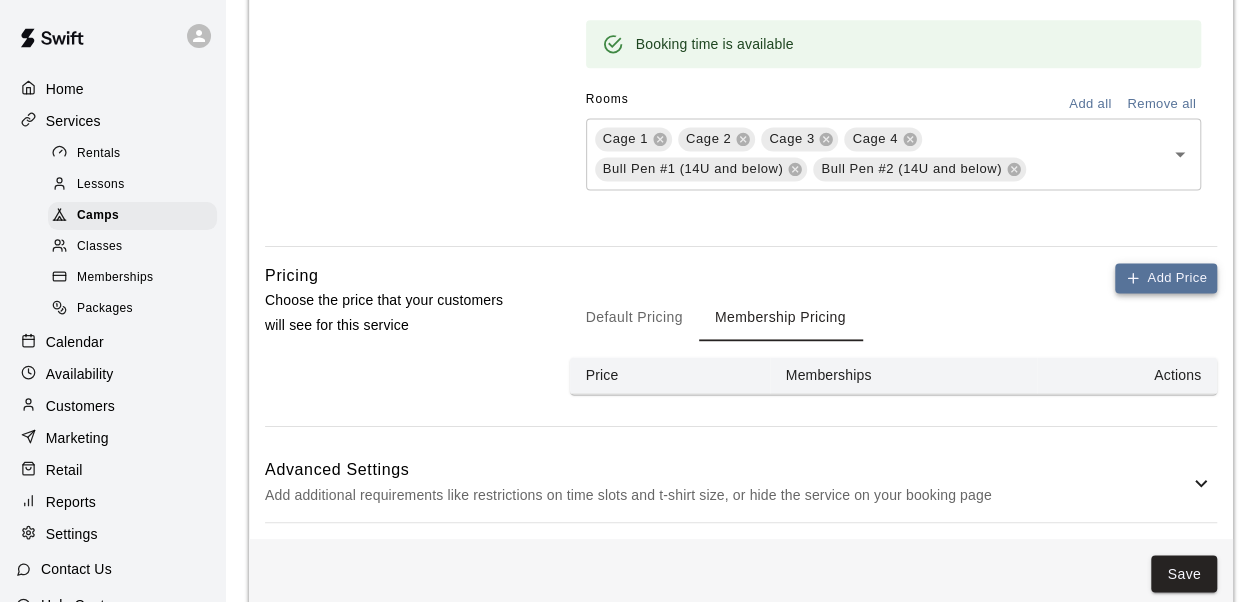 click on "Add Price" at bounding box center [1166, 278] 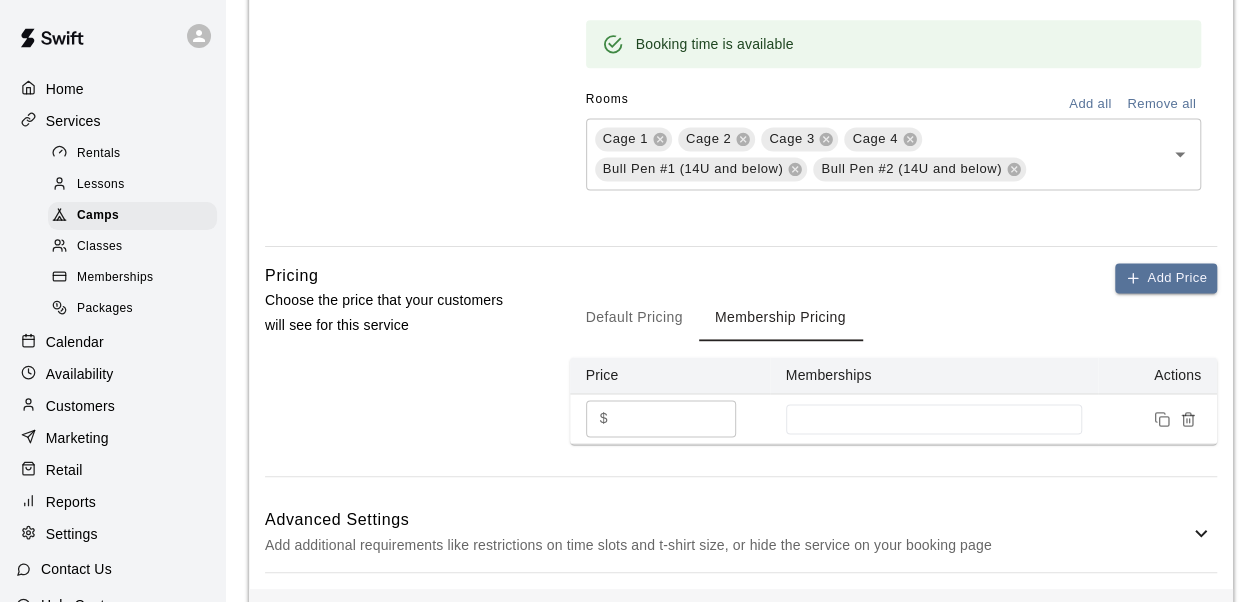 click on "*" at bounding box center [676, 418] 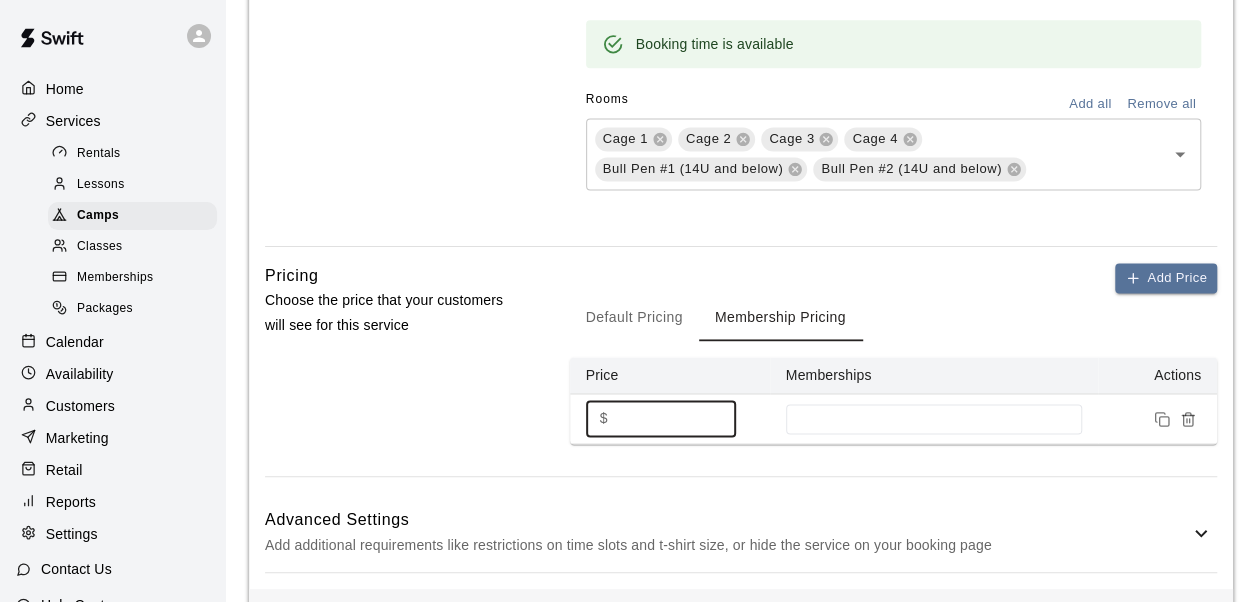 click on "*" at bounding box center [676, 418] 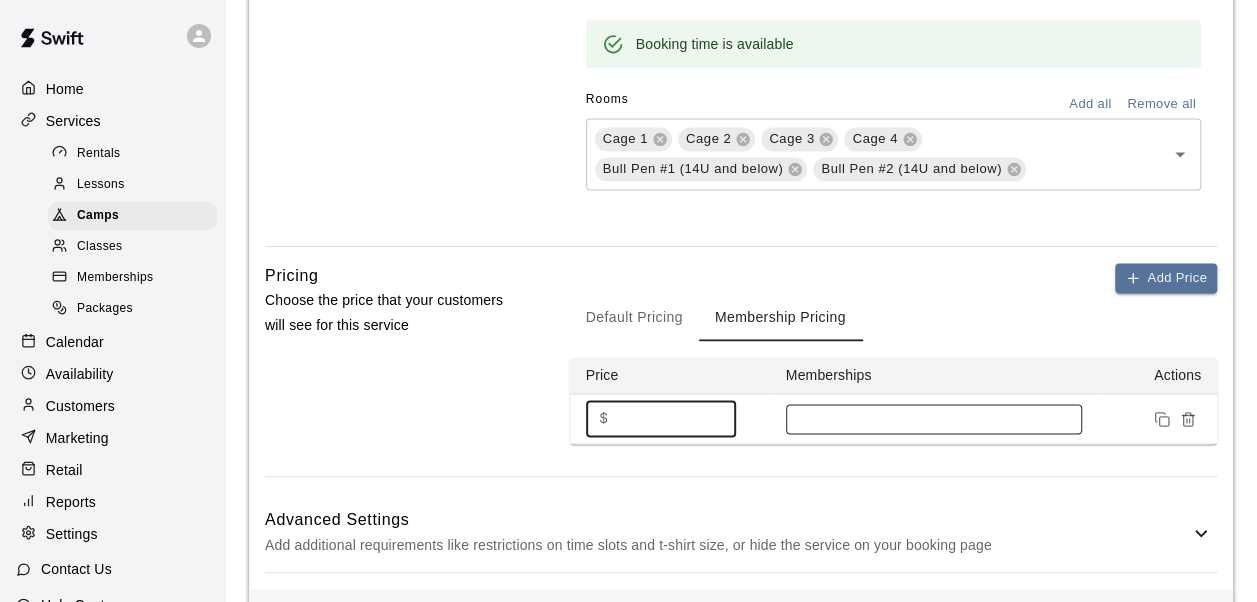 type on "**" 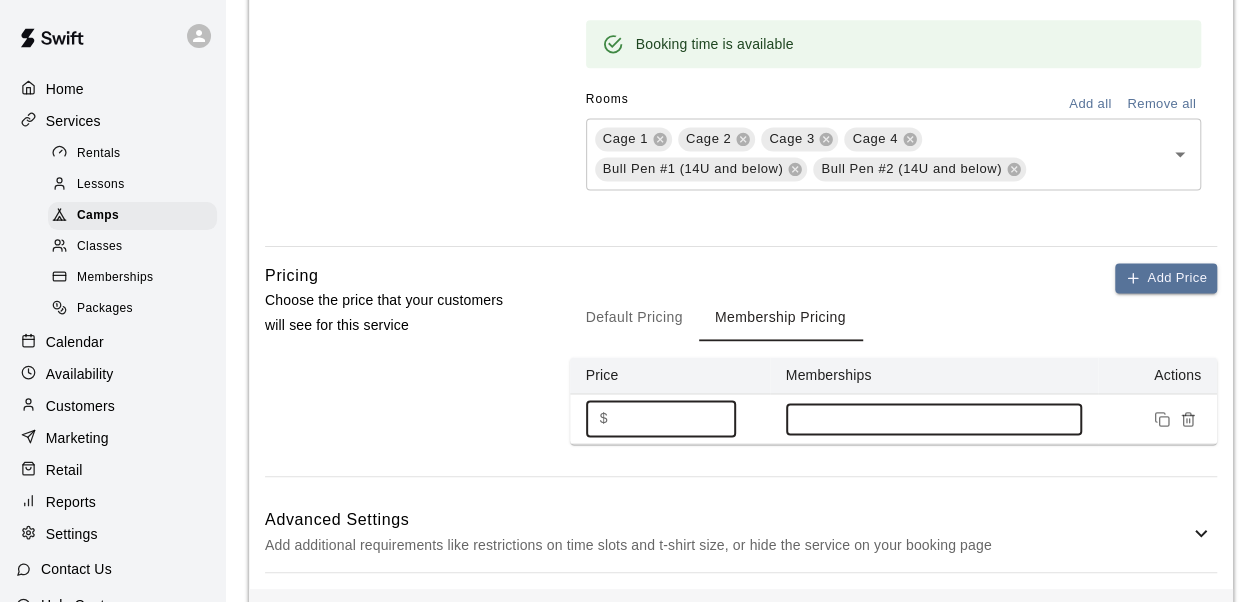 click at bounding box center [934, 419] 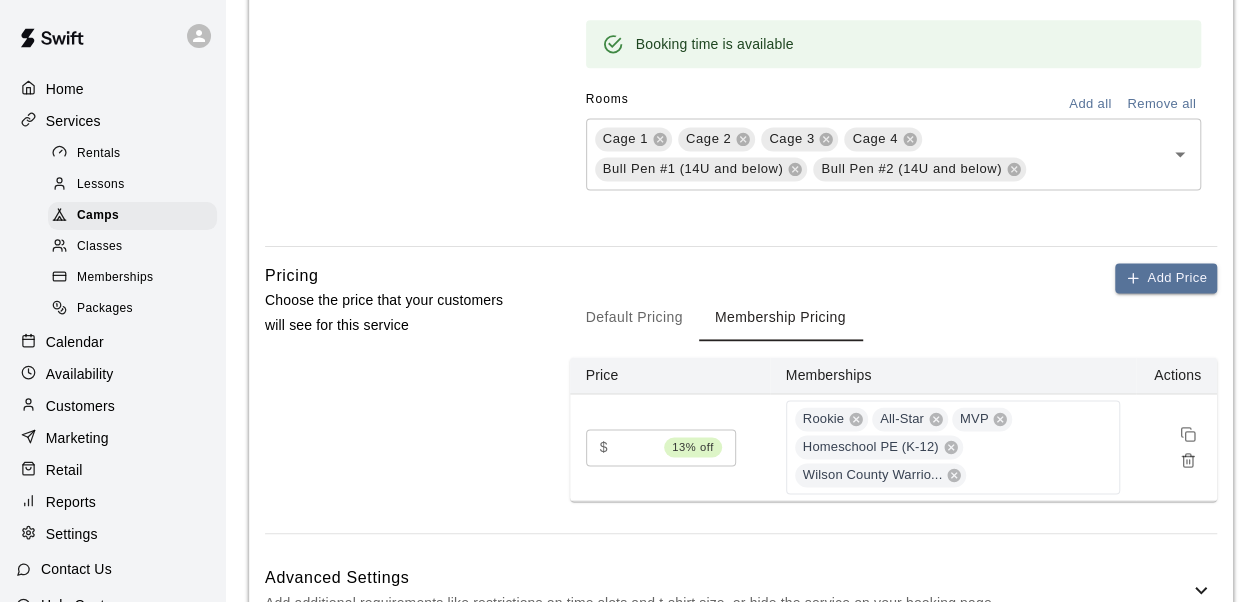 click on "Default Pricing Membership Pricing" at bounding box center (893, 317) 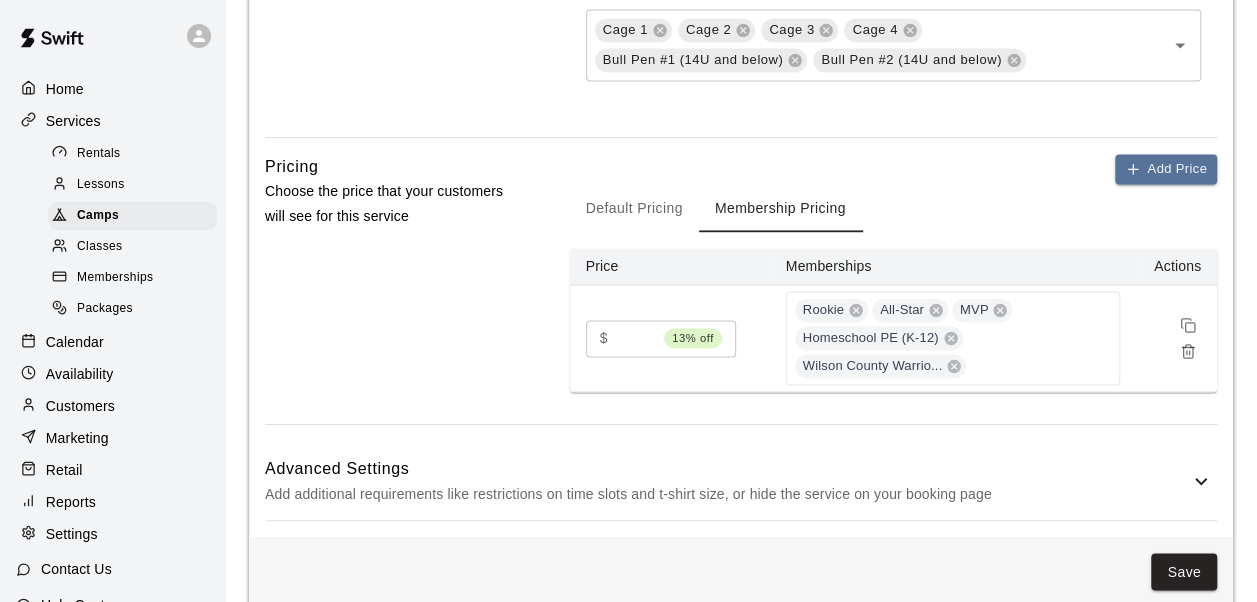 scroll, scrollTop: 1444, scrollLeft: 0, axis: vertical 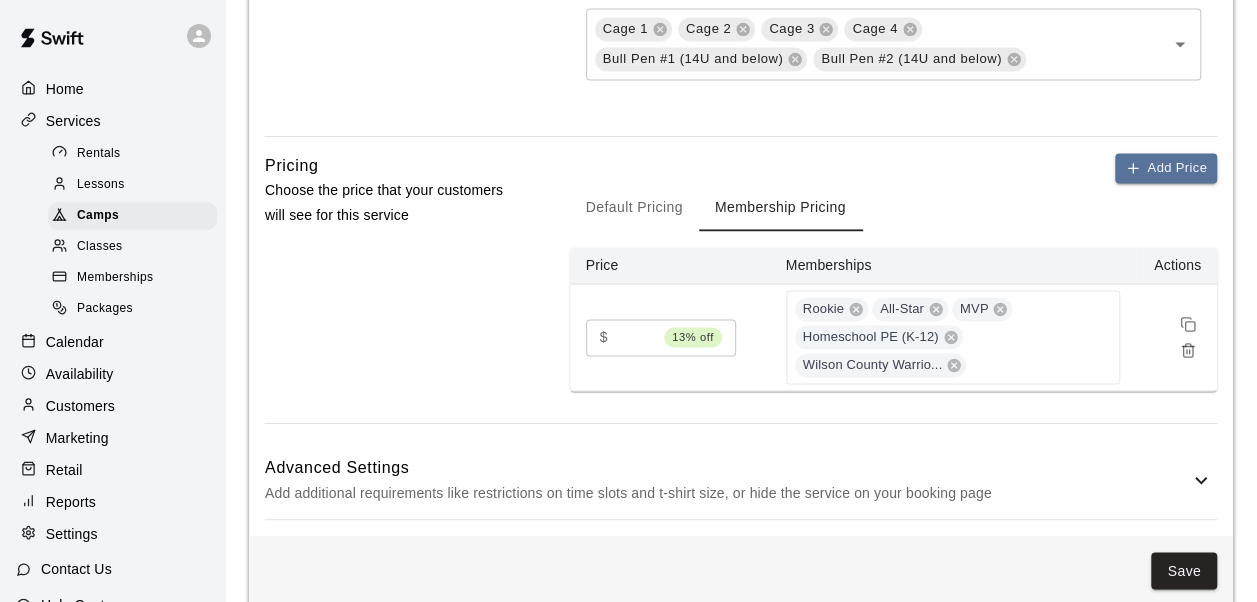 click on "Default Pricing" at bounding box center [634, 207] 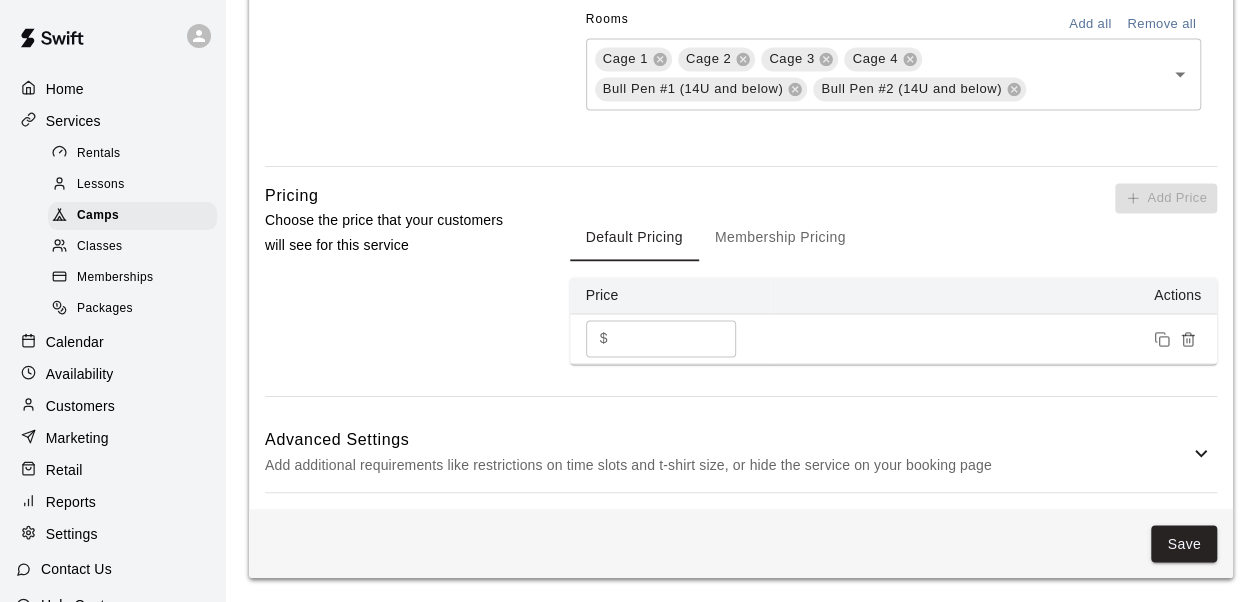 scroll, scrollTop: 1409, scrollLeft: 0, axis: vertical 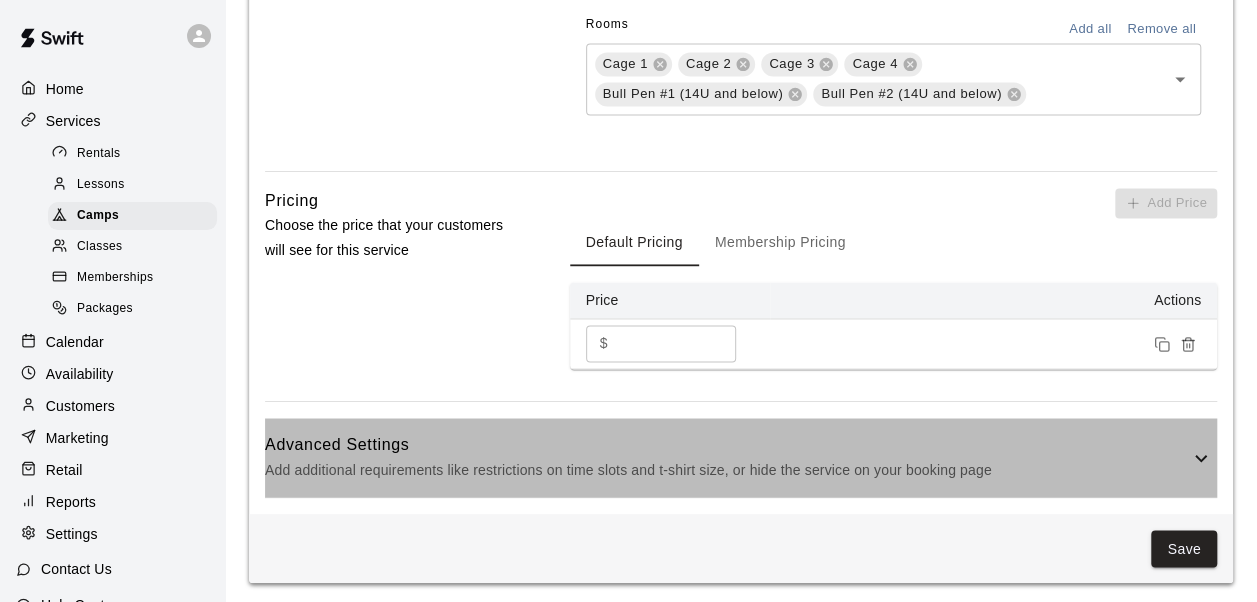 click on "Advanced Settings Add additional requirements like restrictions on time slots and t-shirt size, or hide the service on your booking page" at bounding box center [741, 457] 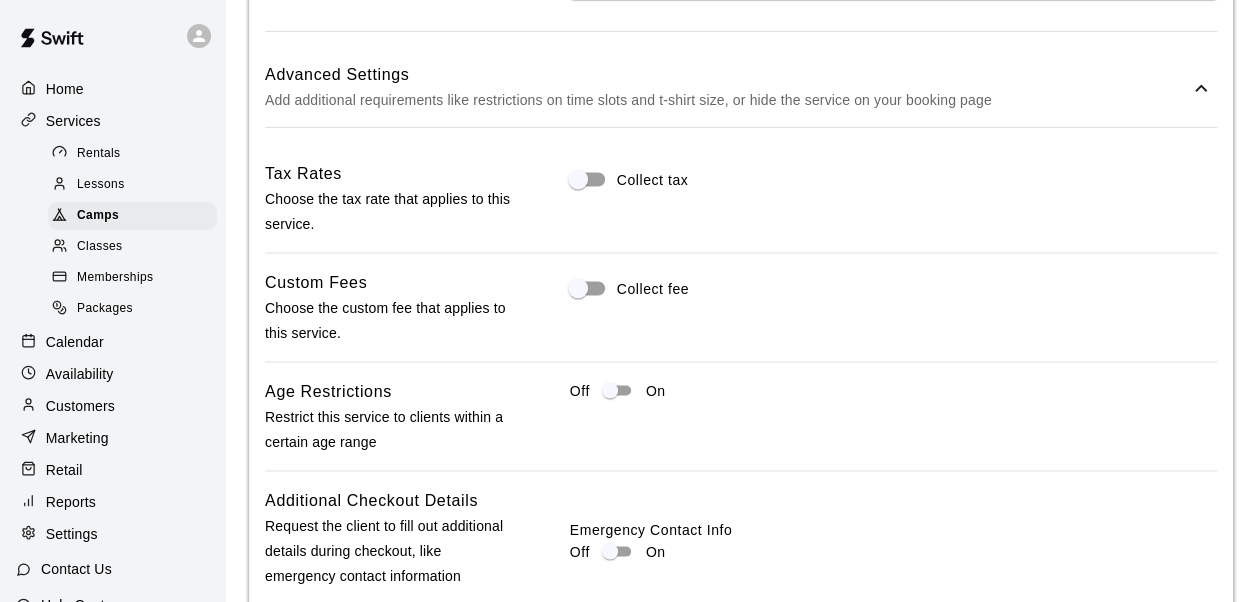 scroll, scrollTop: 1787, scrollLeft: 0, axis: vertical 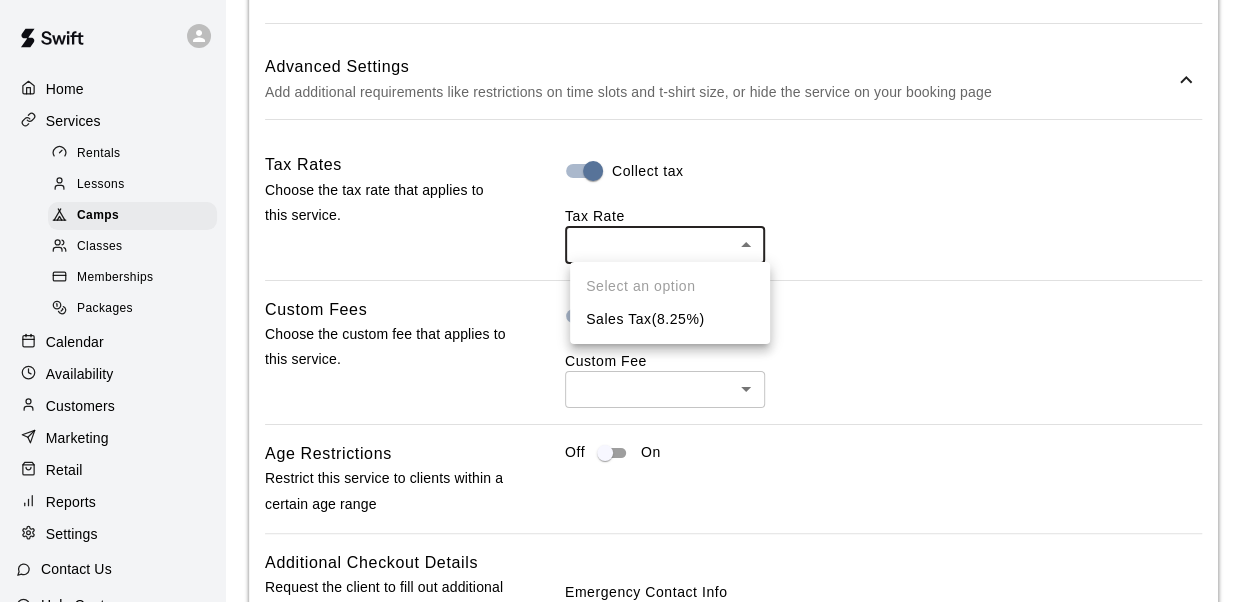 click on "**********" at bounding box center (628, -386) 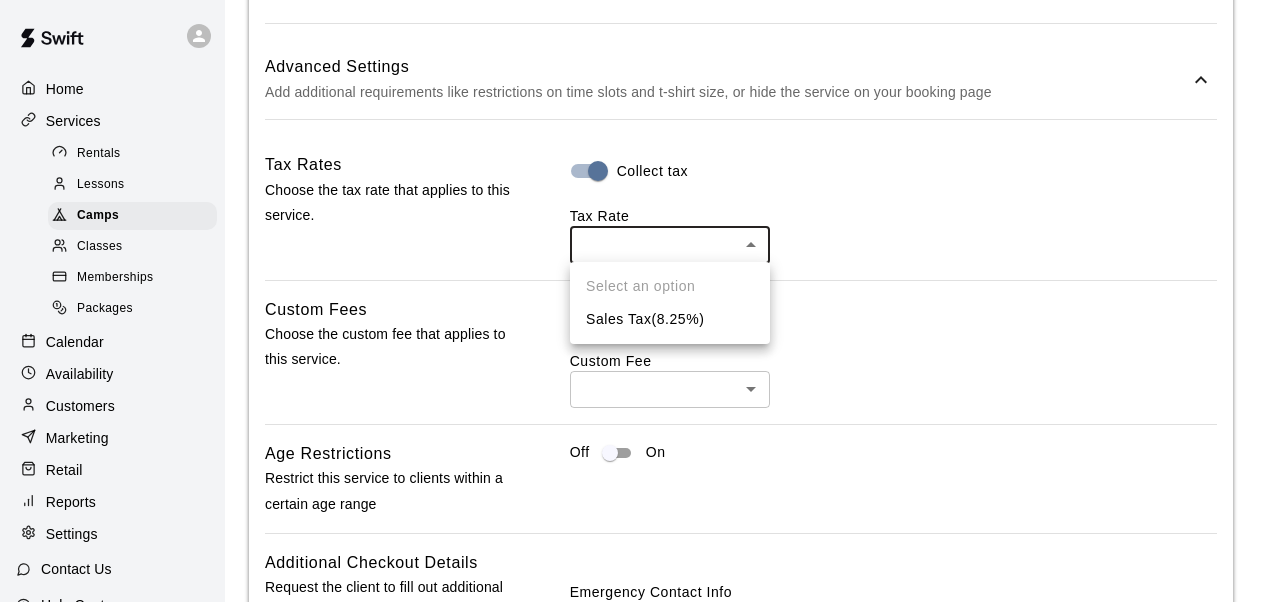 click on "Select an option Sales Tax  ( 8.25 %)" at bounding box center [670, 303] 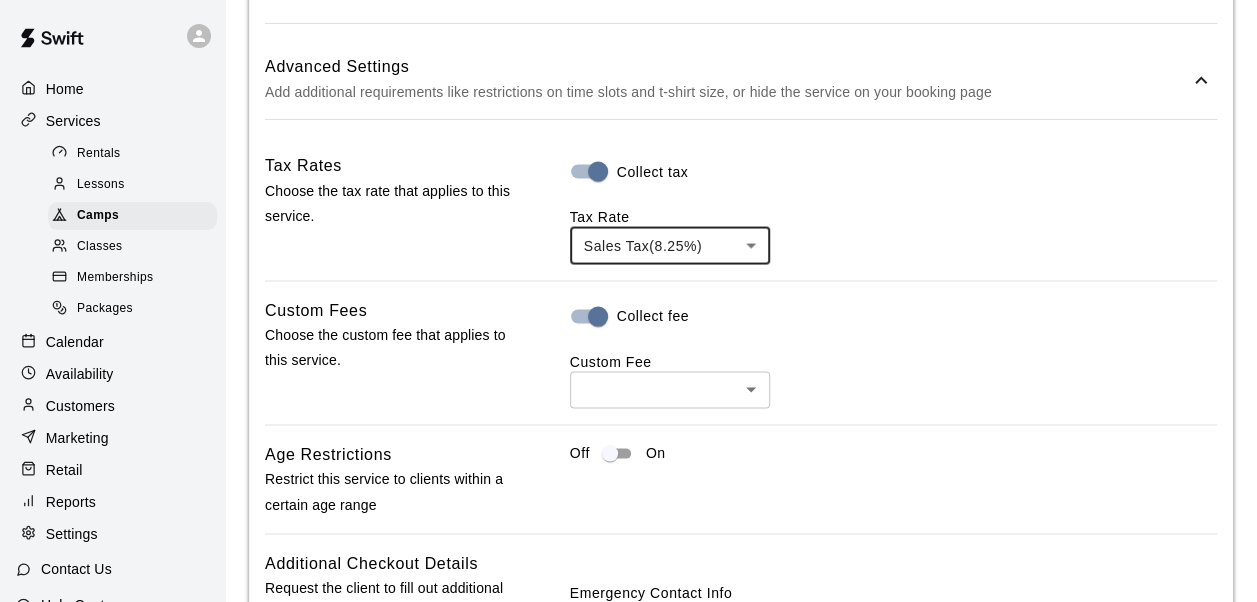 click on "**********" at bounding box center [628, -386] 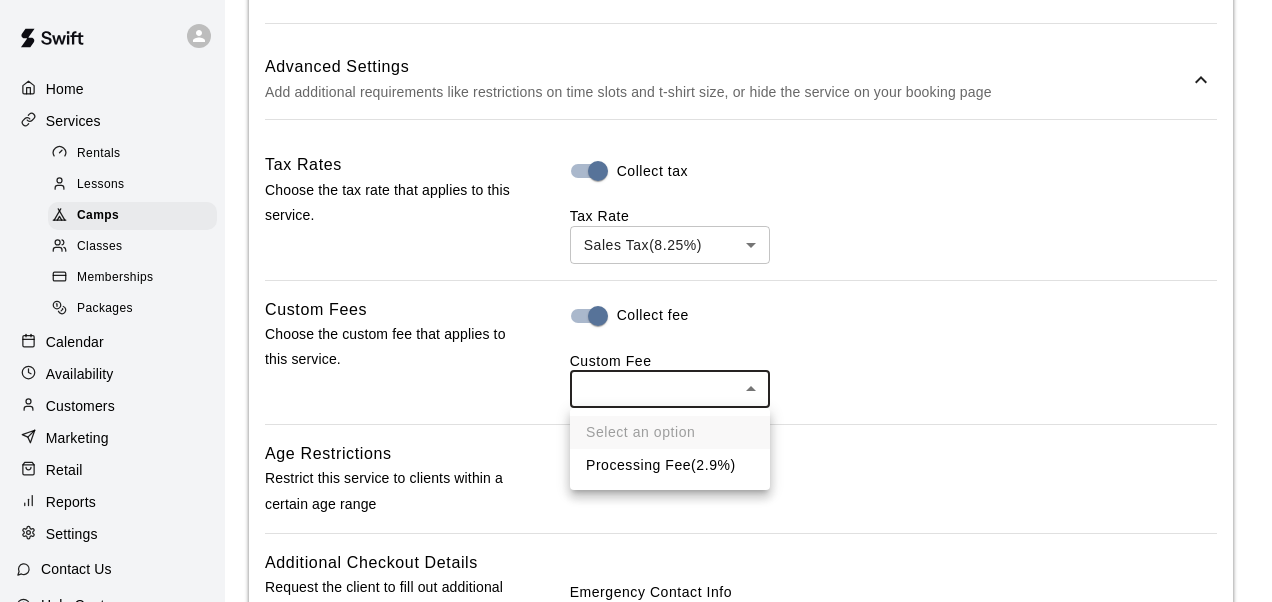click on "Processing Fee  ( 2.9% )" at bounding box center (670, 465) 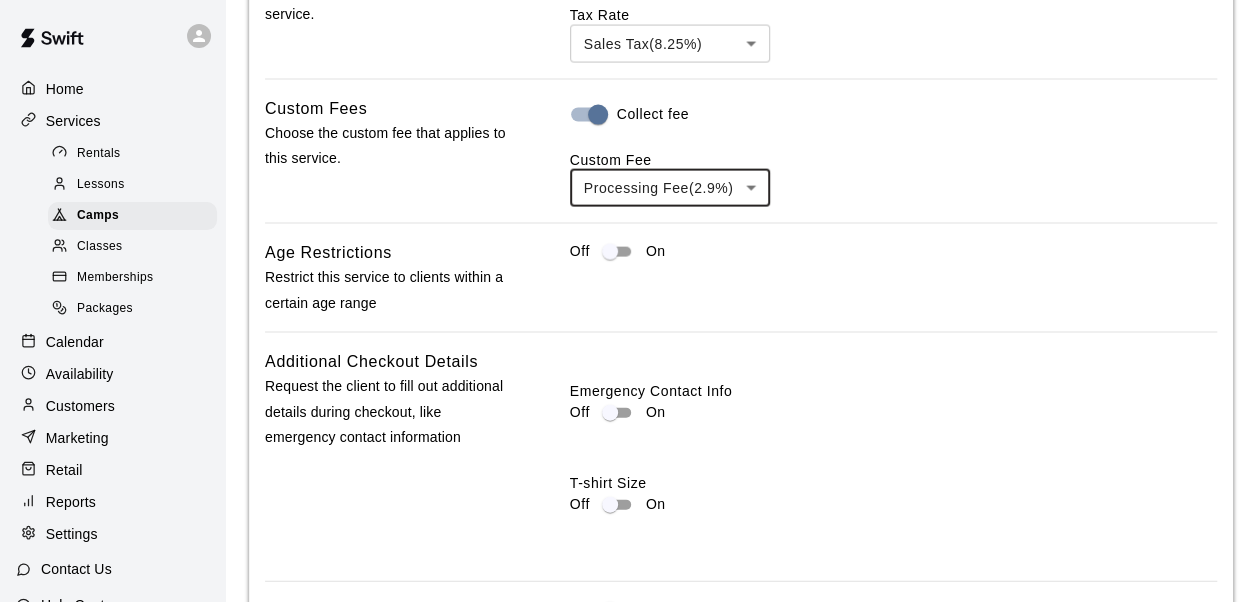 scroll, scrollTop: 1989, scrollLeft: 0, axis: vertical 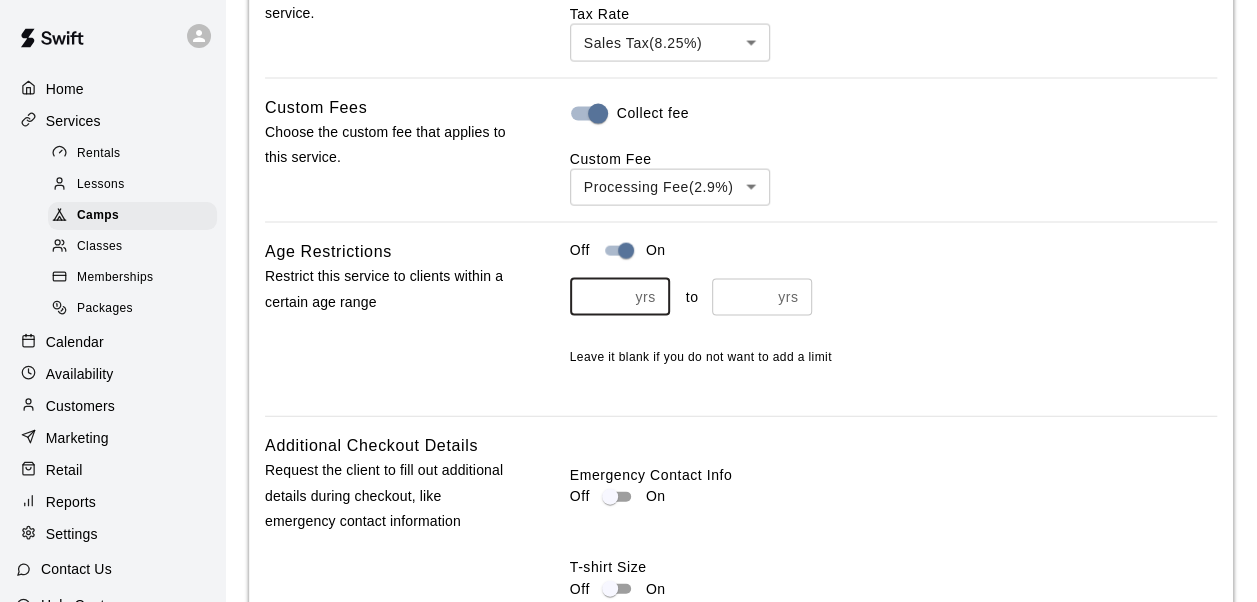 click at bounding box center [599, 297] 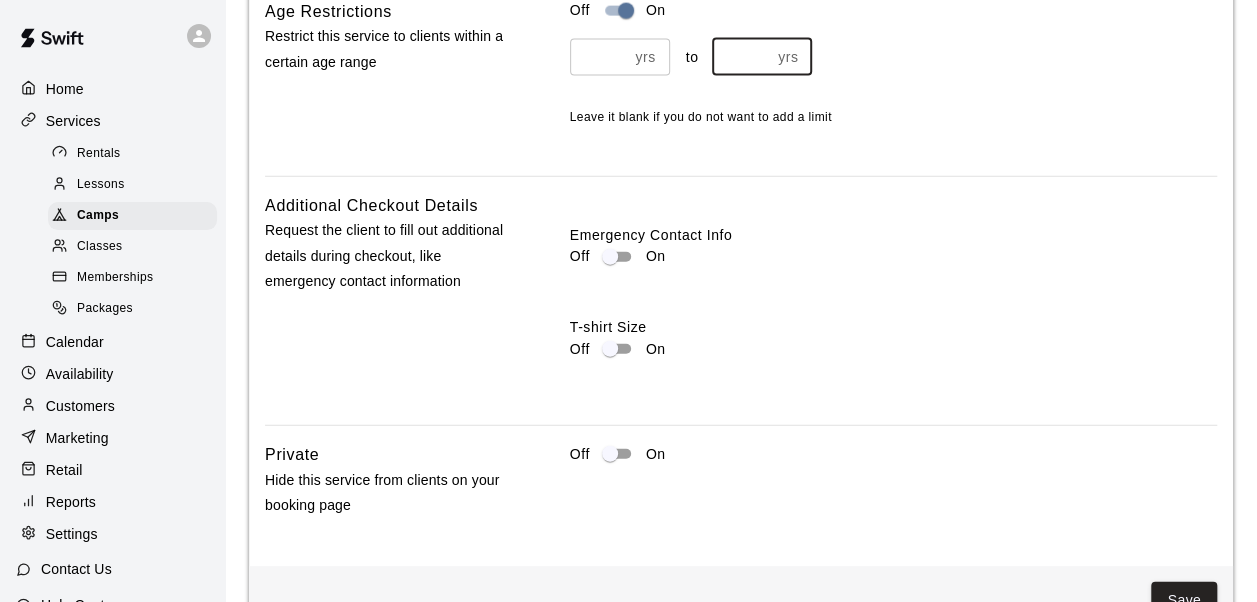 scroll, scrollTop: 2232, scrollLeft: 0, axis: vertical 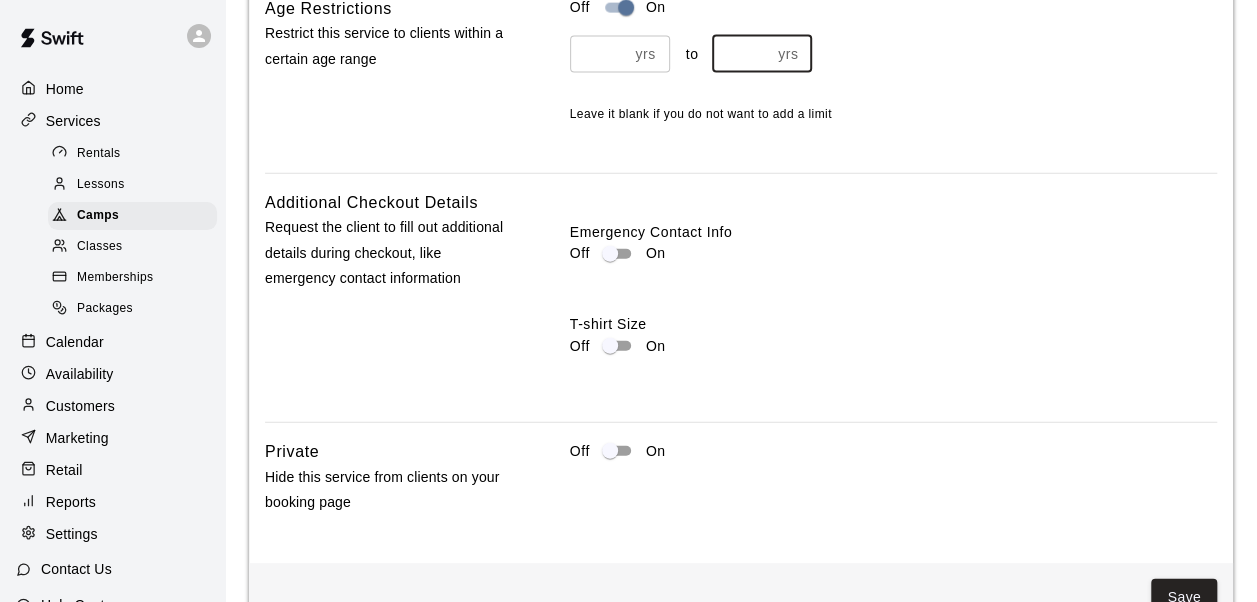 type on "**" 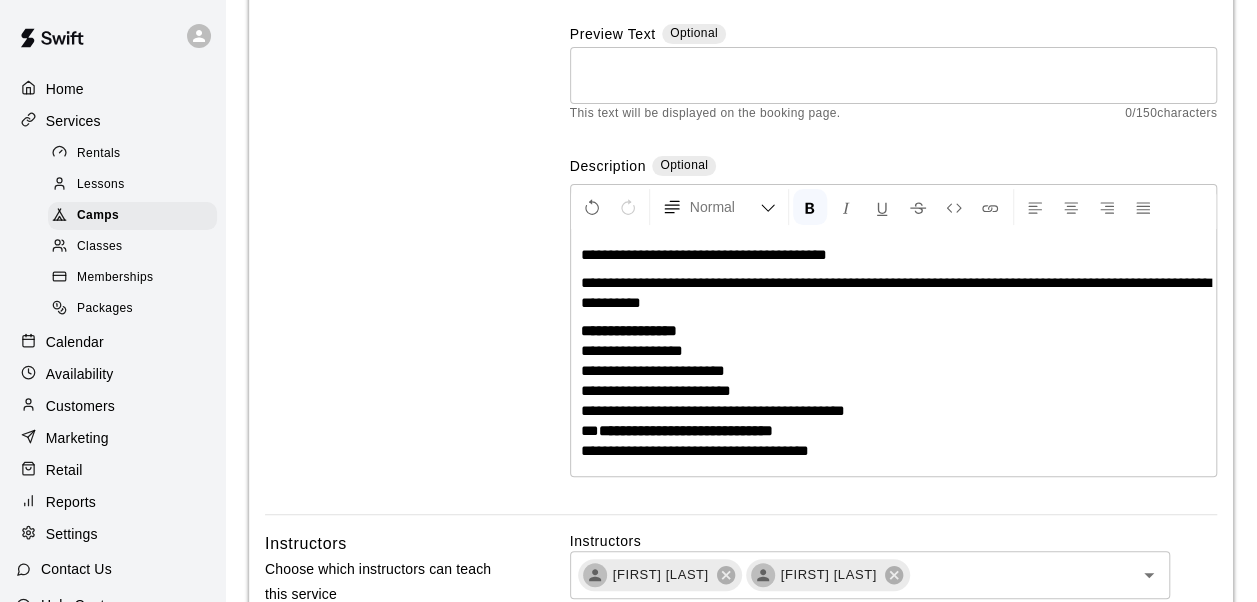 scroll, scrollTop: 261, scrollLeft: 0, axis: vertical 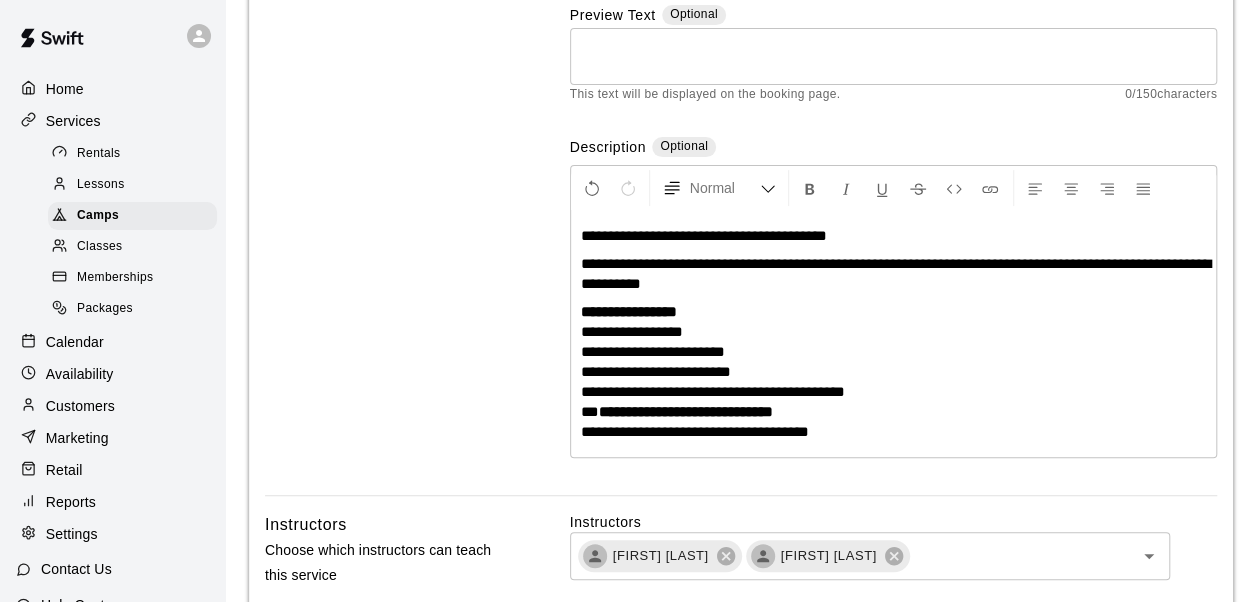 click on "**********" at bounding box center [893, 274] 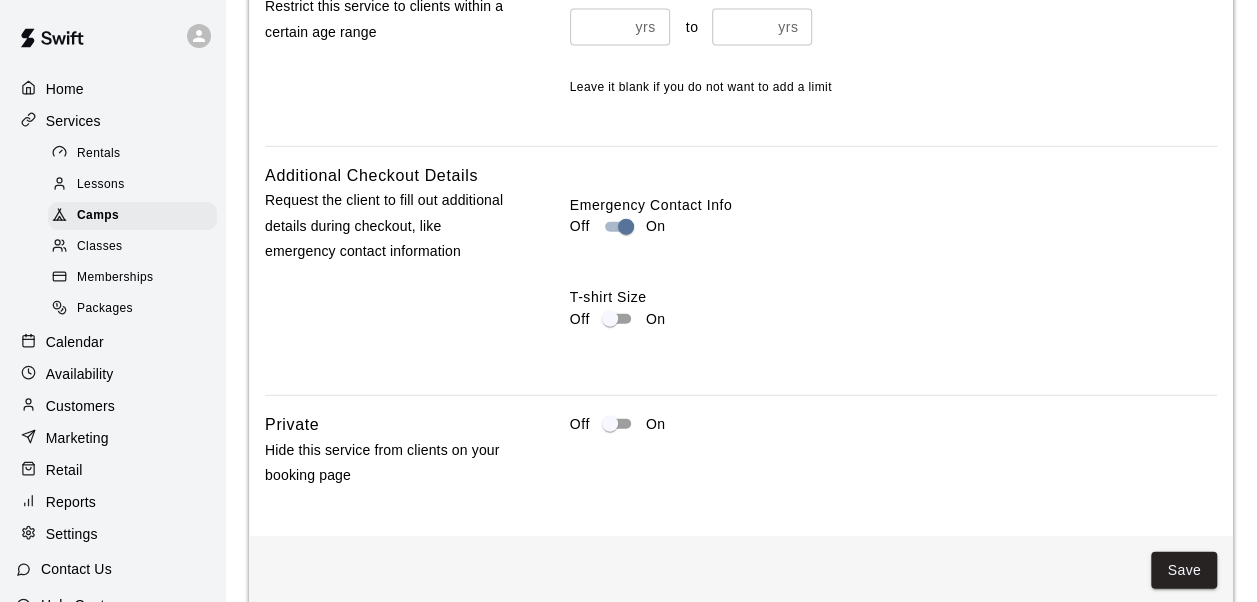 scroll, scrollTop: 2285, scrollLeft: 0, axis: vertical 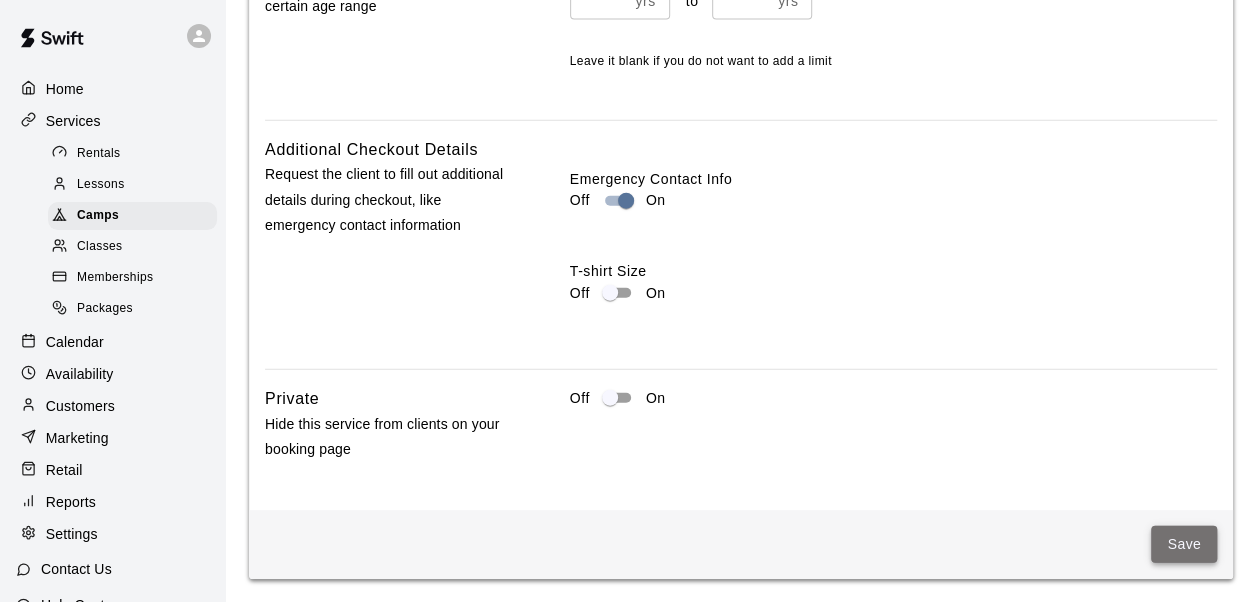 click on "Save" at bounding box center (1184, 544) 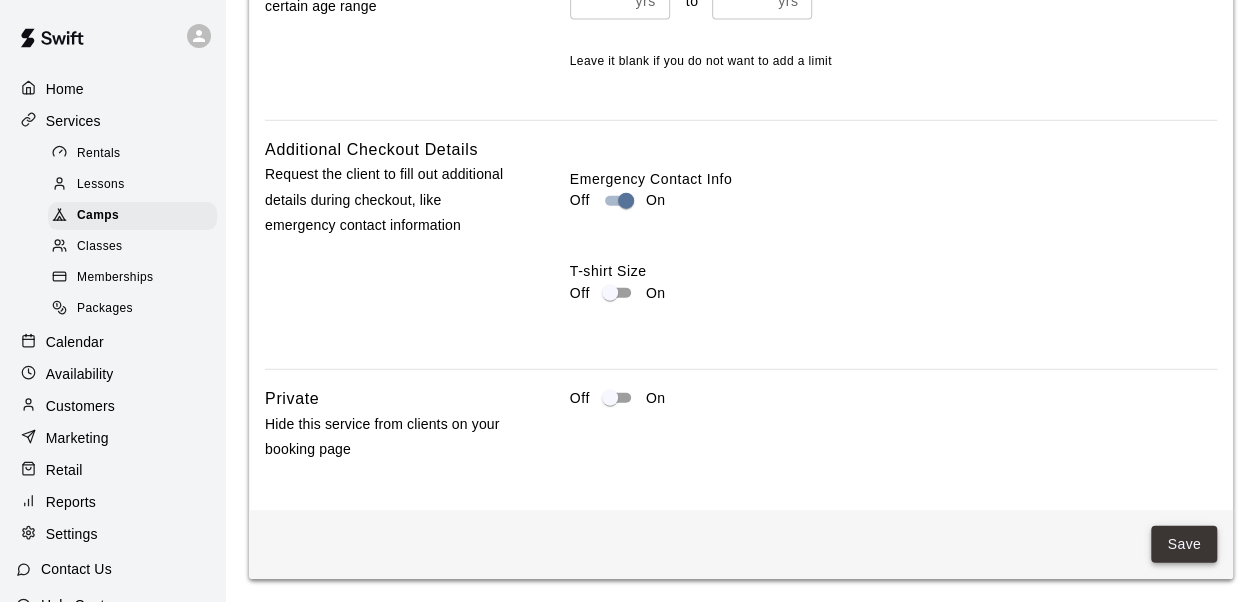 scroll, scrollTop: 0, scrollLeft: 0, axis: both 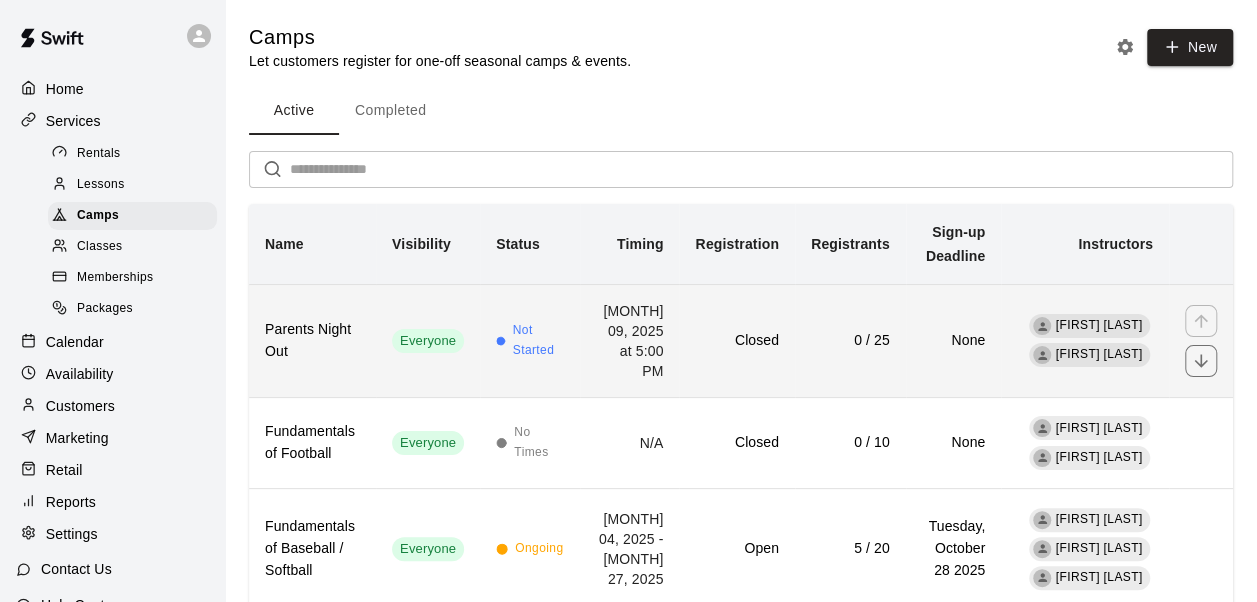 click on "0 / 25" at bounding box center [850, 341] 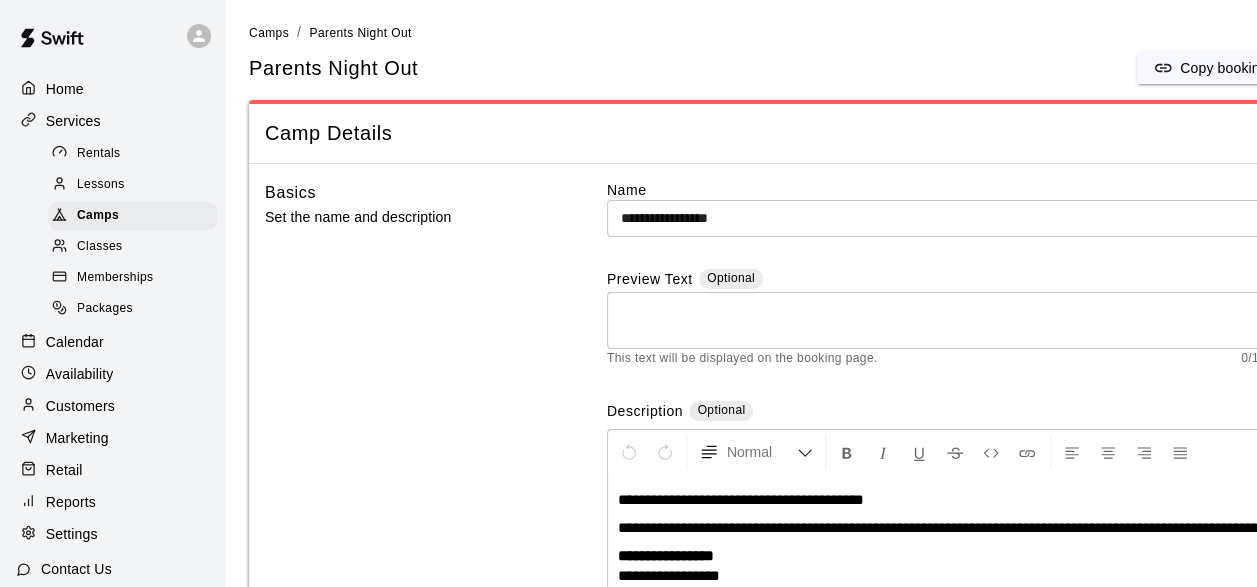 scroll, scrollTop: 2, scrollLeft: 116, axis: both 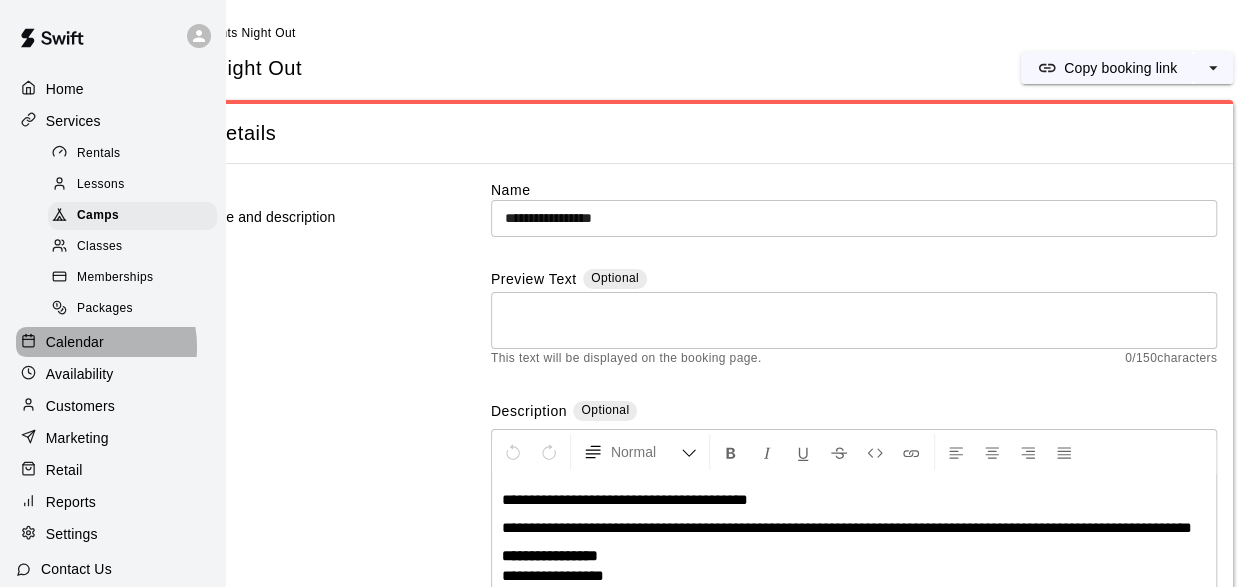 click on "Calendar" at bounding box center (75, 342) 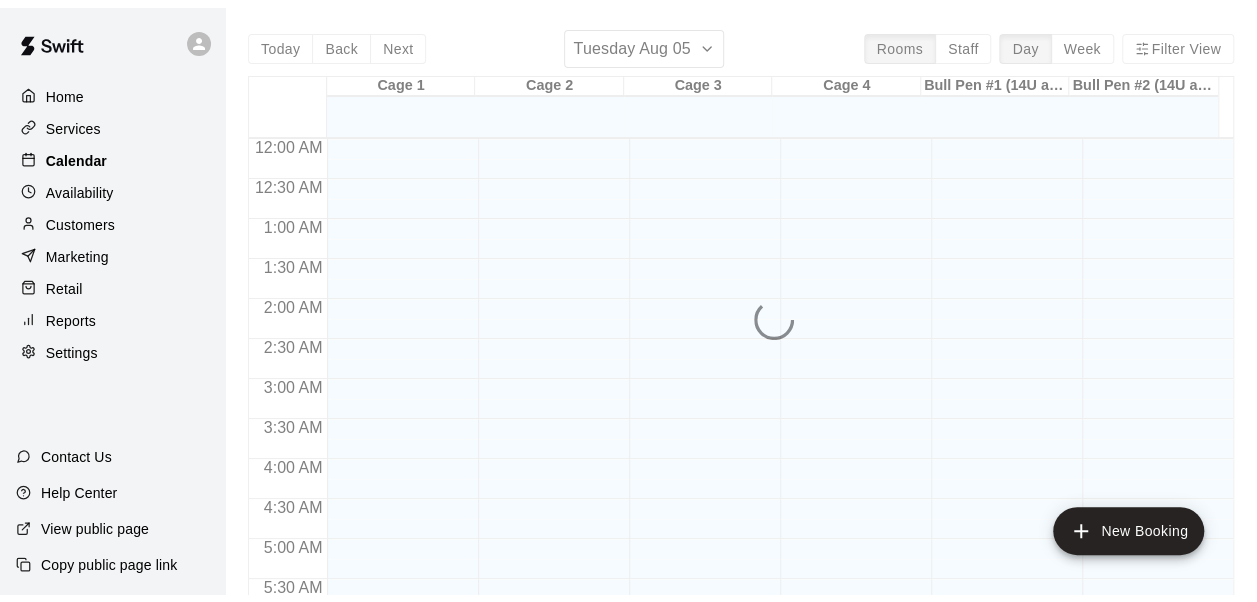 scroll, scrollTop: 0, scrollLeft: 0, axis: both 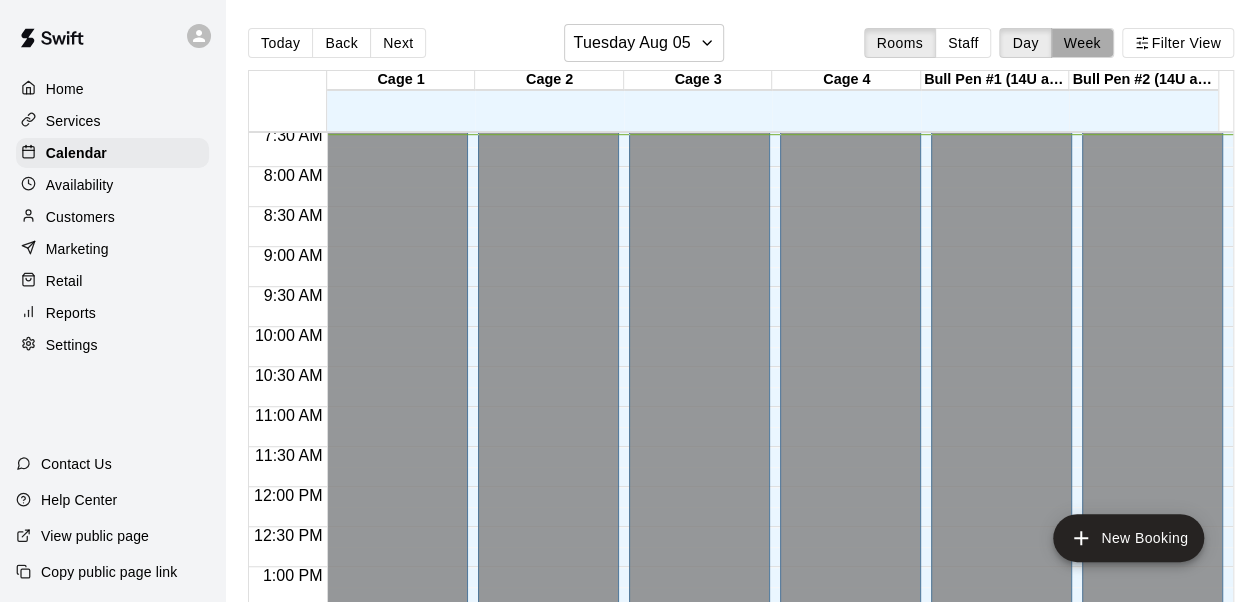 click on "Week" at bounding box center (1082, 43) 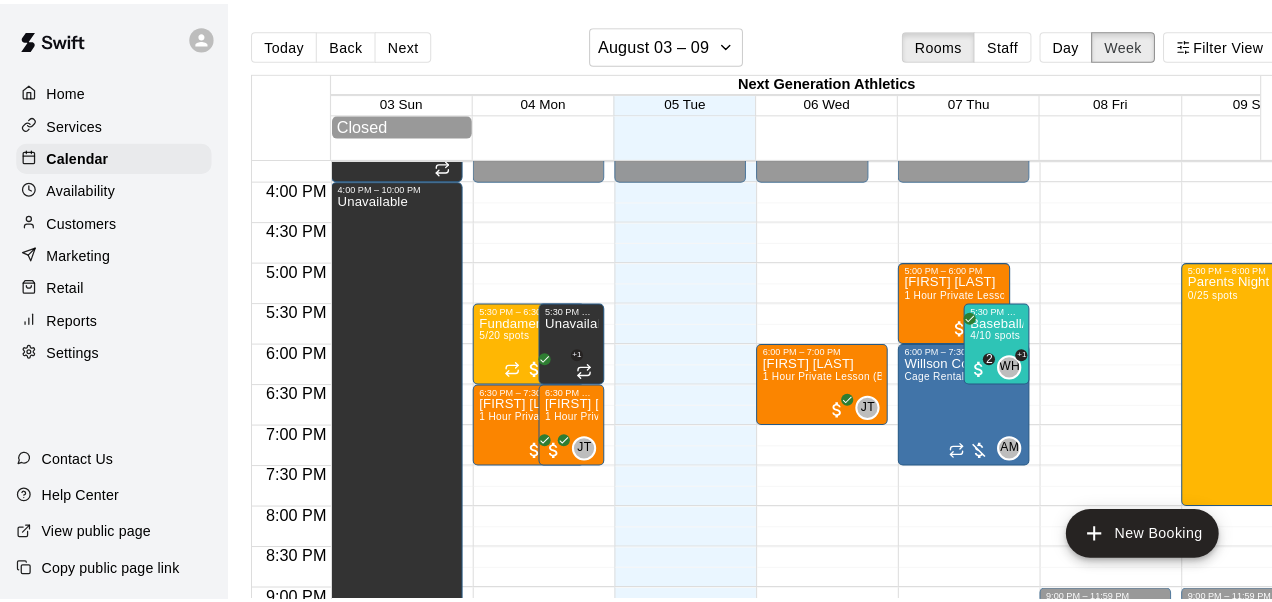 scroll, scrollTop: 1252, scrollLeft: 0, axis: vertical 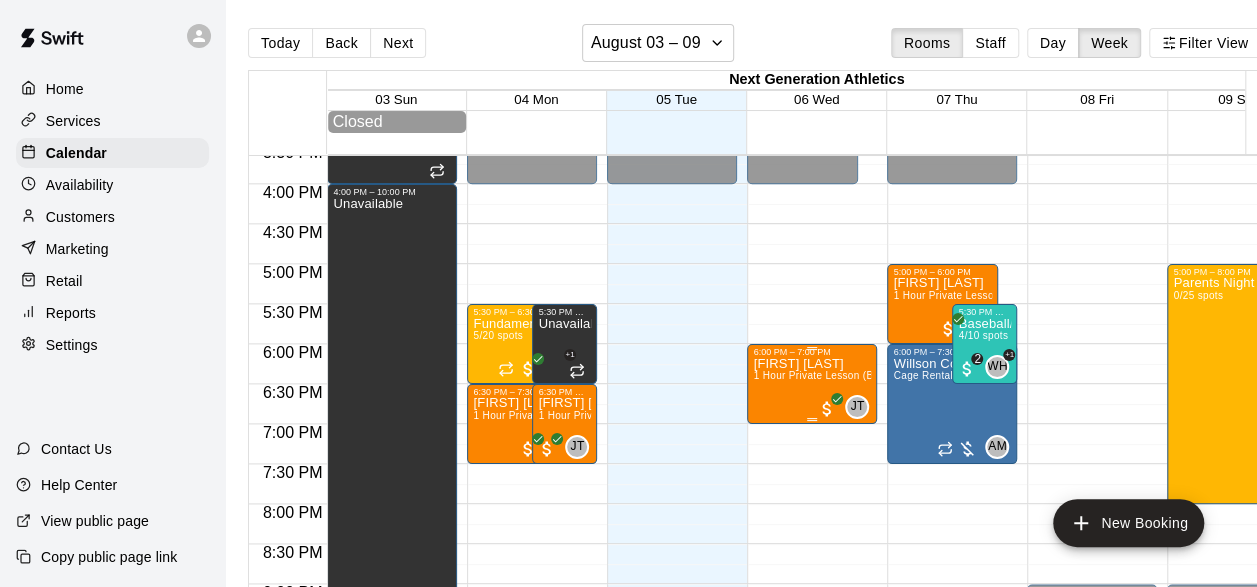 click on "Kage Vara 1 Hour Private Lesson (Baseball / Softball fielding and hitting)" at bounding box center [812, 650] 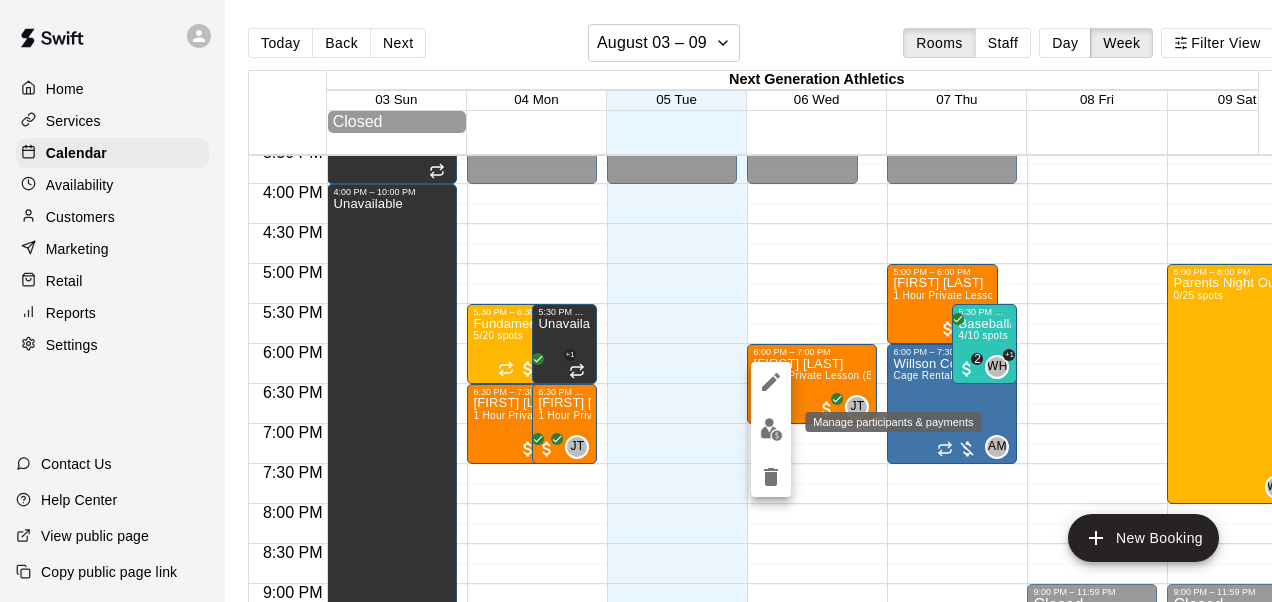 click at bounding box center [771, 429] 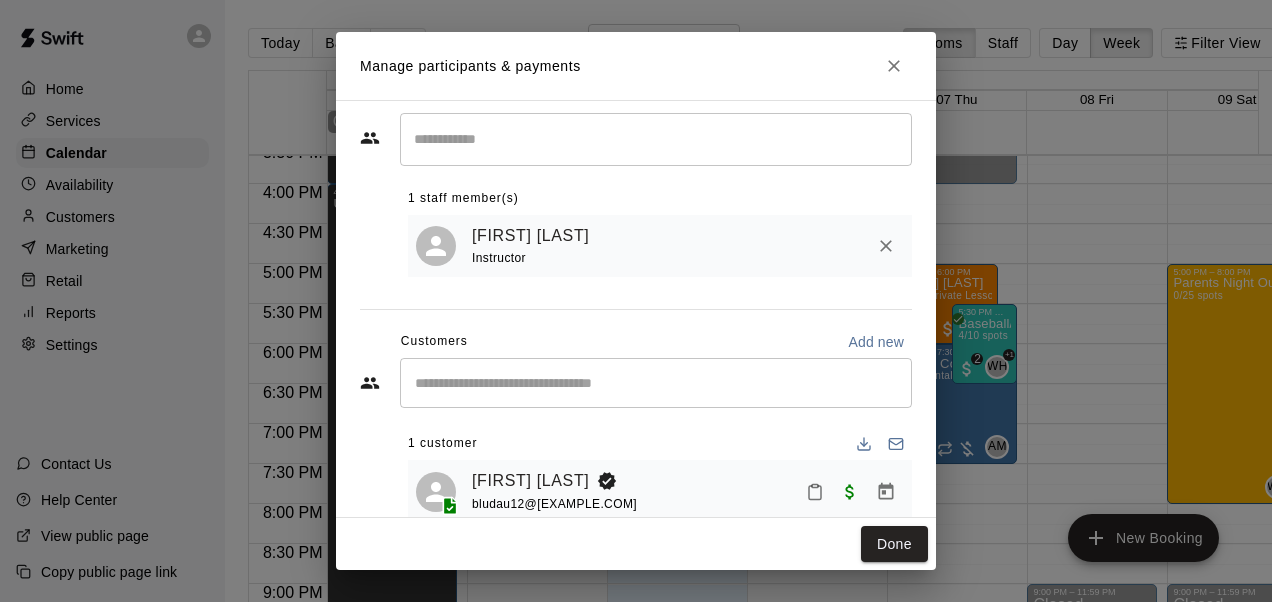 scroll, scrollTop: 0, scrollLeft: 0, axis: both 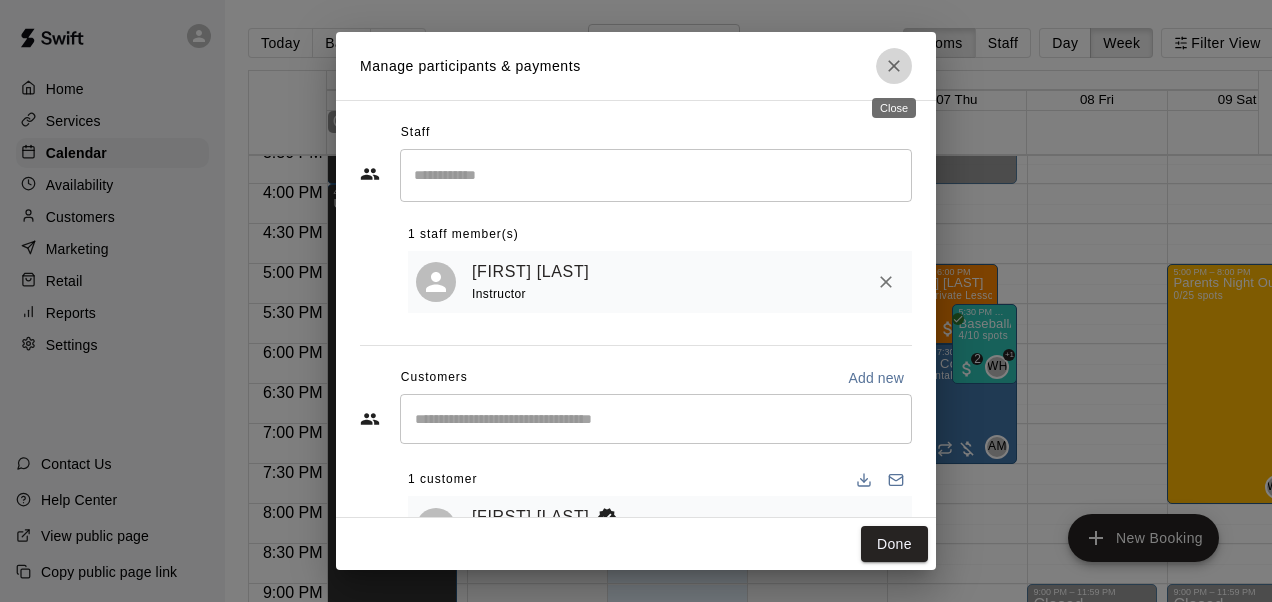 click 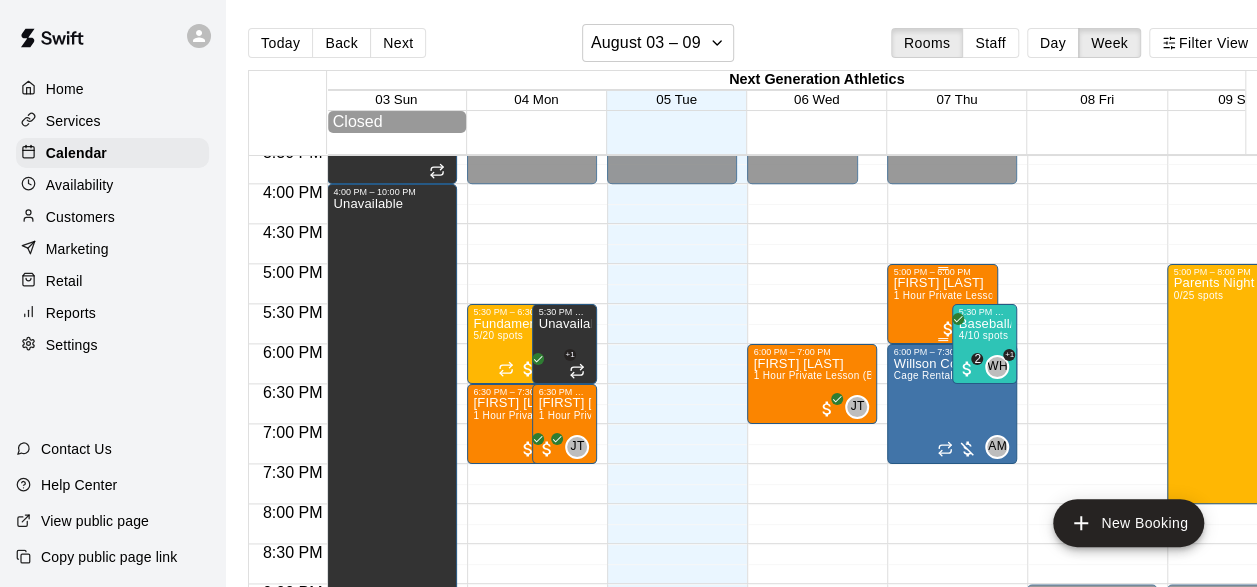 click on "1 Hour Private Lesson (Baseball / Softball fielding and hitting)" at bounding box center [1039, 295] 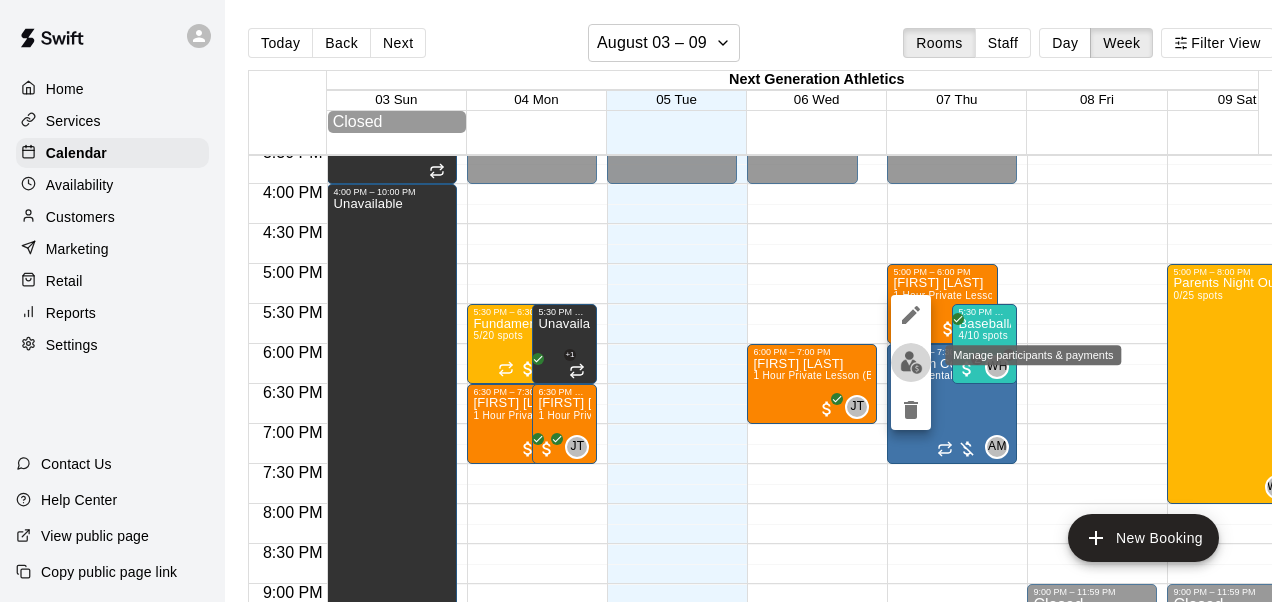 click at bounding box center [911, 362] 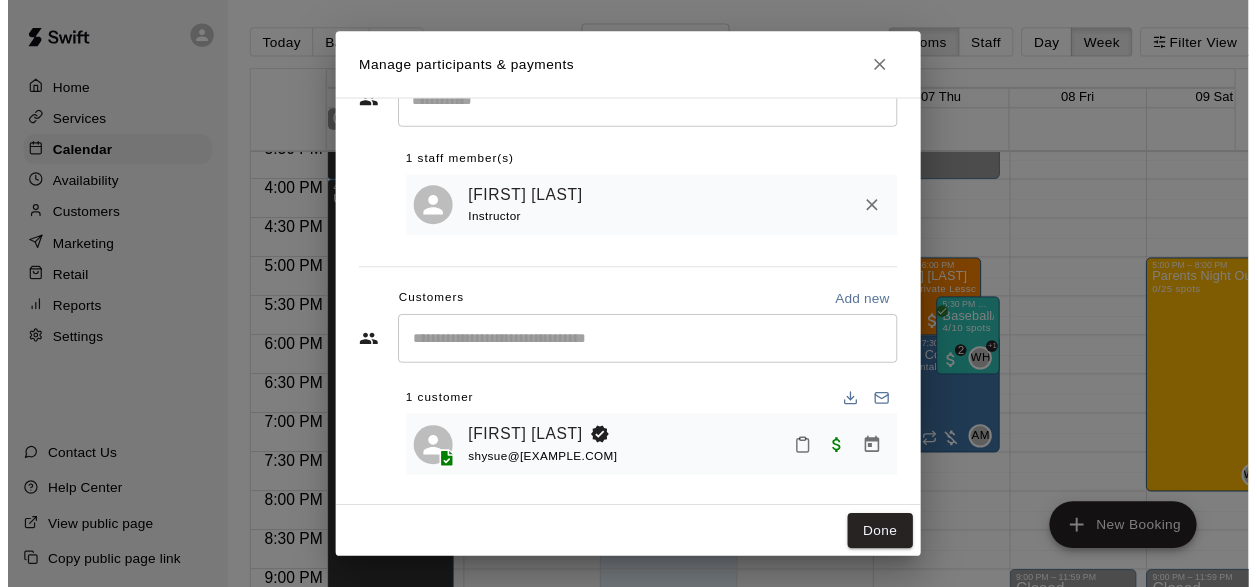 scroll, scrollTop: 75, scrollLeft: 0, axis: vertical 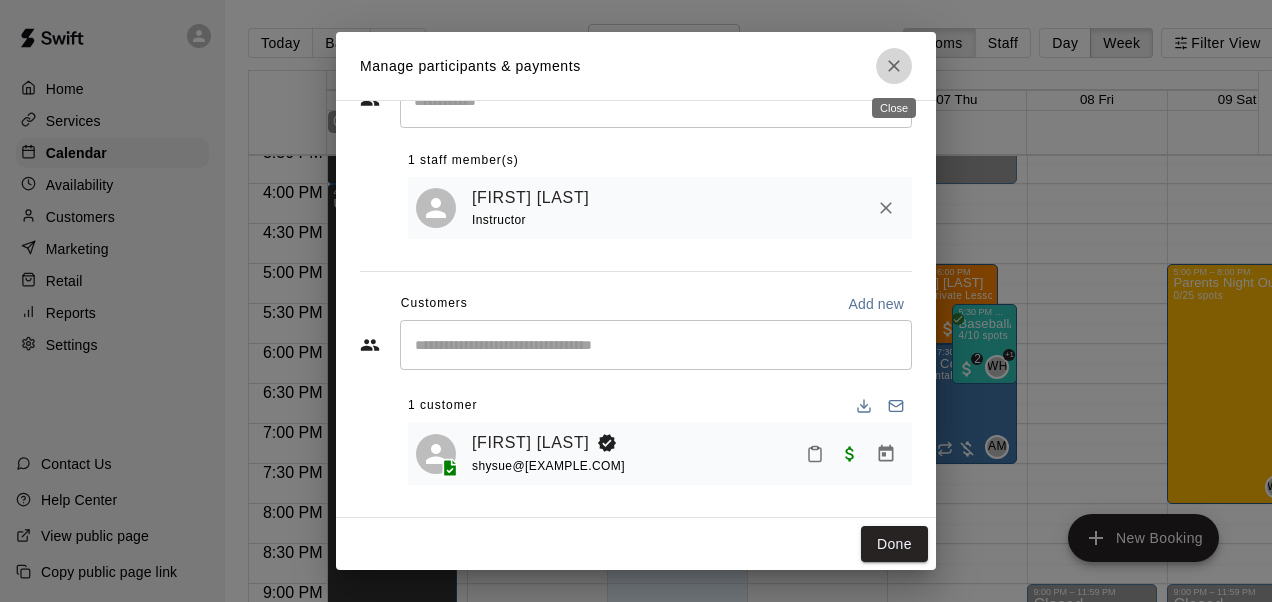 click 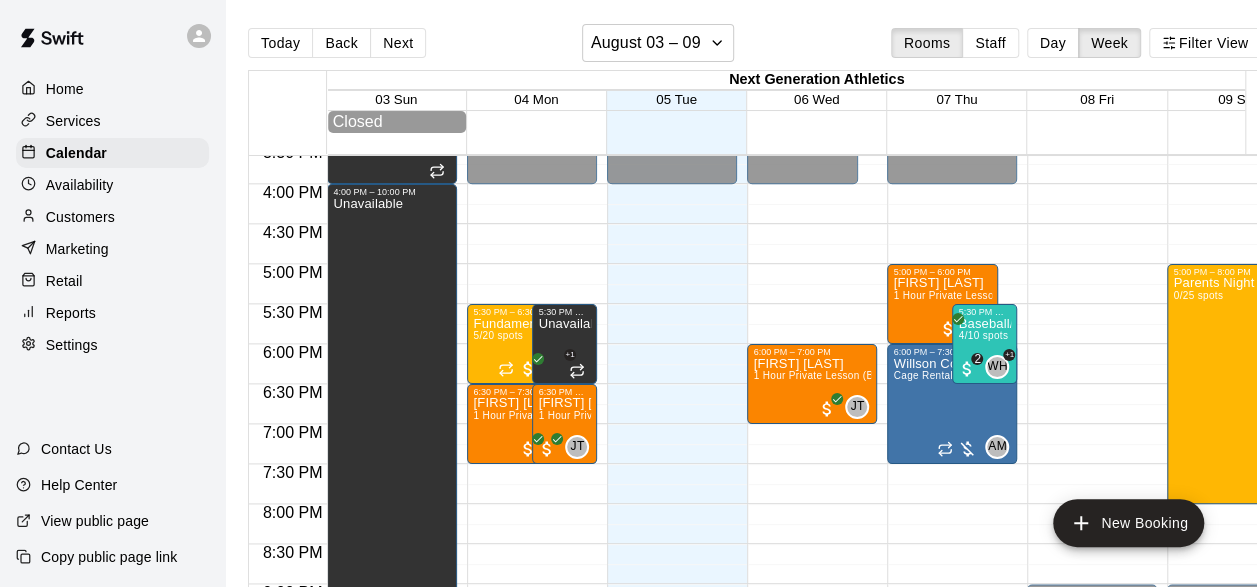 scroll, scrollTop: 1252, scrollLeft: 47, axis: both 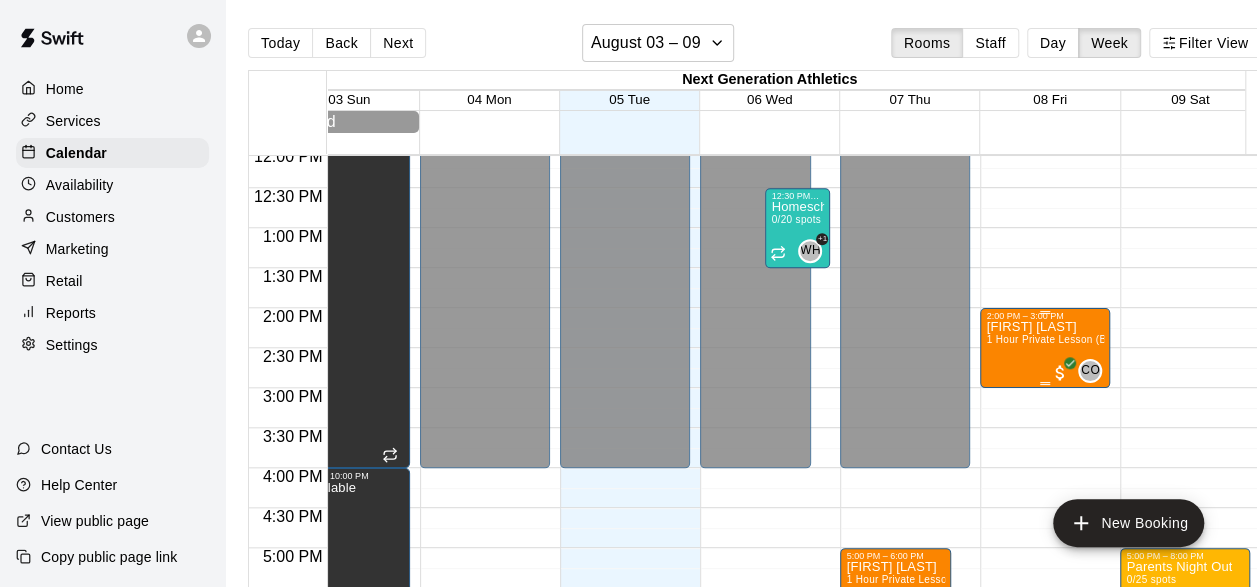 click on "1 Hour Private Lesson (Baseball / Softball fielding and hitting)" at bounding box center (1132, 339) 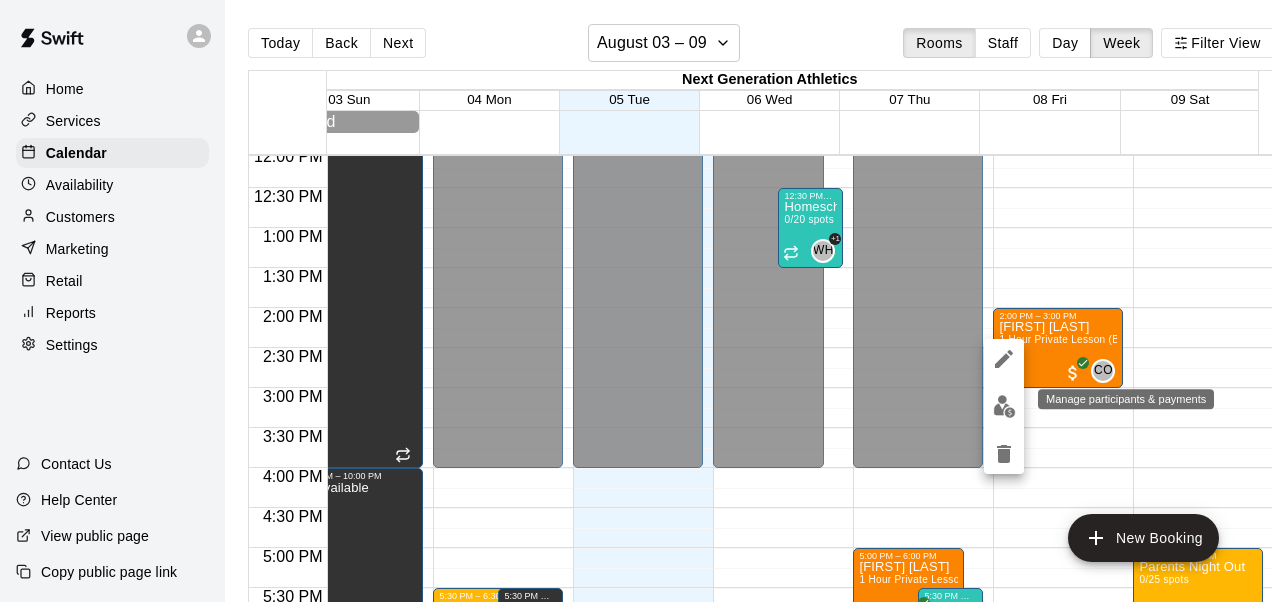 click at bounding box center [1004, 406] 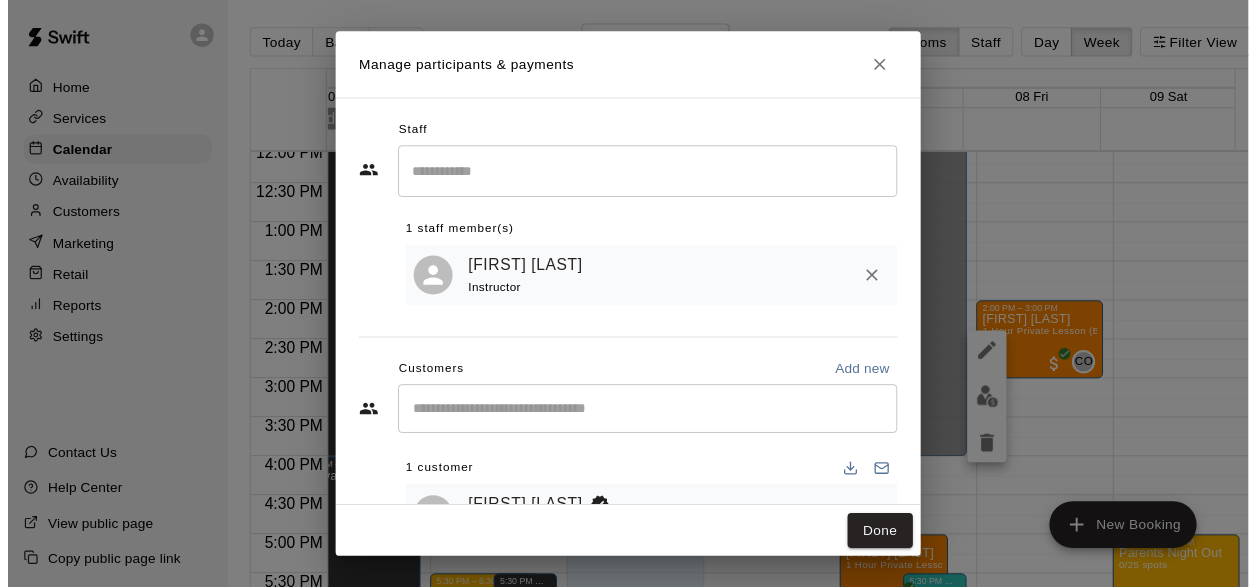 scroll, scrollTop: 79, scrollLeft: 0, axis: vertical 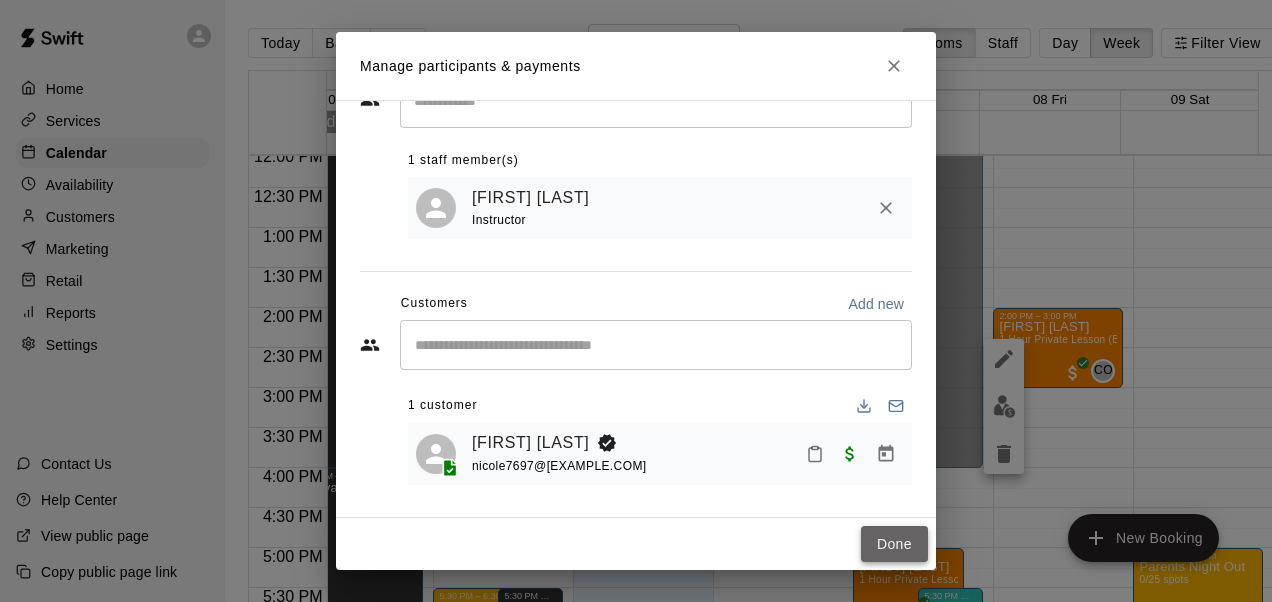 click on "Done" at bounding box center [894, 544] 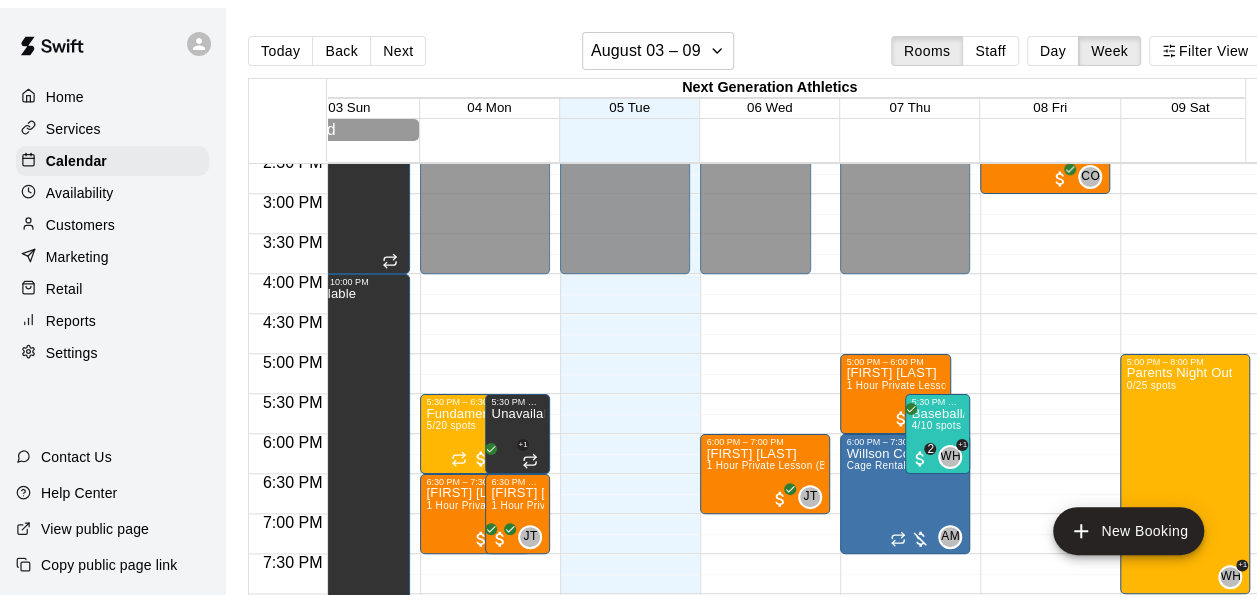 scroll, scrollTop: 1171, scrollLeft: 47, axis: both 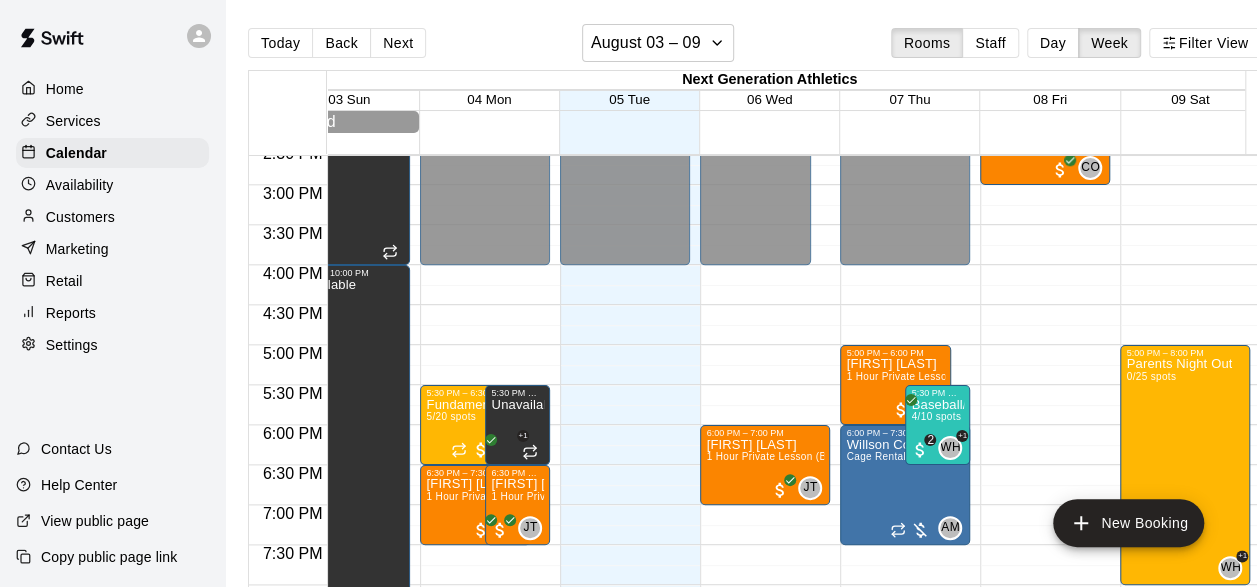 click on "Services" at bounding box center (73, 121) 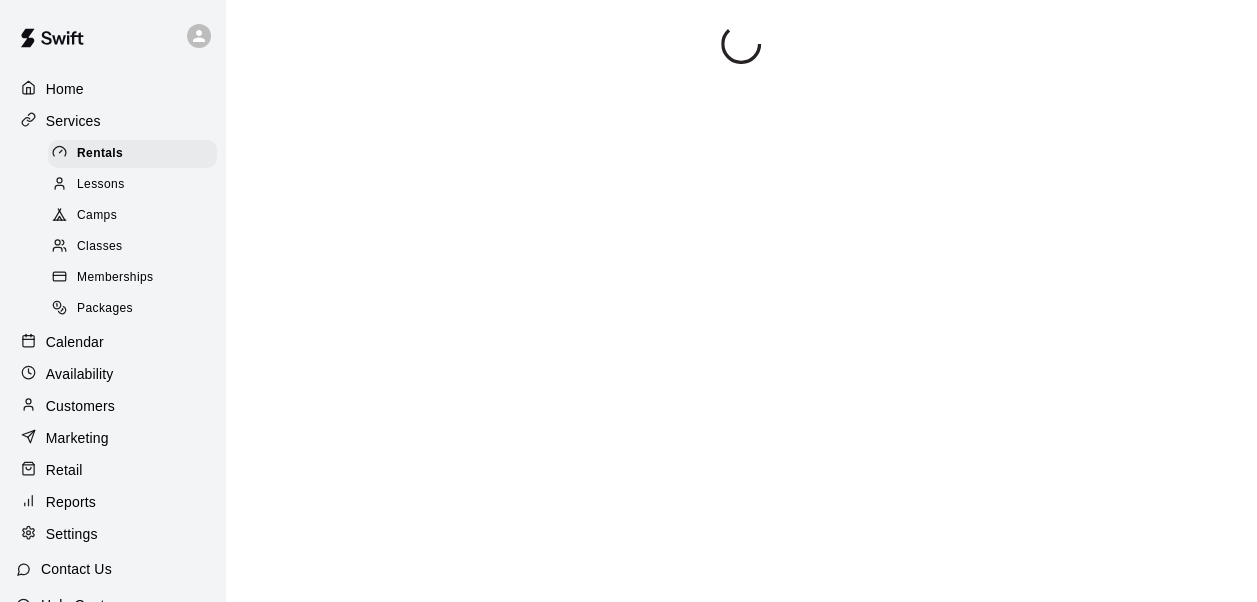click on "Camps" at bounding box center (132, 216) 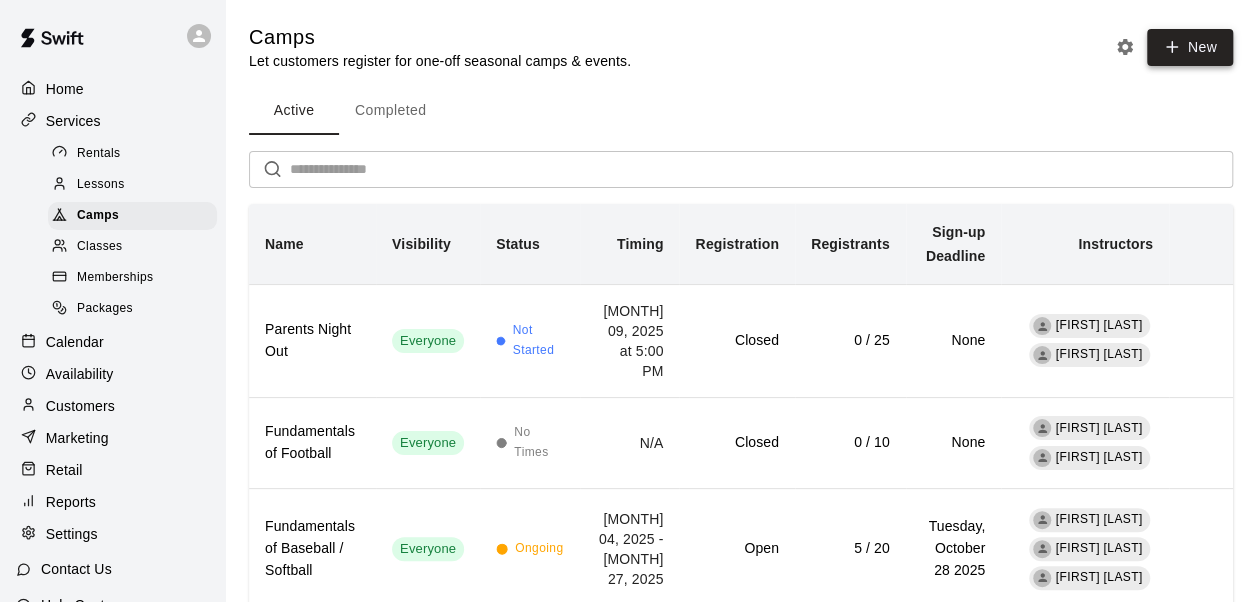 click on "New" at bounding box center (1190, 47) 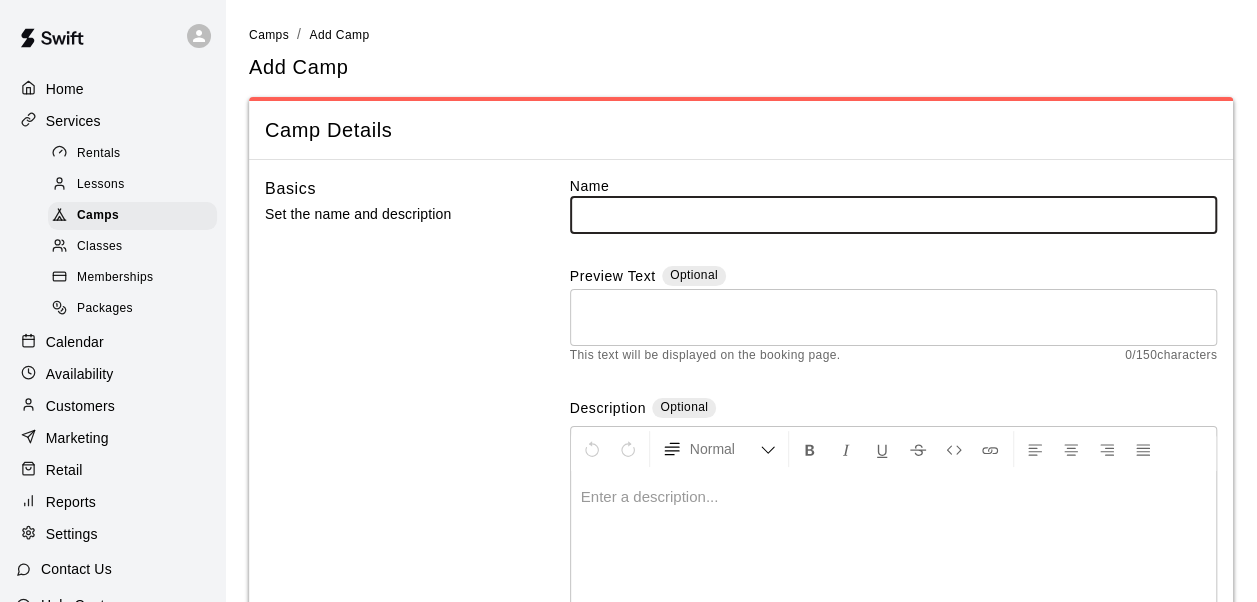click at bounding box center (893, 214) 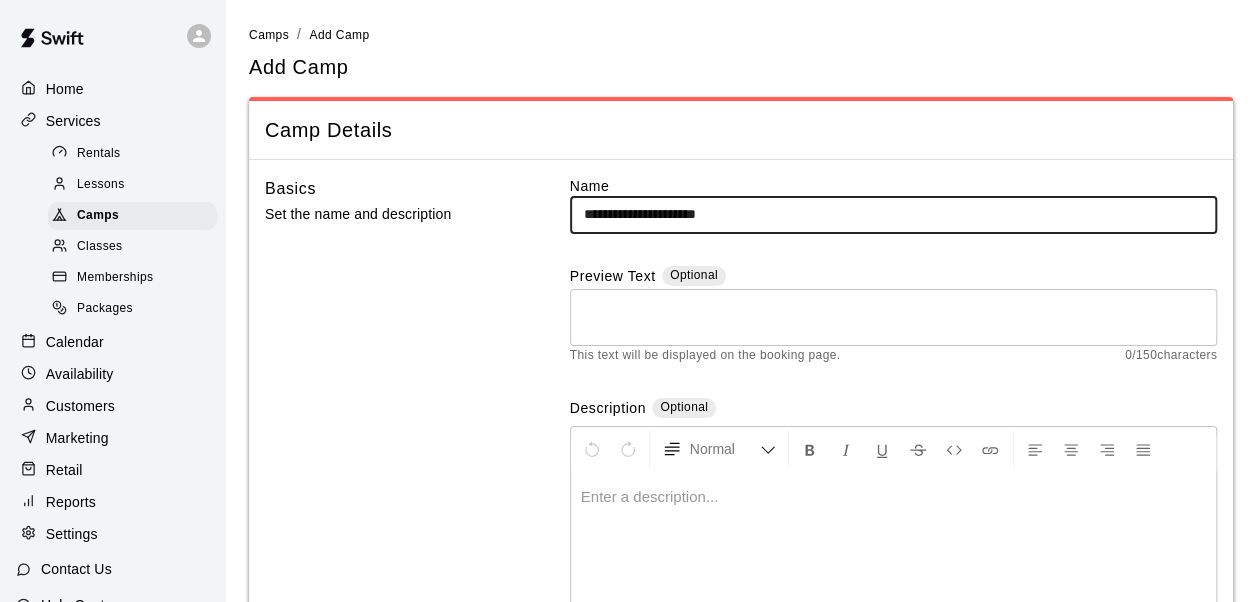 type on "**********" 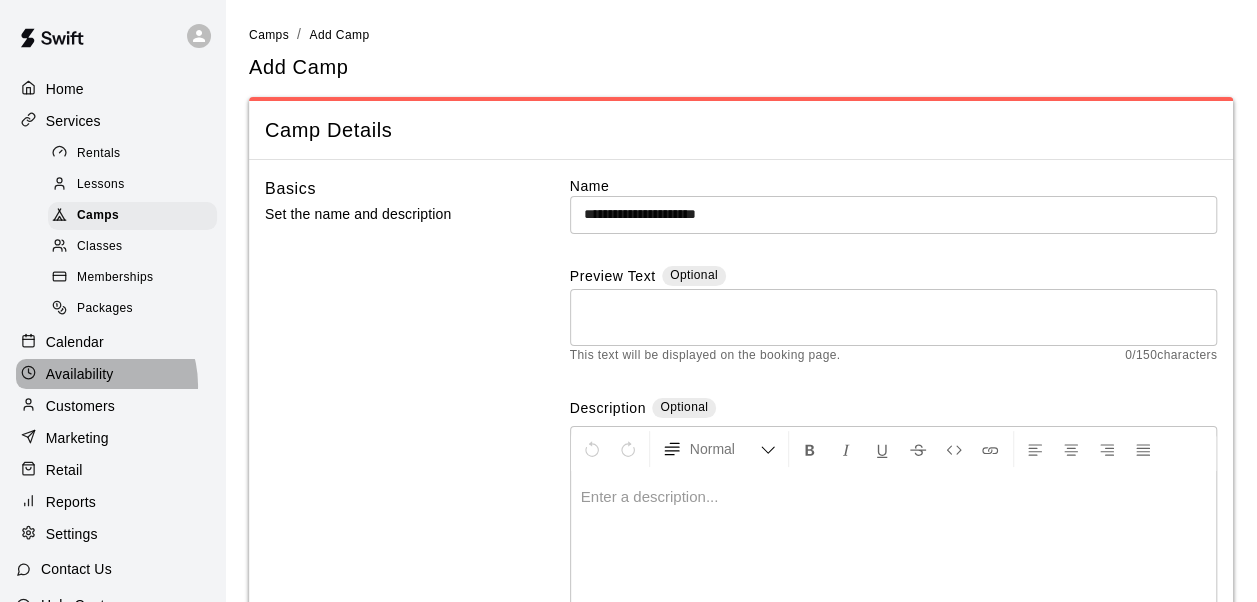 click on "Availability" at bounding box center (112, 374) 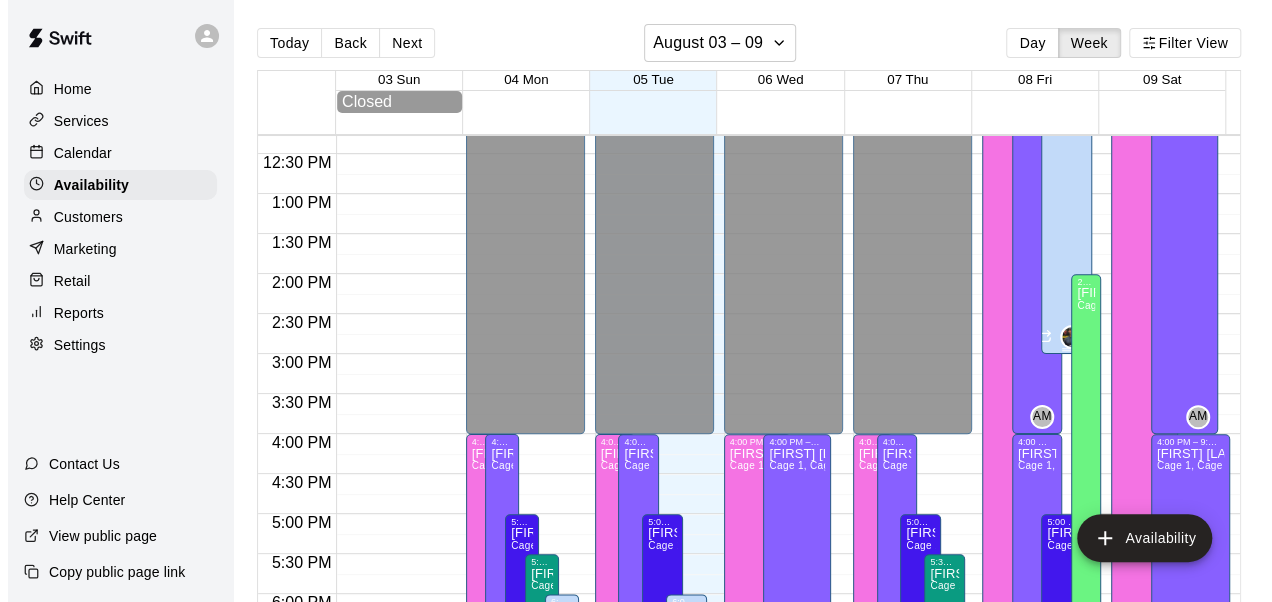 scroll, scrollTop: 992, scrollLeft: 0, axis: vertical 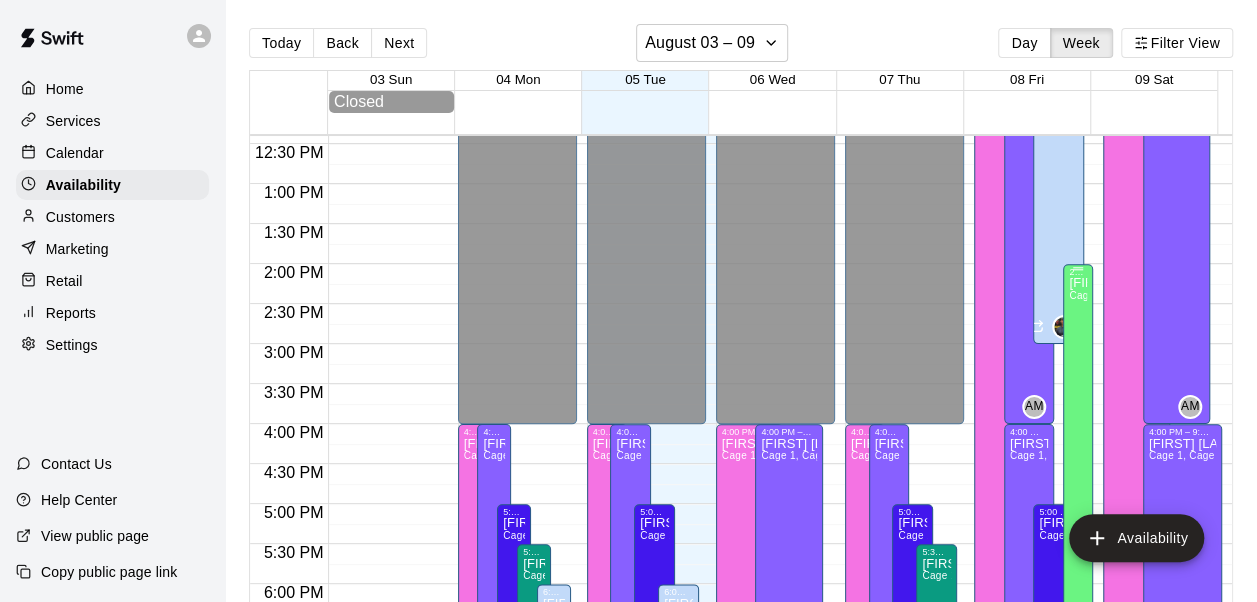 click on "[FIRST] [LAST] Cage 1, Cage 2, Cage 3, Cage 4, Bull Pen #1 (14U and below)" at bounding box center [1078, 578] 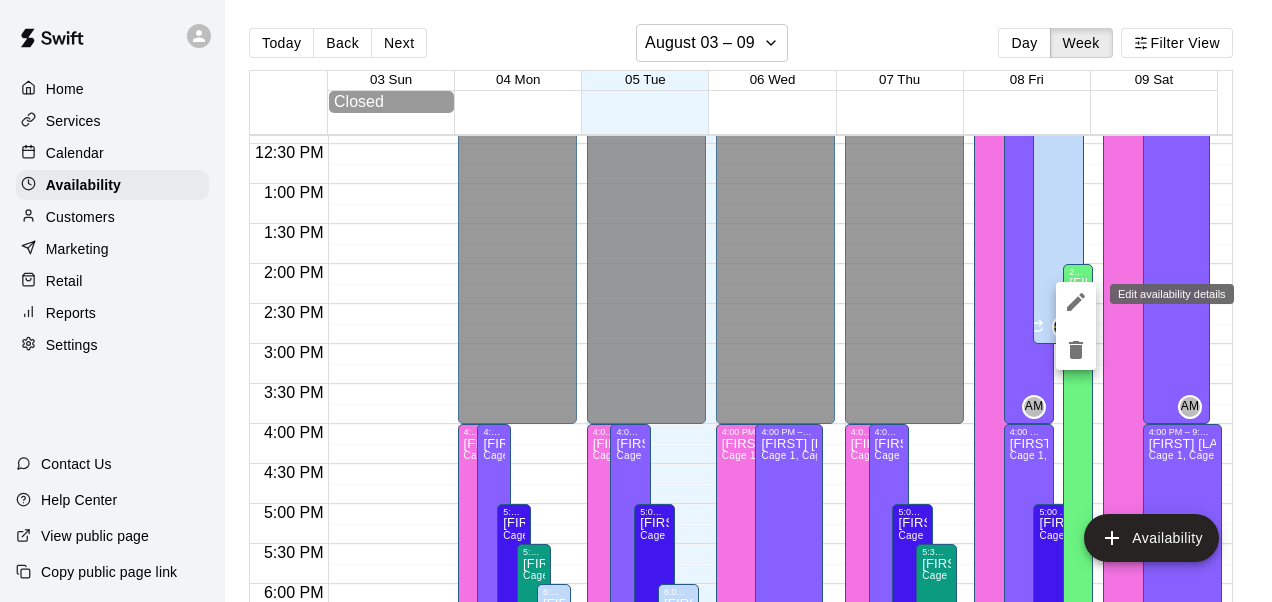 click 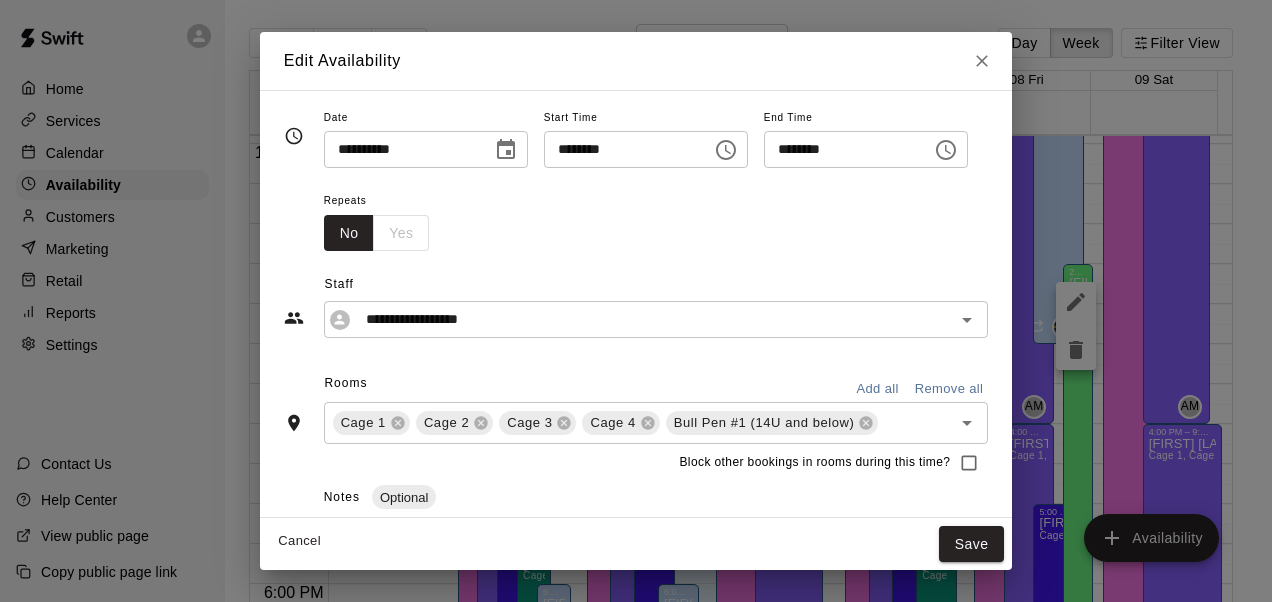 scroll, scrollTop: 0, scrollLeft: 0, axis: both 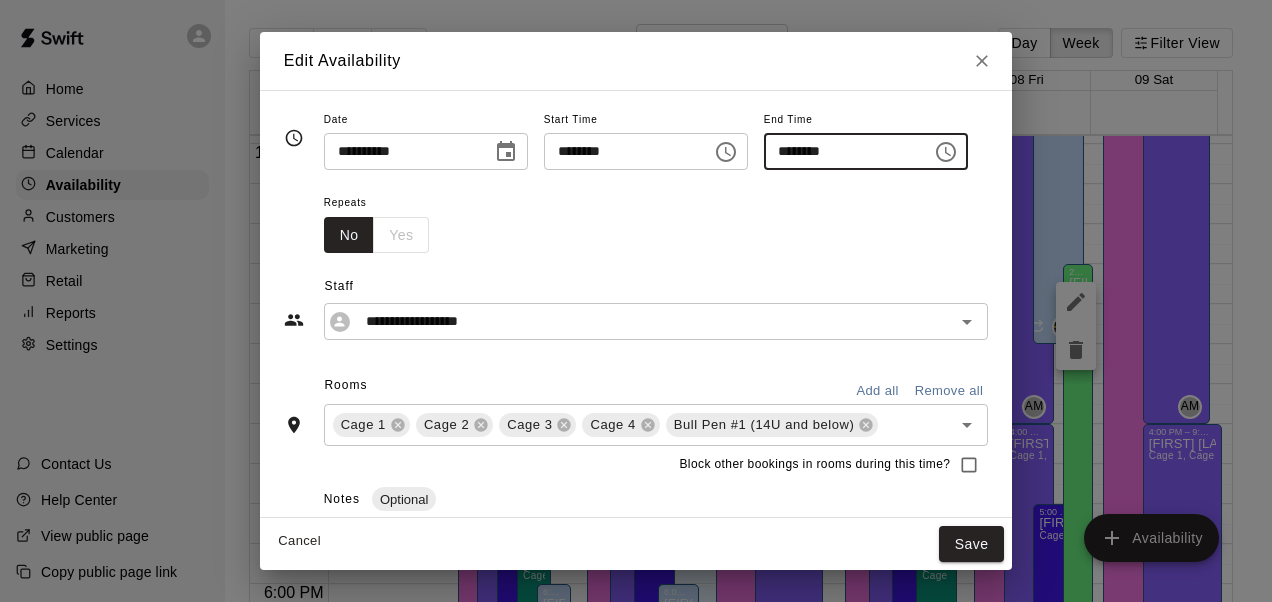 click on "********" at bounding box center (841, 151) 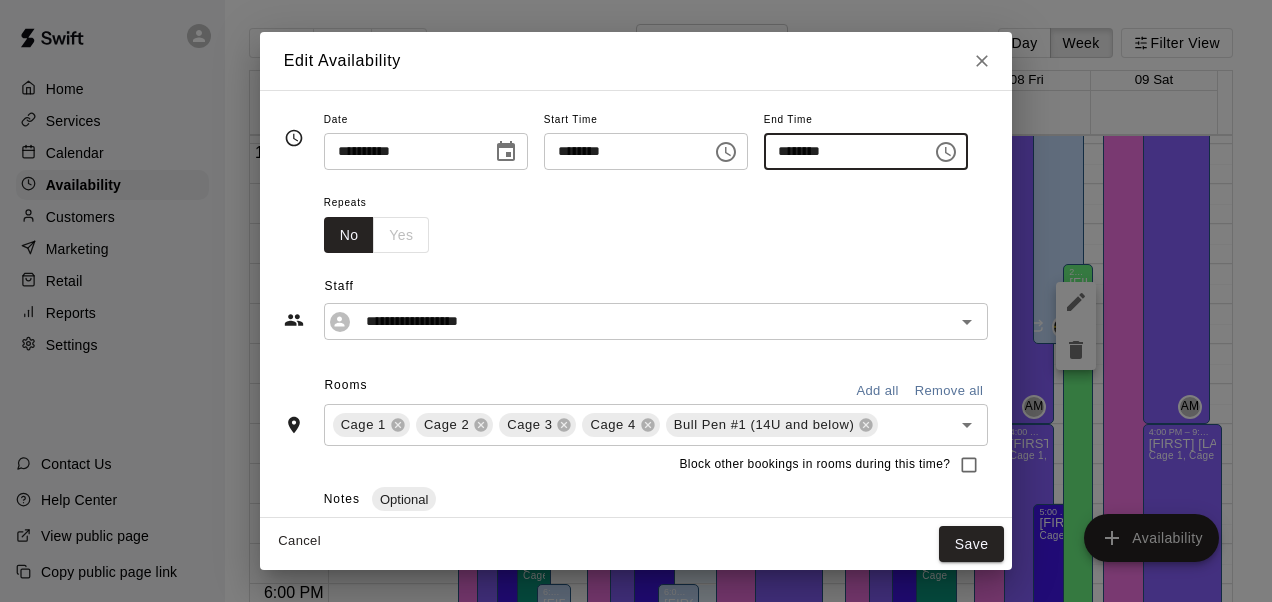 click 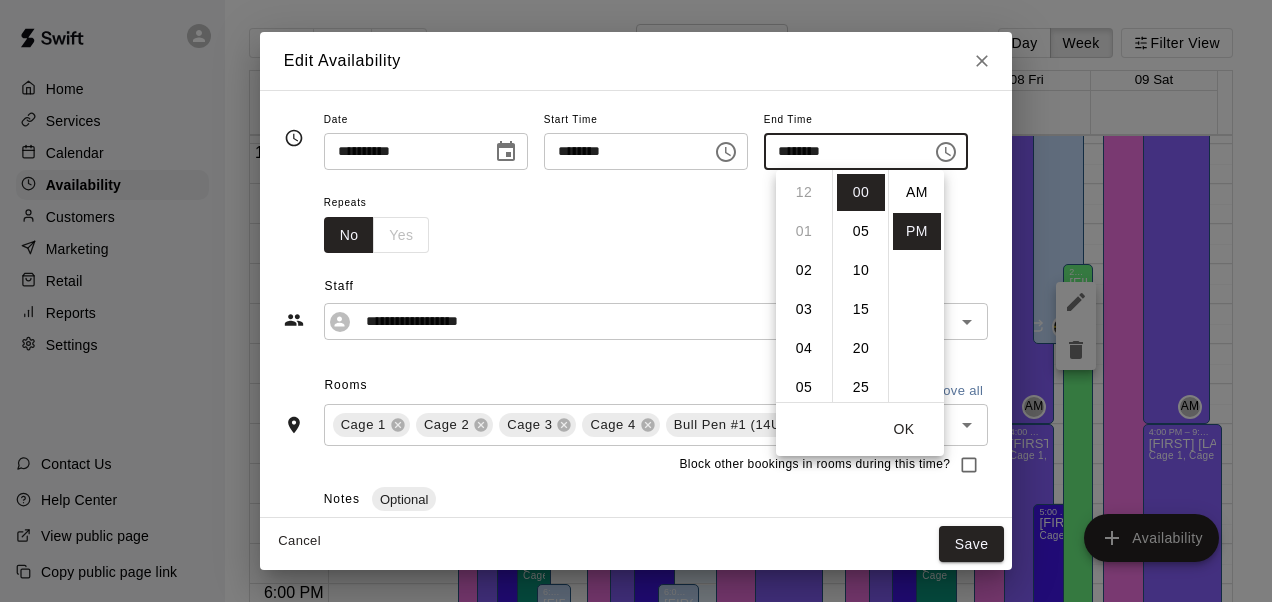 scroll, scrollTop: 351, scrollLeft: 0, axis: vertical 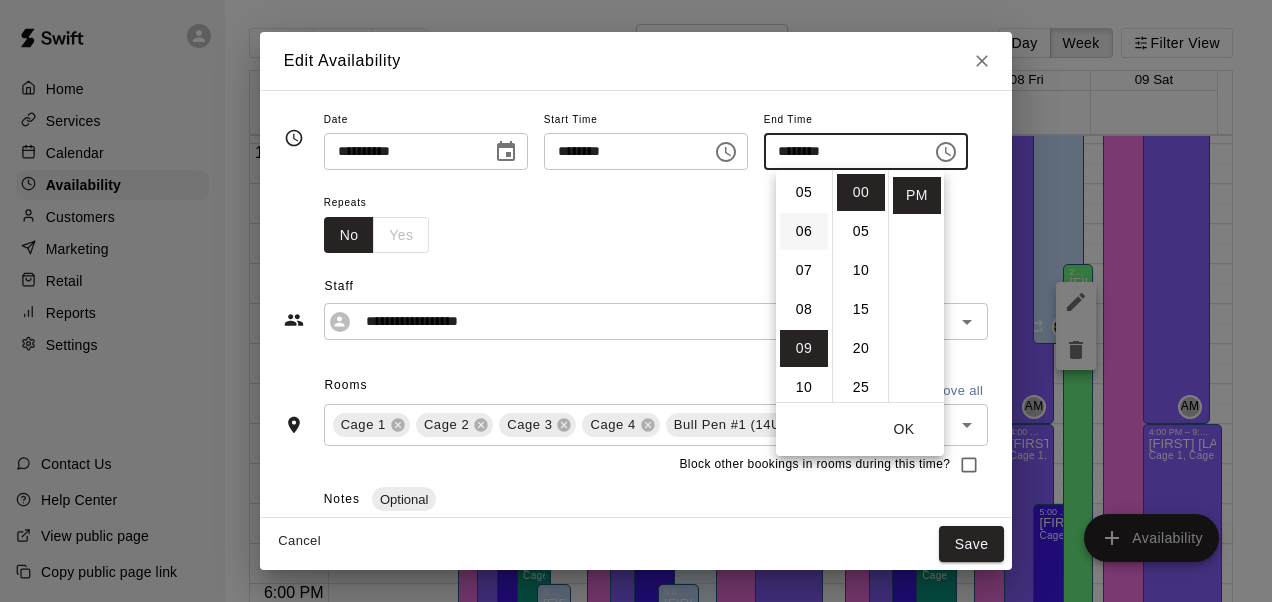 click on "06" at bounding box center (804, 231) 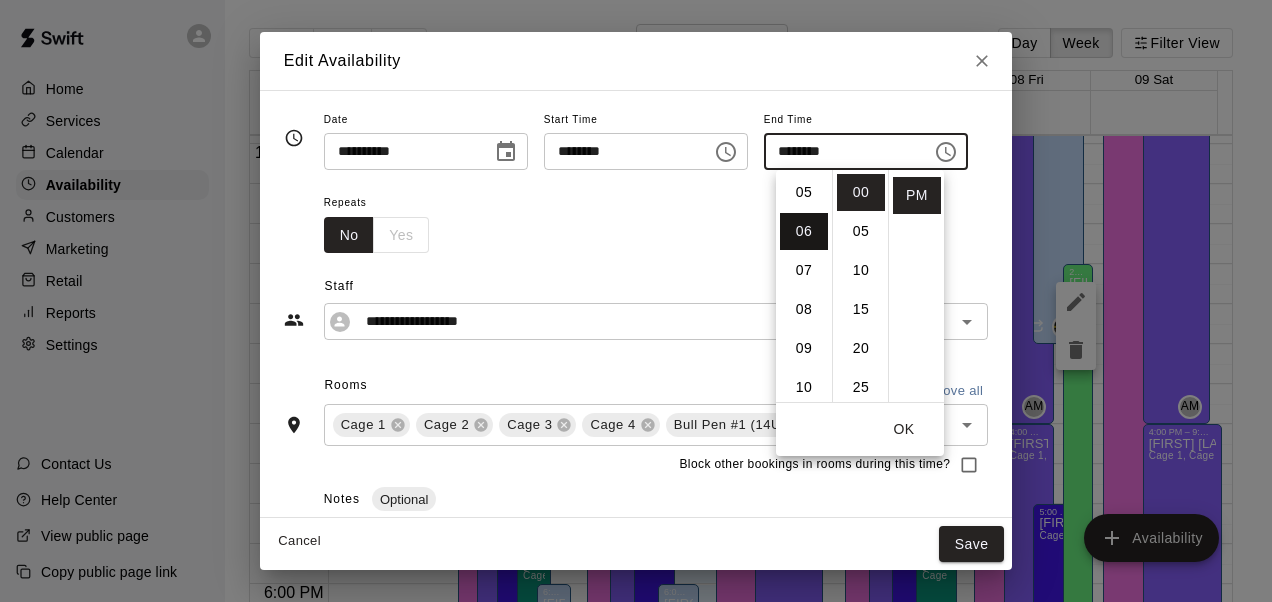 type on "********" 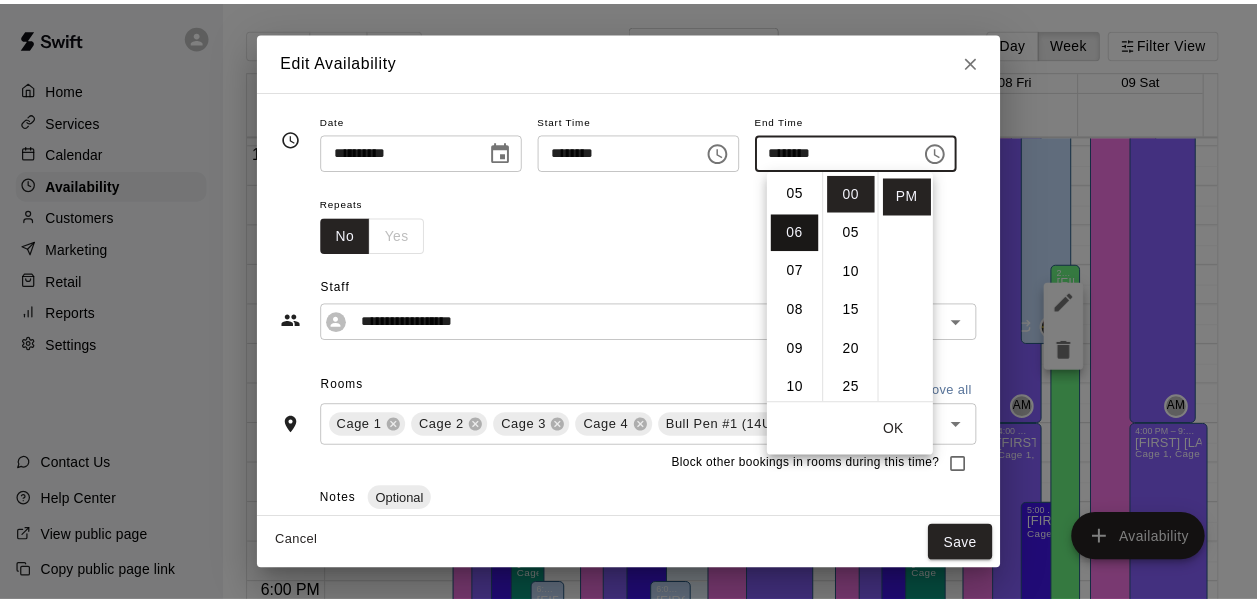 scroll, scrollTop: 234, scrollLeft: 0, axis: vertical 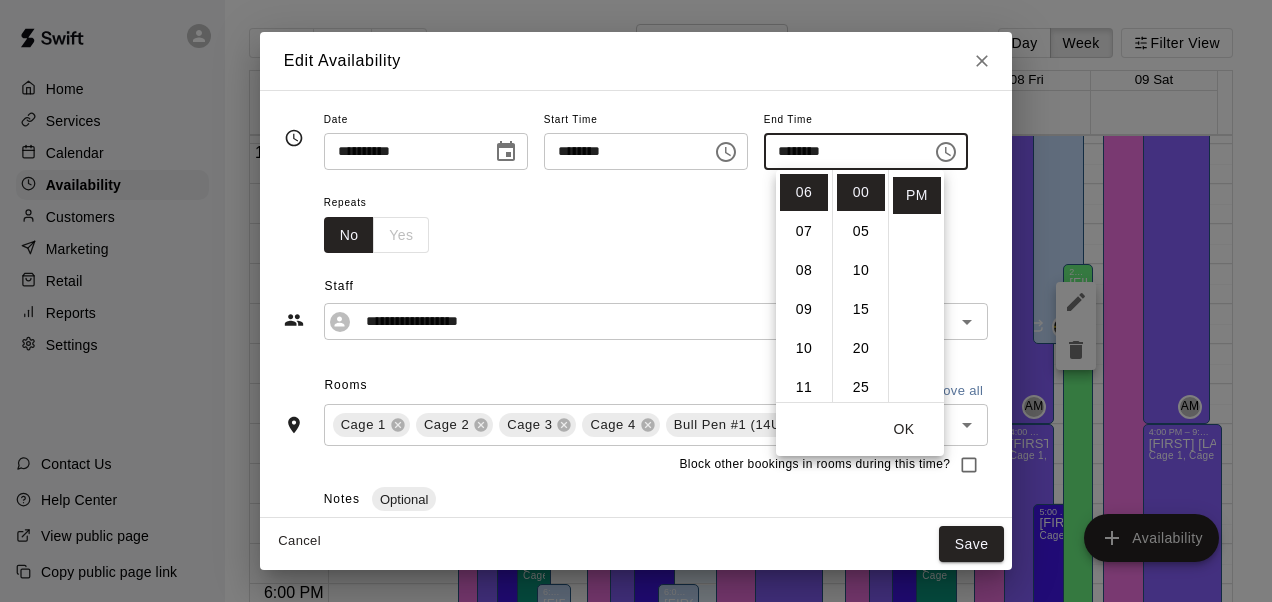 click on "OK" at bounding box center [904, 429] 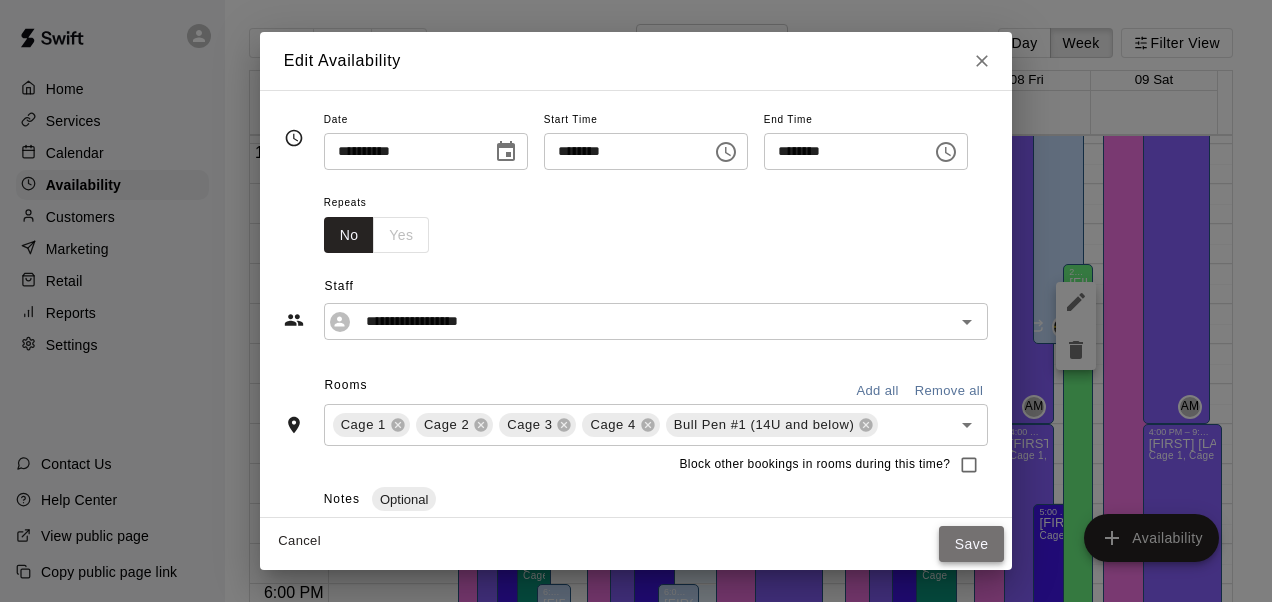 drag, startPoint x: 988, startPoint y: 535, endPoint x: 1006, endPoint y: 558, distance: 29.206163 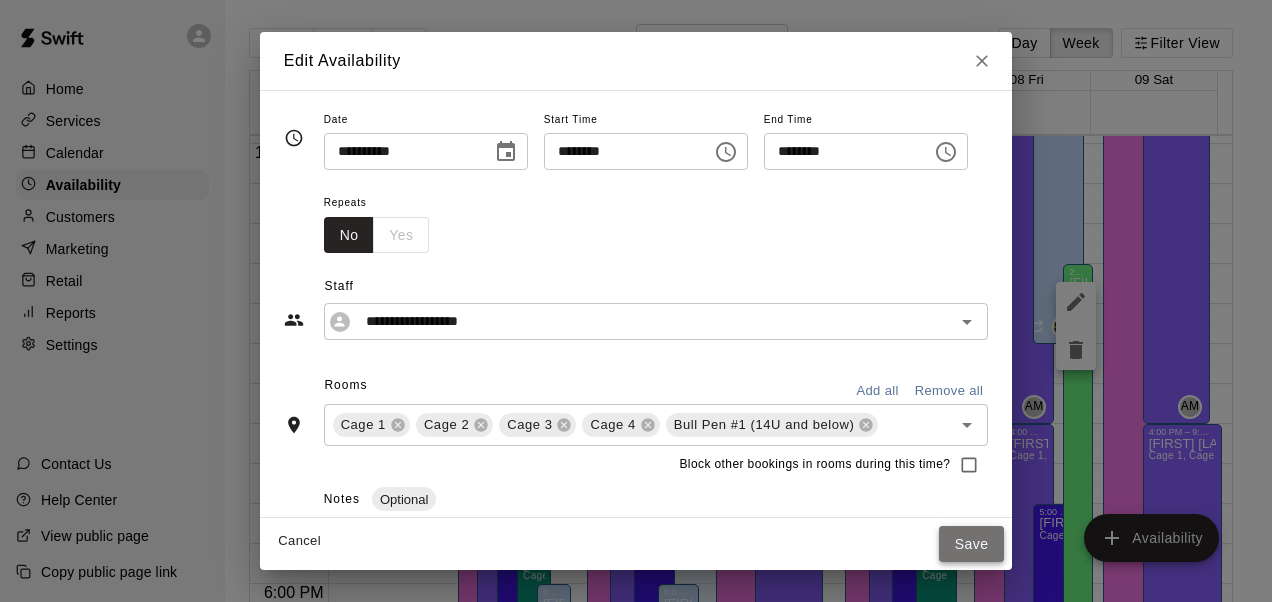 click on "Save" at bounding box center [972, 544] 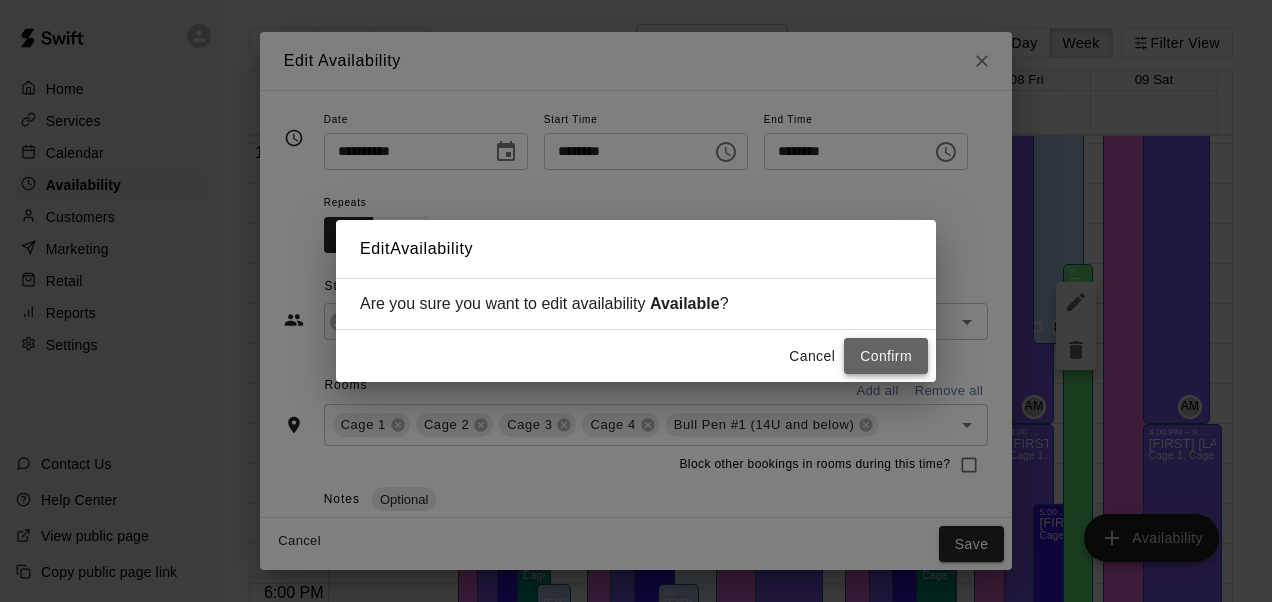 click on "Confirm" at bounding box center (886, 356) 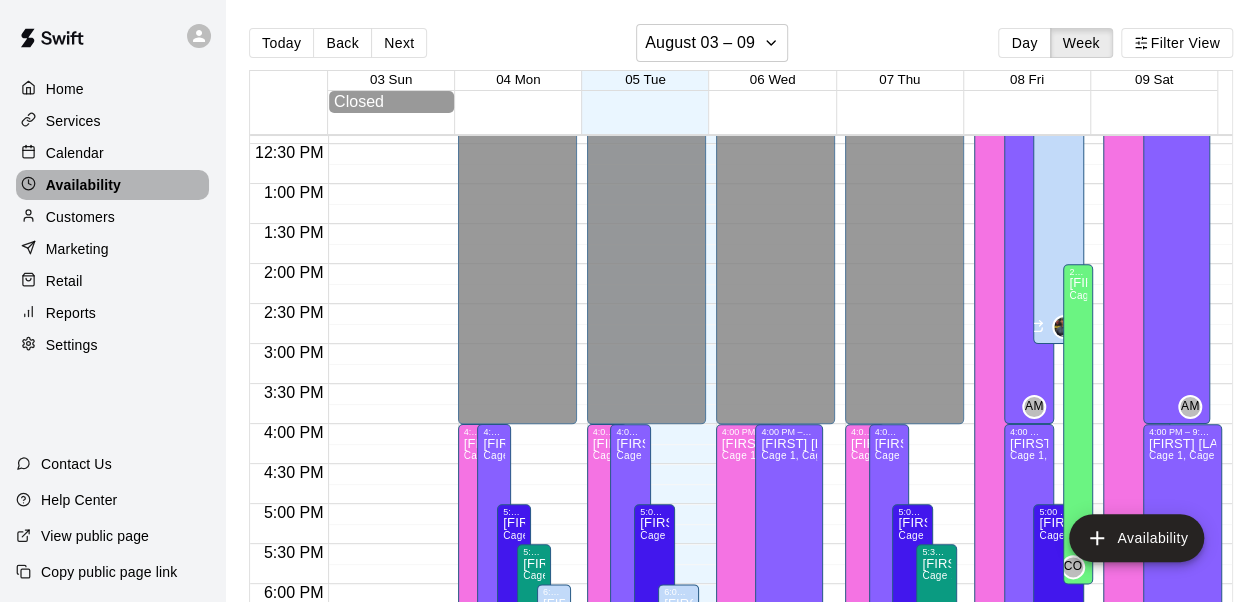 click on "Availability" at bounding box center [112, 185] 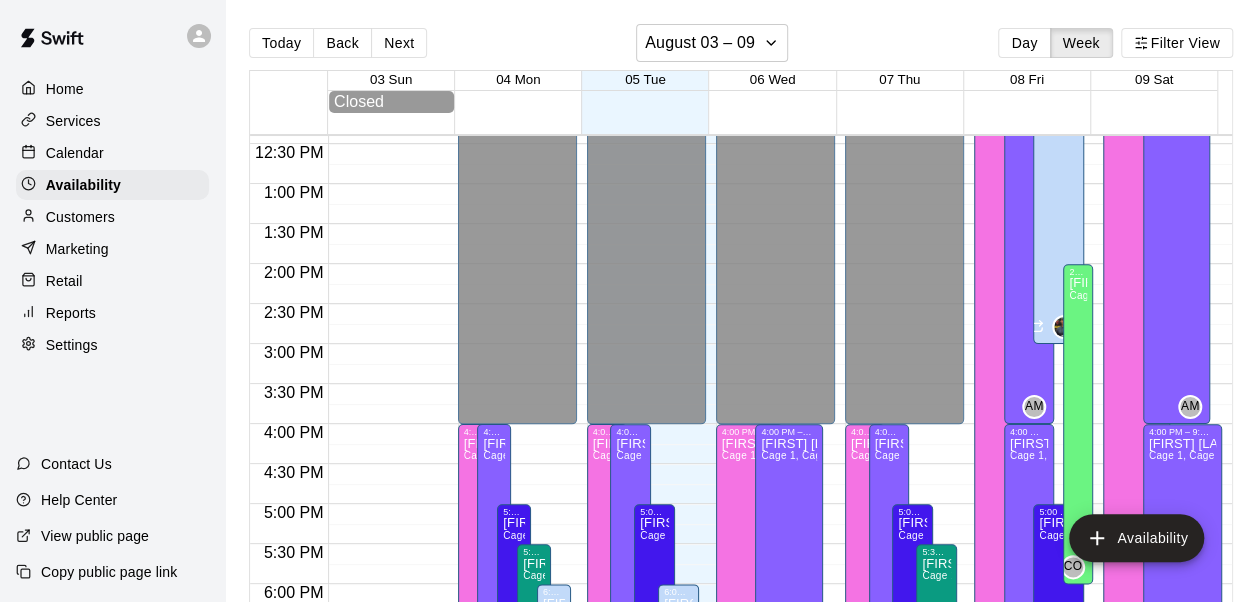 click on "Calendar" at bounding box center (75, 153) 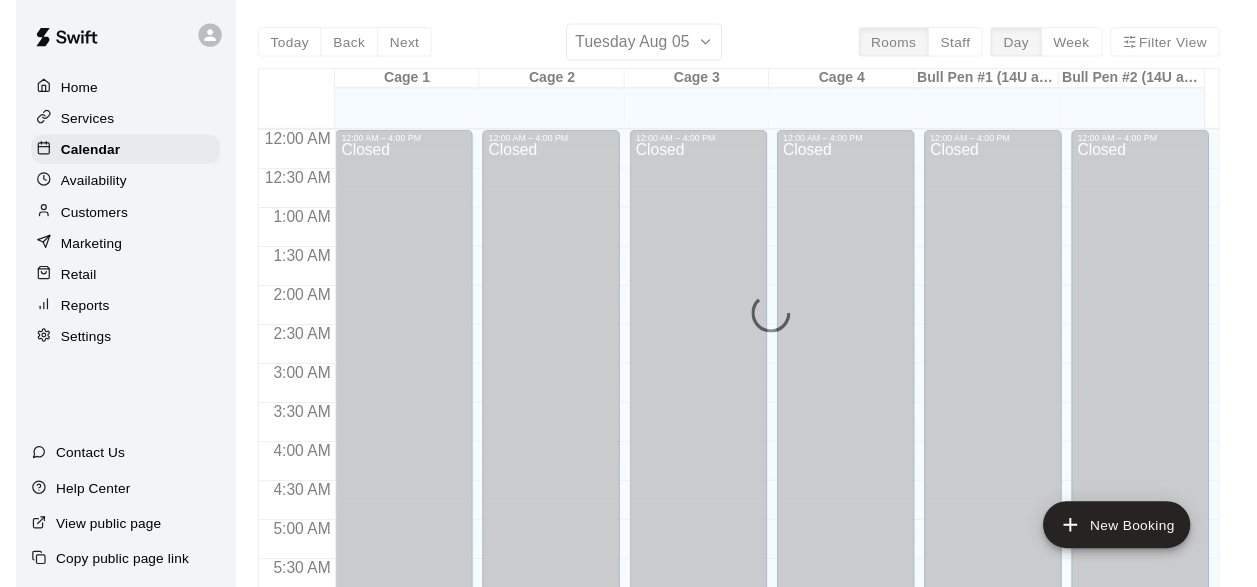 scroll, scrollTop: 620, scrollLeft: 0, axis: vertical 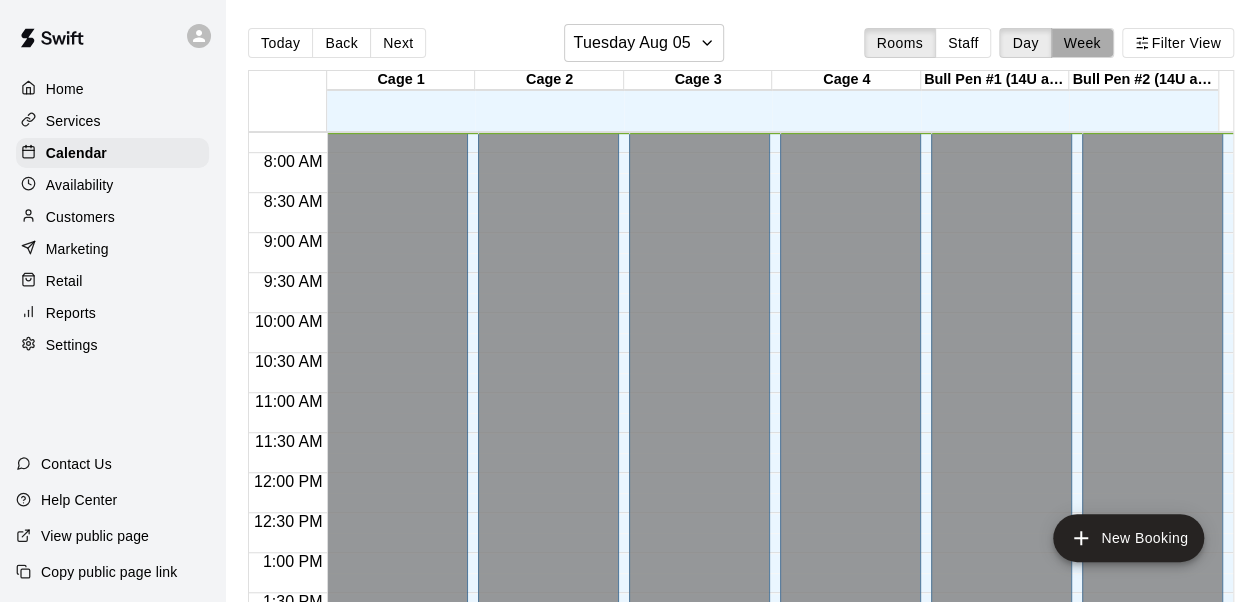 click on "Week" at bounding box center [1082, 43] 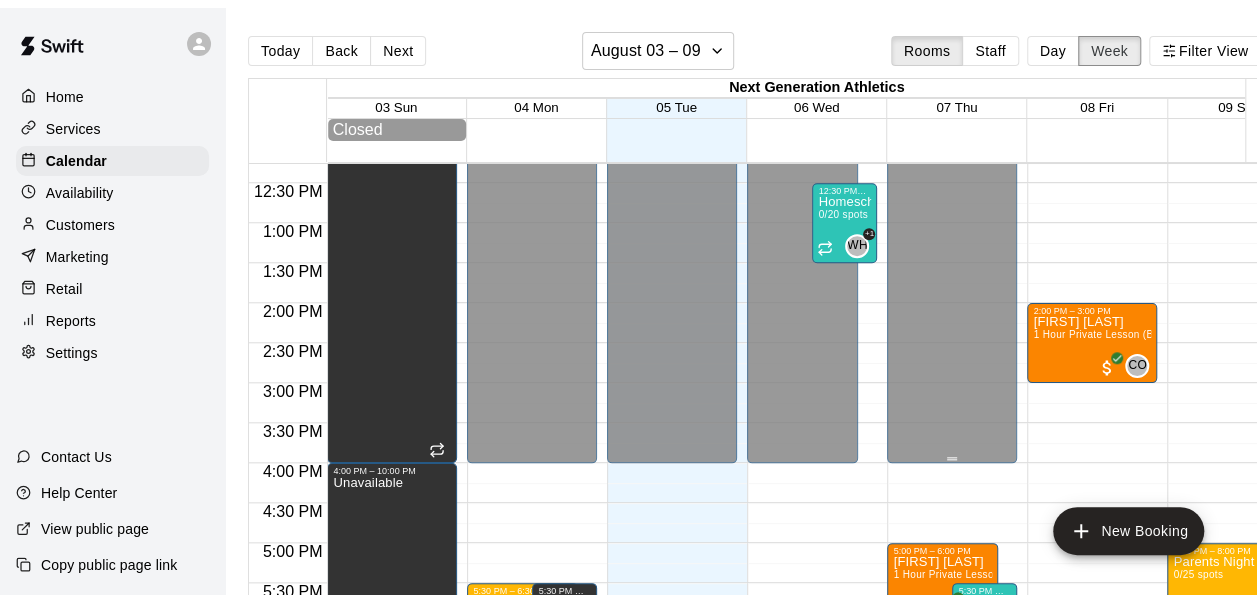 scroll, scrollTop: 982, scrollLeft: 0, axis: vertical 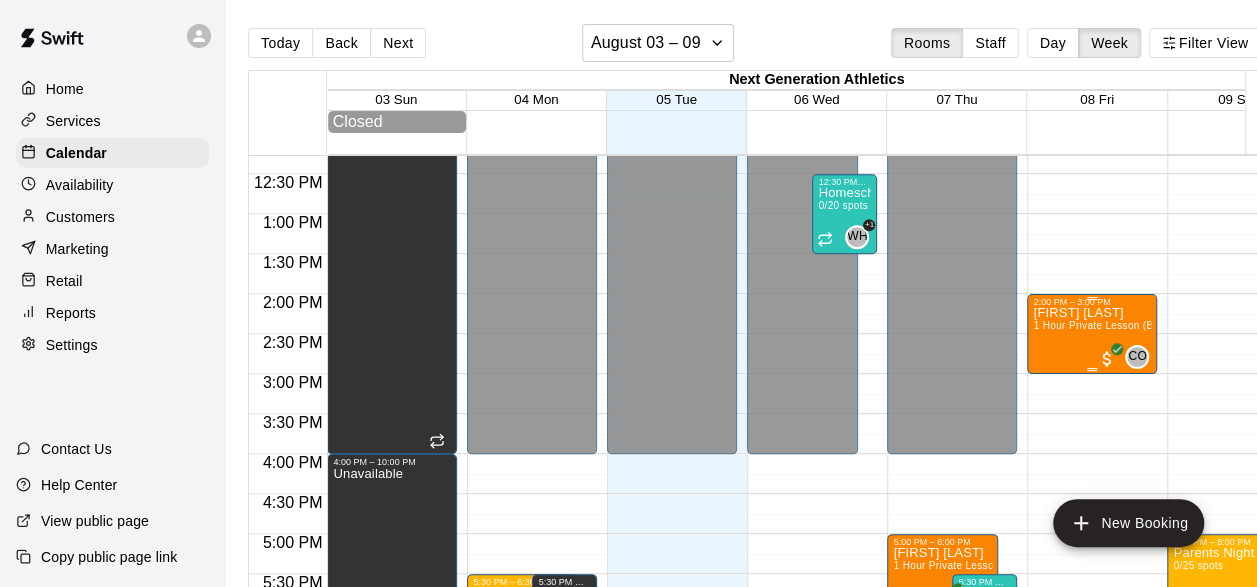 click on "[FIRST] [LAST]" at bounding box center [1092, 313] 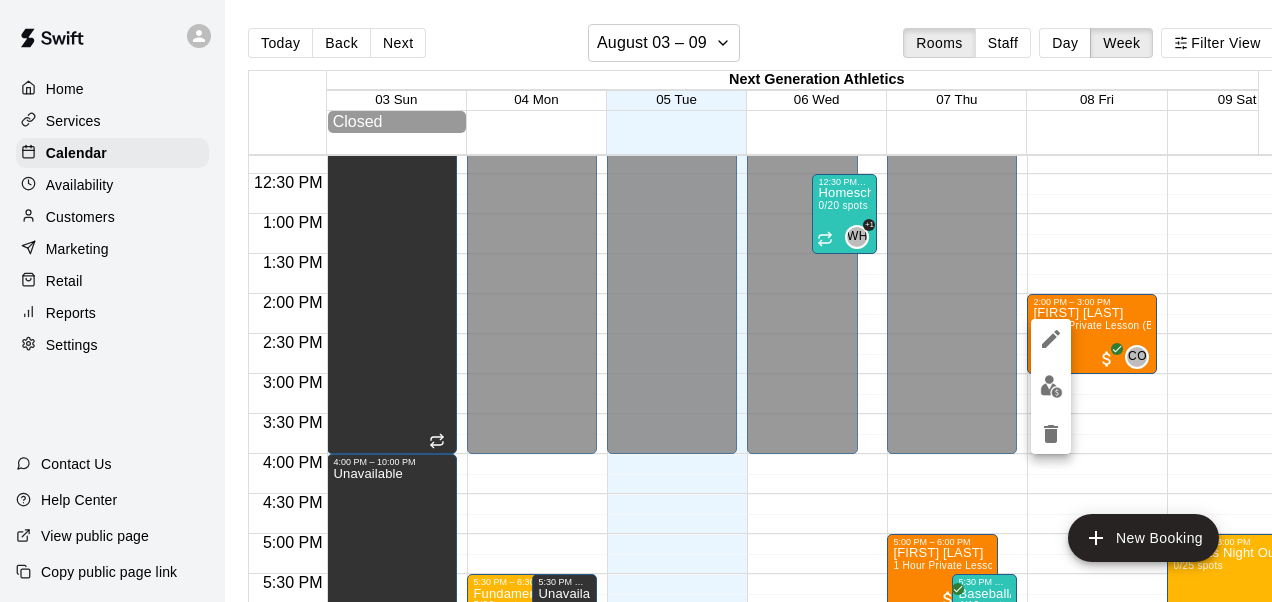 click at bounding box center [636, 301] 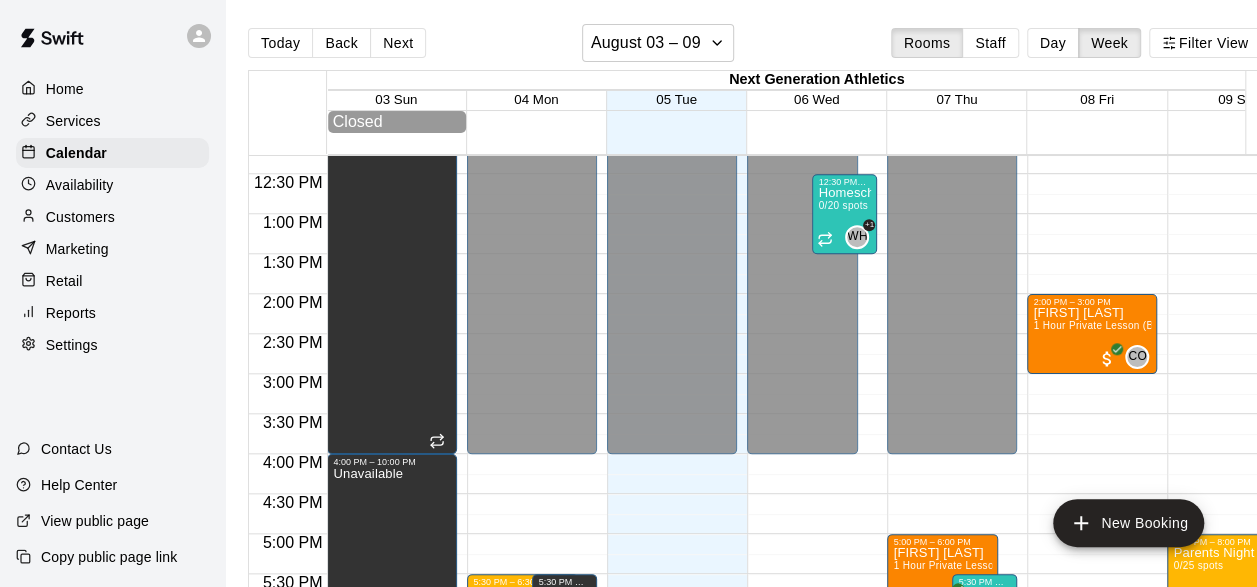 click on "Availability" at bounding box center (112, 185) 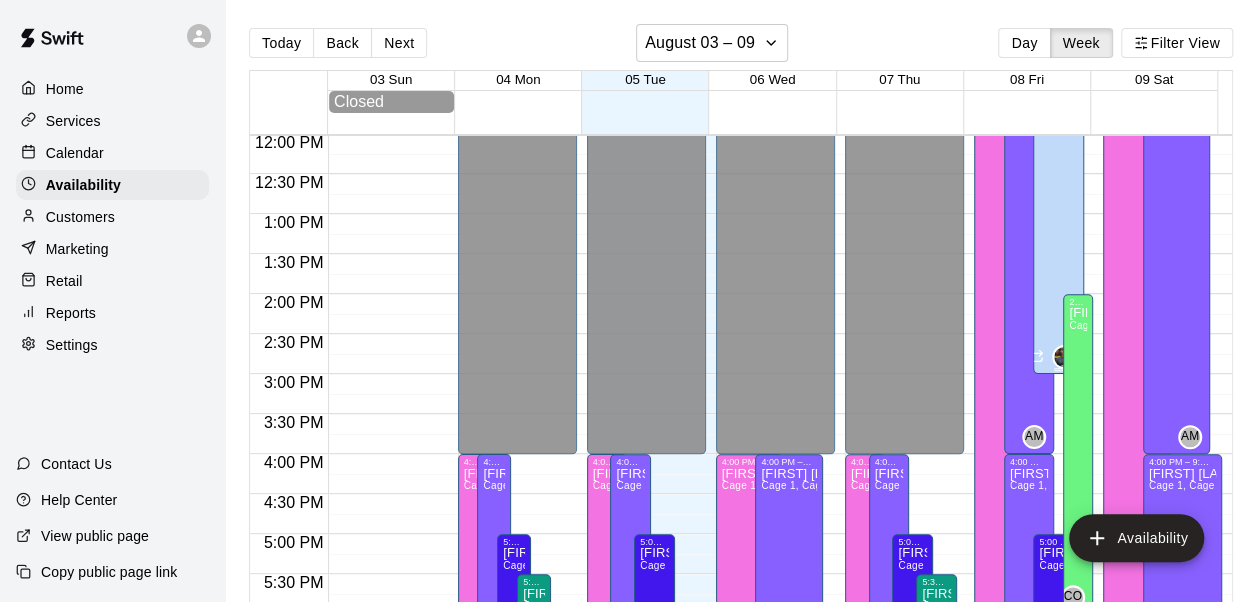 scroll, scrollTop: 1042, scrollLeft: 0, axis: vertical 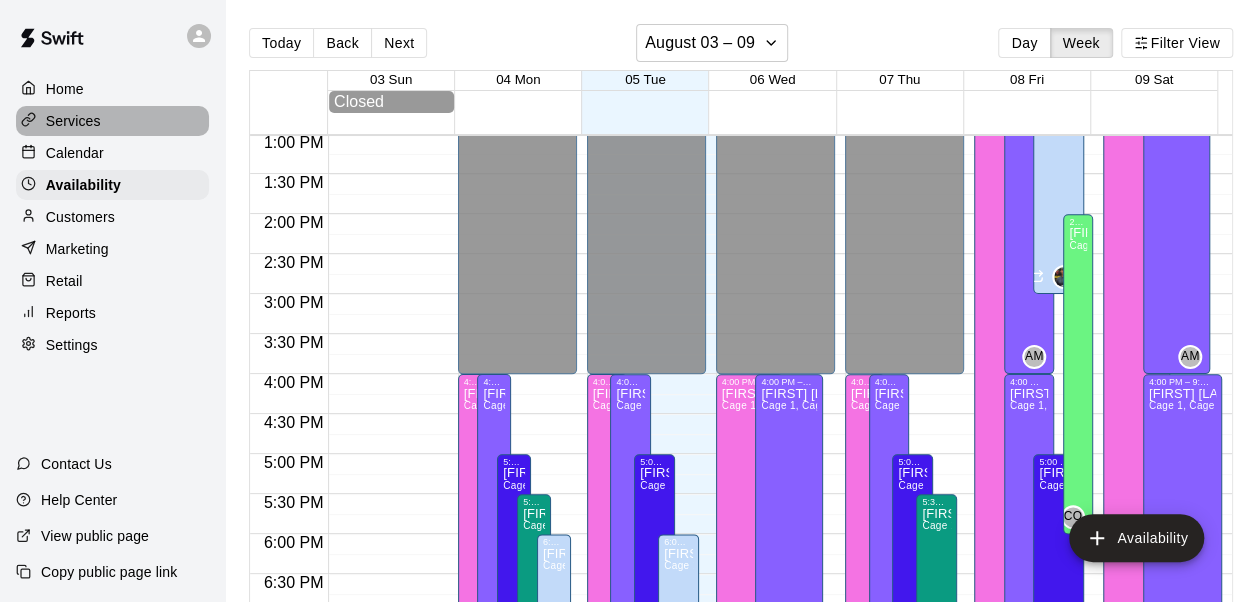 click on "Services" at bounding box center [112, 121] 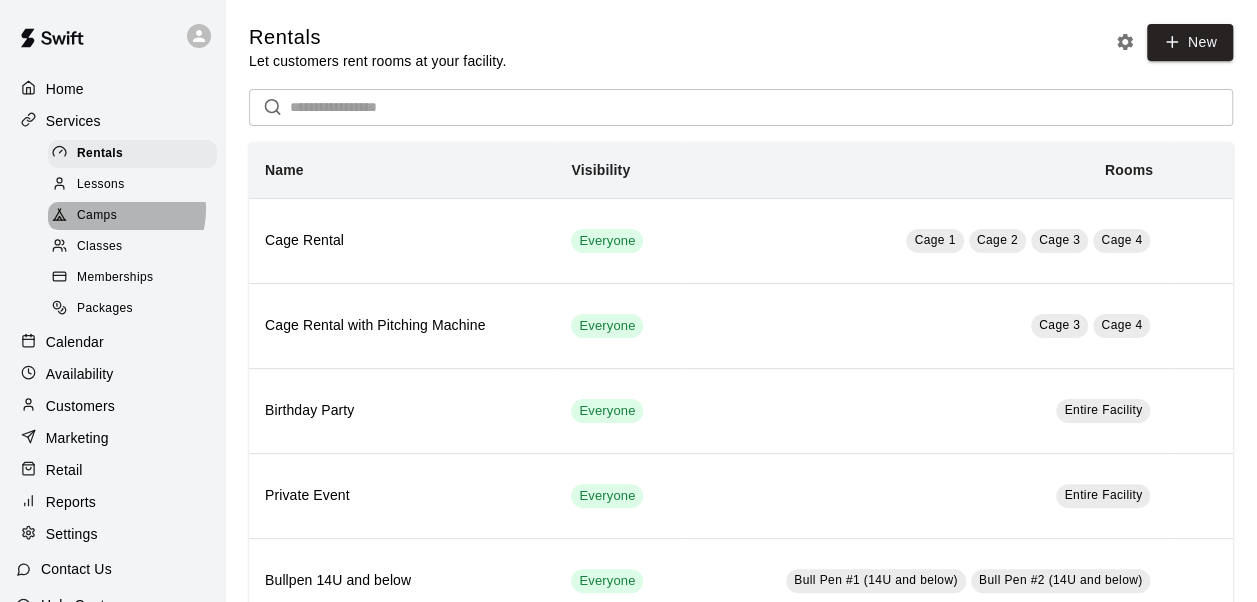 click on "Camps" at bounding box center (132, 216) 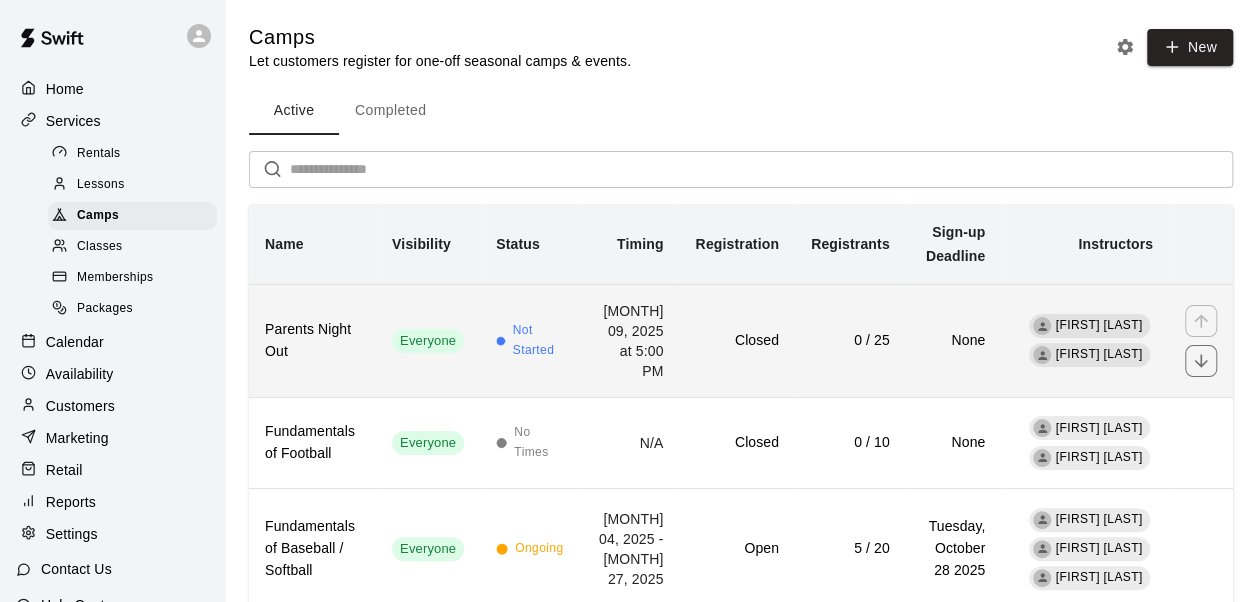 click on "0 / 25" at bounding box center [850, 341] 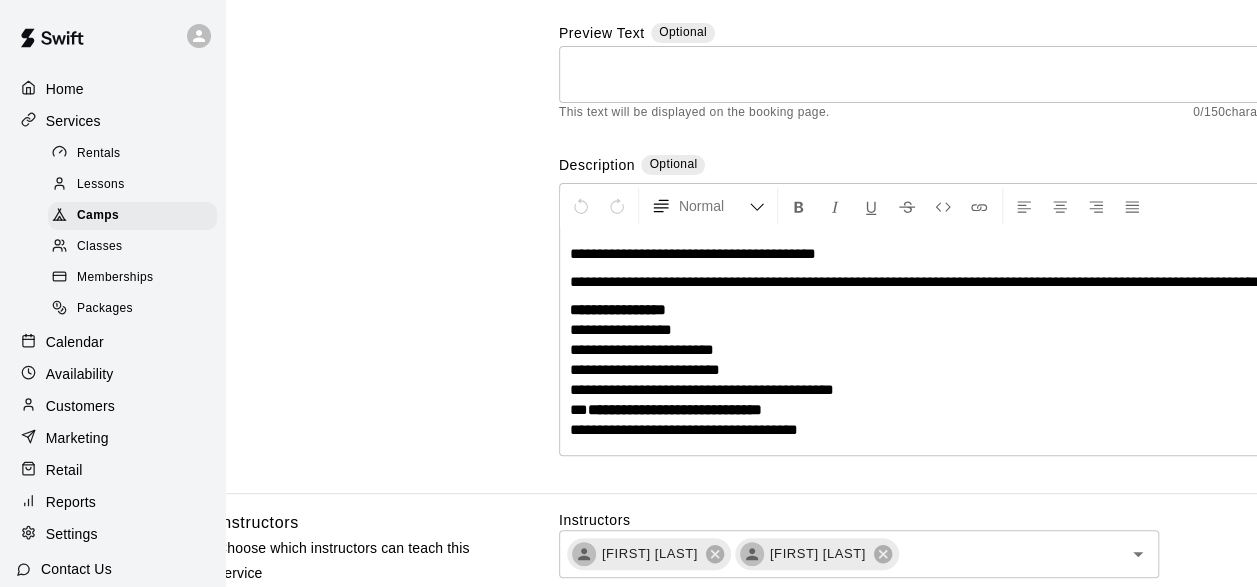 scroll, scrollTop: 249, scrollLeft: 48, axis: both 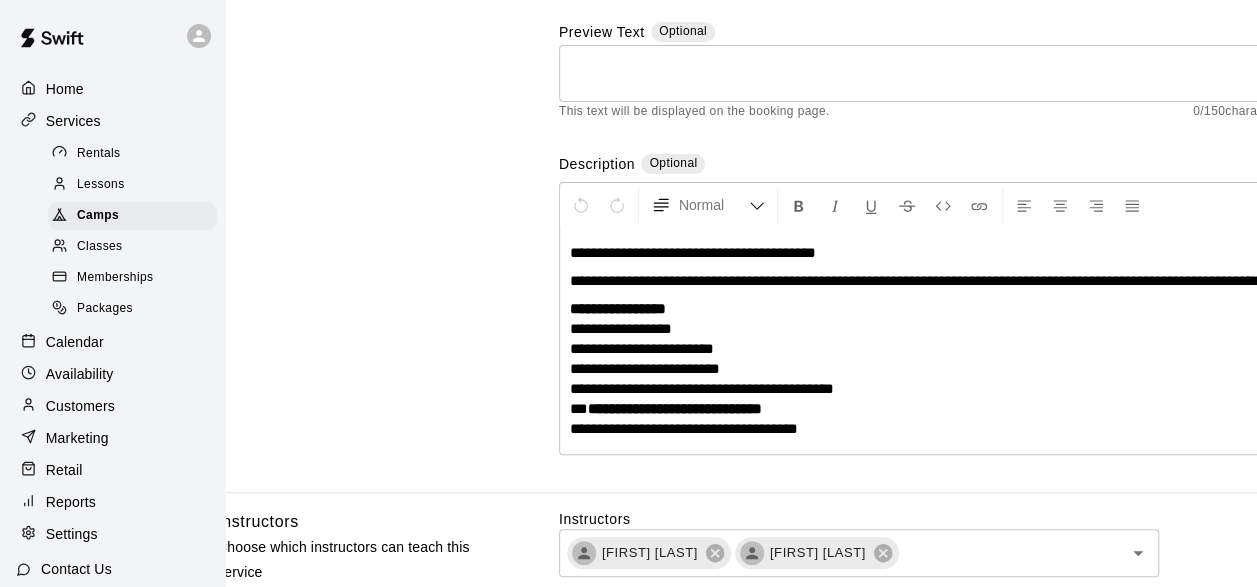 click on "**********" at bounding box center [922, 369] 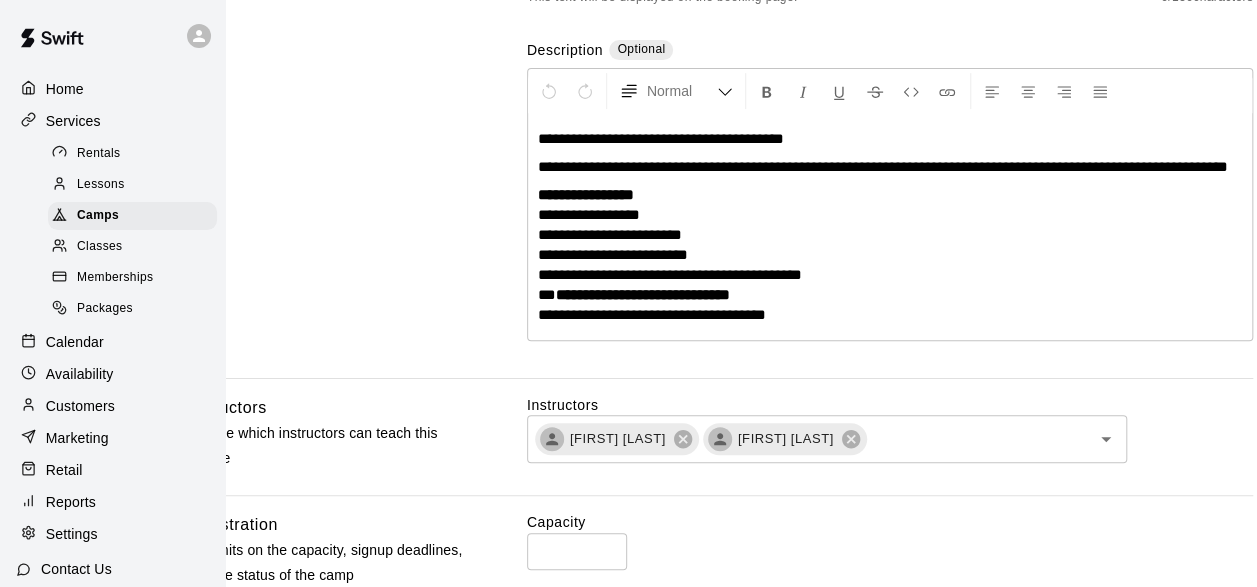 scroll, scrollTop: 363, scrollLeft: 82, axis: both 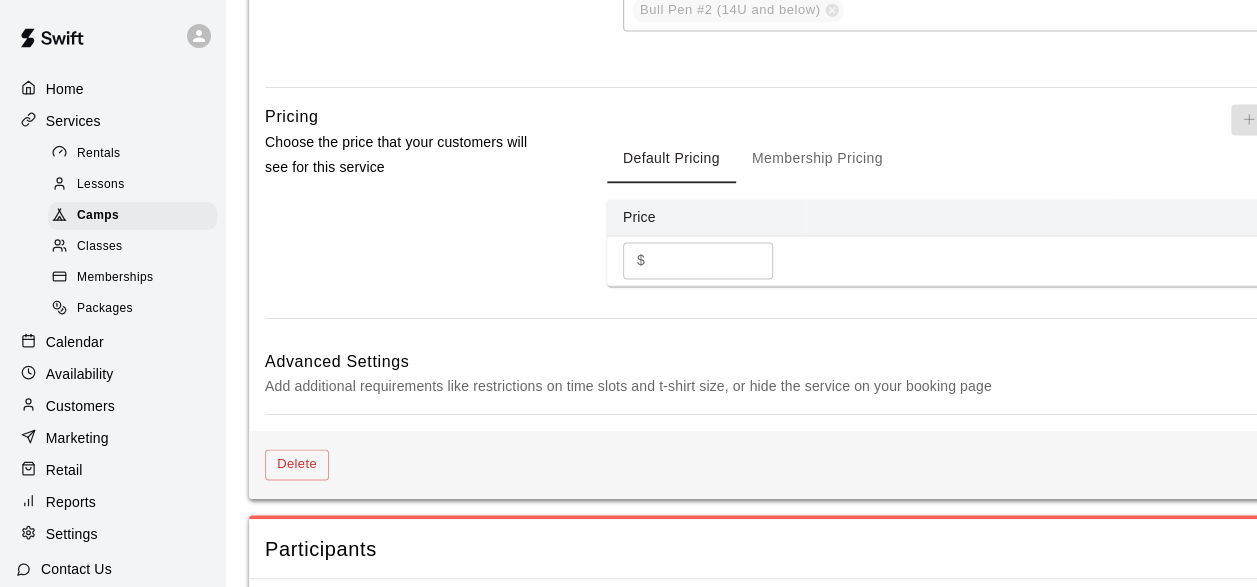click on "Advanced Settings" at bounding box center (785, 362) 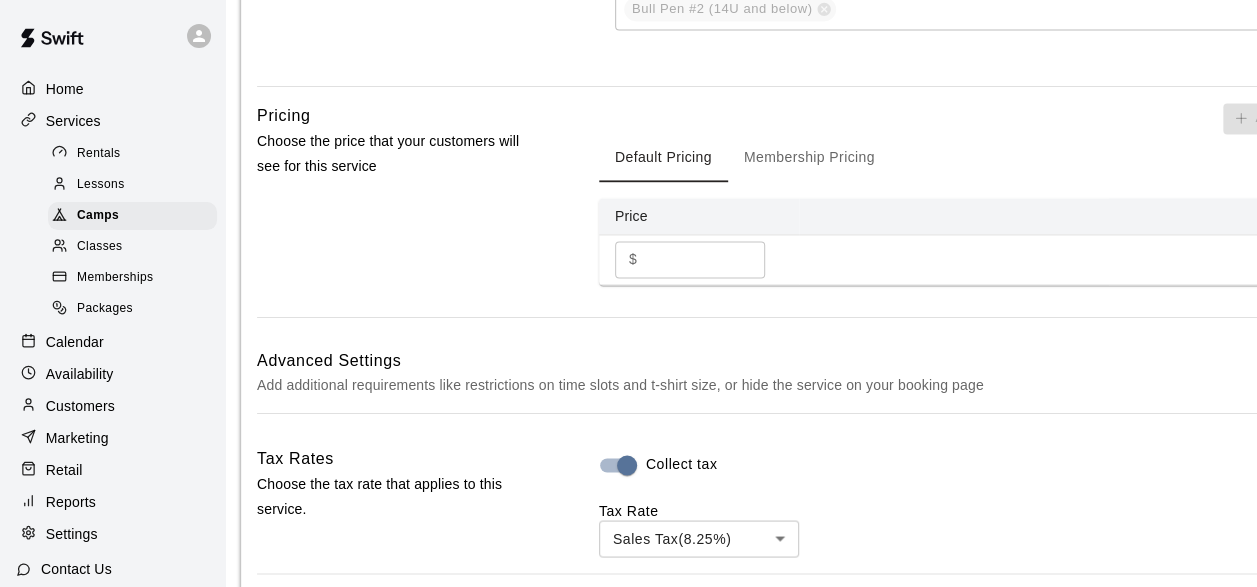 scroll, scrollTop: 1402, scrollLeft: 8, axis: both 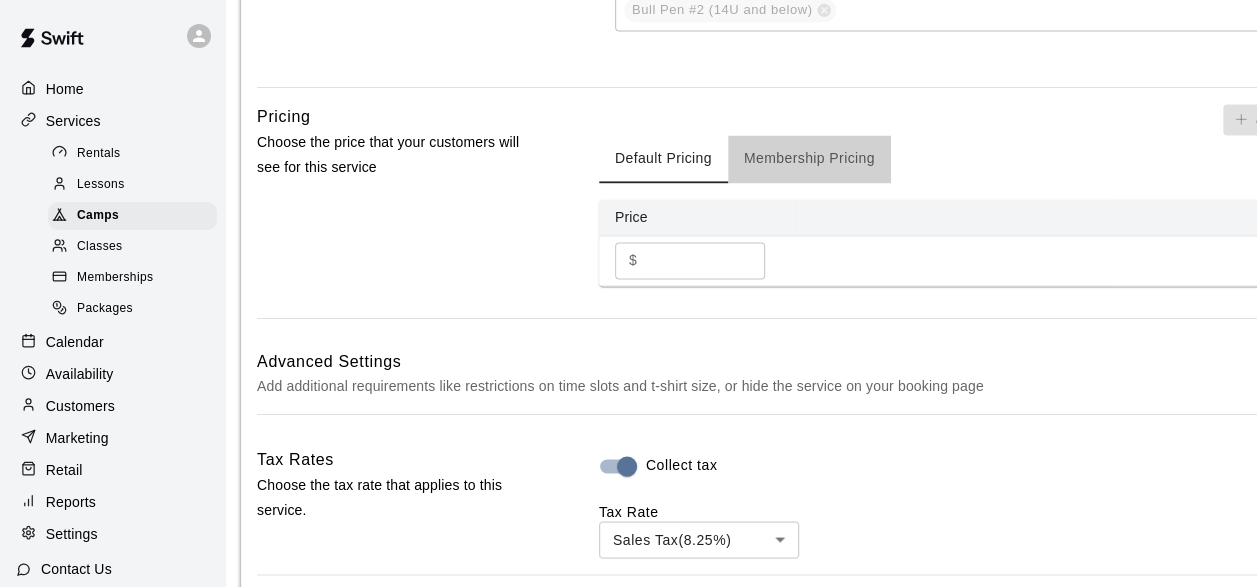 click on "Membership Pricing" at bounding box center [809, 159] 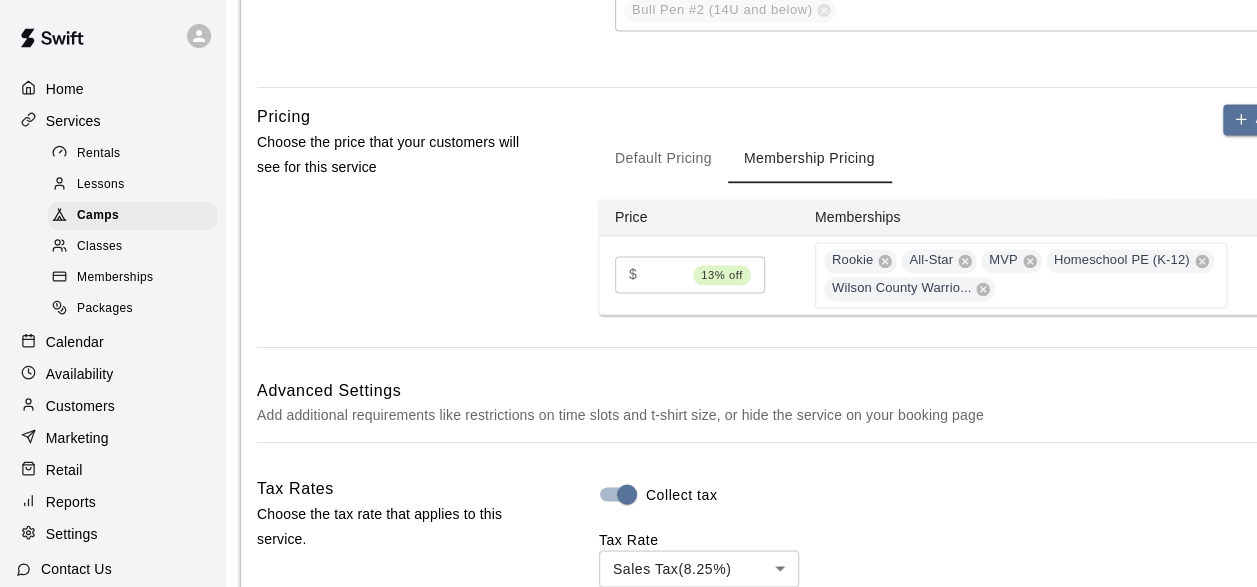 click on "Default Pricing" at bounding box center [663, 159] 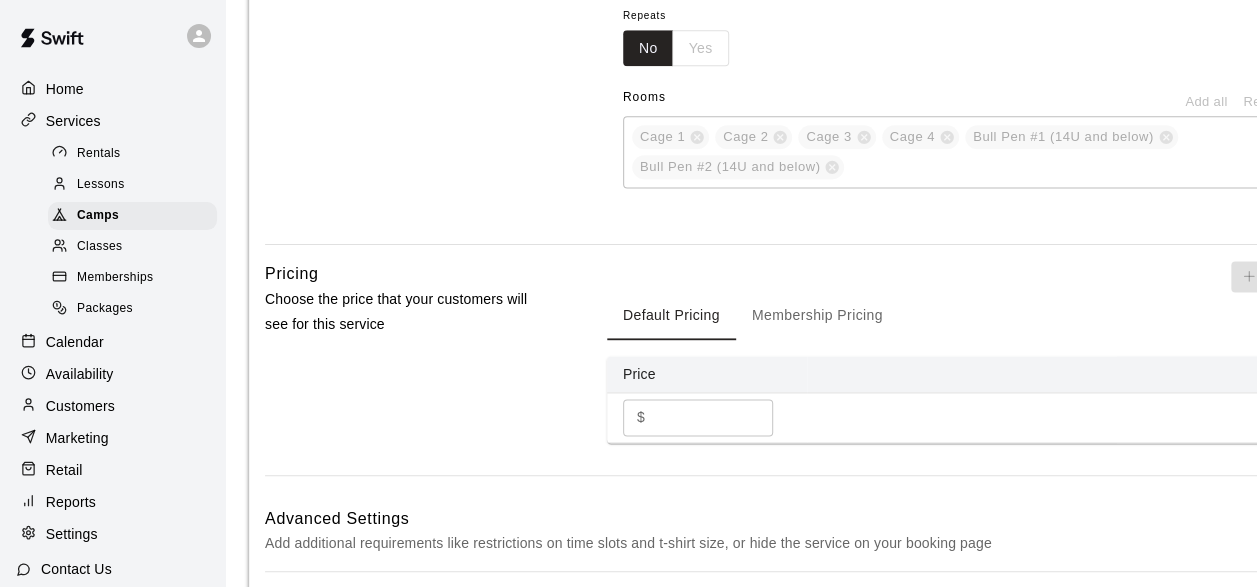 scroll, scrollTop: 1251, scrollLeft: 0, axis: vertical 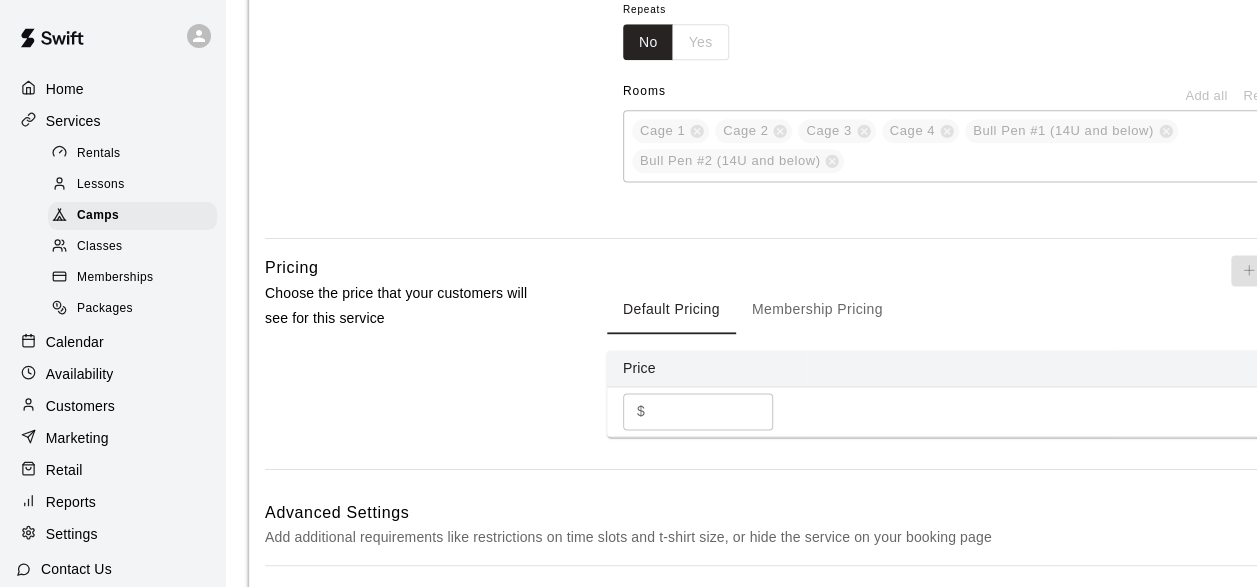 click on "Membership Pricing" at bounding box center [817, 310] 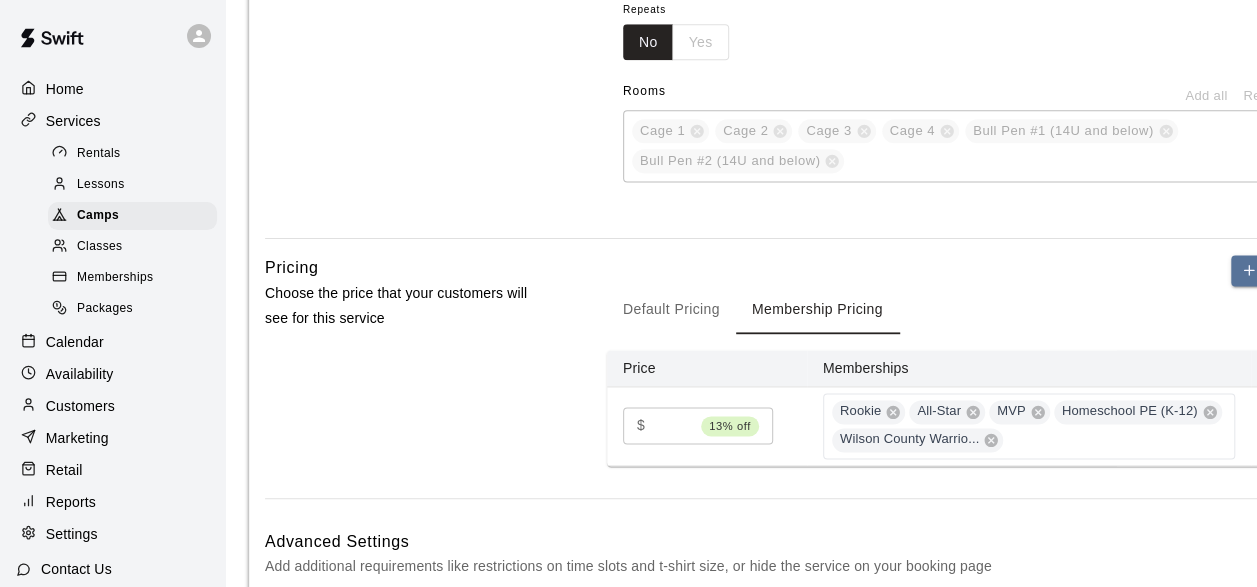 click on "Default Pricing Membership Pricing" at bounding box center [970, 310] 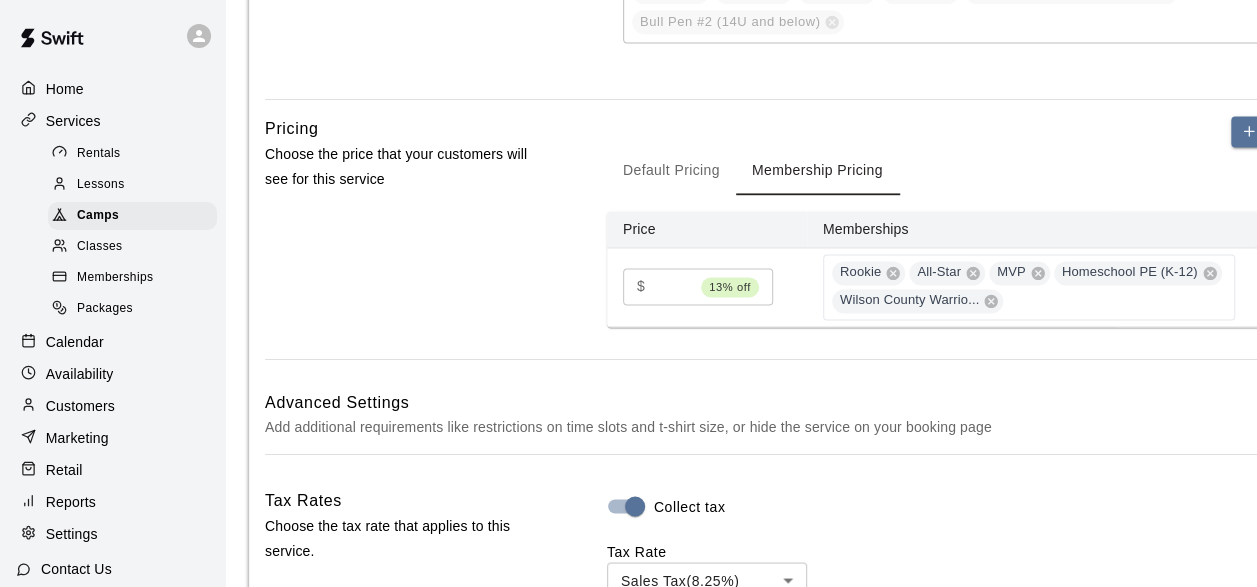 scroll, scrollTop: 1424, scrollLeft: 0, axis: vertical 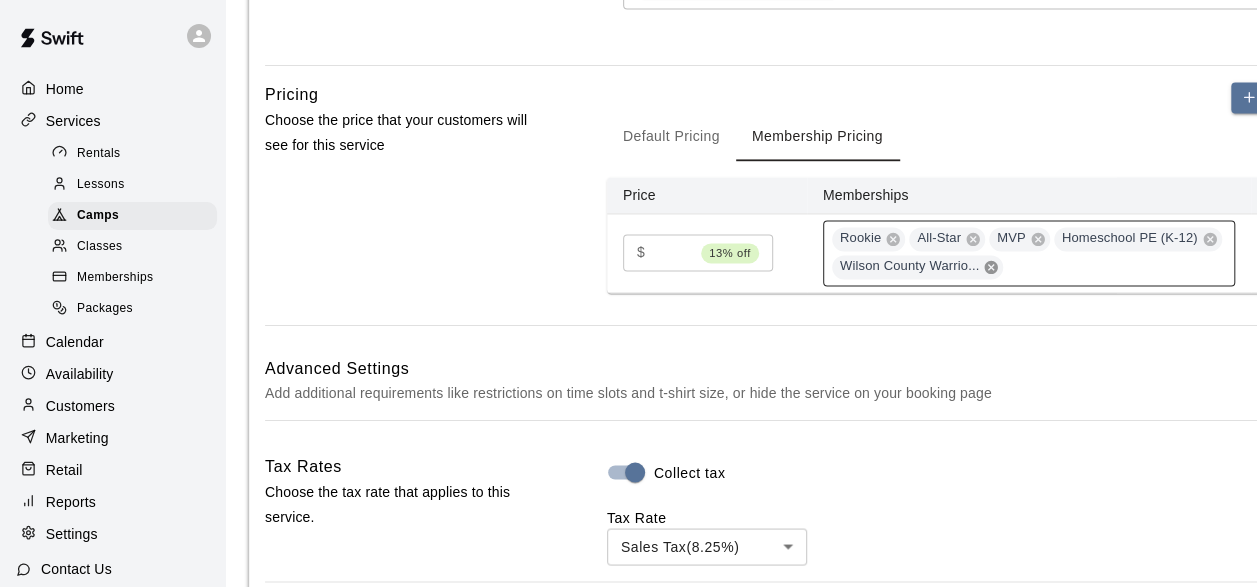 click 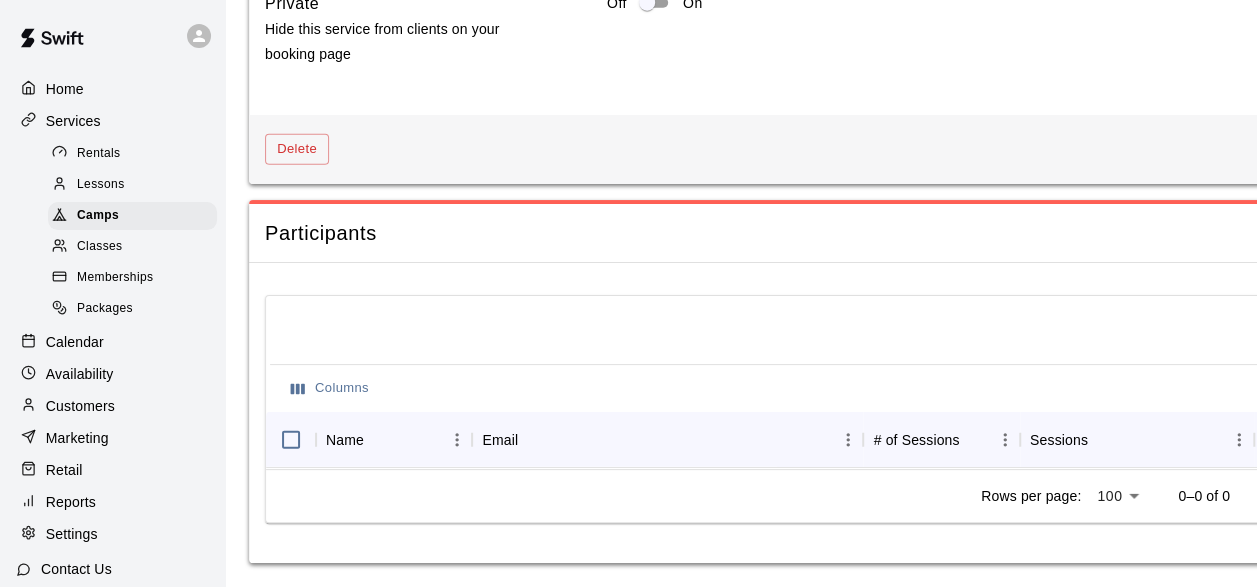 scroll, scrollTop: 2644, scrollLeft: 116, axis: both 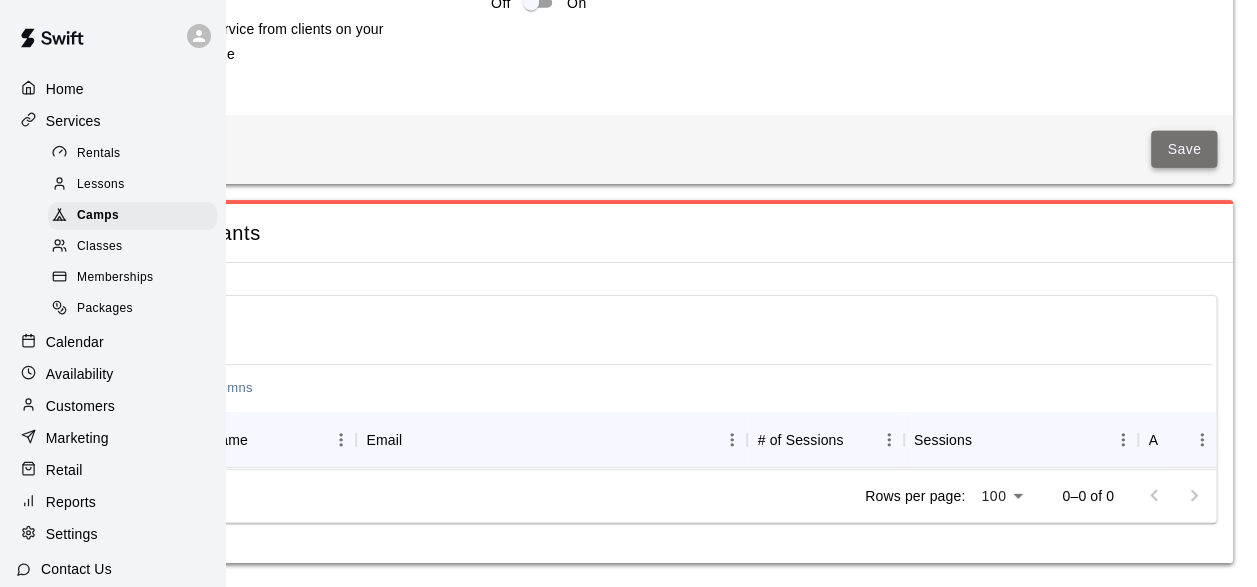 click on "Save" at bounding box center (1184, 149) 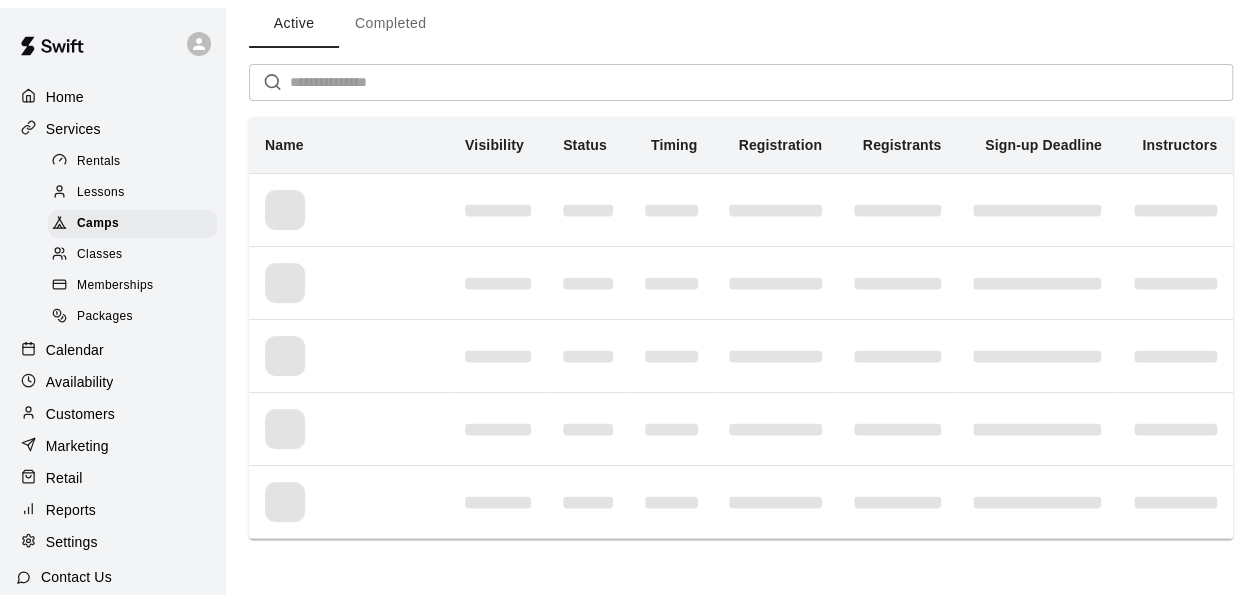 scroll, scrollTop: 0, scrollLeft: 0, axis: both 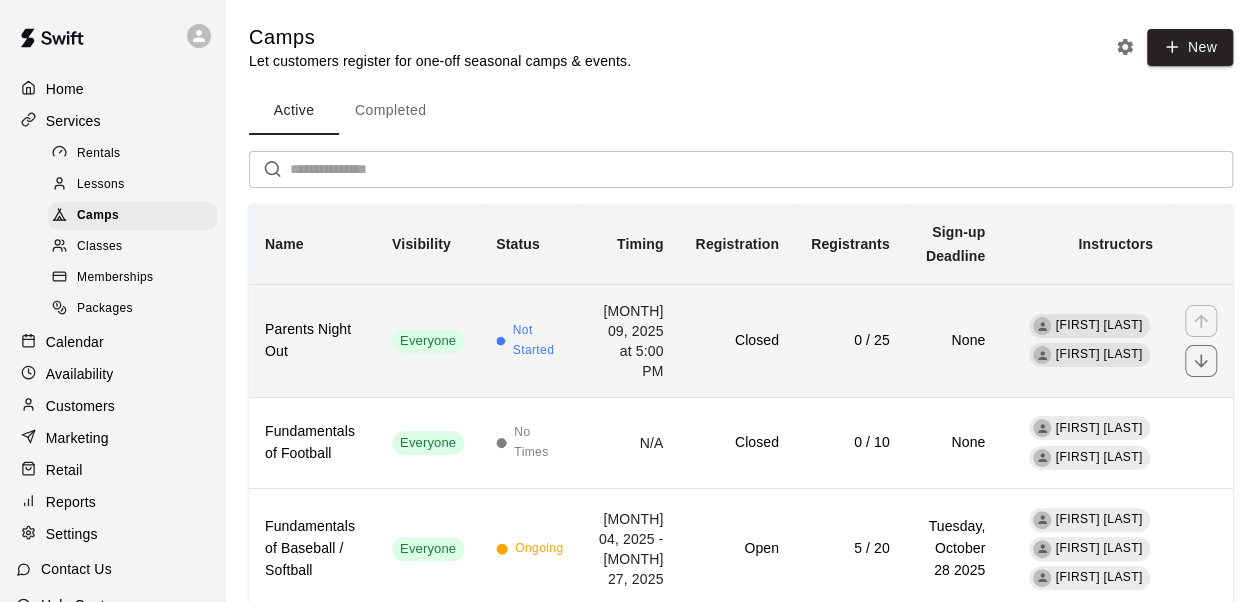 click on "Closed" at bounding box center (736, 340) 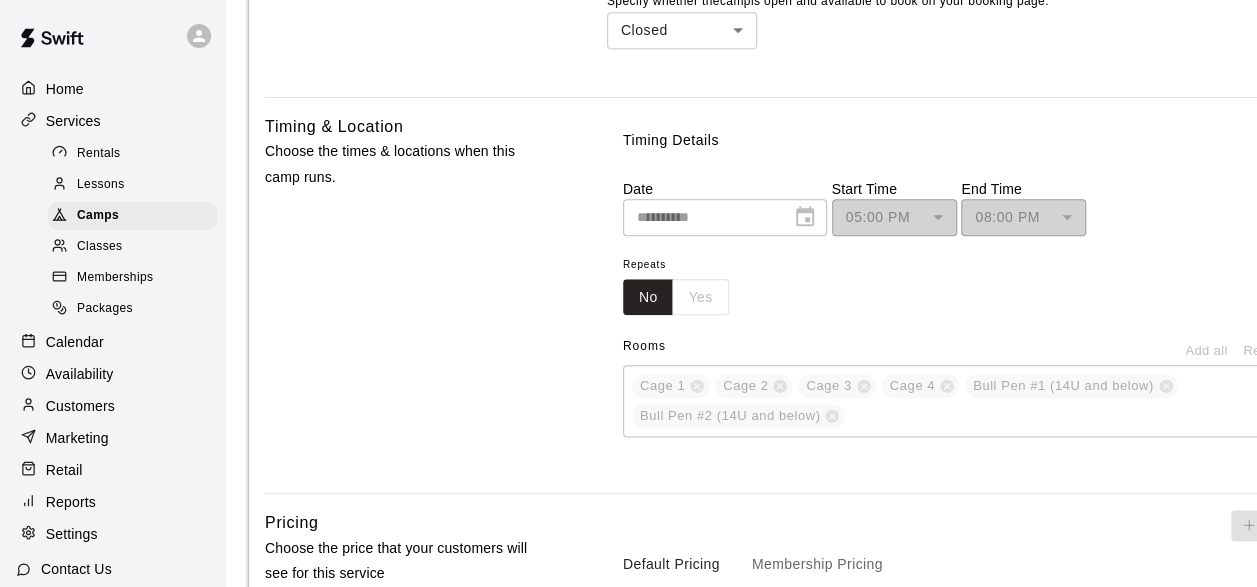 scroll, scrollTop: 998, scrollLeft: 0, axis: vertical 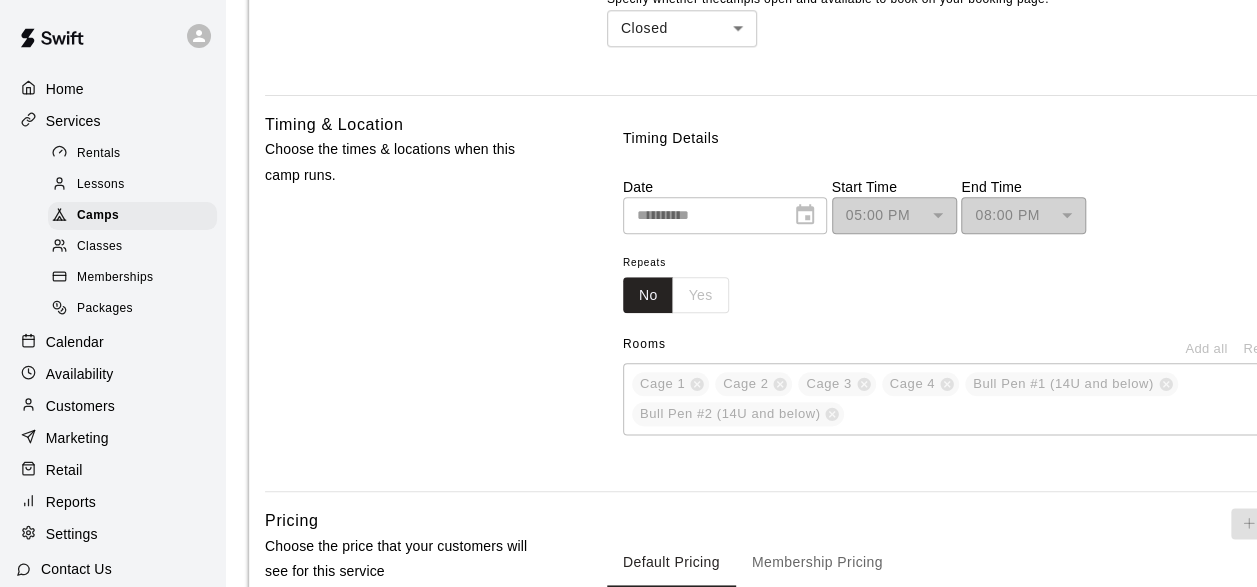 click on "**********" at bounding box center [725, 215] 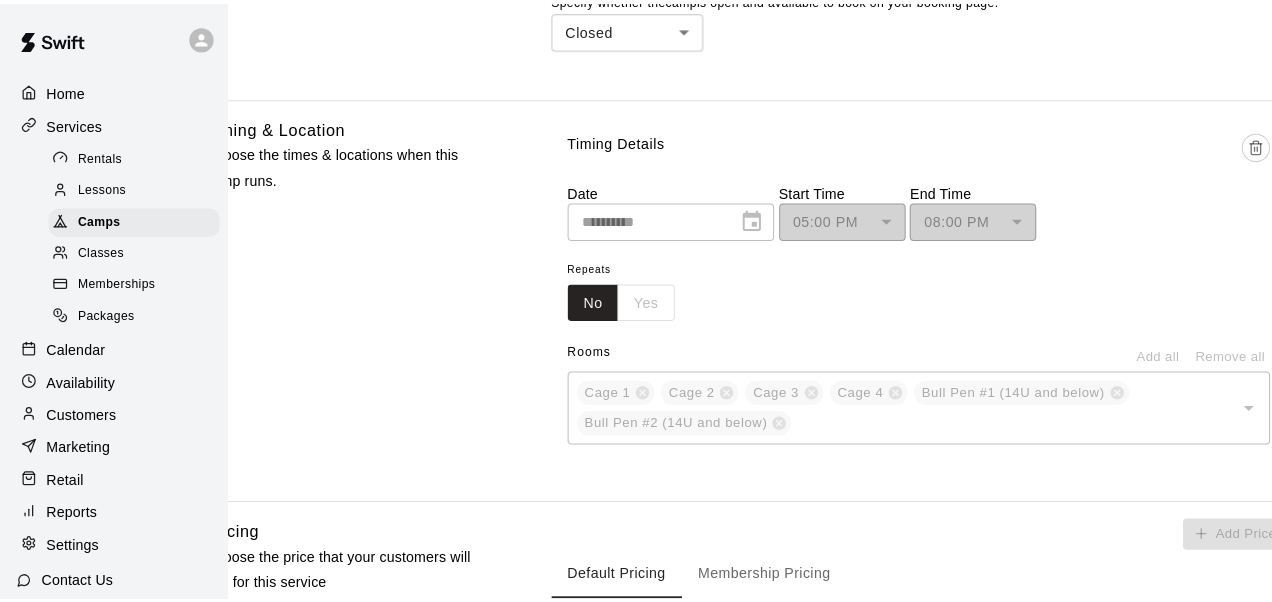 scroll, scrollTop: 998, scrollLeft: 62, axis: both 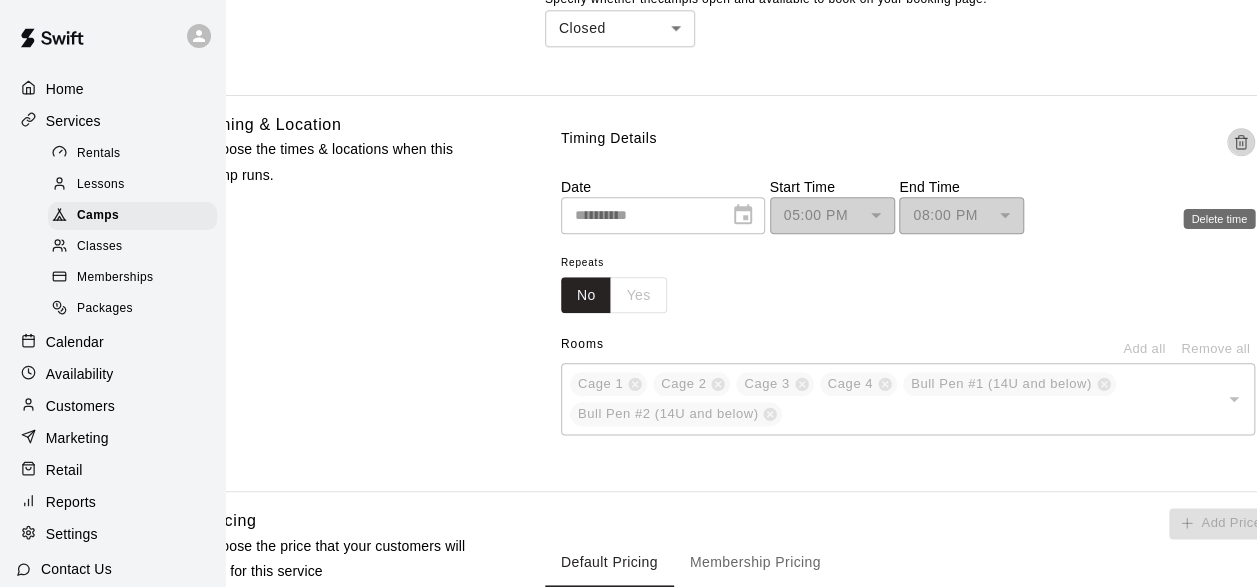 click 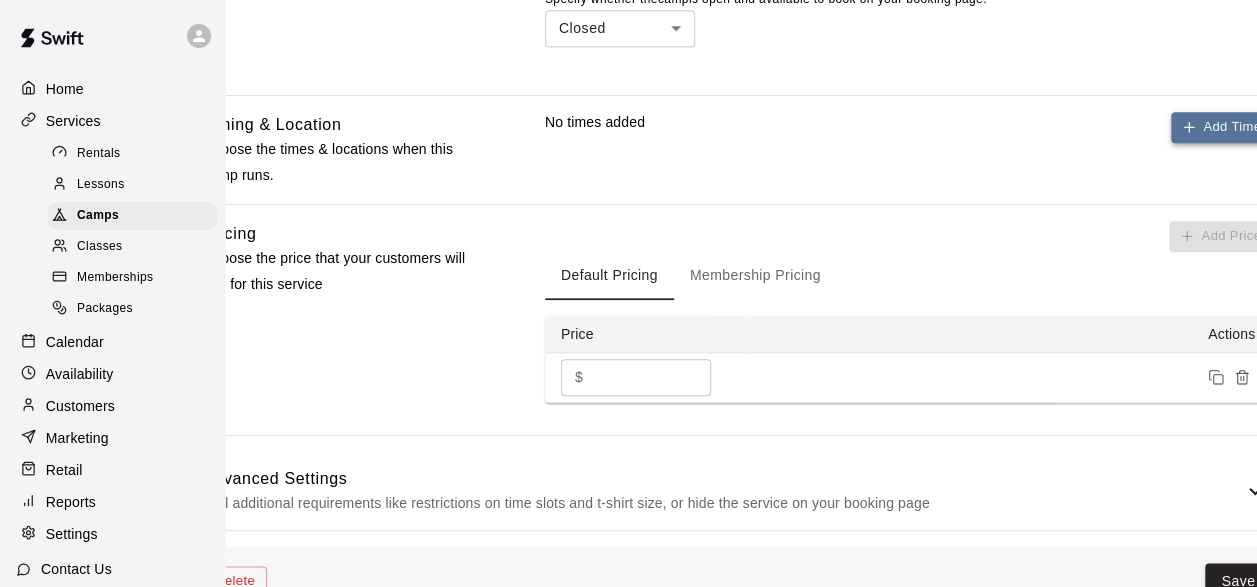 click on "Add Time" at bounding box center [1221, 127] 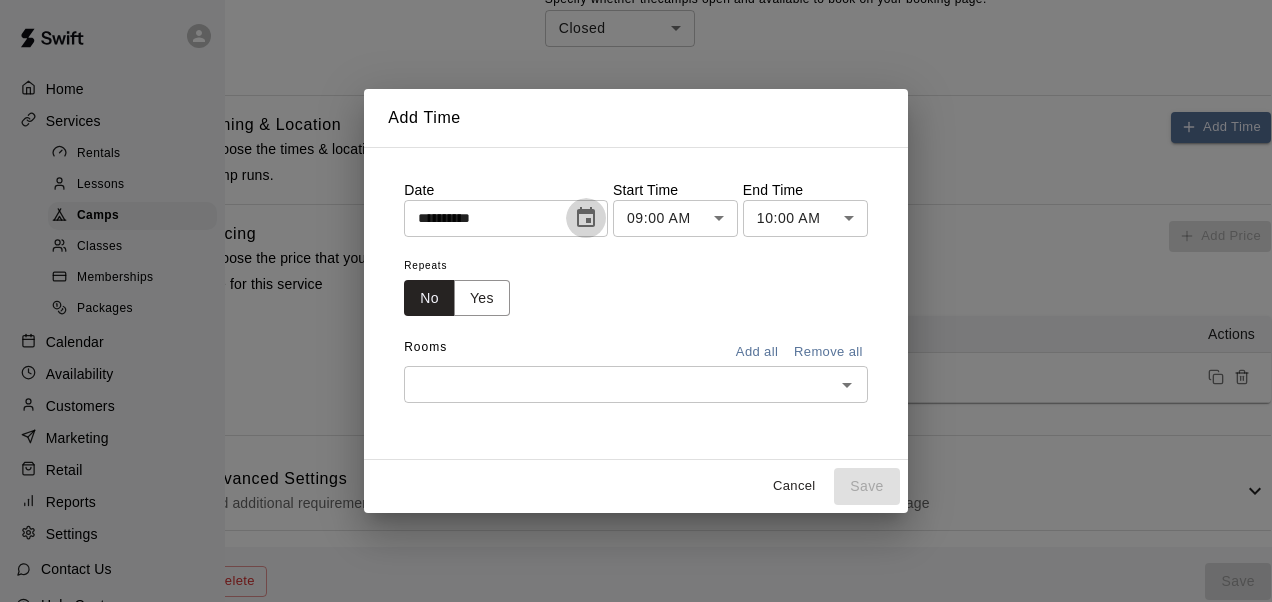 click 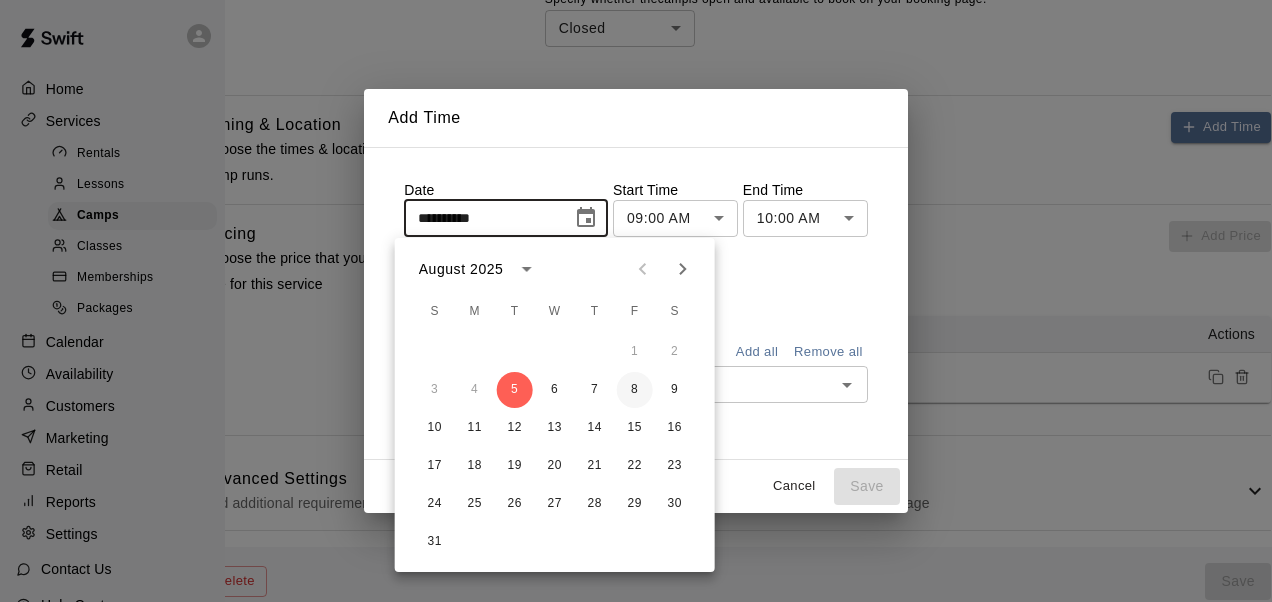 click on "8" at bounding box center [635, 390] 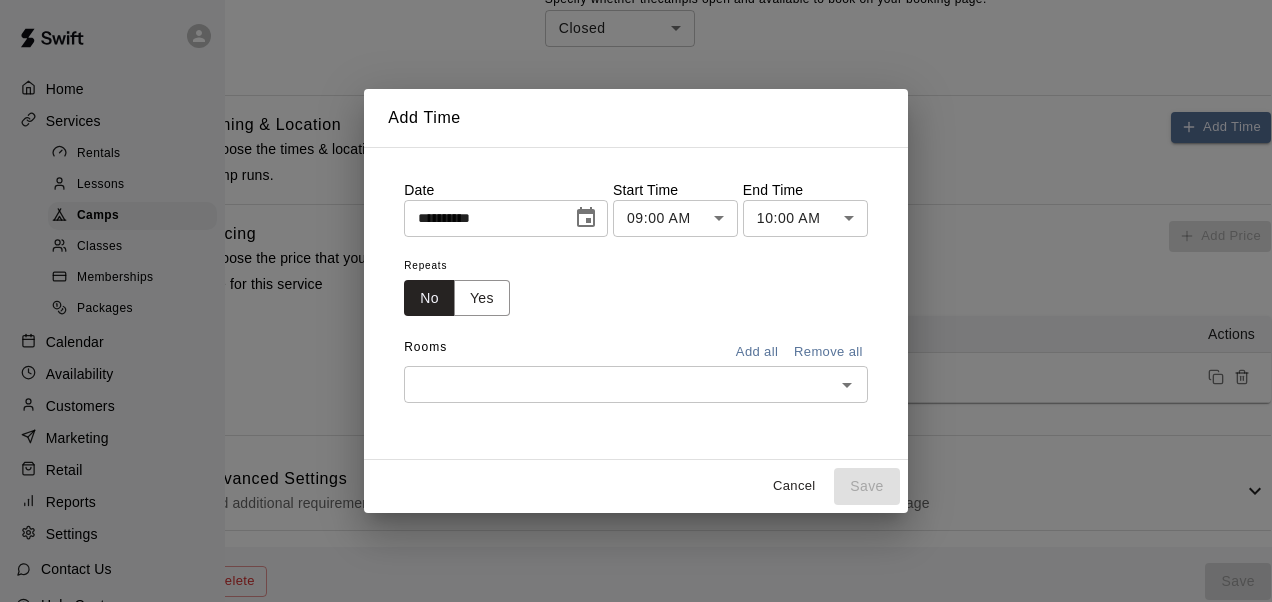 type on "**********" 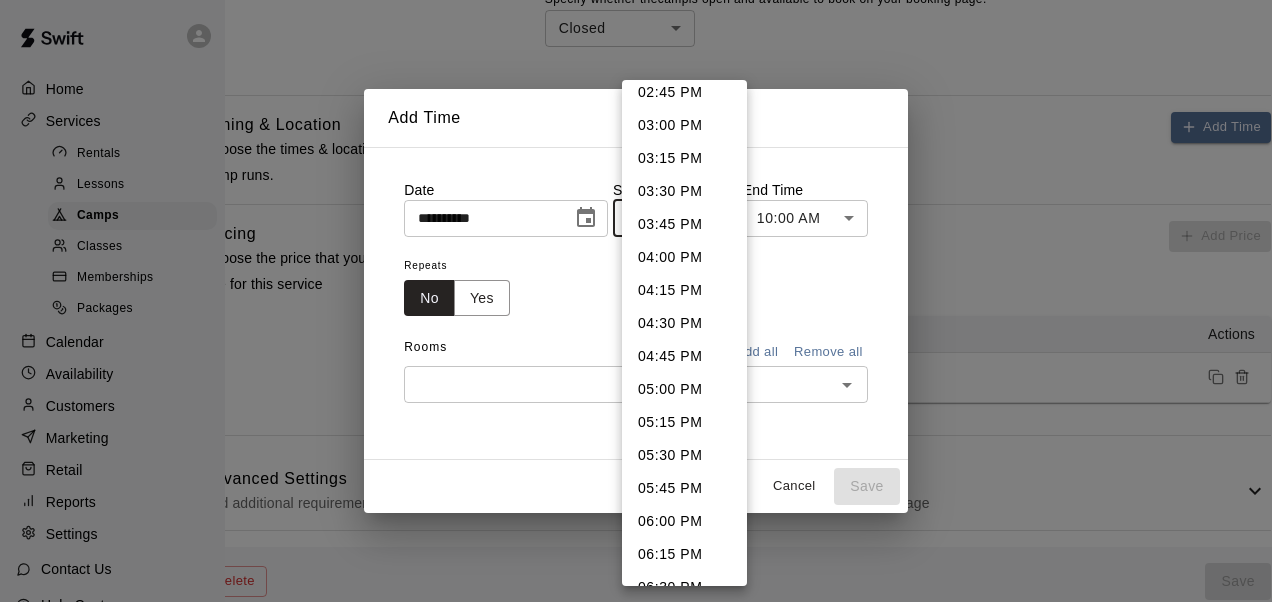 scroll, scrollTop: 1961, scrollLeft: 0, axis: vertical 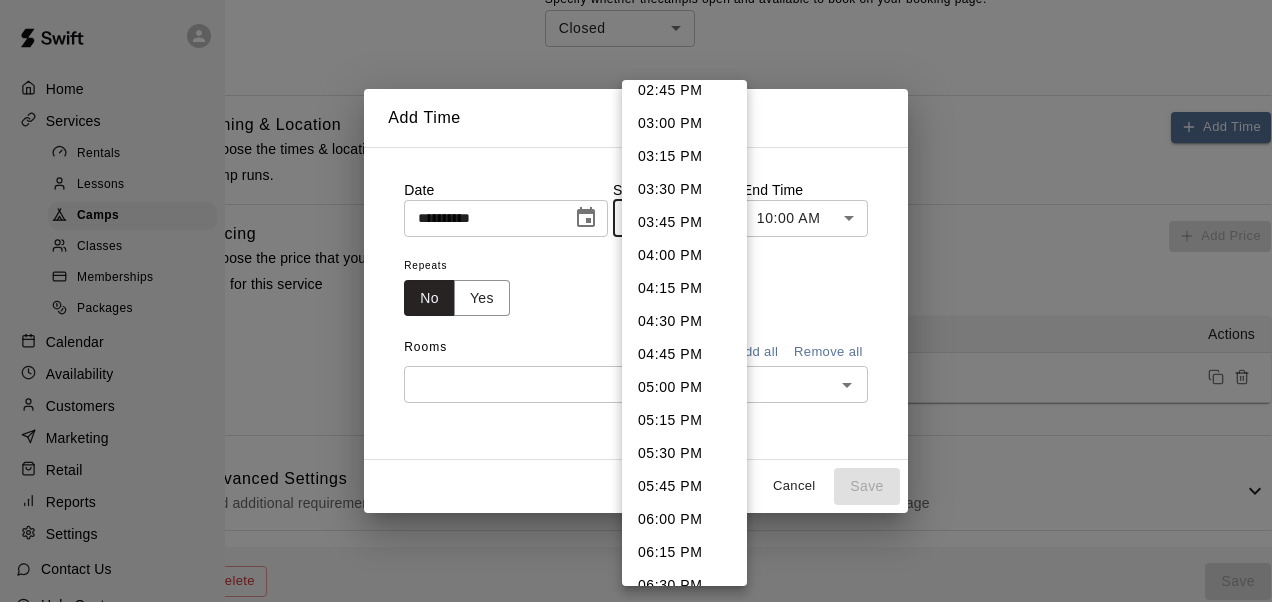click on "06:00 PM" at bounding box center (684, 519) 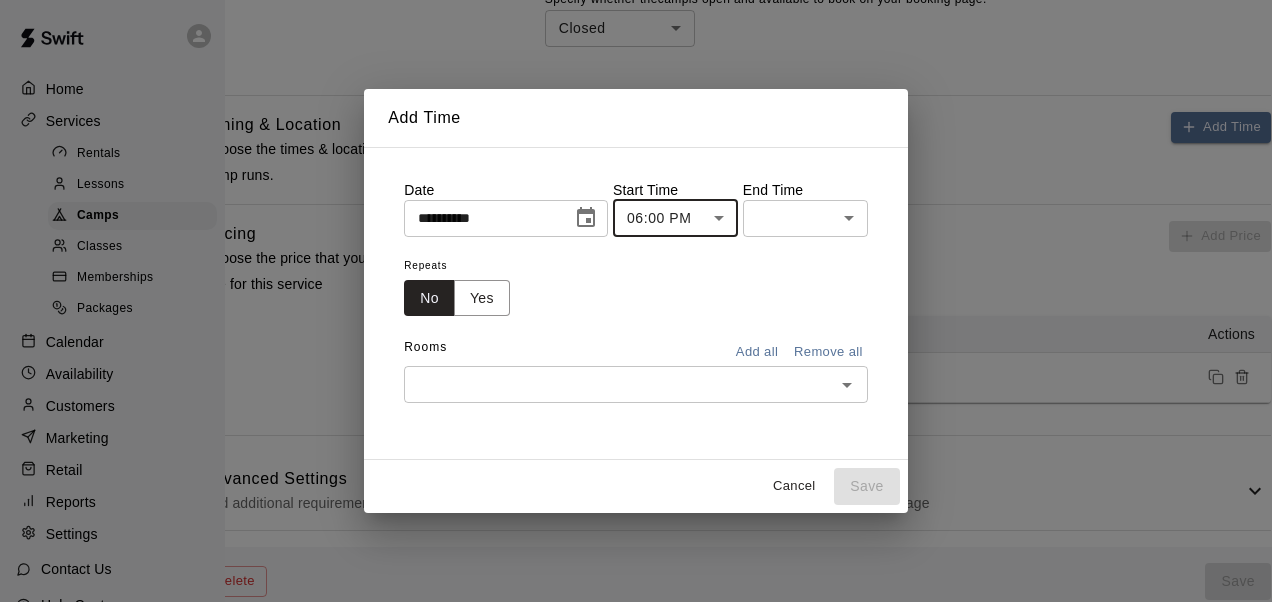 click on "**********" at bounding box center (574, 10) 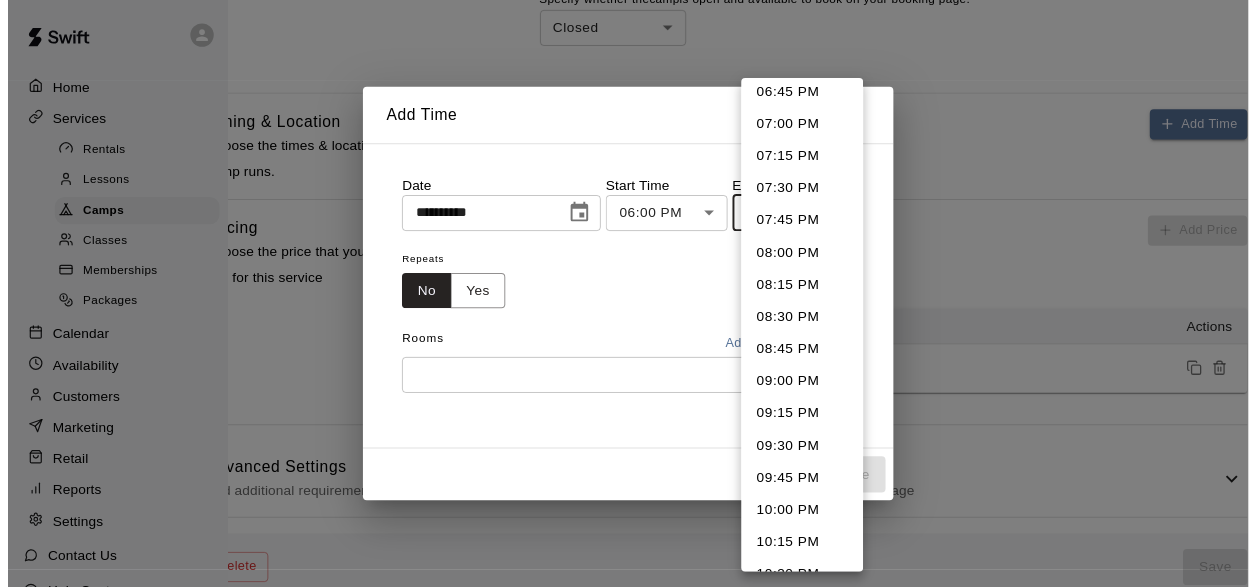 scroll, scrollTop: 76, scrollLeft: 0, axis: vertical 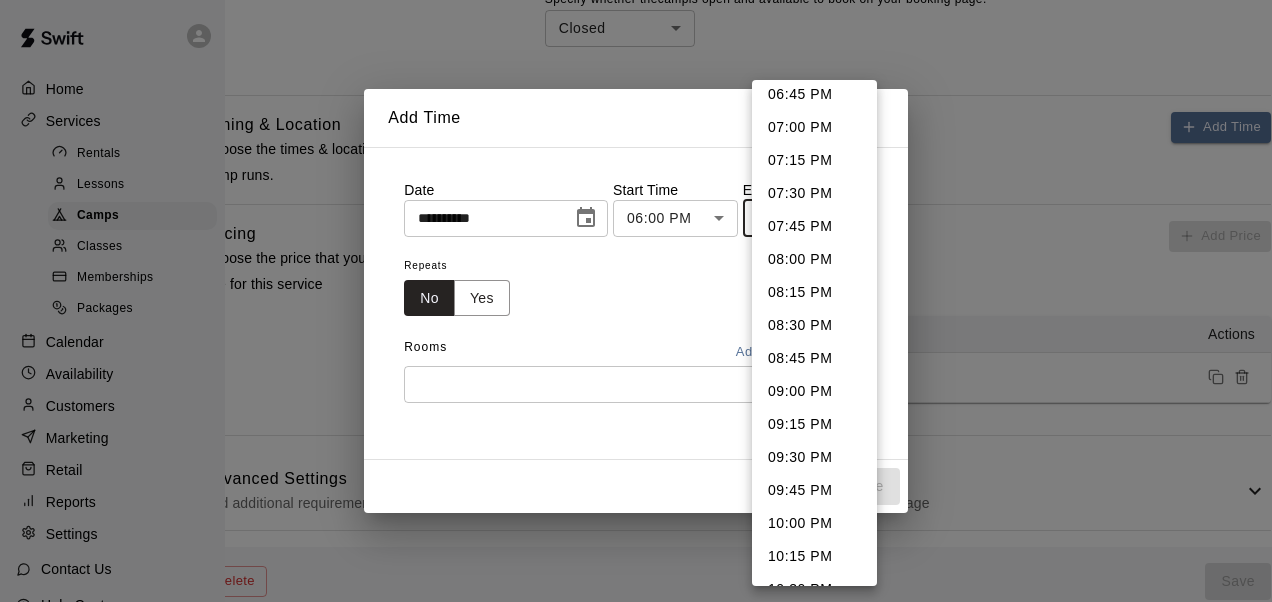 click on "09:00 PM" at bounding box center (814, 391) 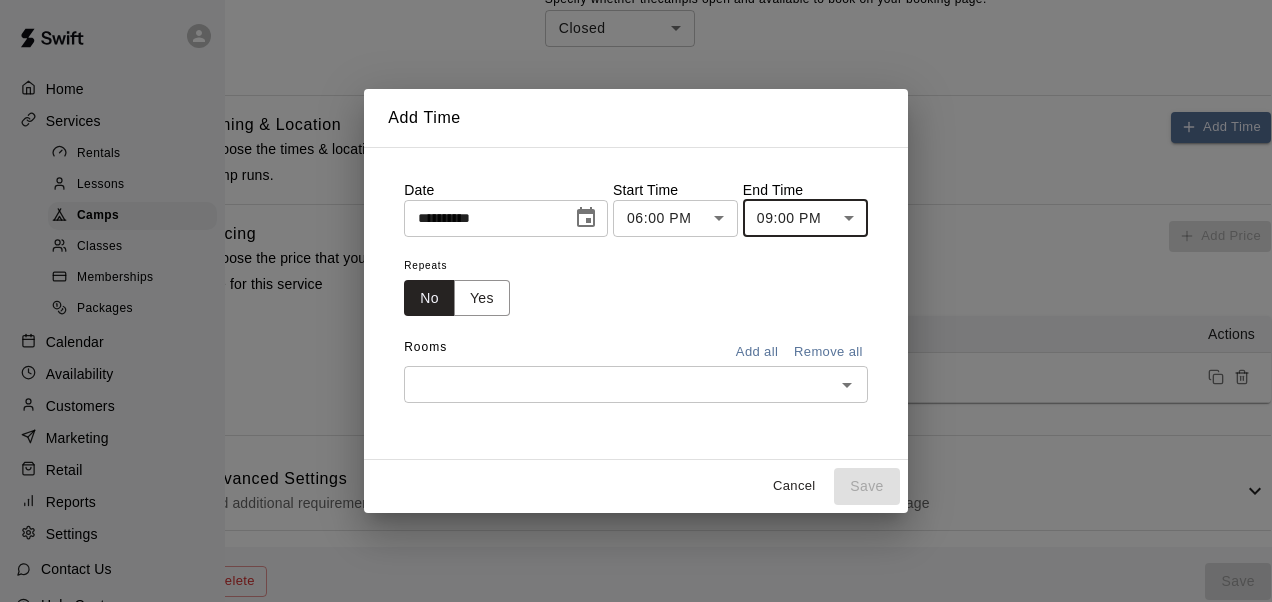click on "Add all" at bounding box center (757, 352) 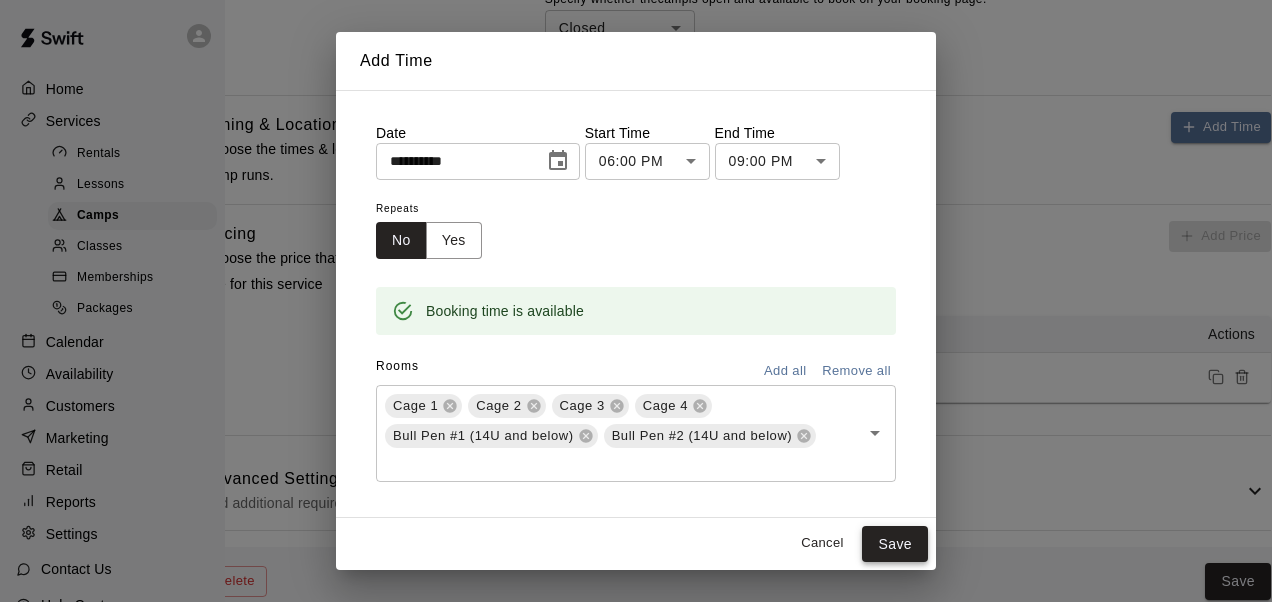 click on "Save" at bounding box center (895, 544) 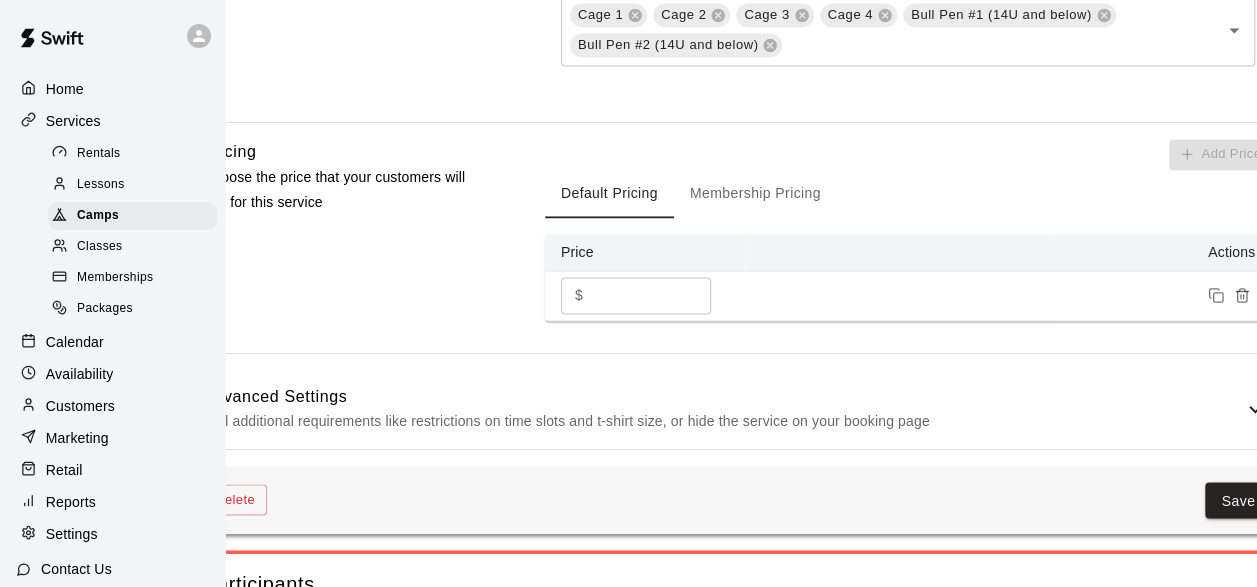 scroll, scrollTop: 1588, scrollLeft: 62, axis: both 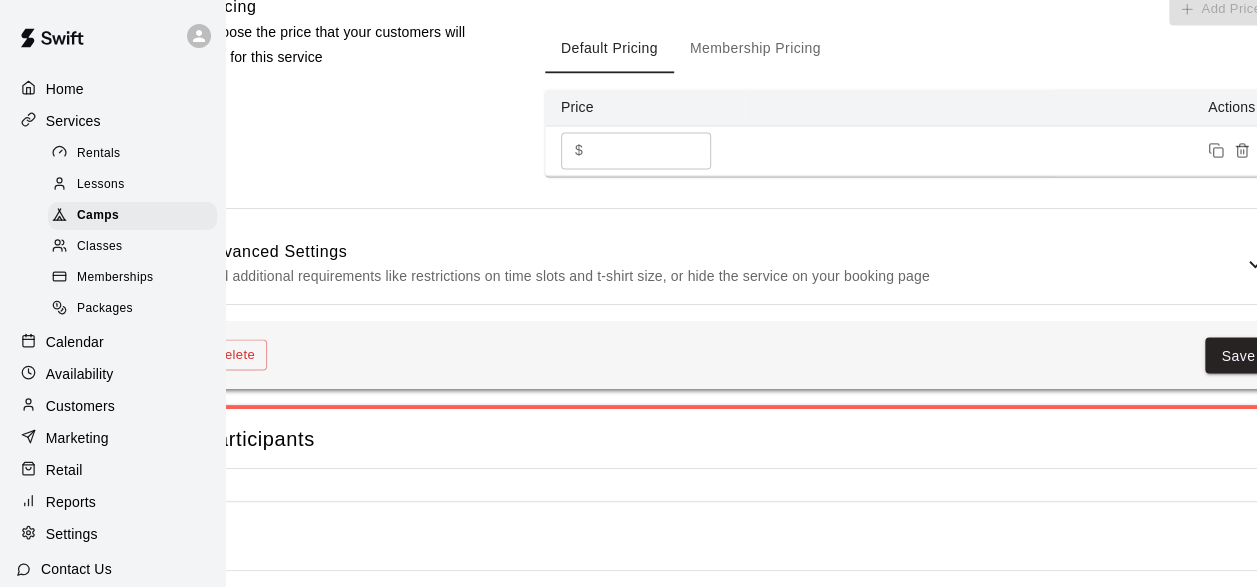 click on "Add additional requirements like restrictions on time slots and t-shirt size, or hide the service on your booking page" at bounding box center [723, 276] 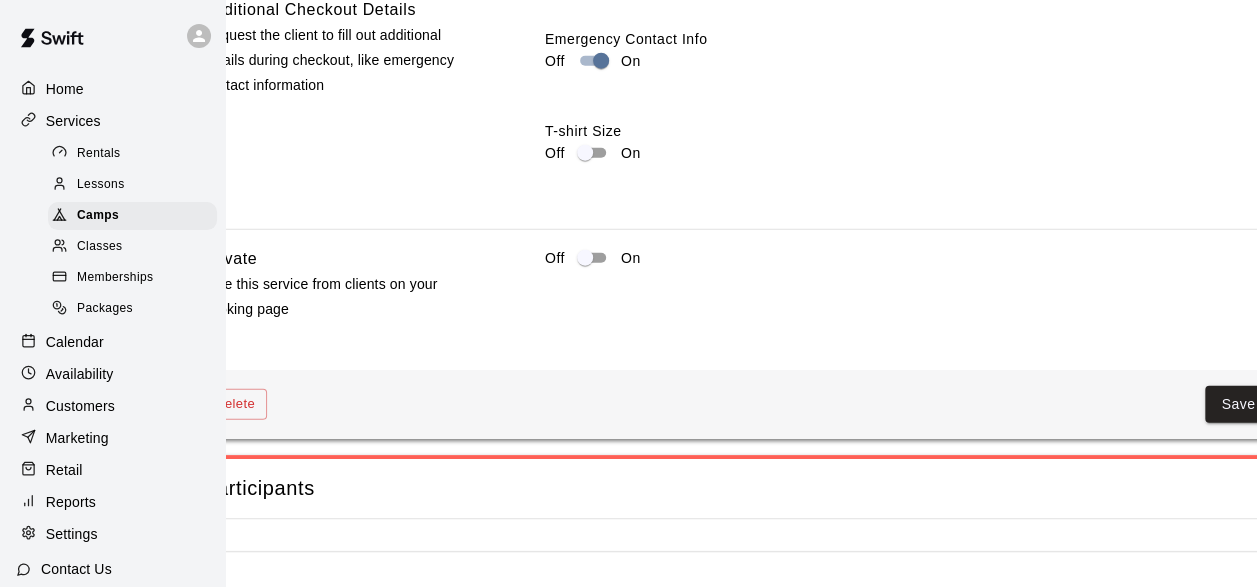 scroll, scrollTop: 2411, scrollLeft: 62, axis: both 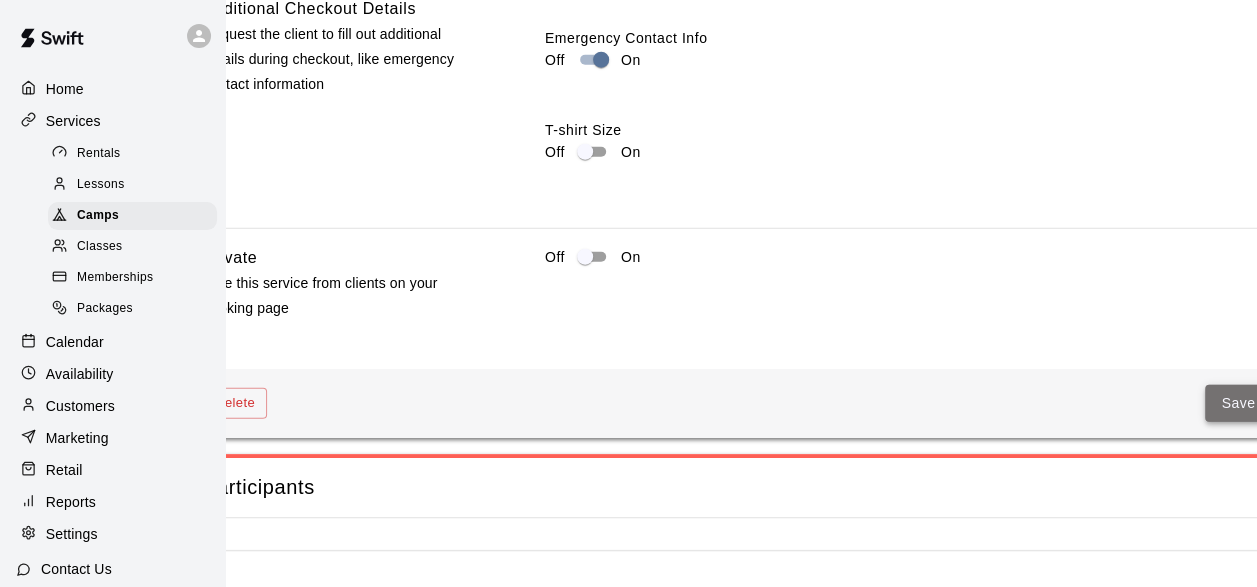 click on "Save" at bounding box center [1238, 403] 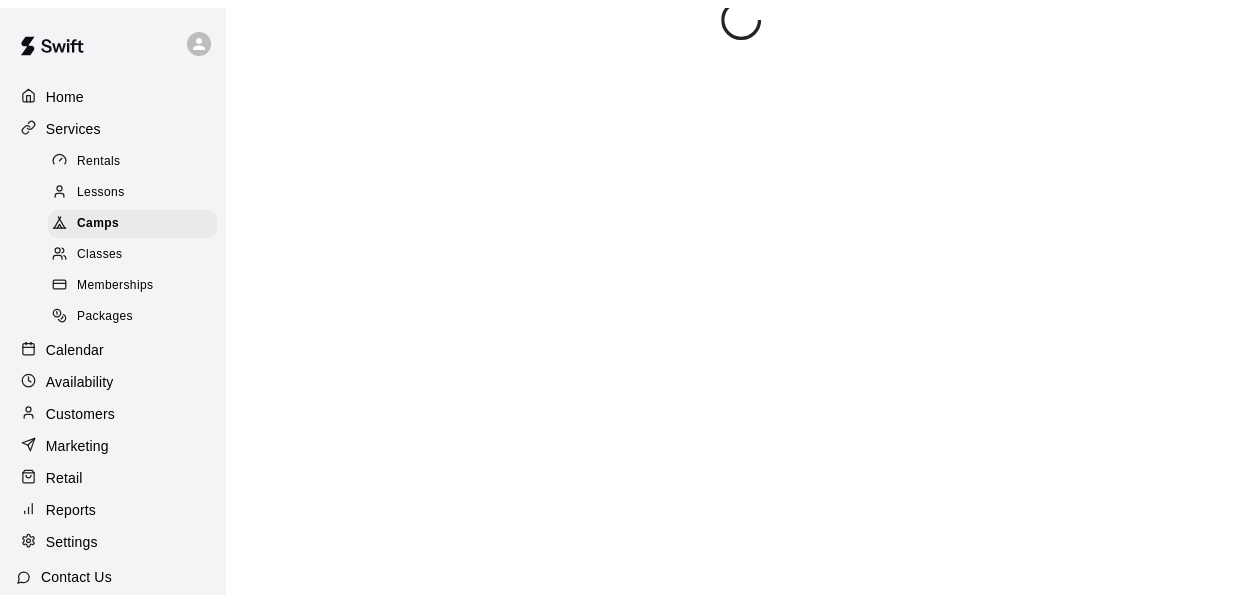 scroll, scrollTop: 0, scrollLeft: 0, axis: both 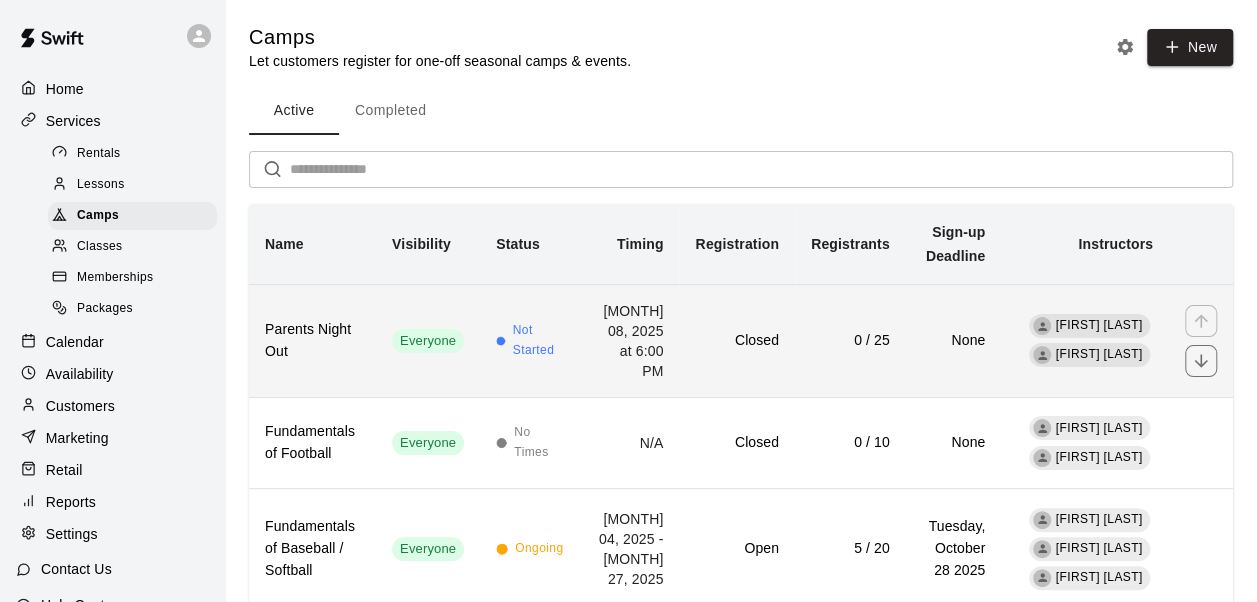 click on "0 / 25" at bounding box center [850, 340] 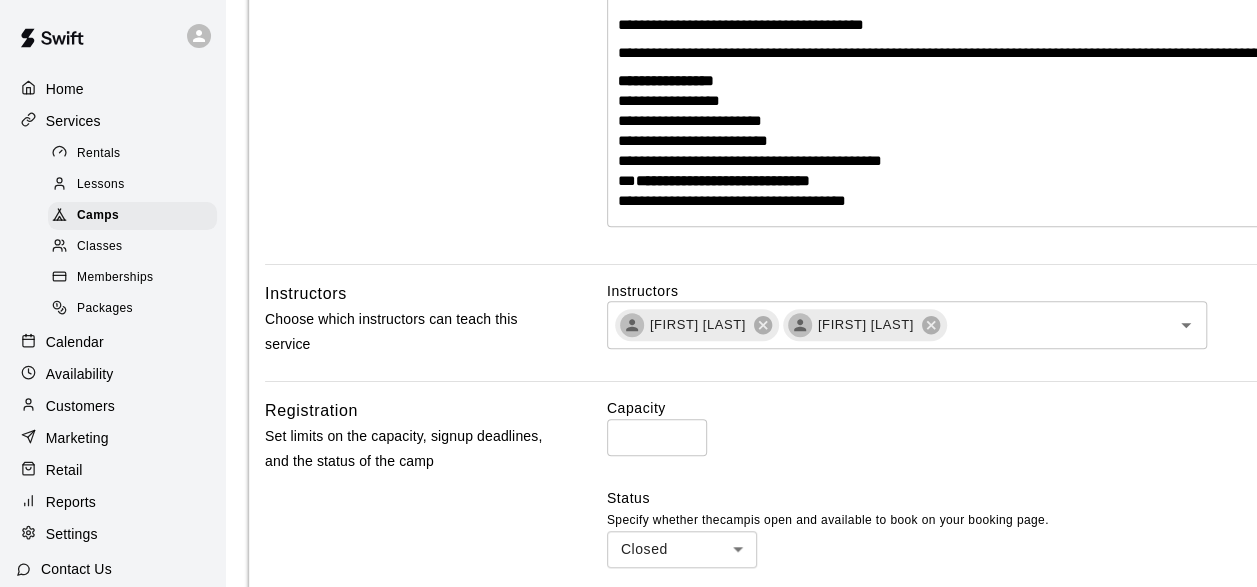 scroll, scrollTop: 756, scrollLeft: 0, axis: vertical 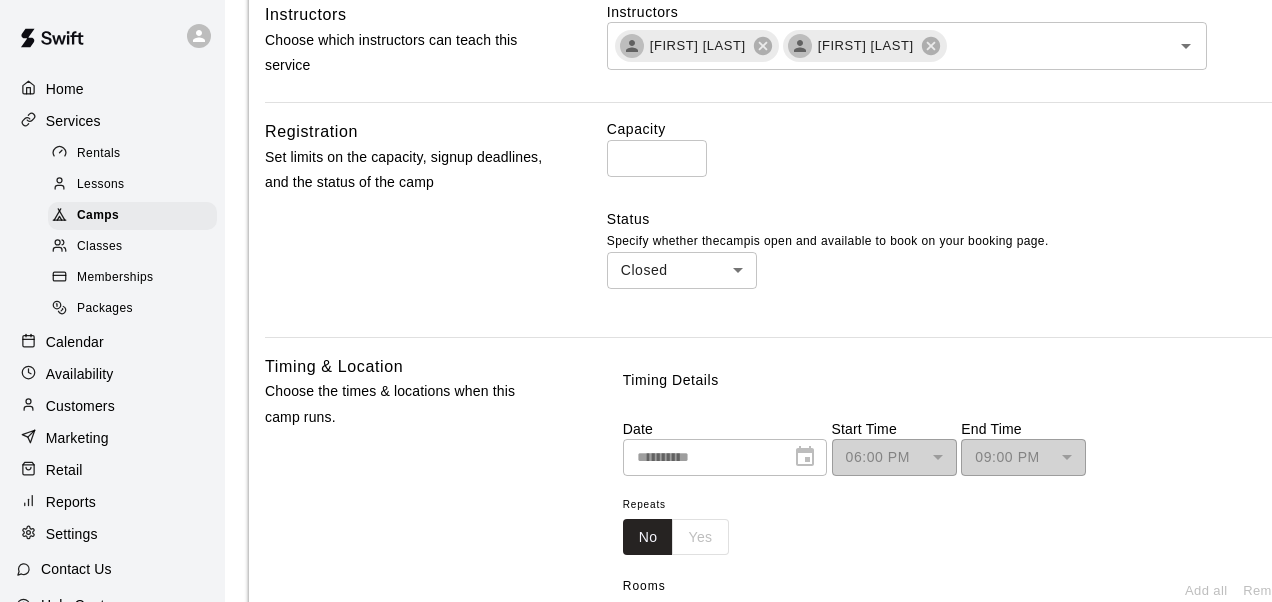 click on "**********" at bounding box center (636, 396) 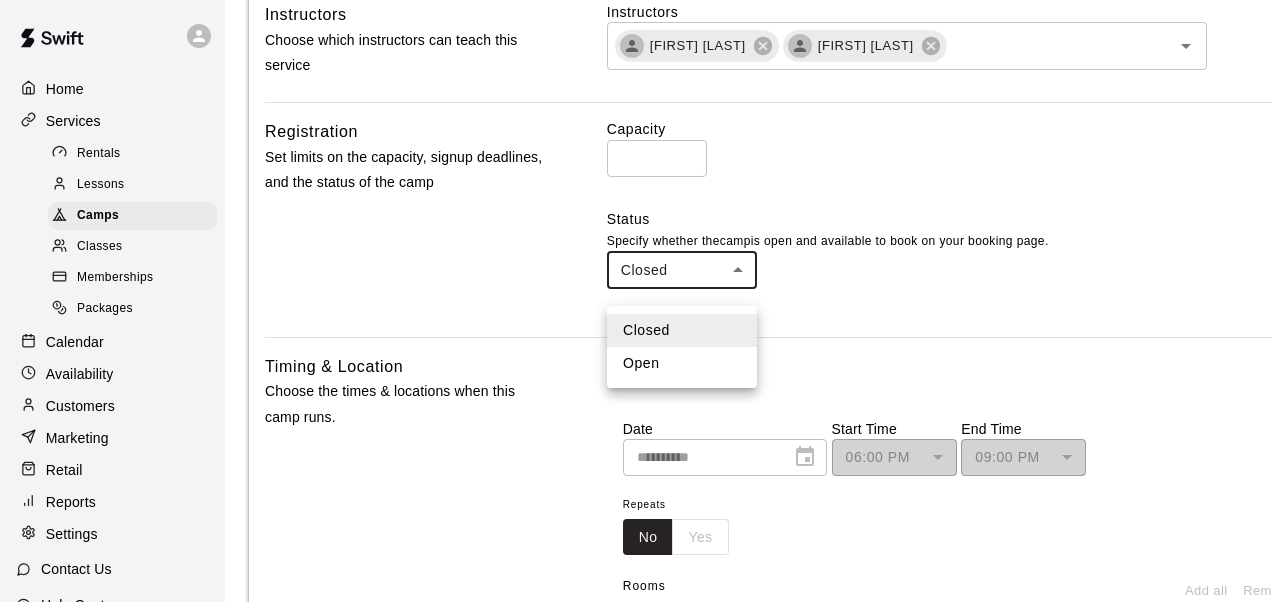 click on "Open" at bounding box center [682, 363] 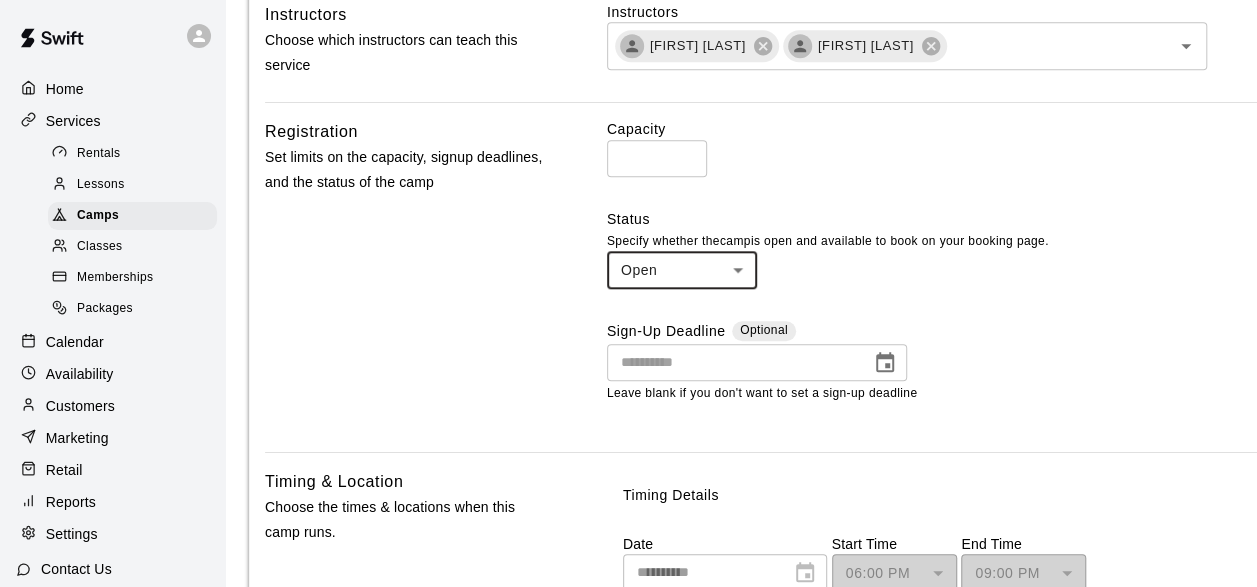 click 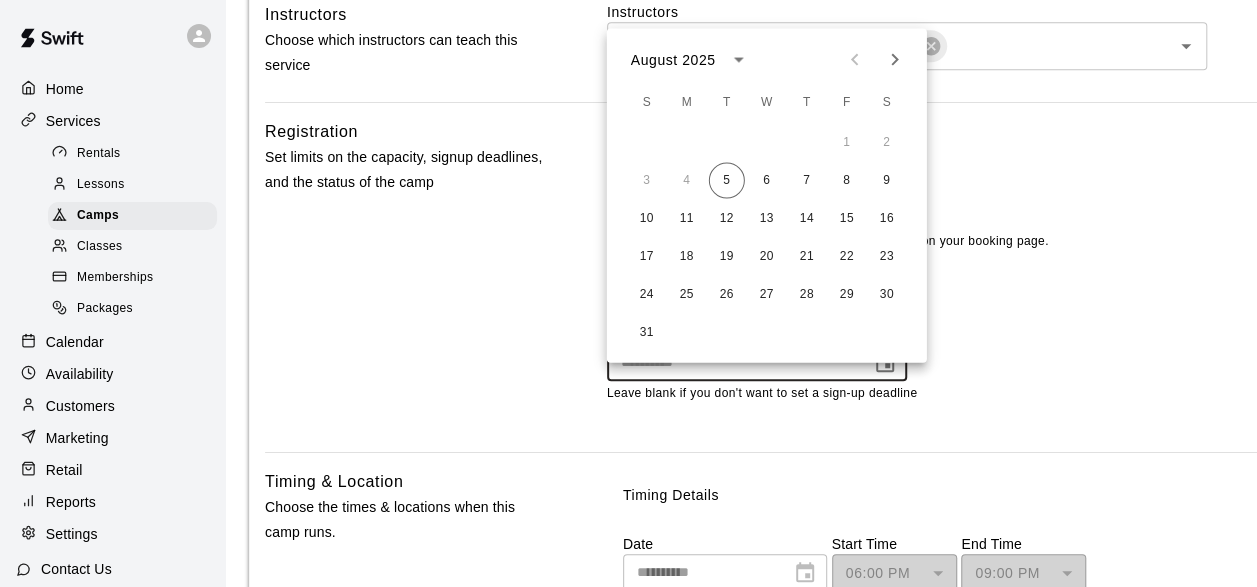 click on "Capacity ** ​ Status Specify whether the  camp  is open and available to book on your booking page. Open **** ​ Sign-Up Deadline Optional ​ Leave blank if you don't want to set a sign-up deadline" at bounding box center [970, 277] 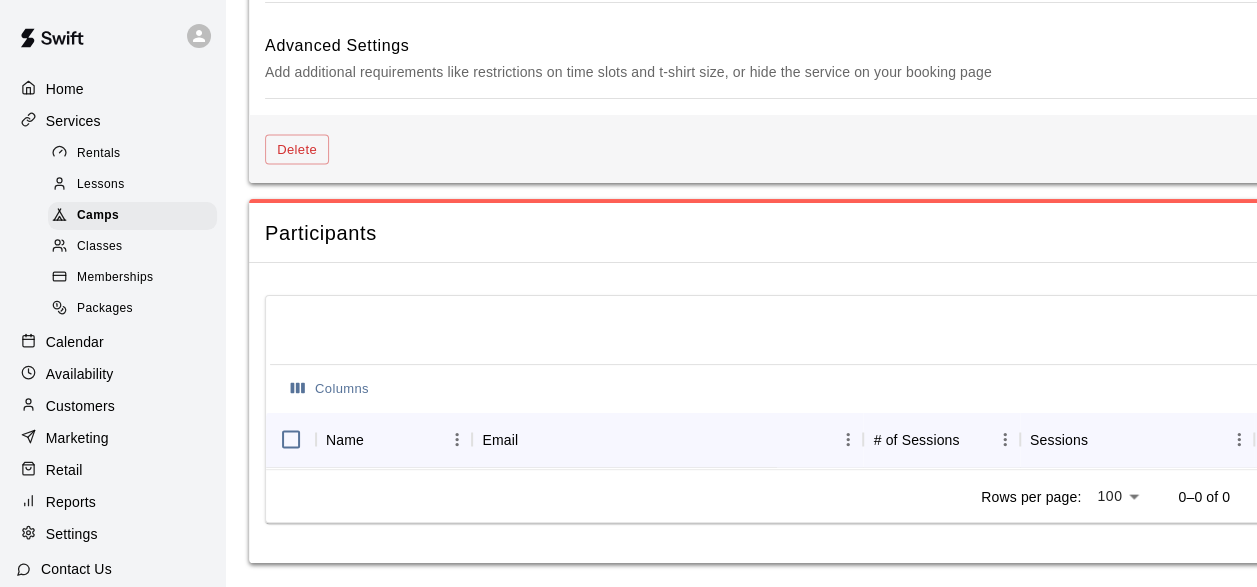 scroll, scrollTop: 1862, scrollLeft: 116, axis: both 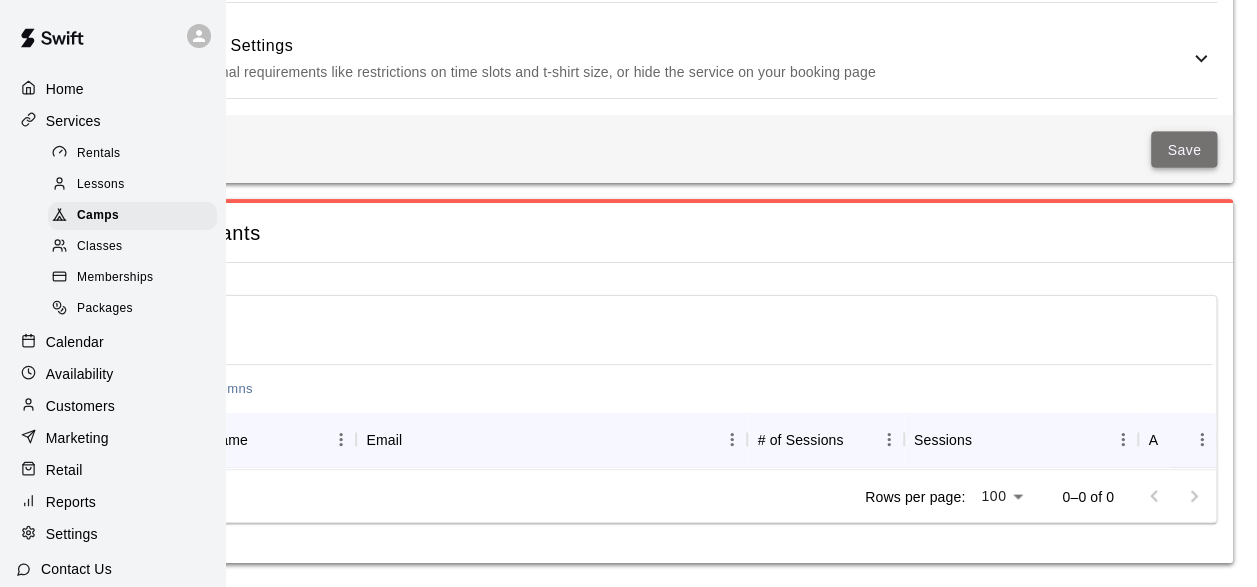 click on "Save" at bounding box center (1184, 149) 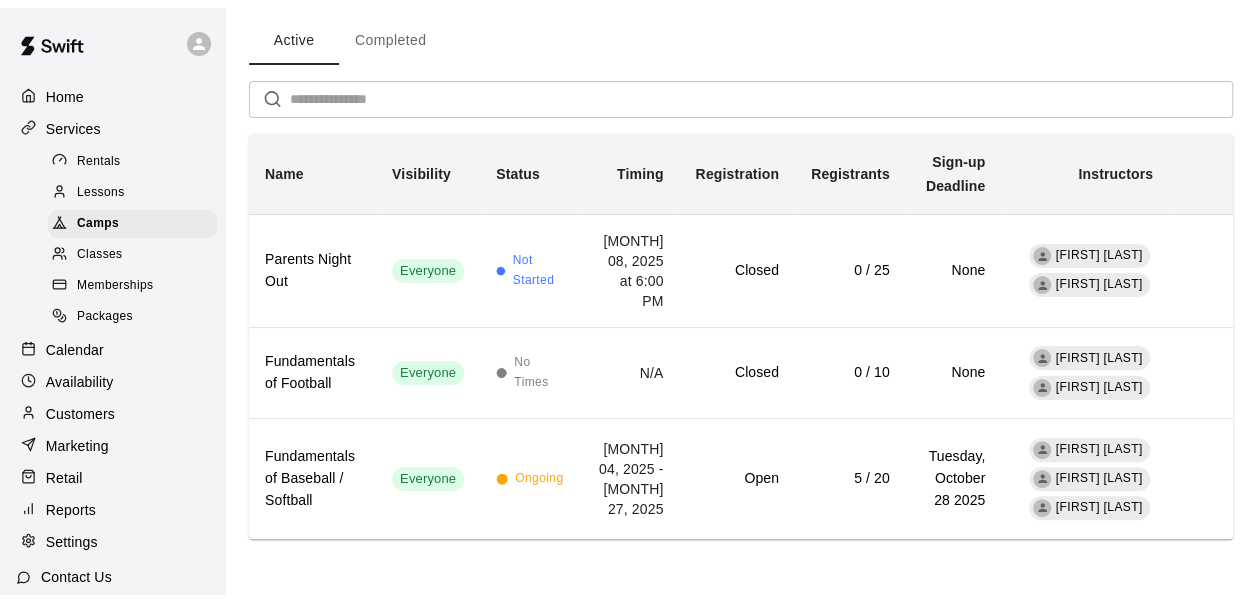 scroll, scrollTop: 0, scrollLeft: 0, axis: both 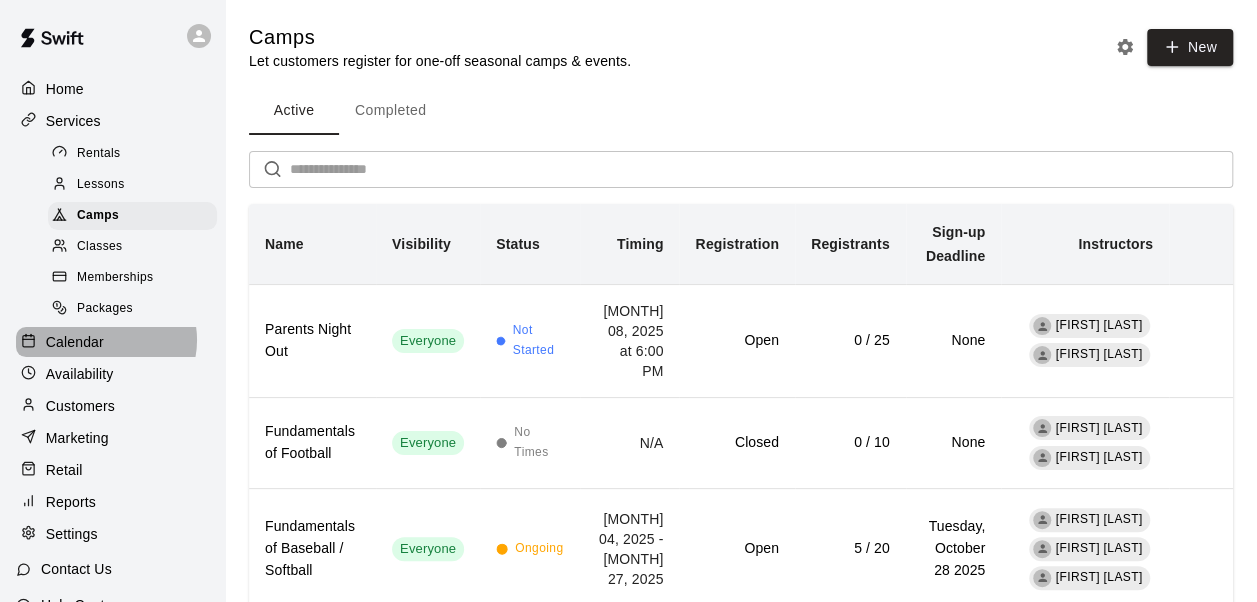 click on "Calendar" at bounding box center (112, 342) 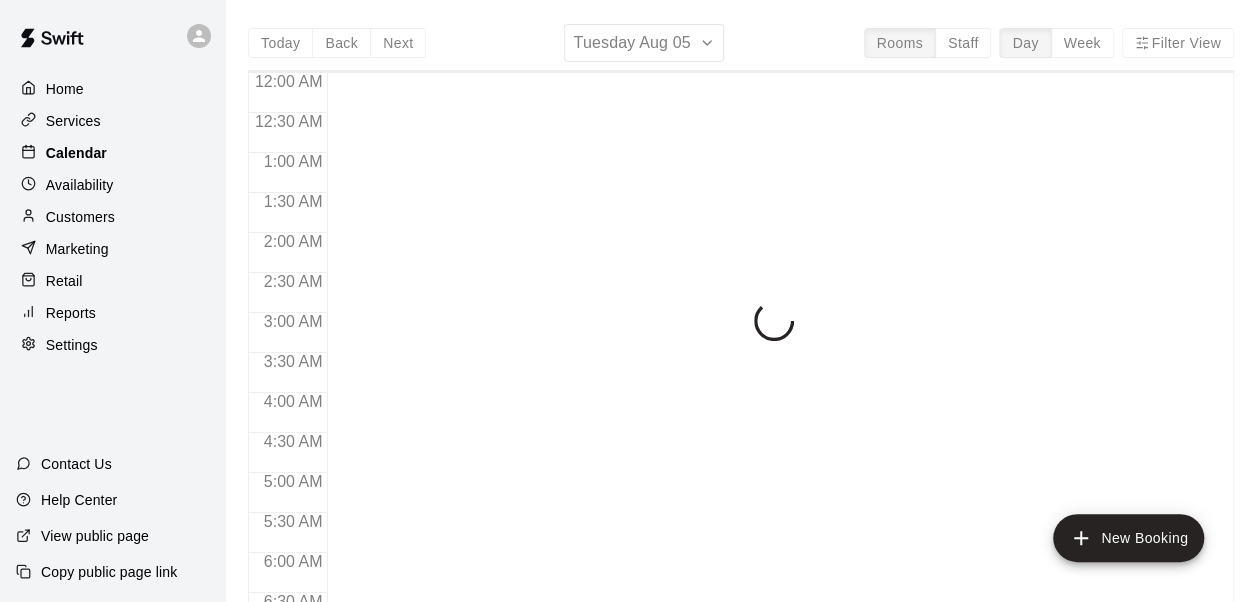 scroll, scrollTop: 705, scrollLeft: 0, axis: vertical 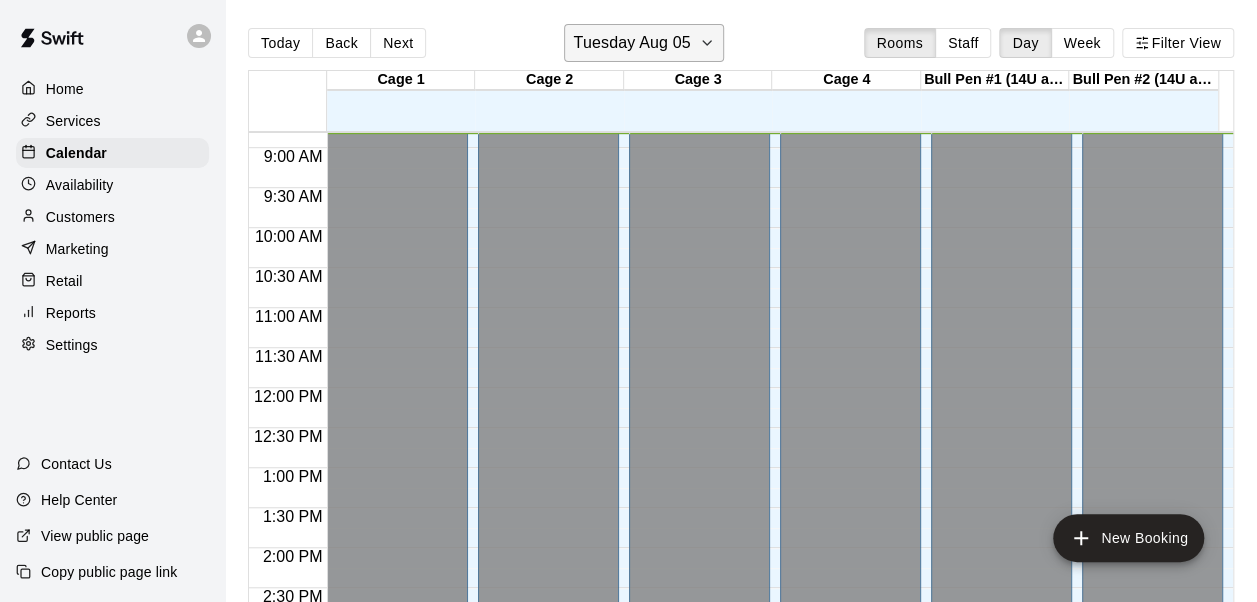 click on "Tuesday Aug 05" at bounding box center [631, 43] 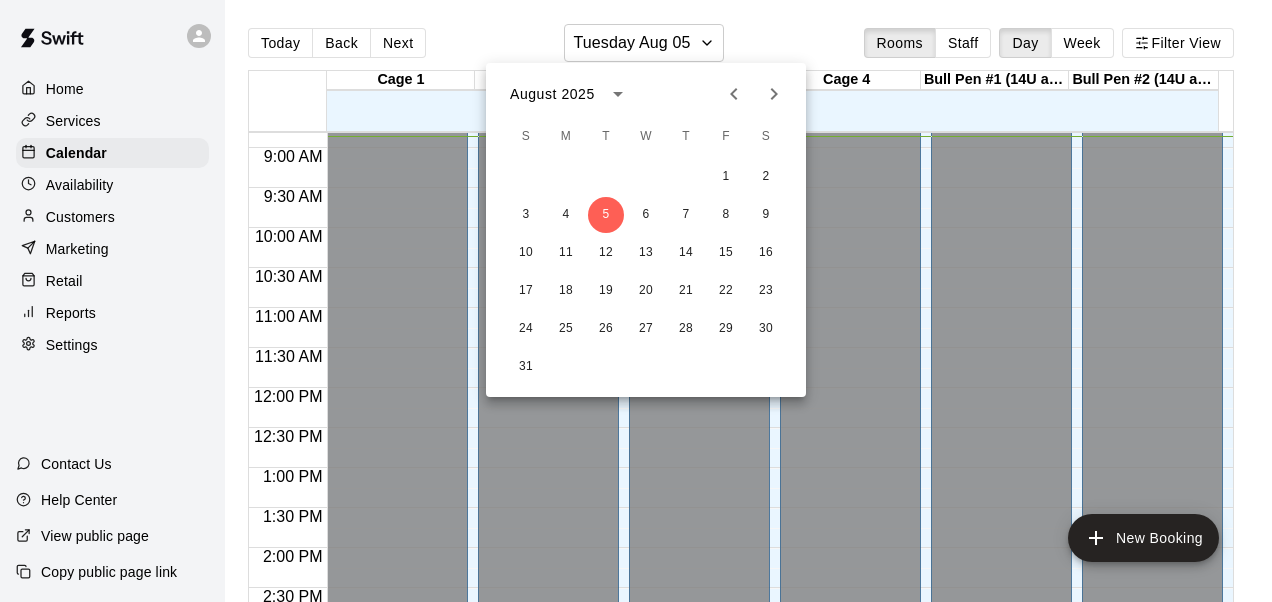 click at bounding box center (636, 301) 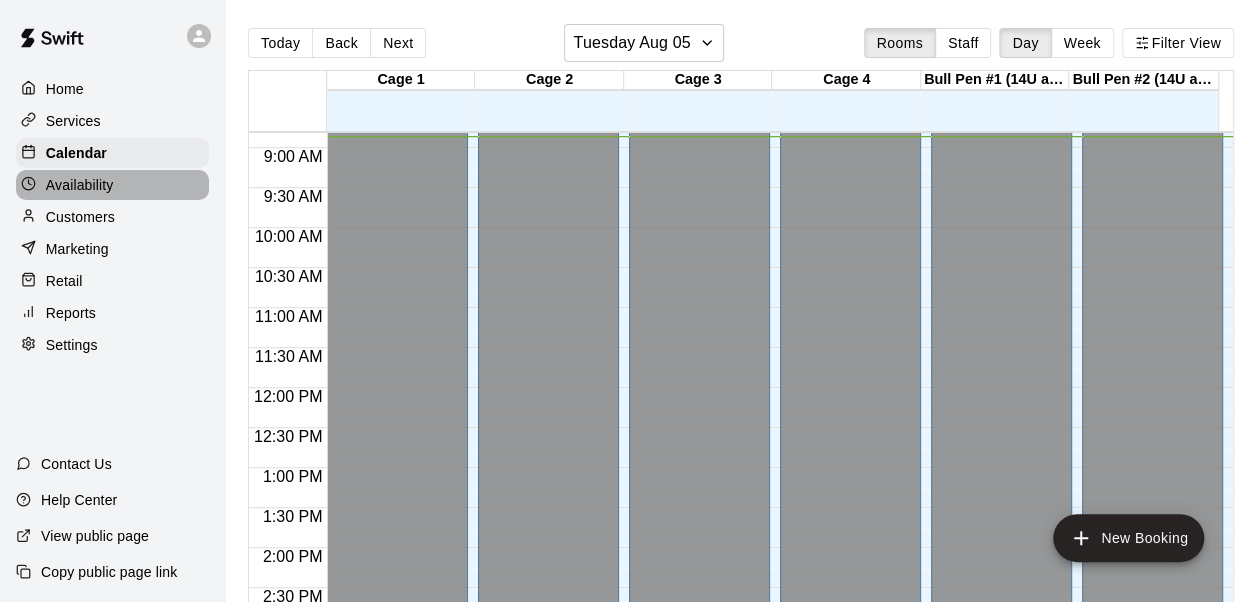 click on "Availability" at bounding box center [80, 185] 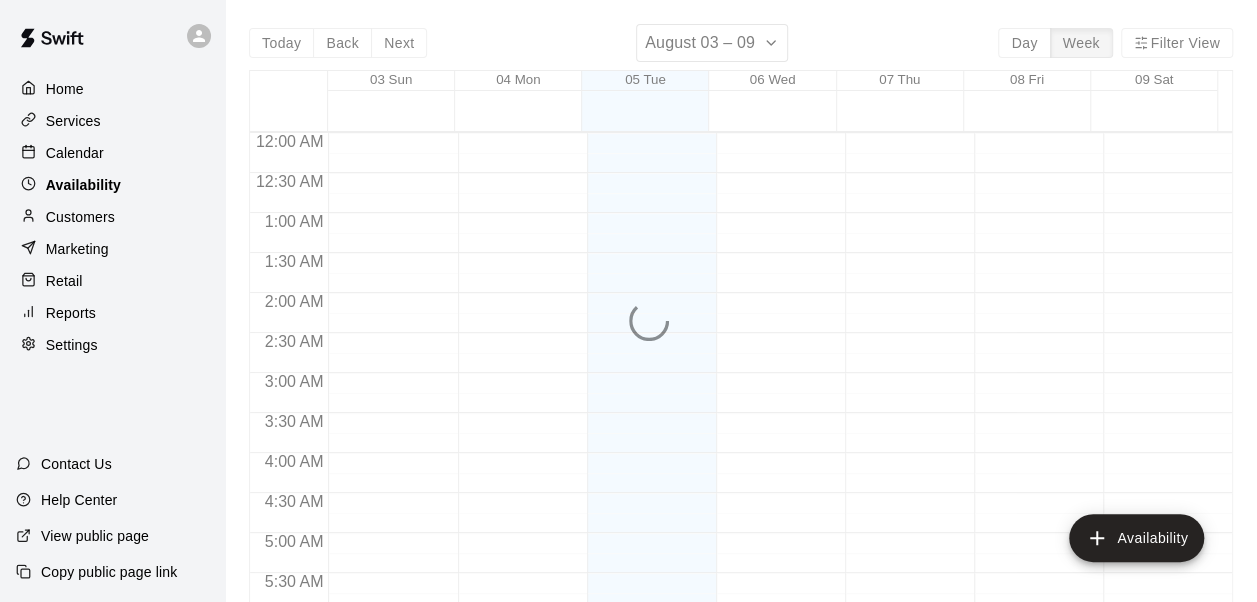 scroll, scrollTop: 709, scrollLeft: 0, axis: vertical 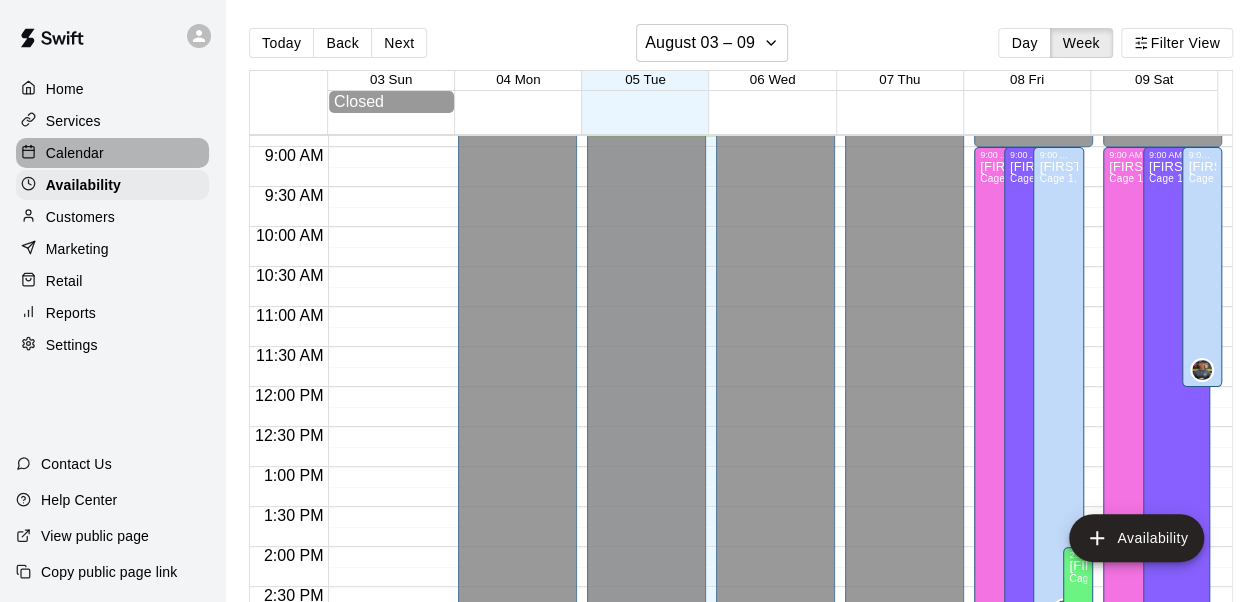 click on "Calendar" at bounding box center (112, 153) 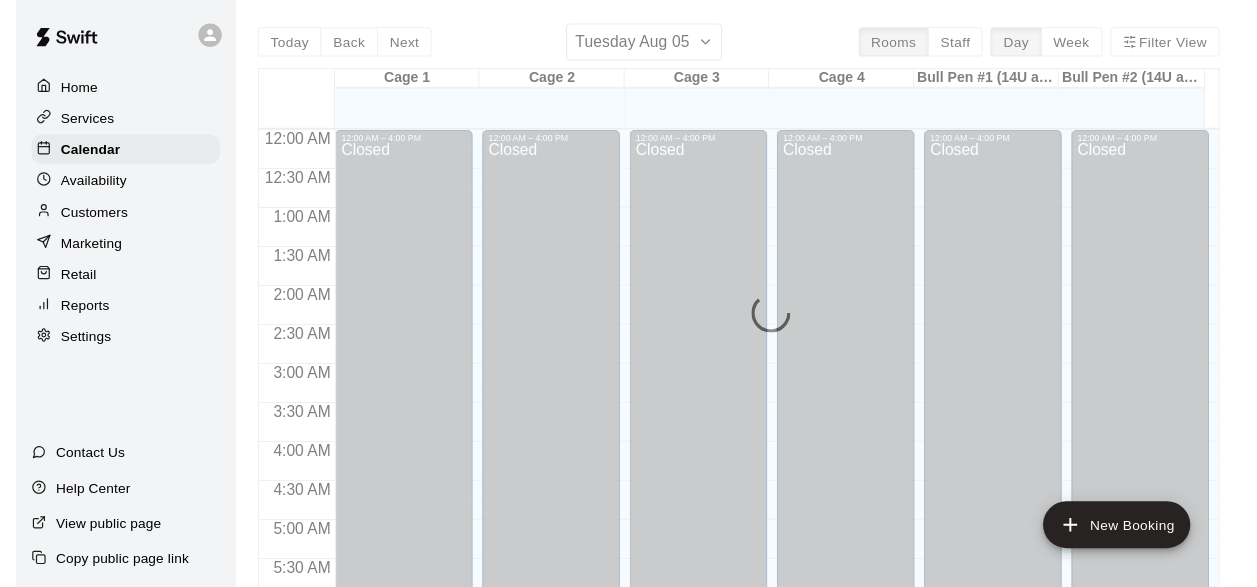 scroll, scrollTop: 709, scrollLeft: 0, axis: vertical 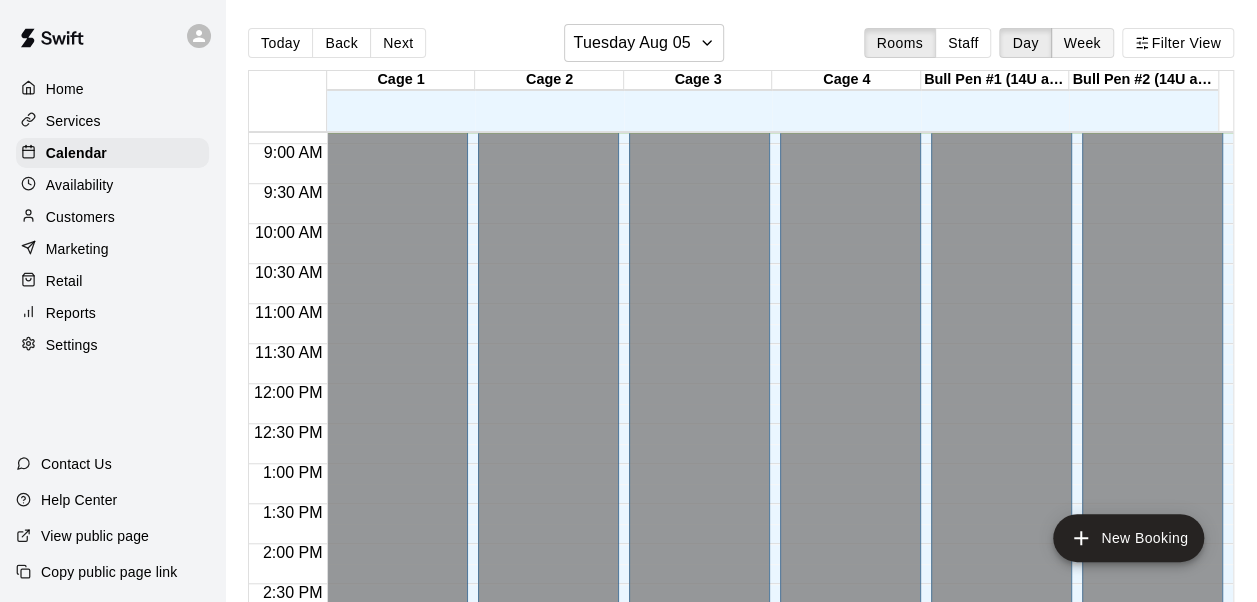 click on "Week" at bounding box center (1082, 43) 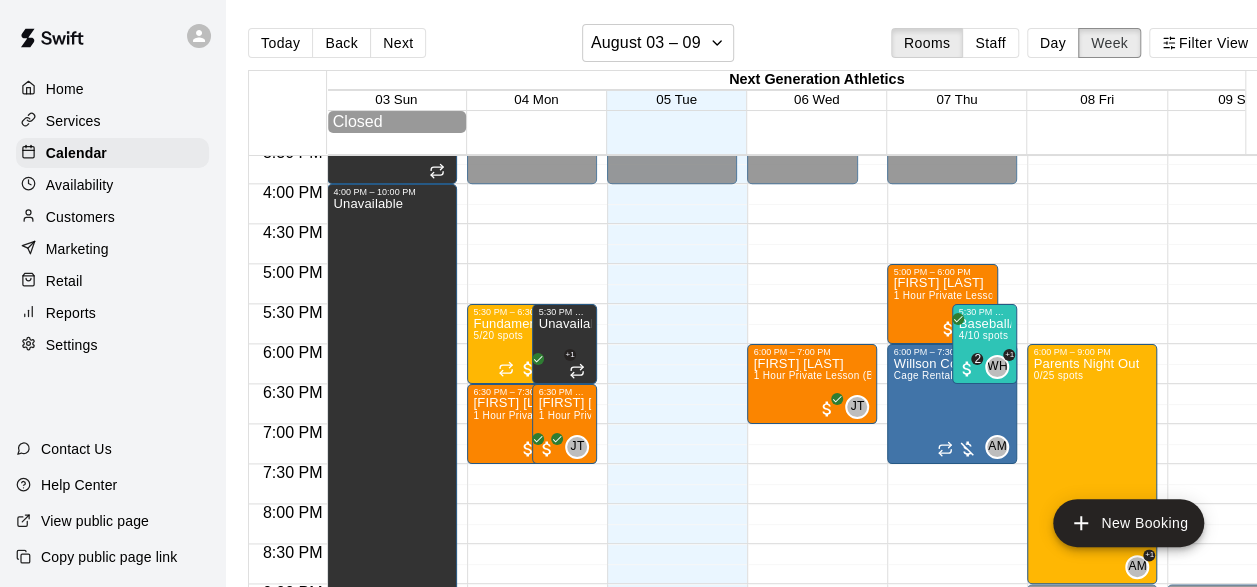 scroll, scrollTop: 1253, scrollLeft: 0, axis: vertical 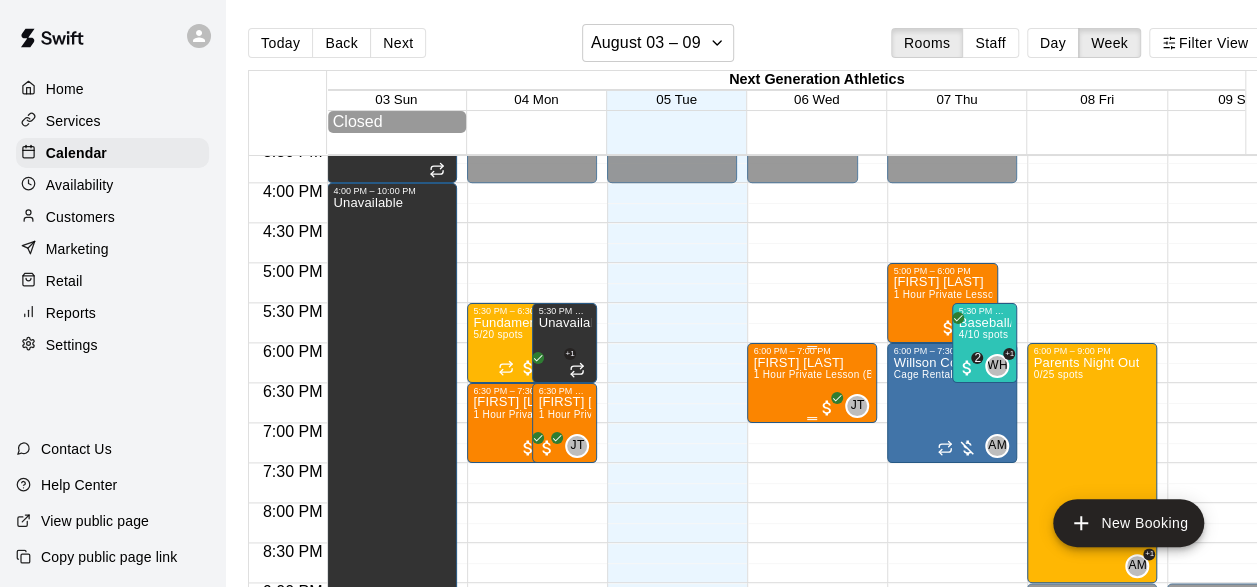click on "1 Hour Private Lesson (Baseball / Softball fielding and hitting)" at bounding box center (899, 374) 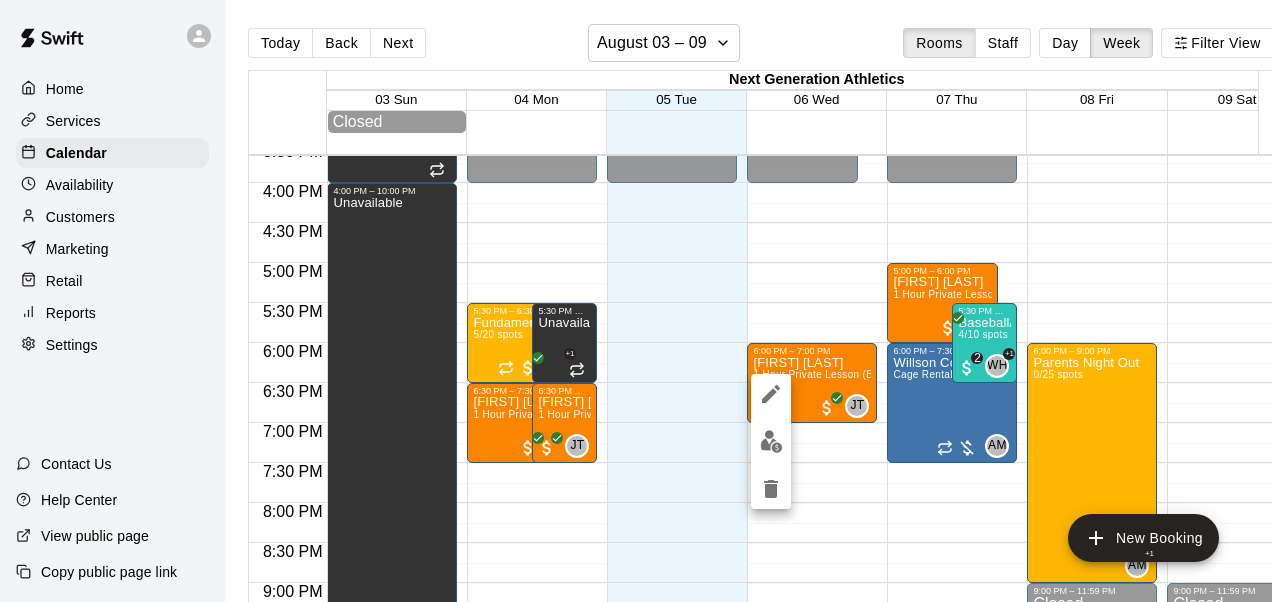 click at bounding box center (636, 301) 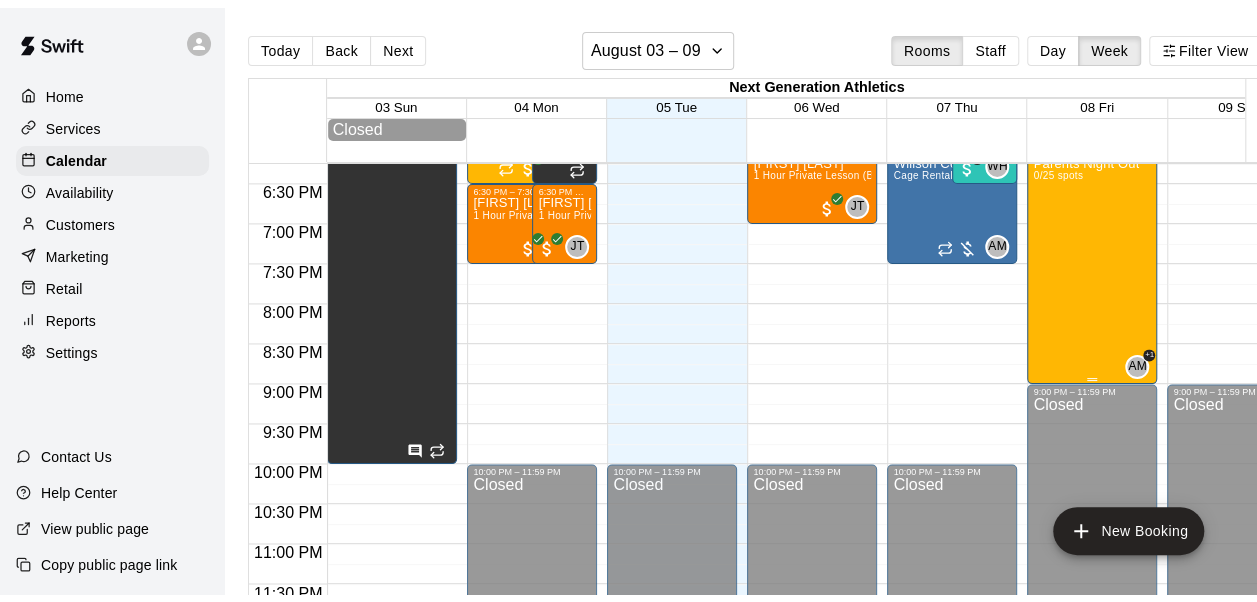 scroll, scrollTop: 1467, scrollLeft: 0, axis: vertical 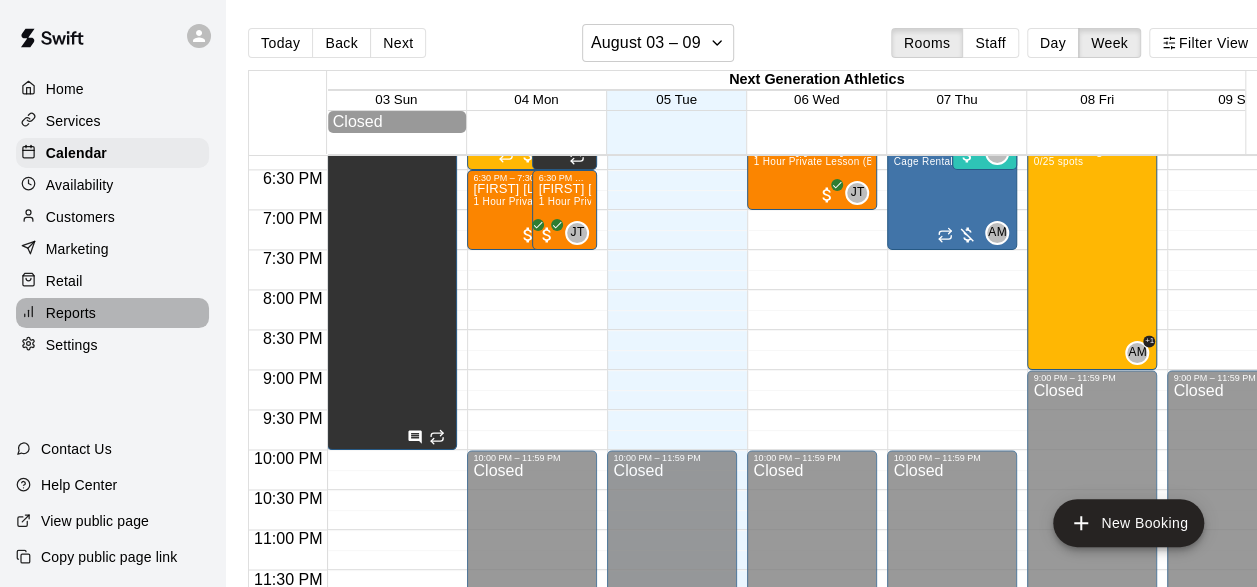 click on "Reports" at bounding box center (71, 313) 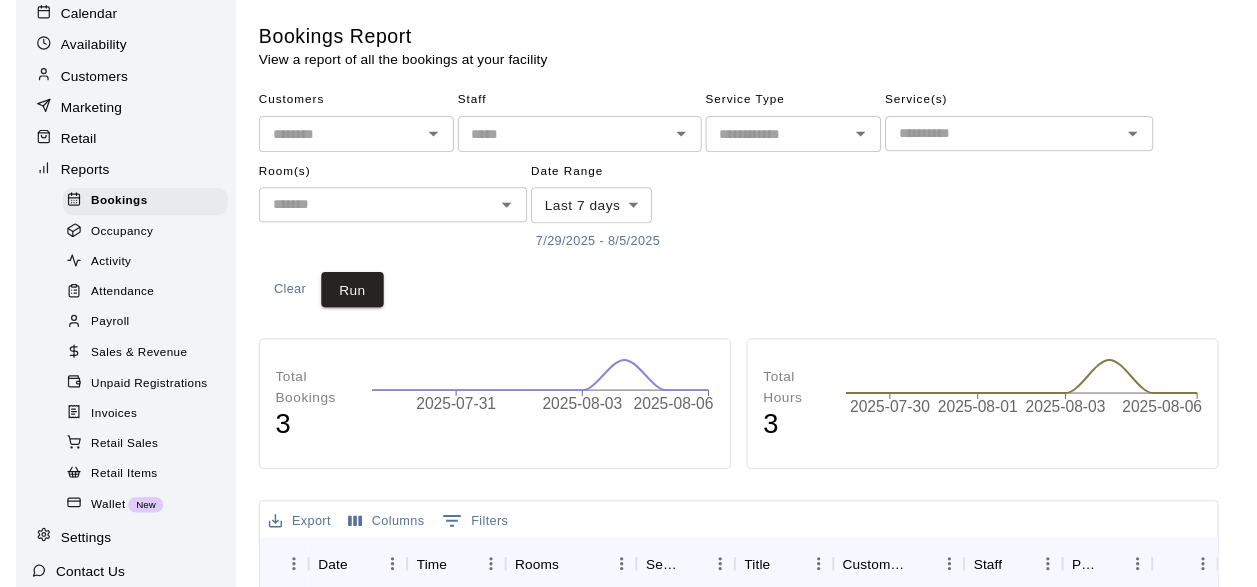 scroll, scrollTop: 140, scrollLeft: 0, axis: vertical 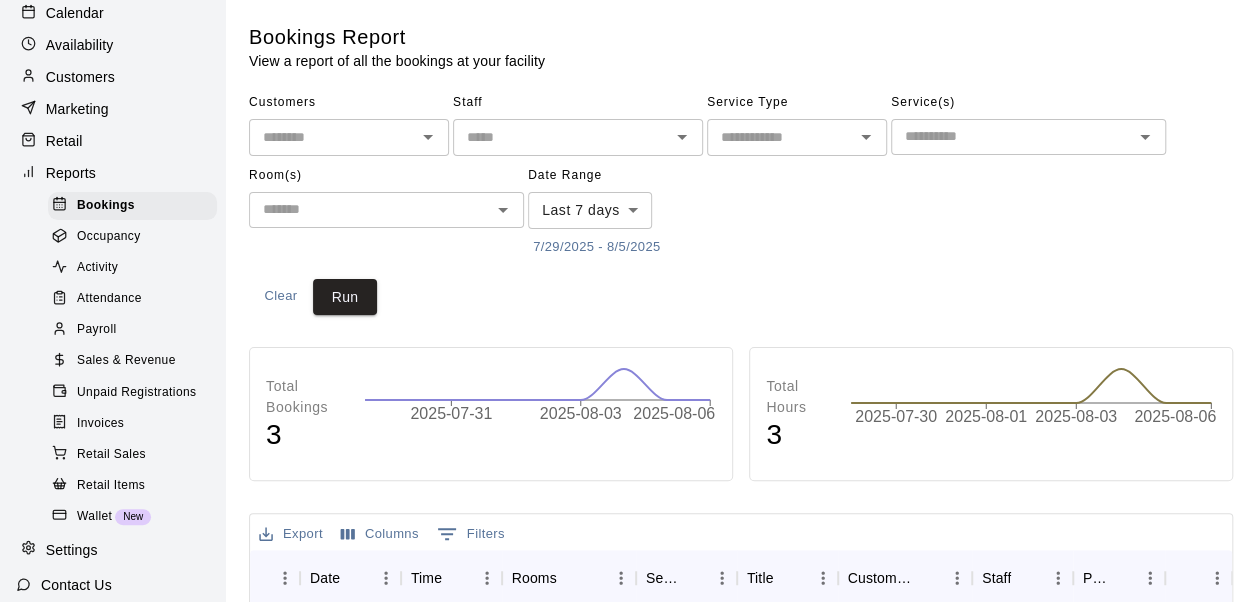 click on "Sales & Revenue" at bounding box center [126, 361] 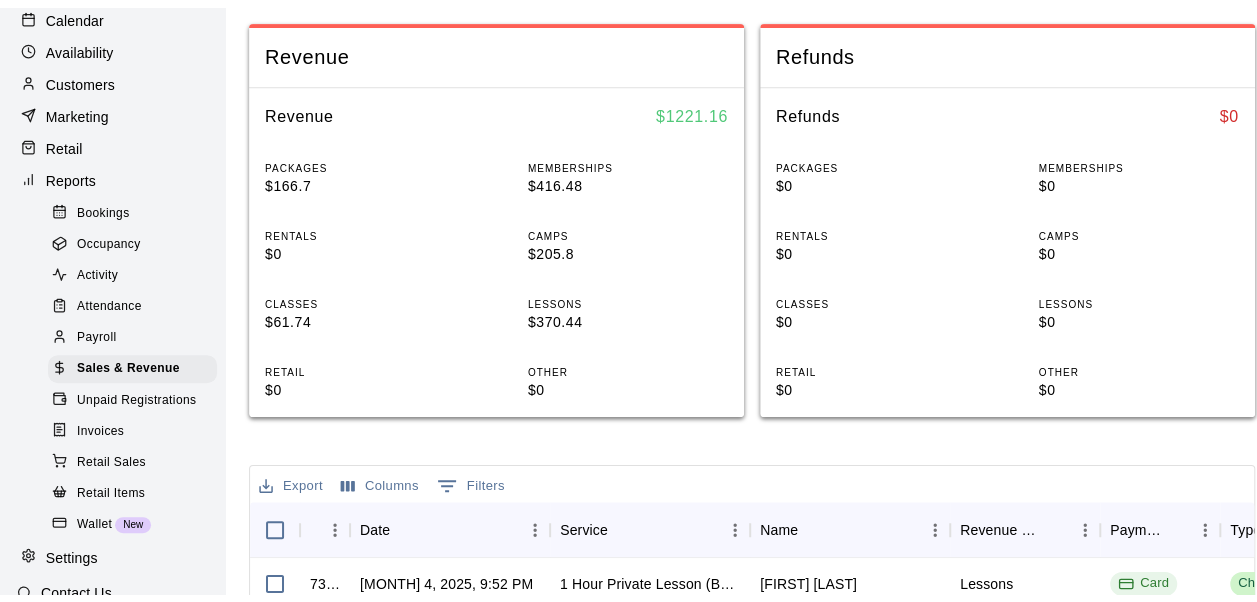 scroll, scrollTop: 0, scrollLeft: 0, axis: both 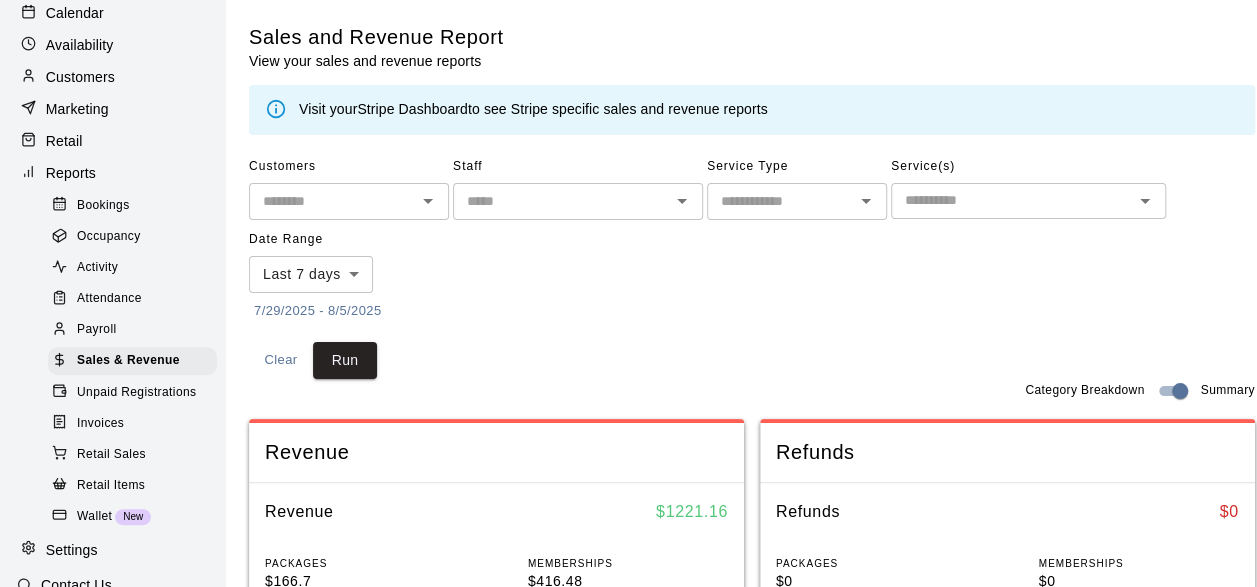 click on "Customers ​ Staff ​ Service Type ​ Service(s) ​ Date Range Last 7 days **** ​ 7/29/2025 - 8/5/2025 Clear Run" at bounding box center [752, 265] 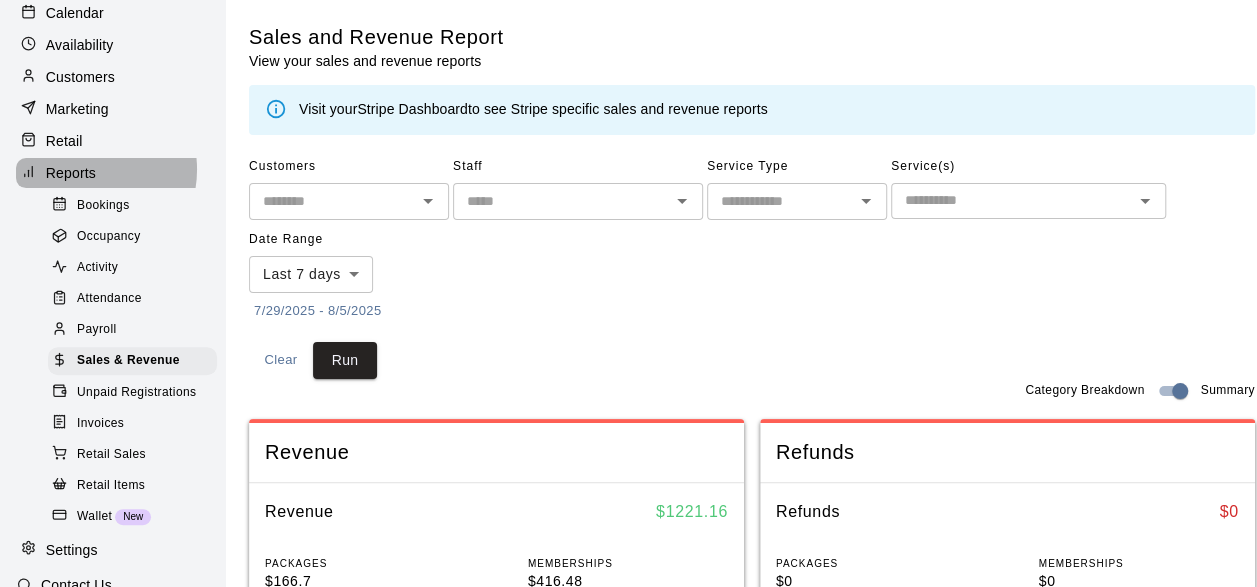 click on "Reports" at bounding box center (71, 173) 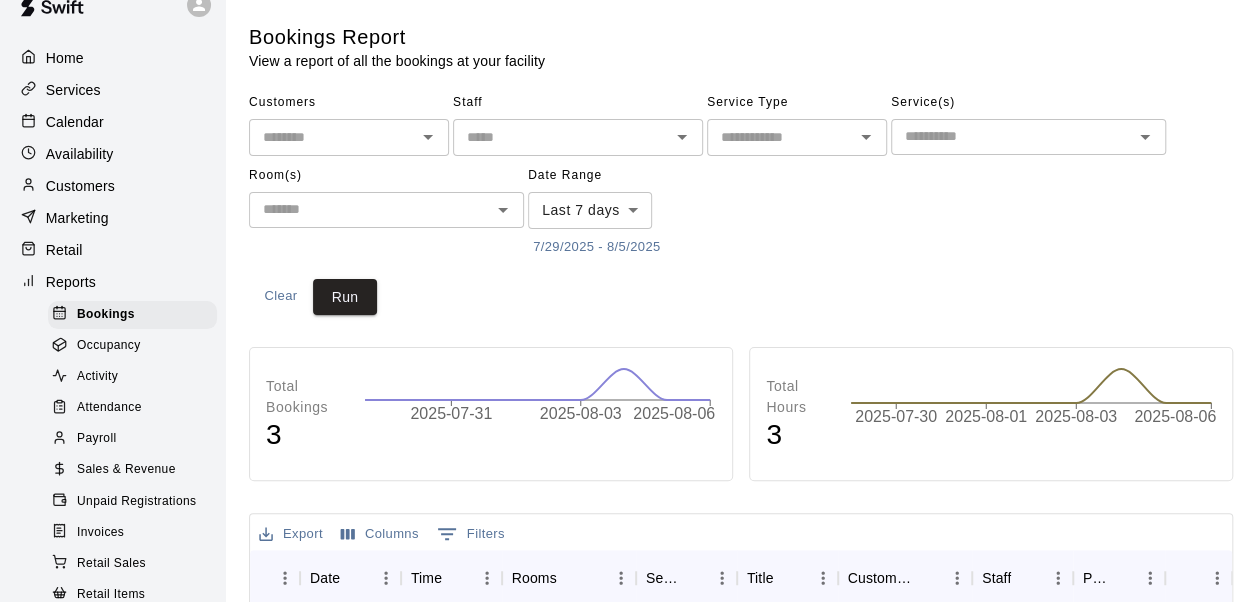 scroll, scrollTop: 30, scrollLeft: 0, axis: vertical 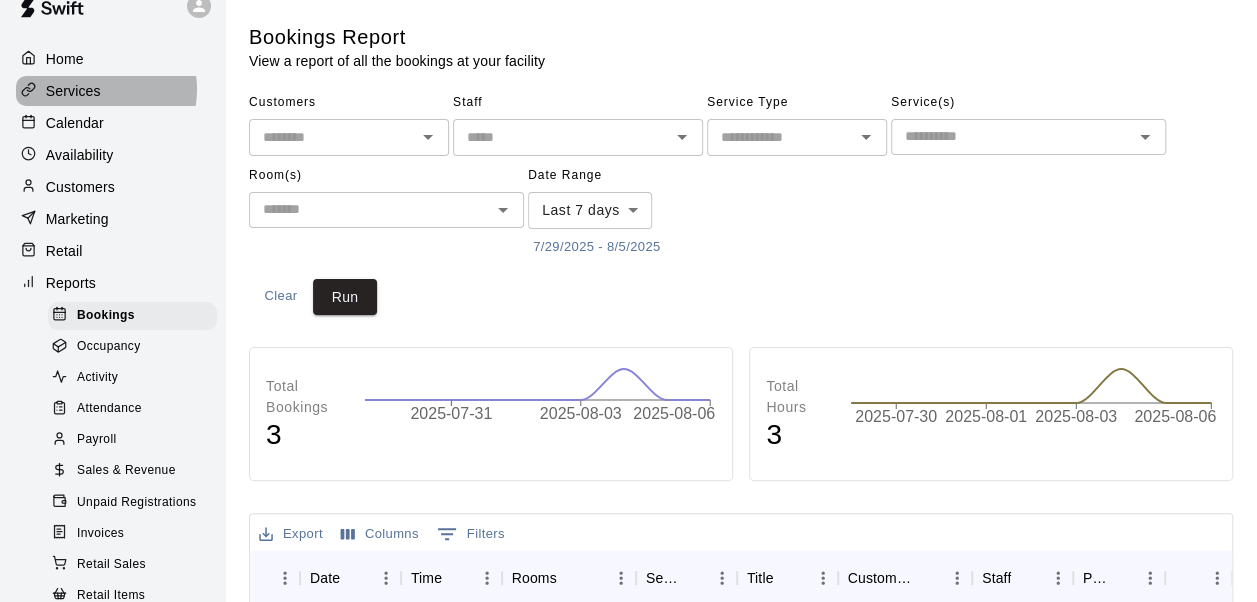 click on "Services" at bounding box center [73, 91] 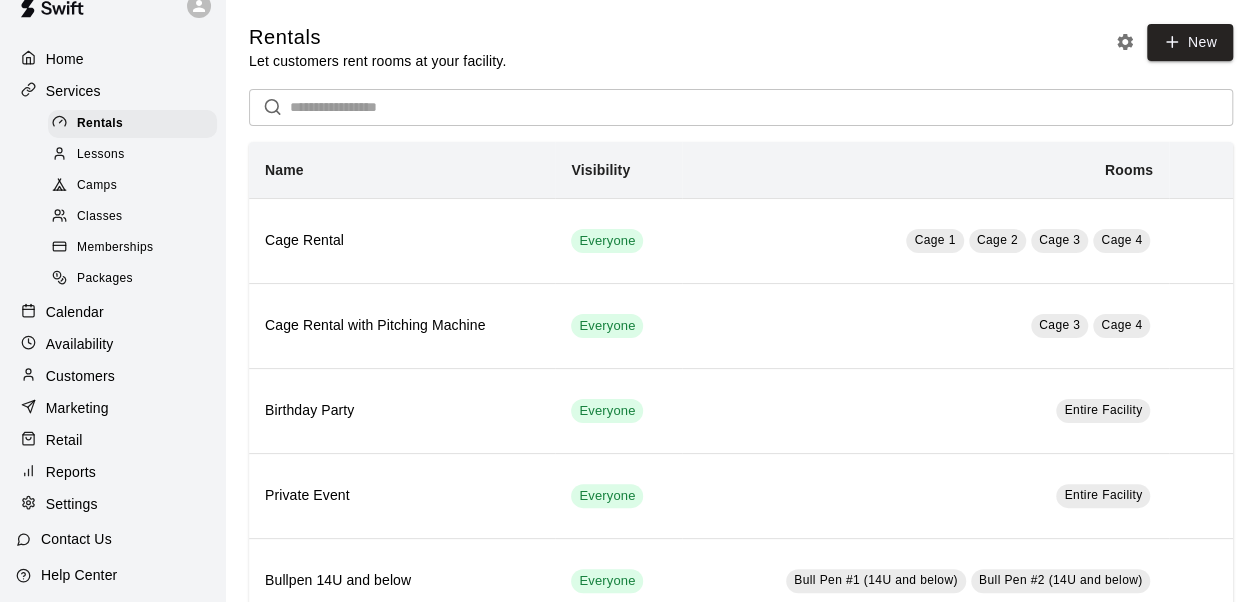 click on "Camps" at bounding box center (97, 186) 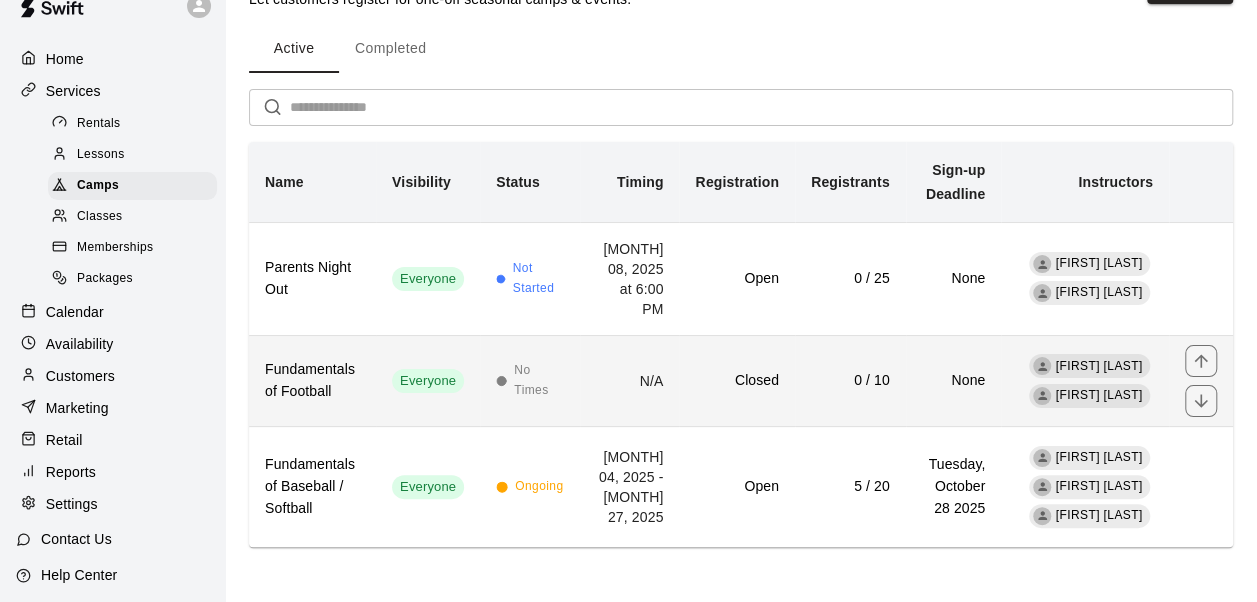 scroll, scrollTop: 0, scrollLeft: 0, axis: both 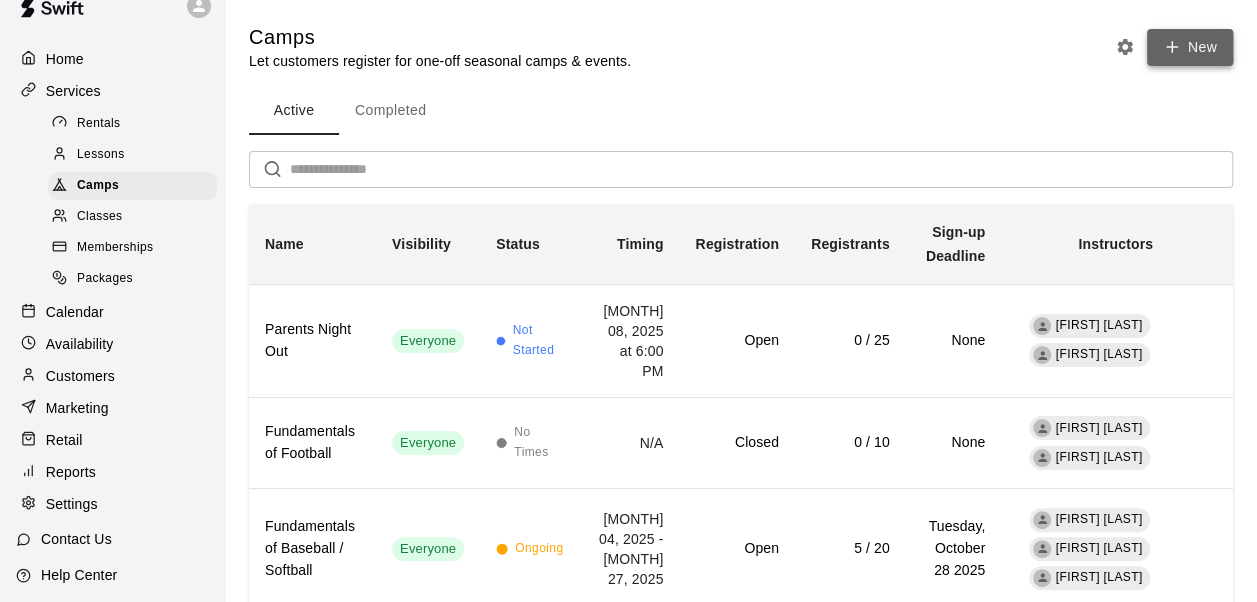 click on "New" at bounding box center [1190, 47] 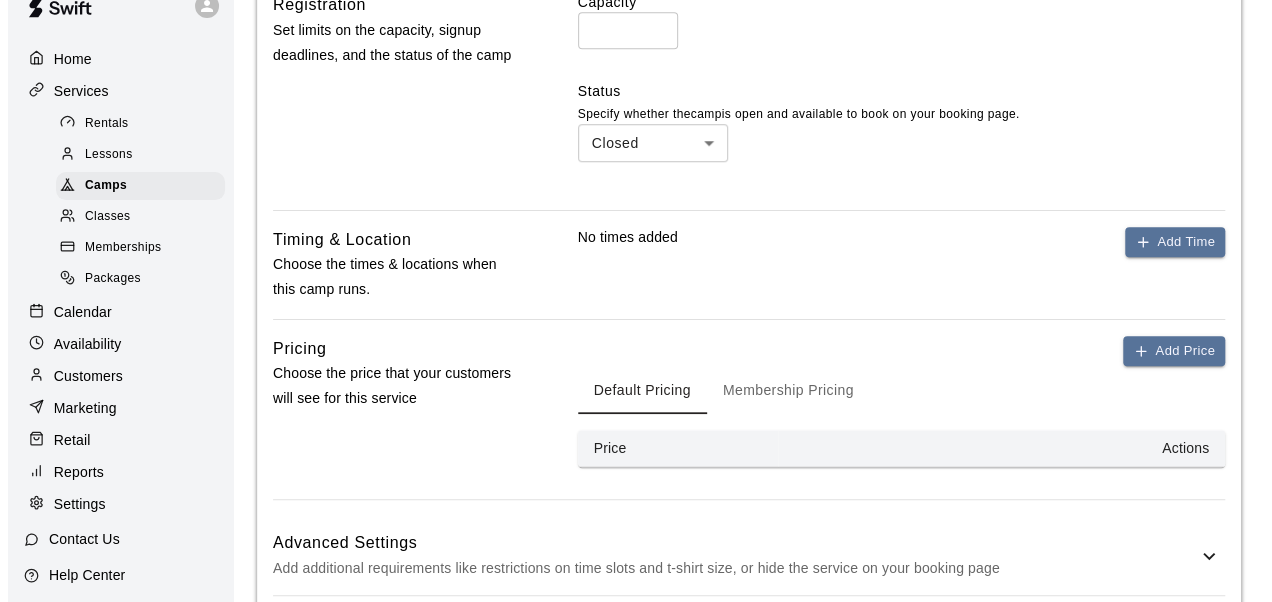 scroll, scrollTop: 792, scrollLeft: 0, axis: vertical 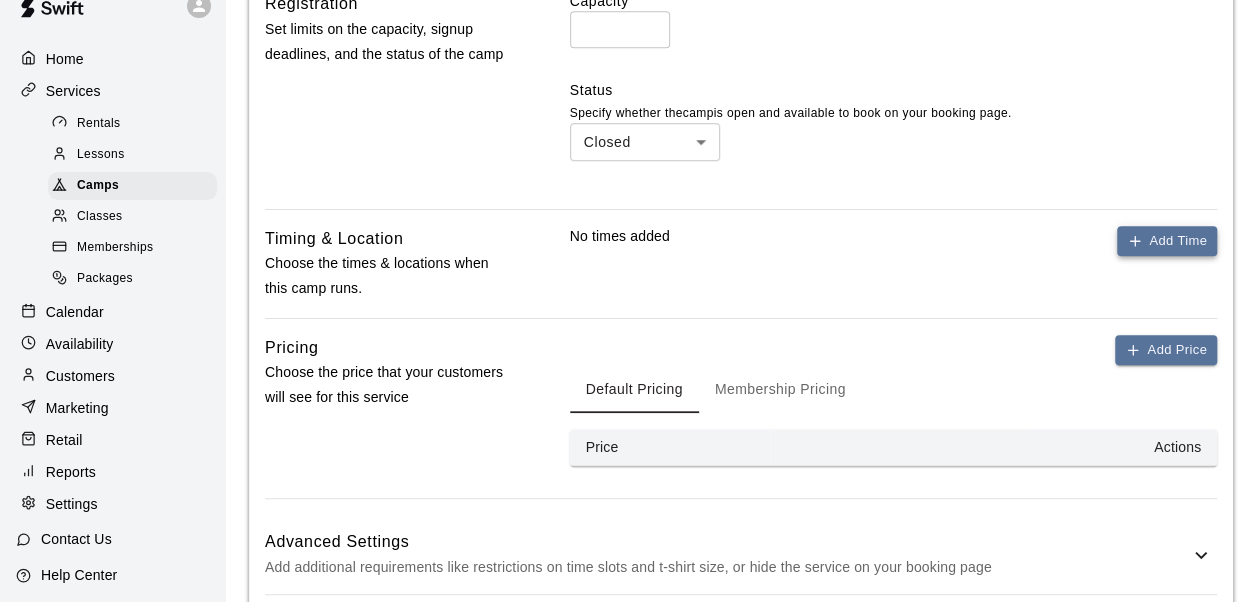 click on "Add Time" at bounding box center [1167, 241] 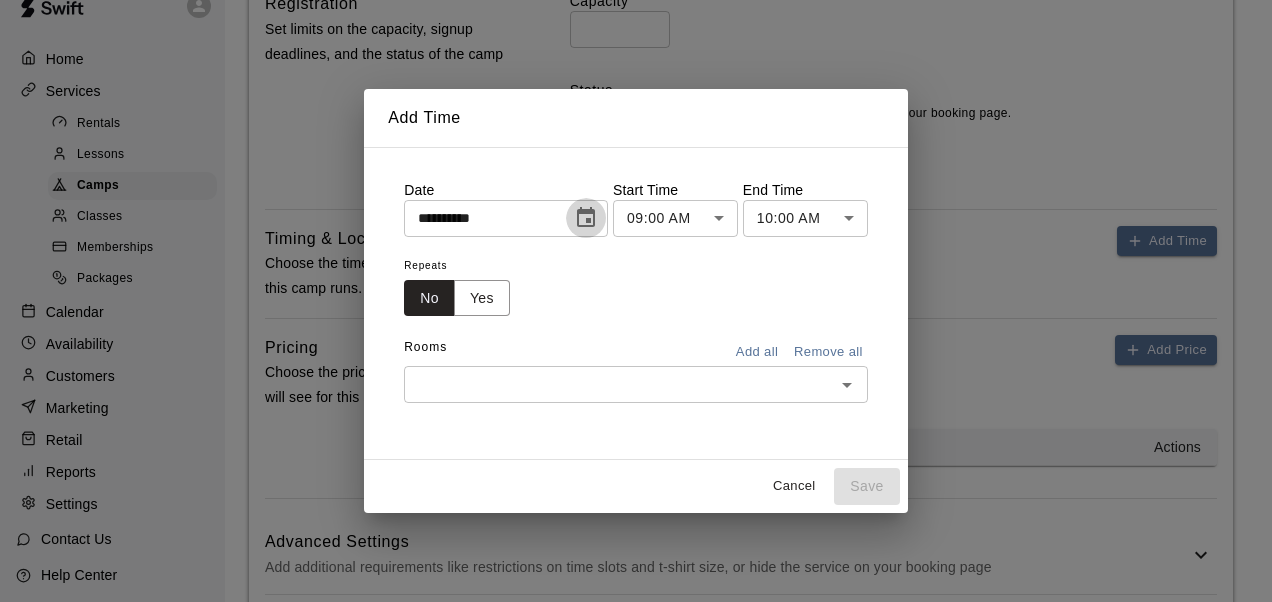 click 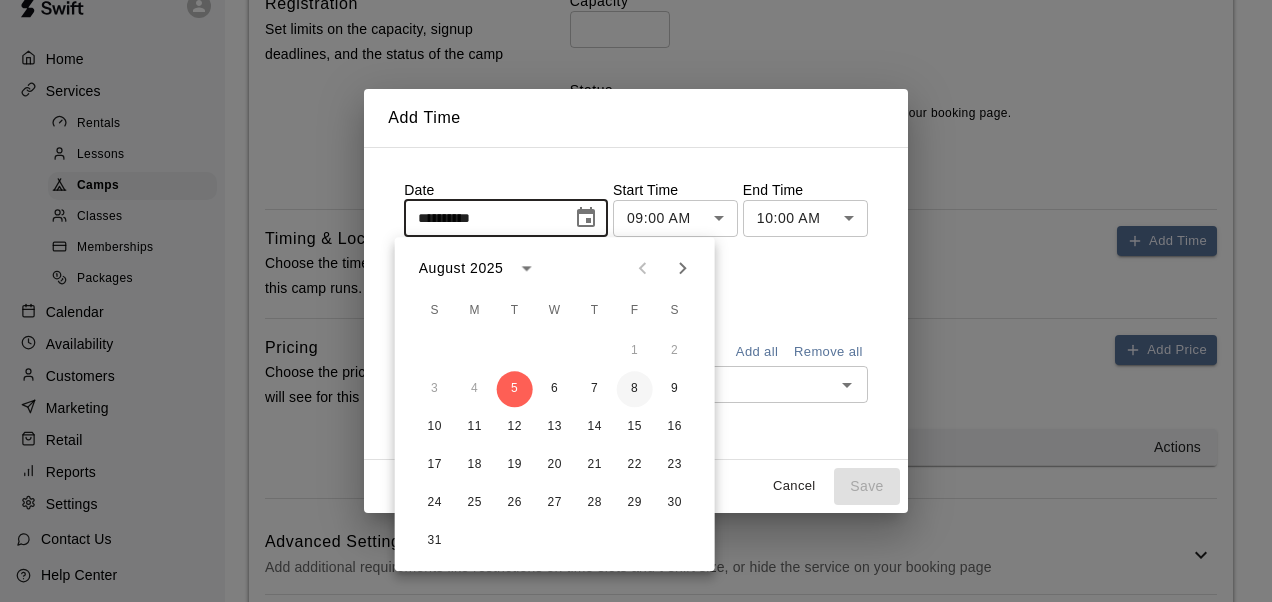 click on "8" at bounding box center [635, 389] 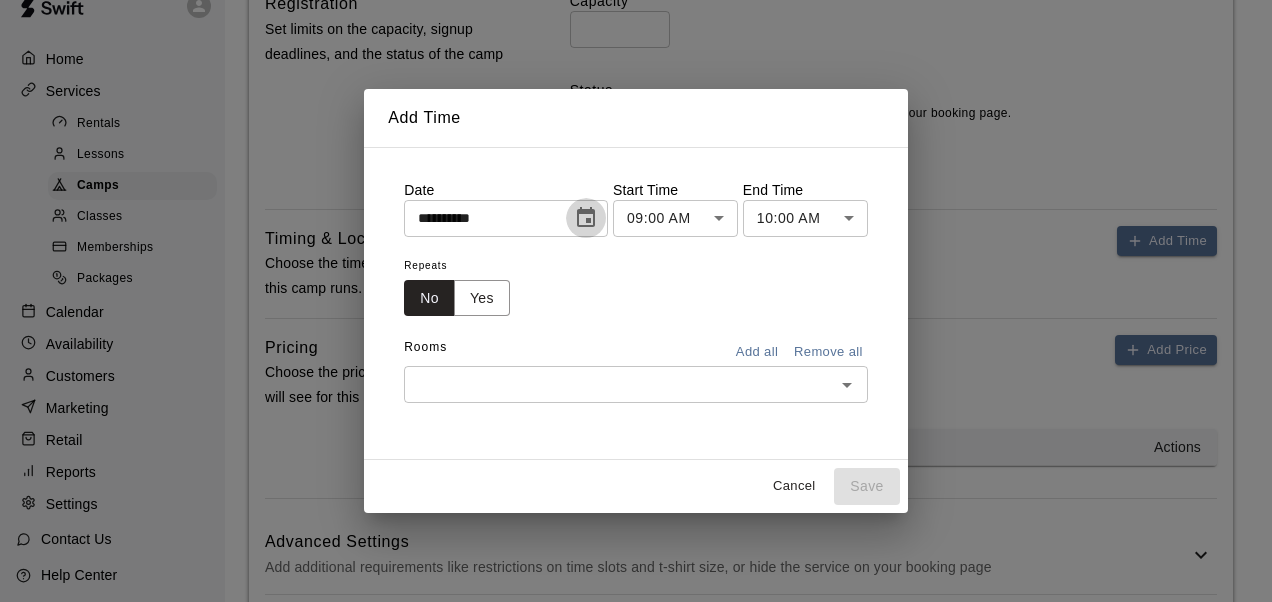 click 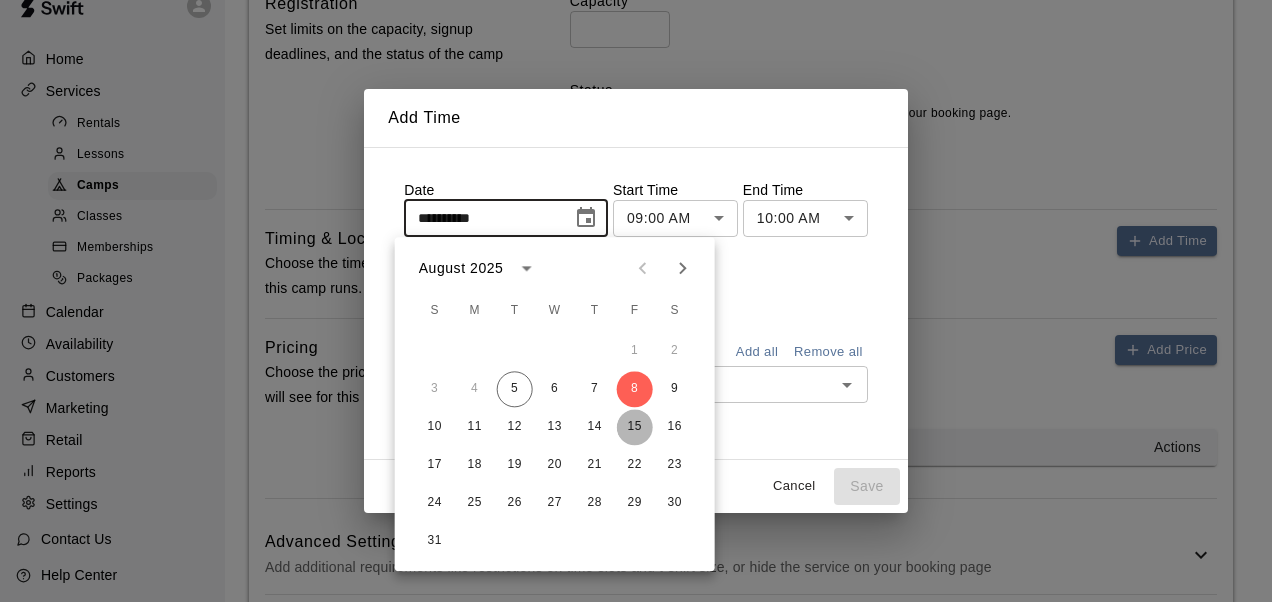 click on "15" at bounding box center (635, 427) 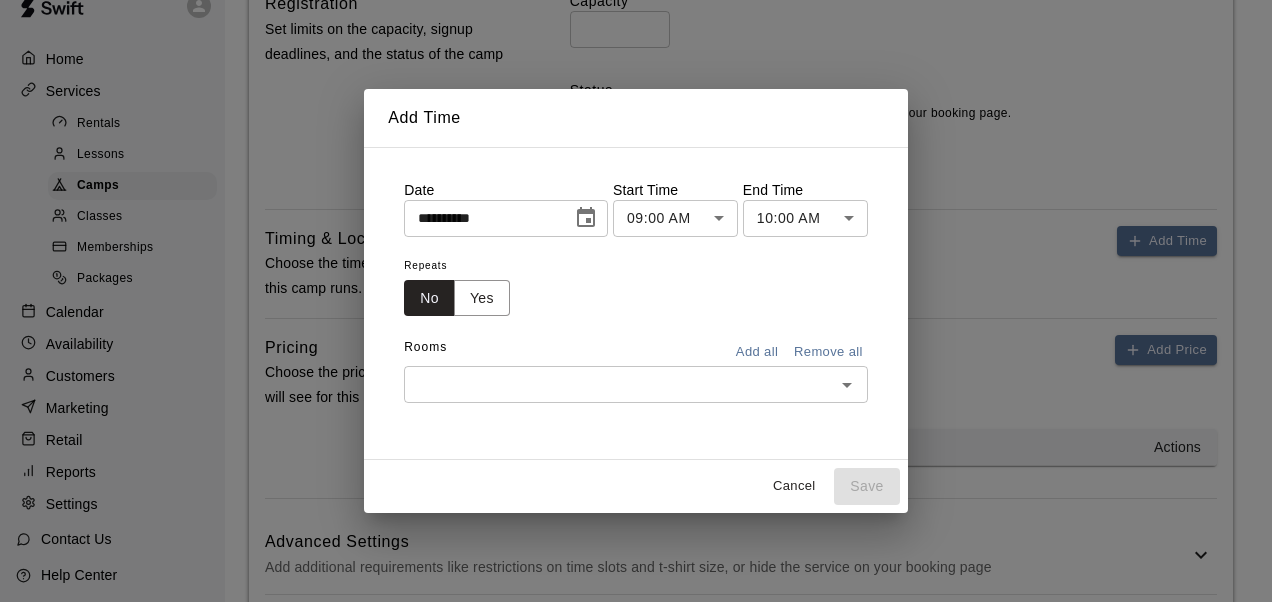click on "**********" at bounding box center (636, -44) 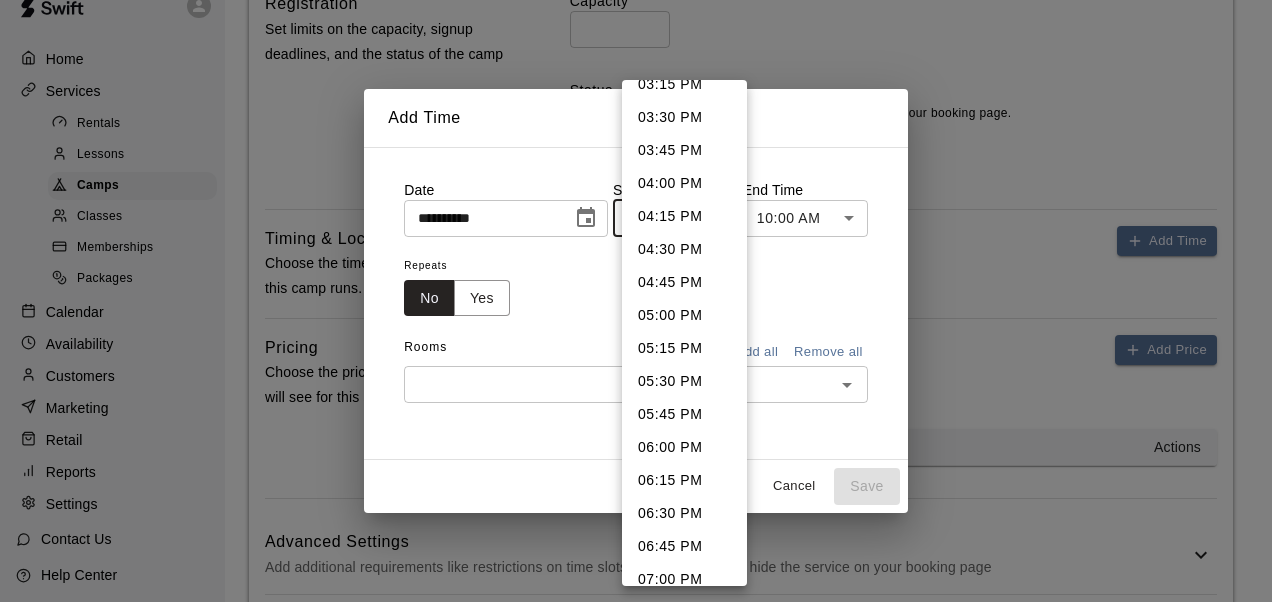 scroll, scrollTop: 2034, scrollLeft: 0, axis: vertical 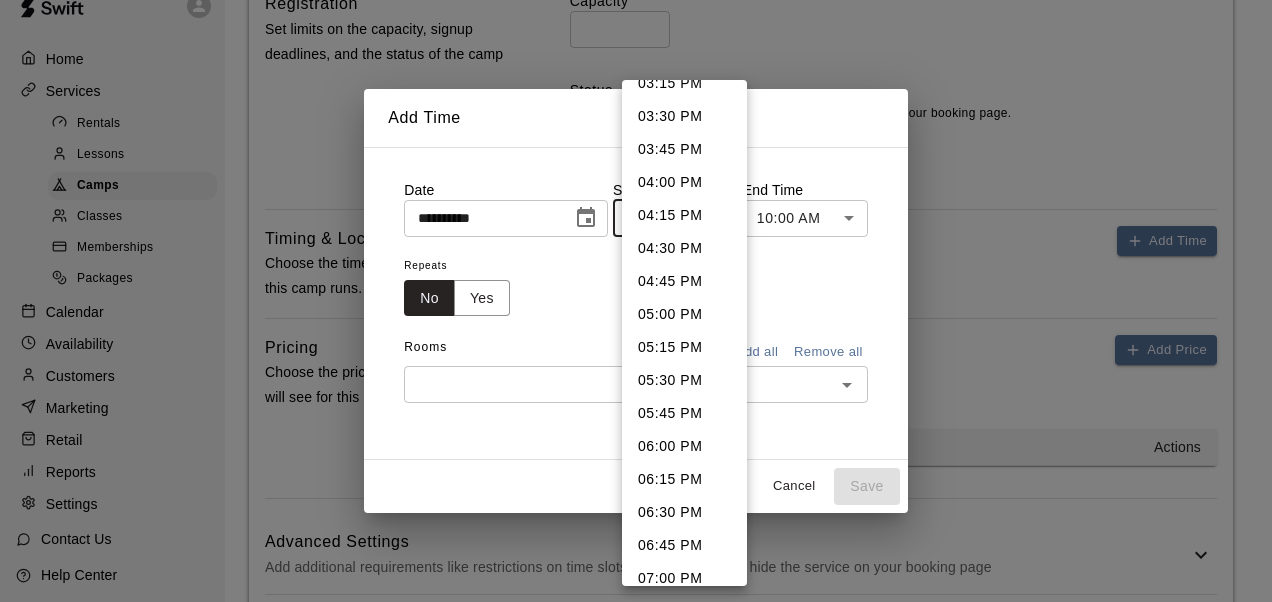 click on "06:00 PM" at bounding box center (684, 446) 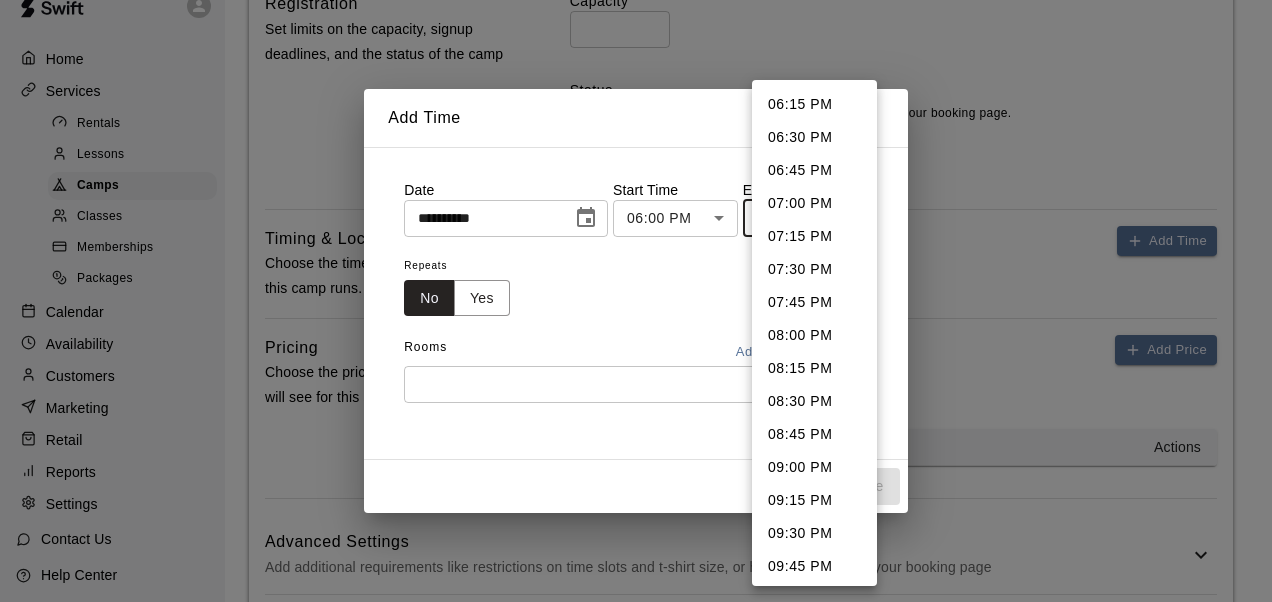 click on "**********" at bounding box center (636, -44) 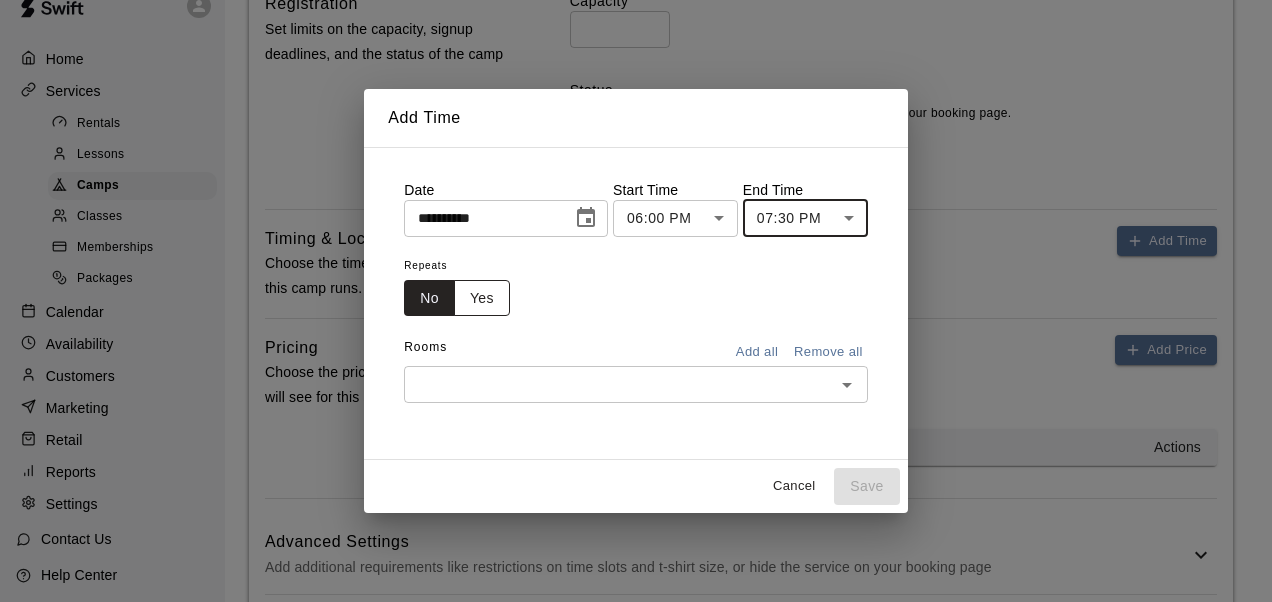 click on "Yes" at bounding box center [482, 298] 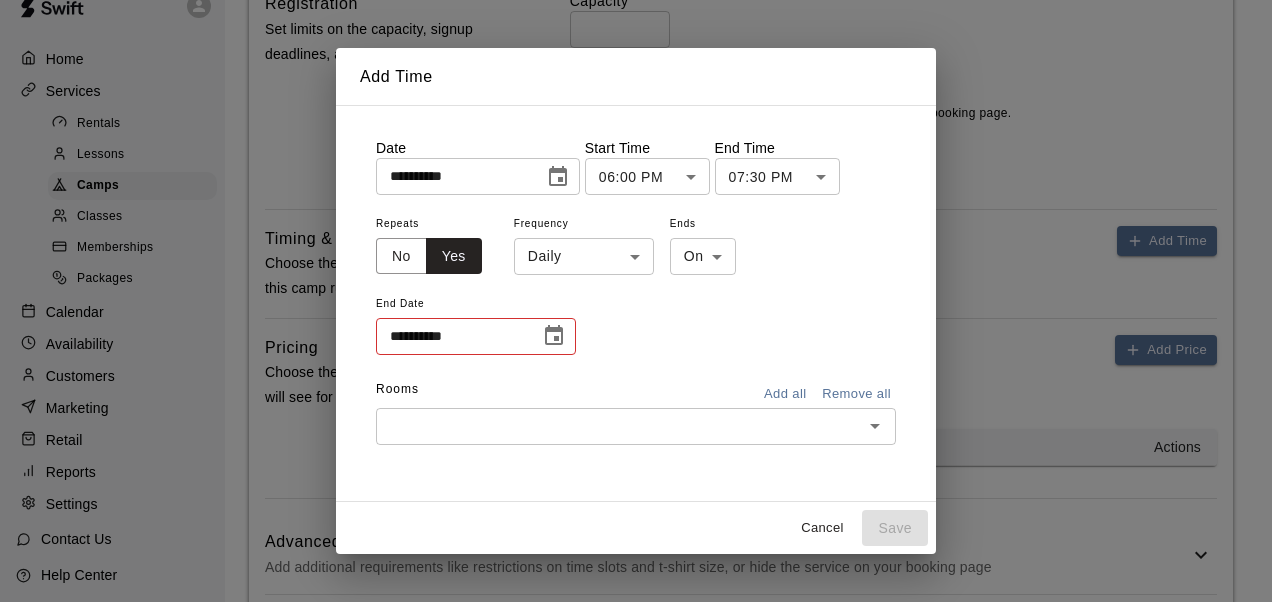 click on "**********" at bounding box center [636, -44] 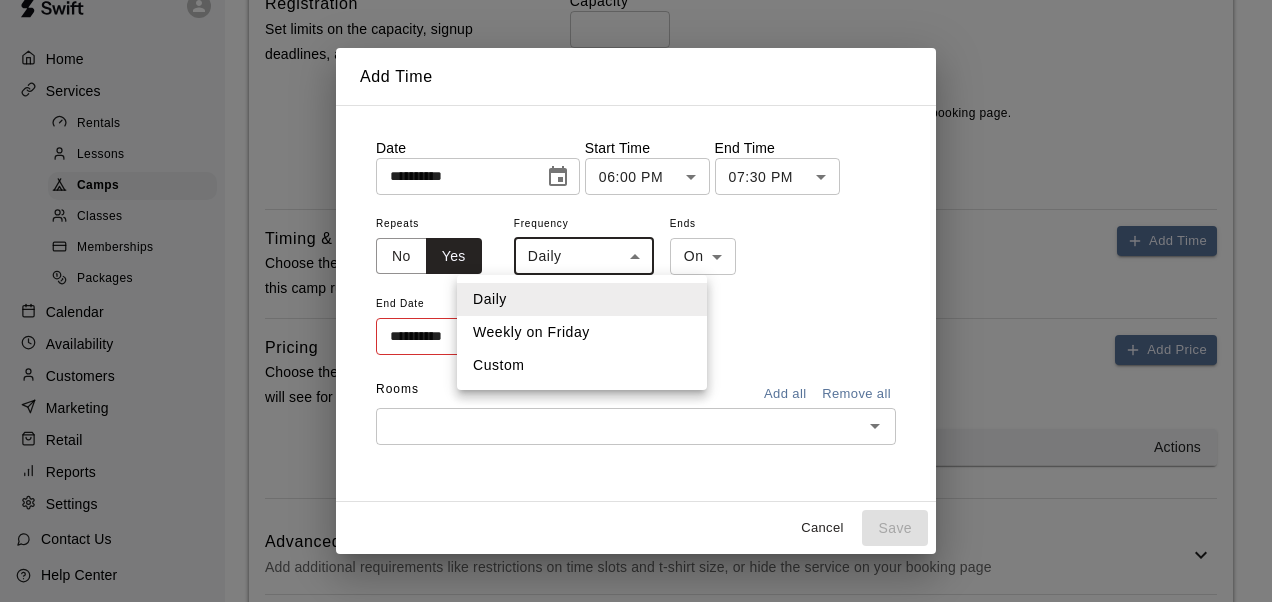 click on "Custom" at bounding box center [582, 365] 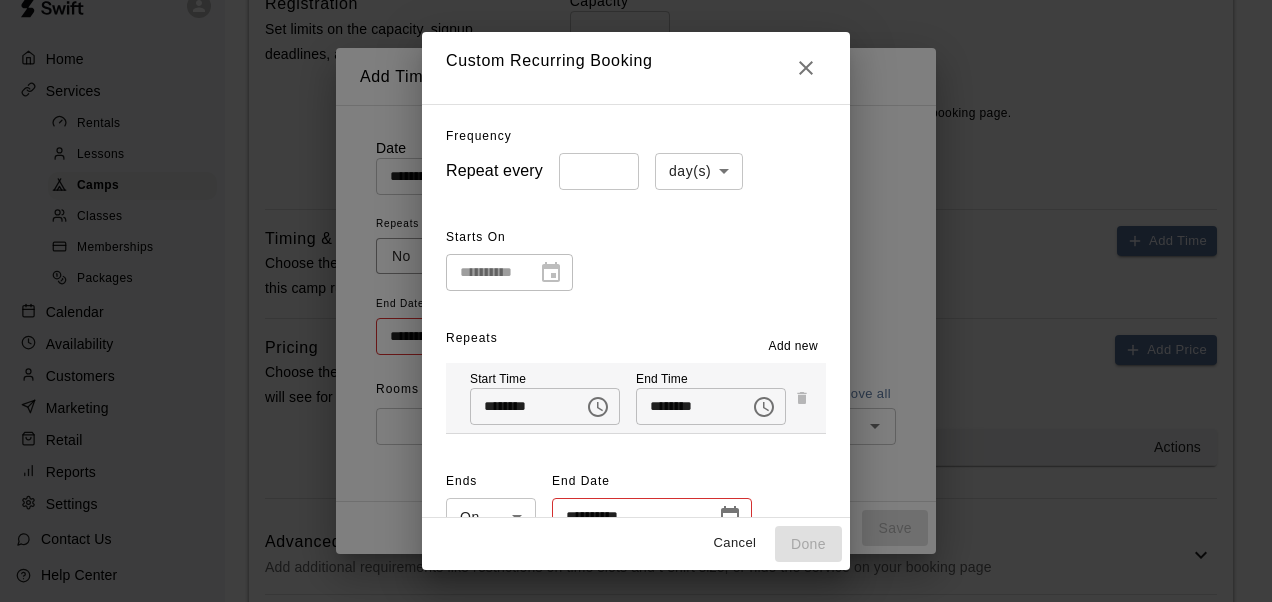 scroll, scrollTop: 36, scrollLeft: 0, axis: vertical 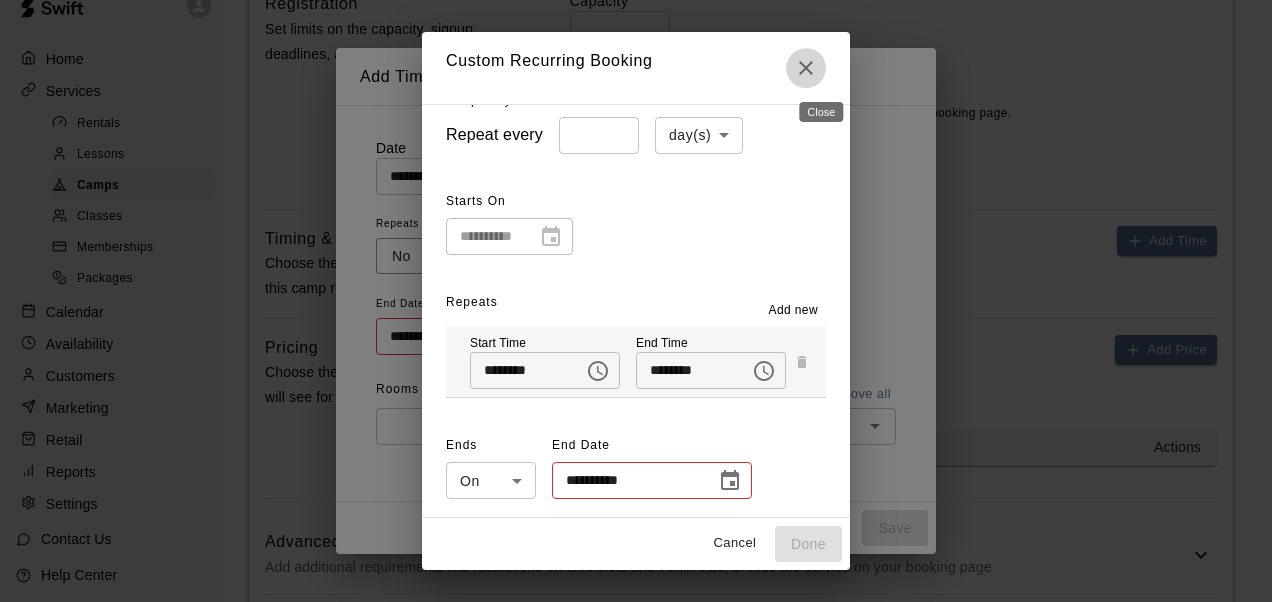 click 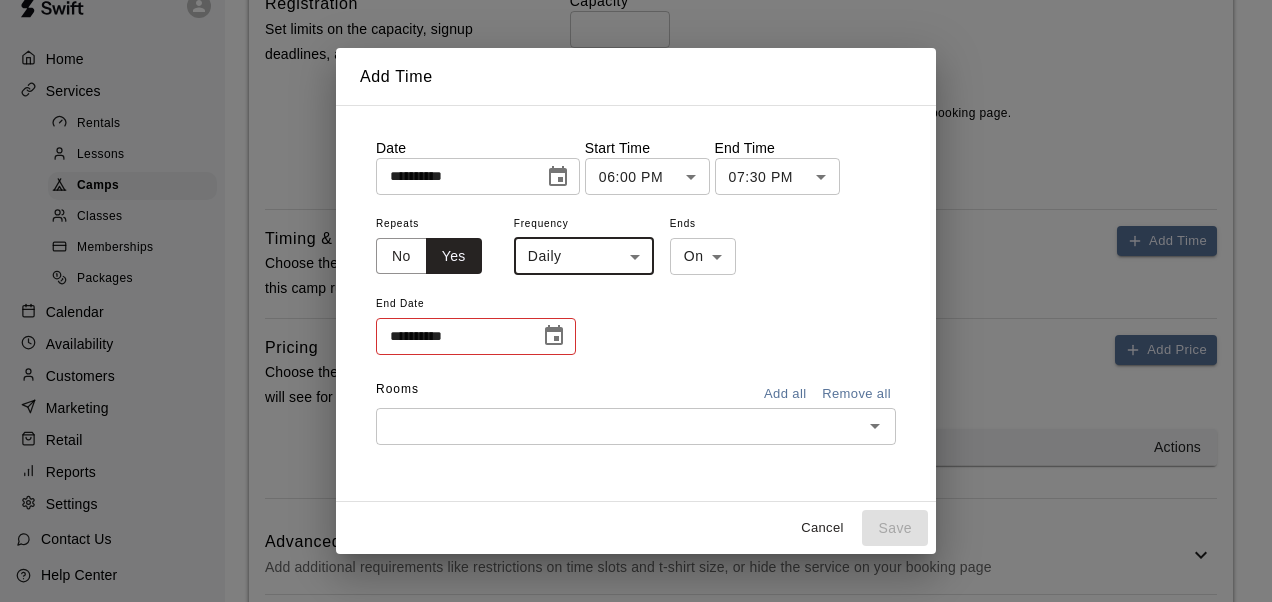 click on "**********" at bounding box center (636, -44) 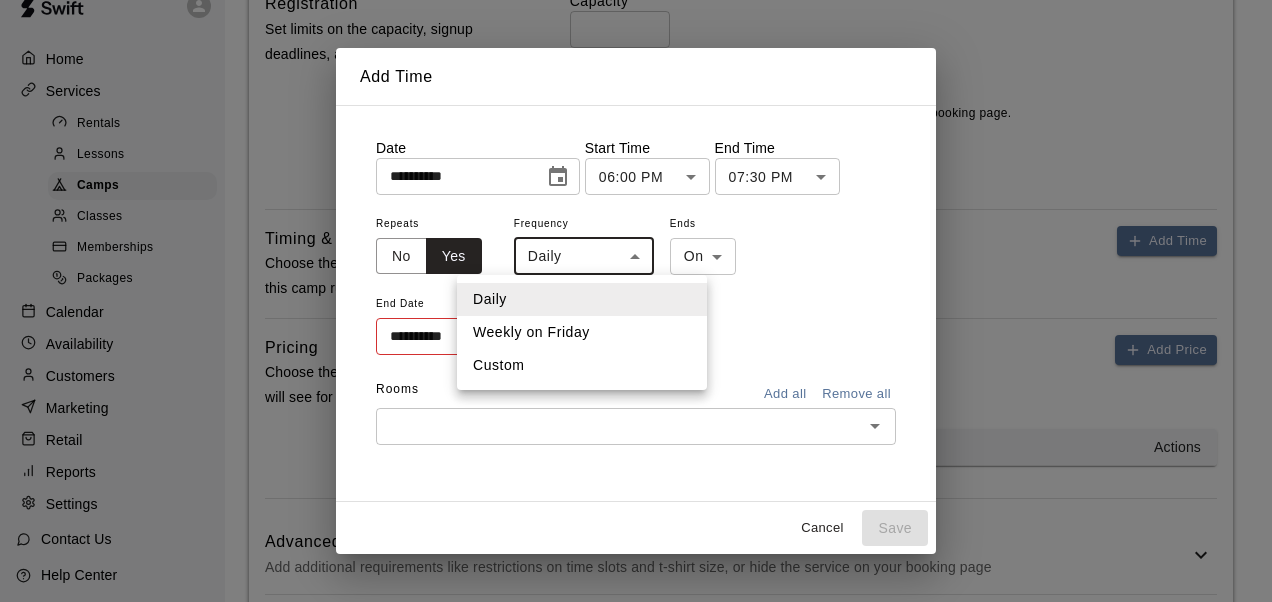 click on "Custom" at bounding box center [582, 365] 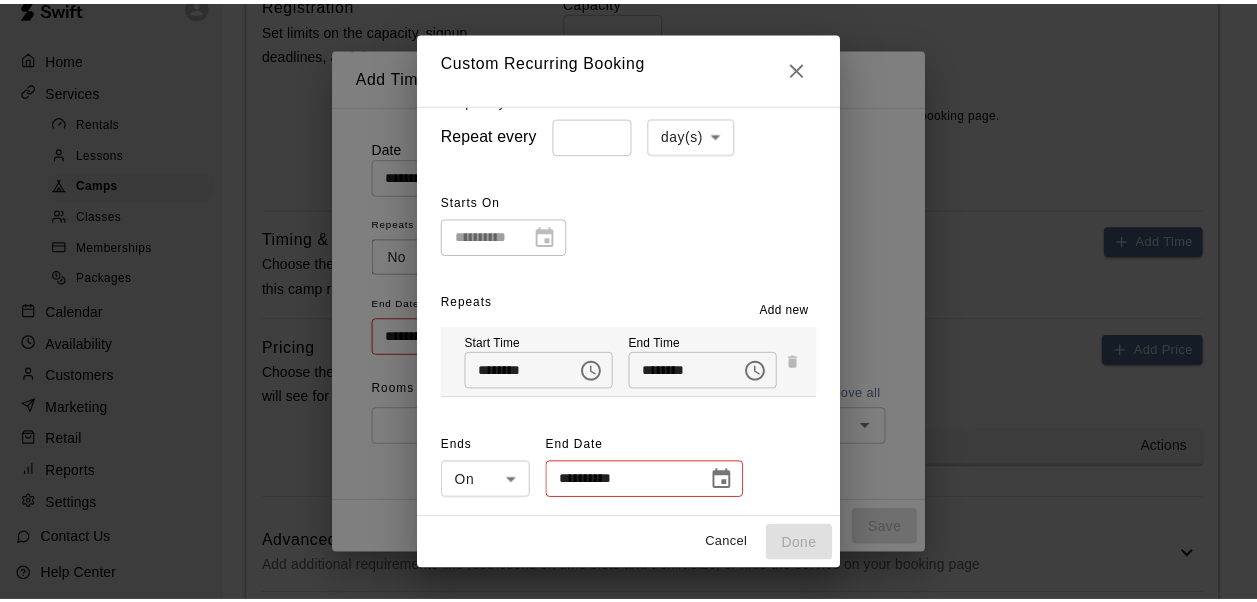scroll, scrollTop: 36, scrollLeft: 0, axis: vertical 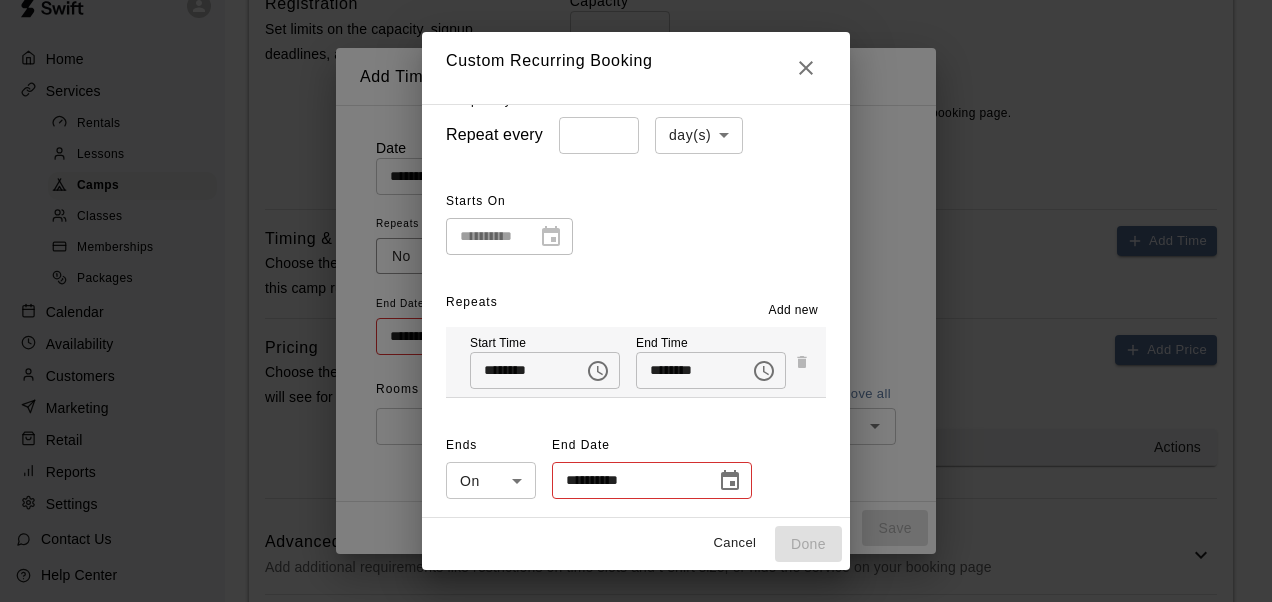 click on "Repeat every * ​ day(s) ***** ​" at bounding box center [636, 135] 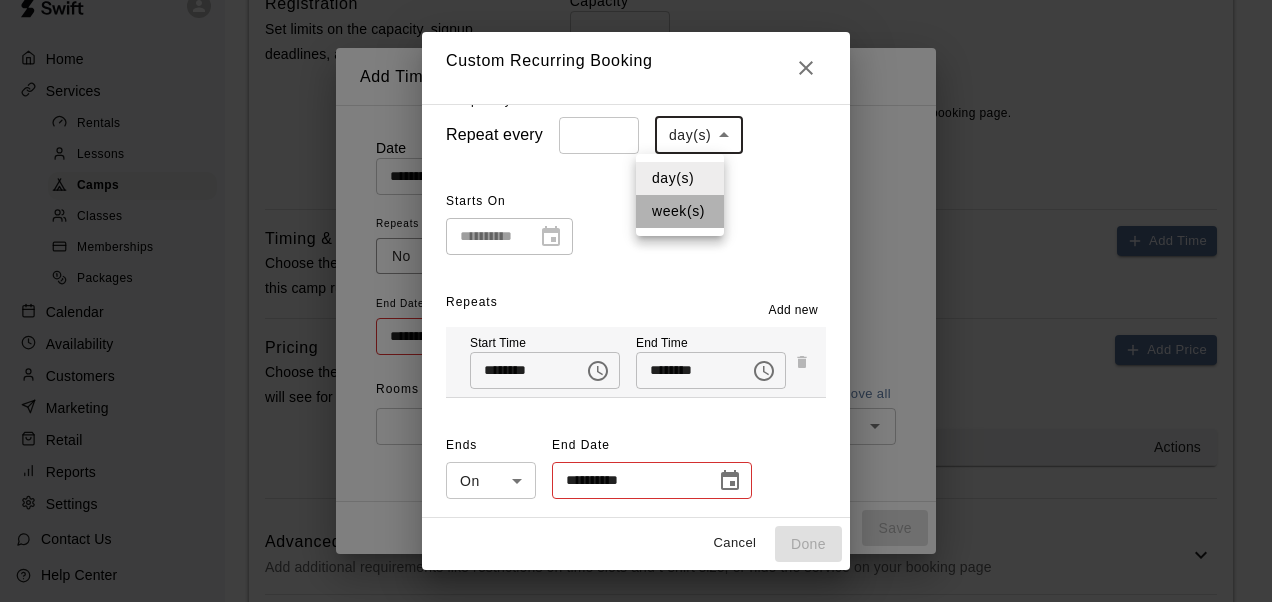 click on "week(s)" at bounding box center (680, 211) 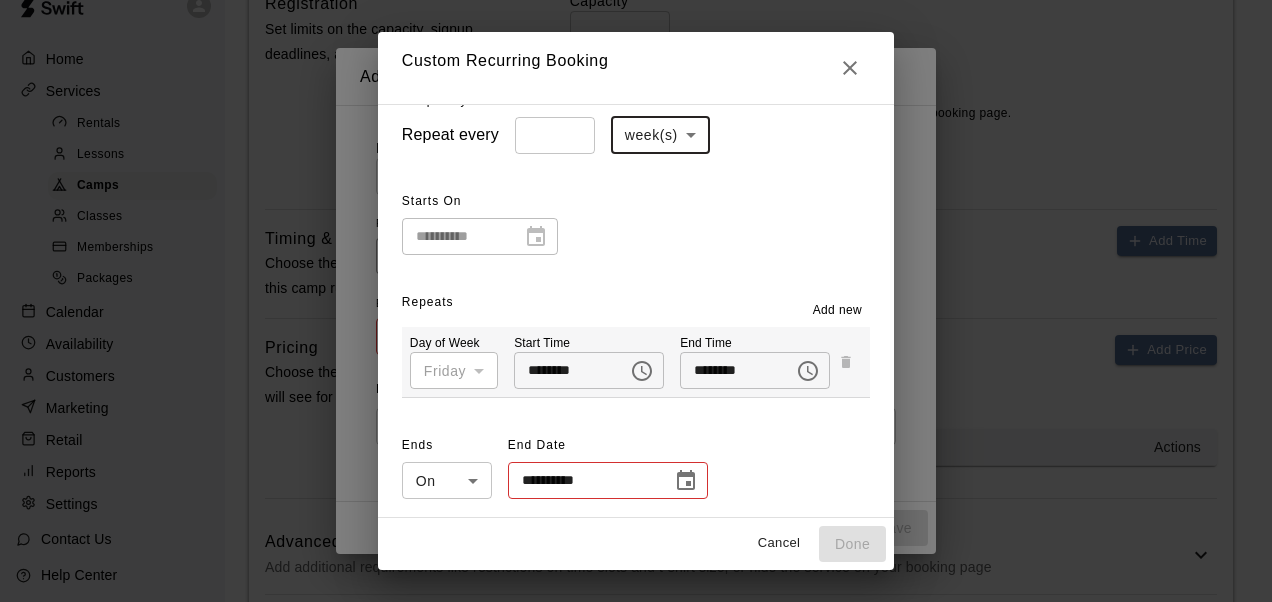 click on "*" at bounding box center [555, 135] 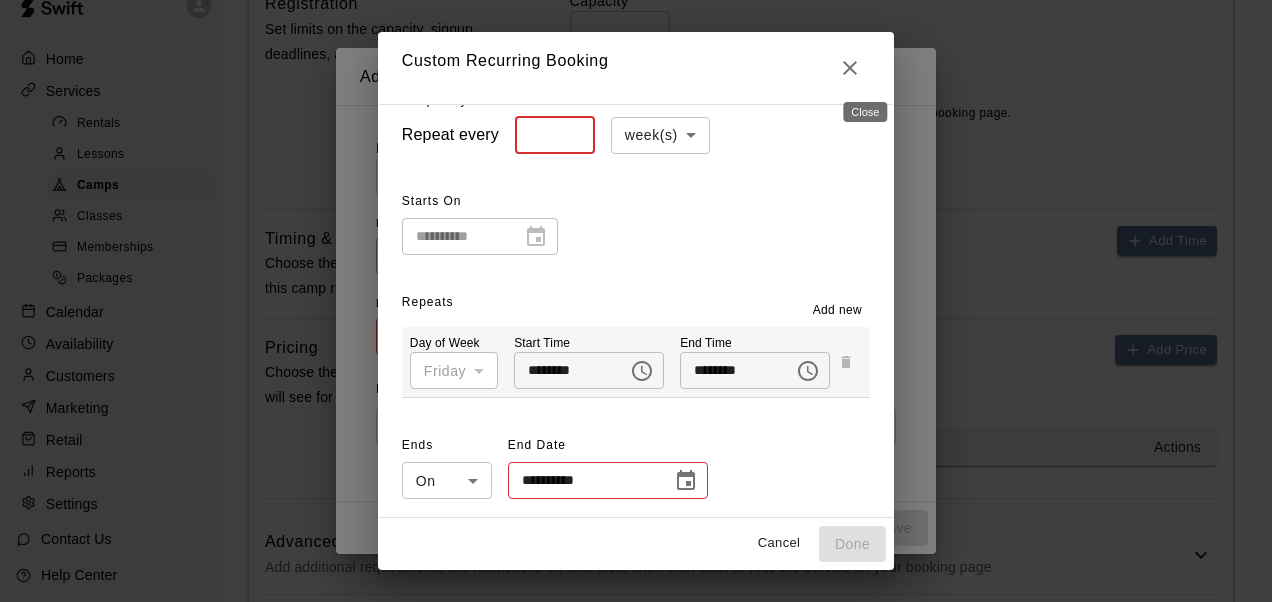 type 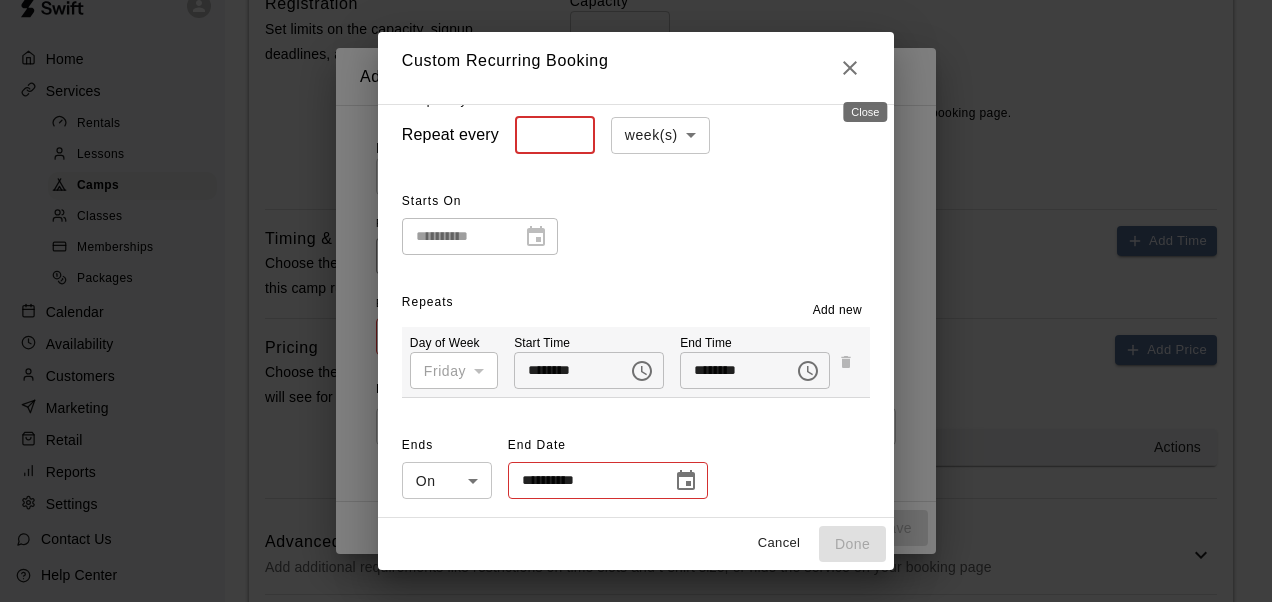 click 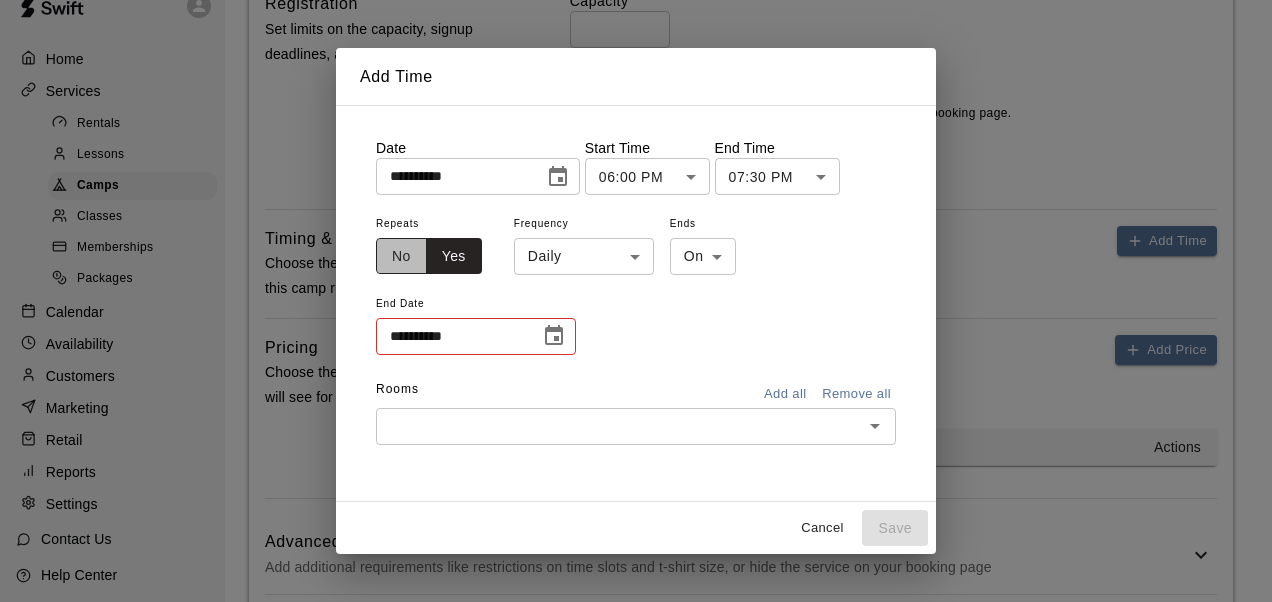 click on "No" at bounding box center (401, 256) 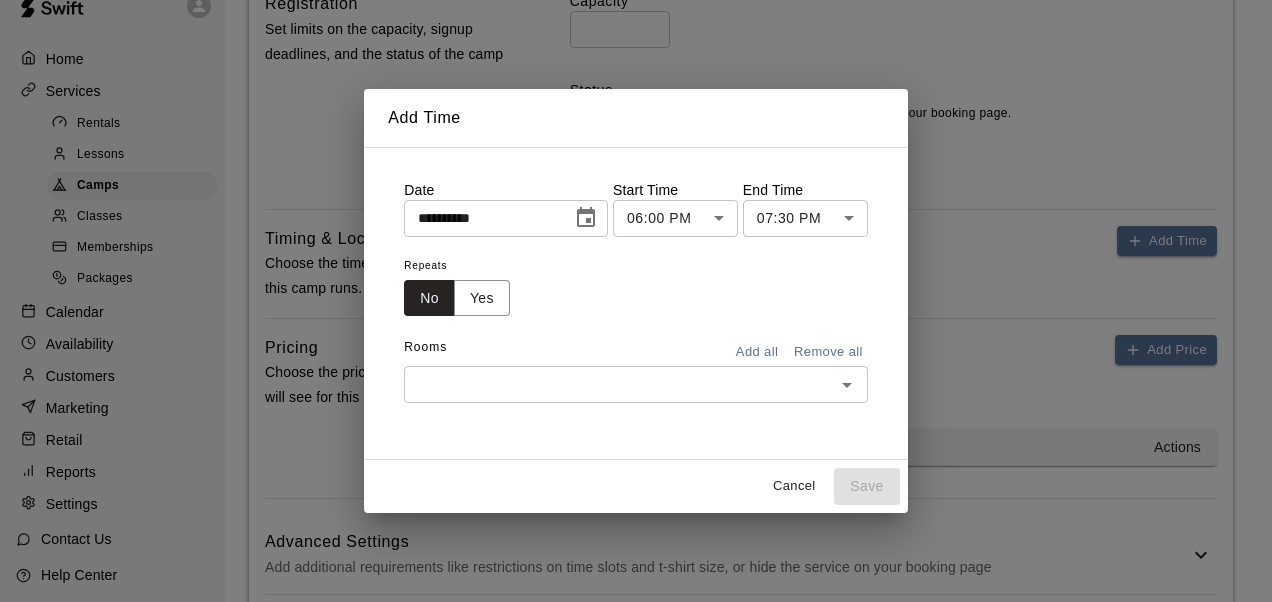 click on "Add all" at bounding box center (757, 352) 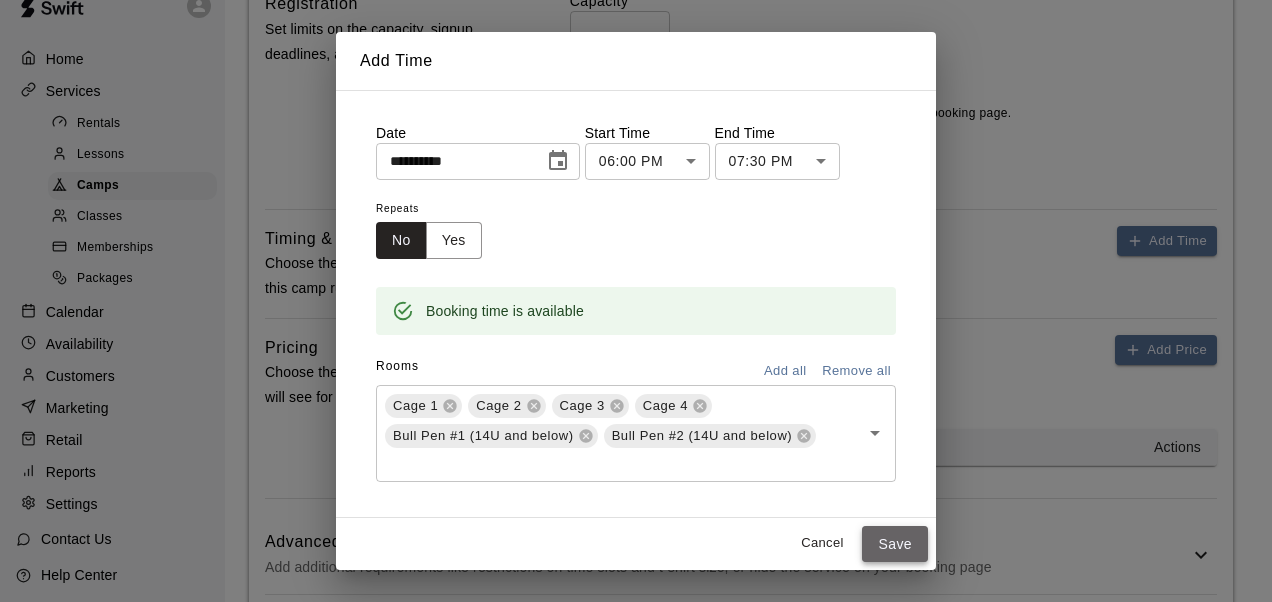 click on "Save" at bounding box center (895, 544) 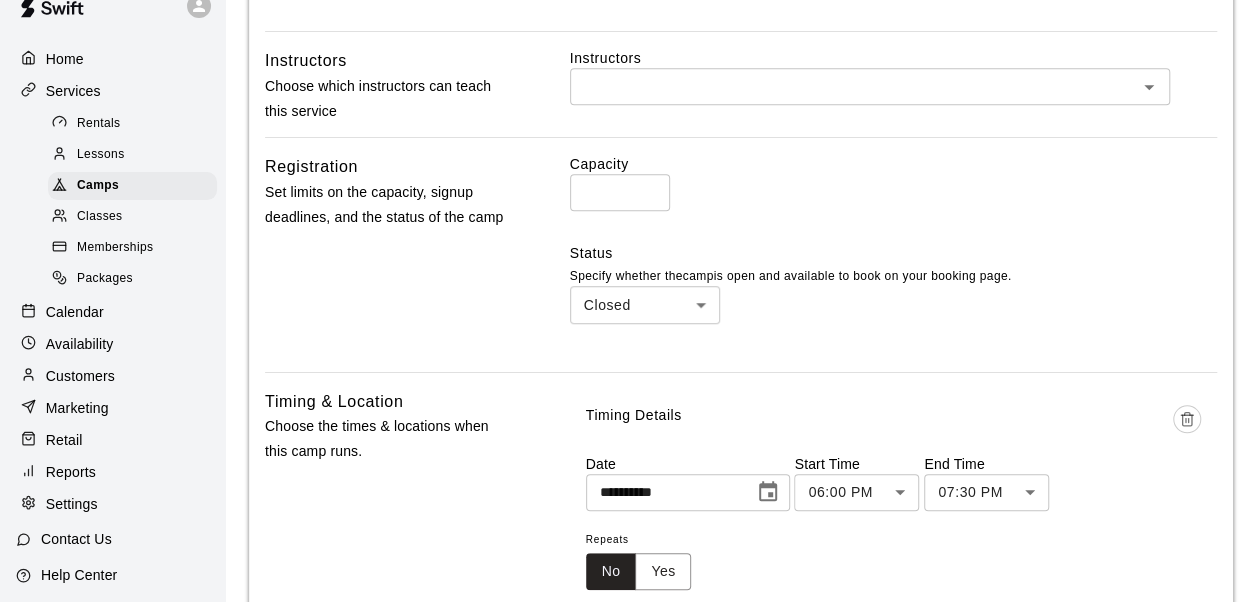 scroll, scrollTop: 628, scrollLeft: 0, axis: vertical 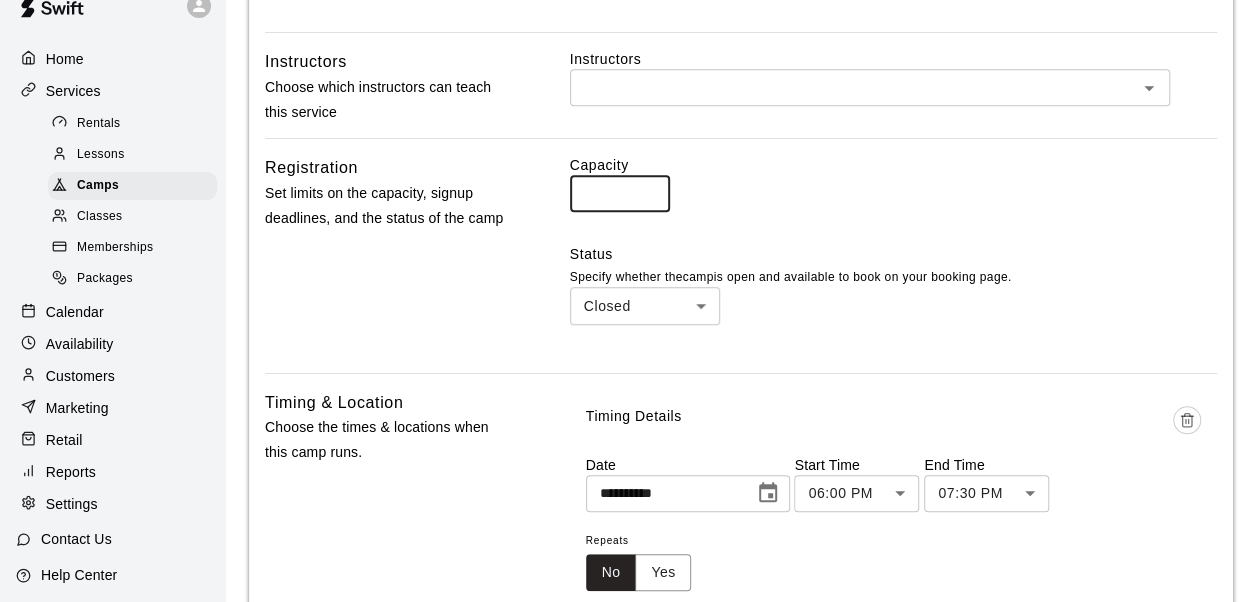 click on "*" at bounding box center (620, 193) 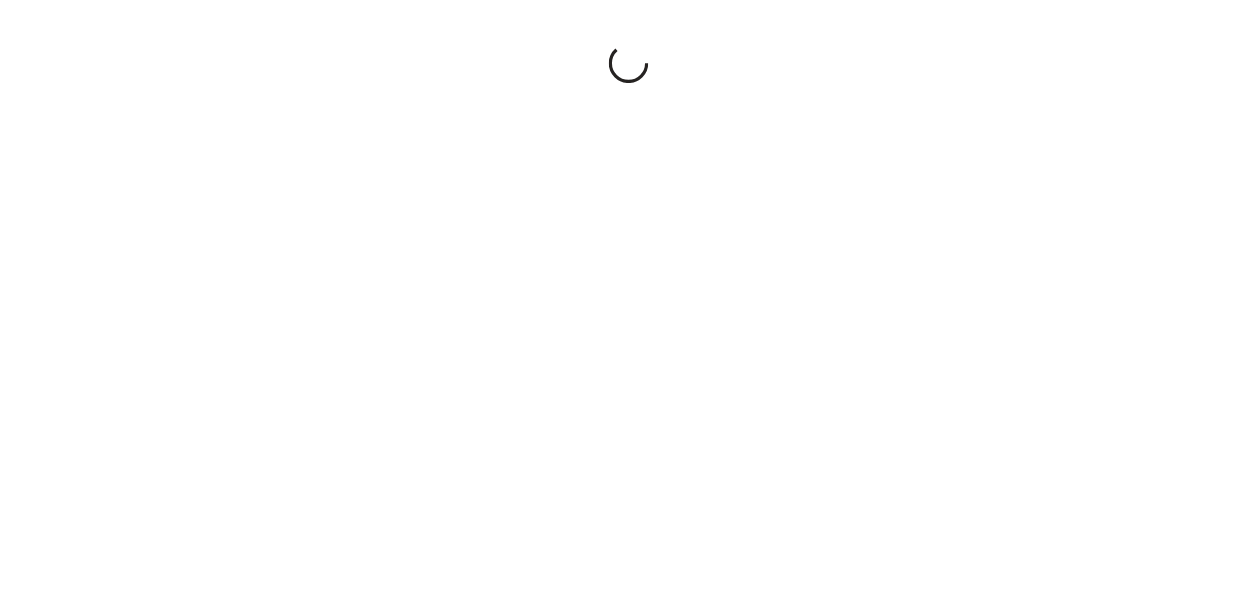 scroll, scrollTop: 0, scrollLeft: 0, axis: both 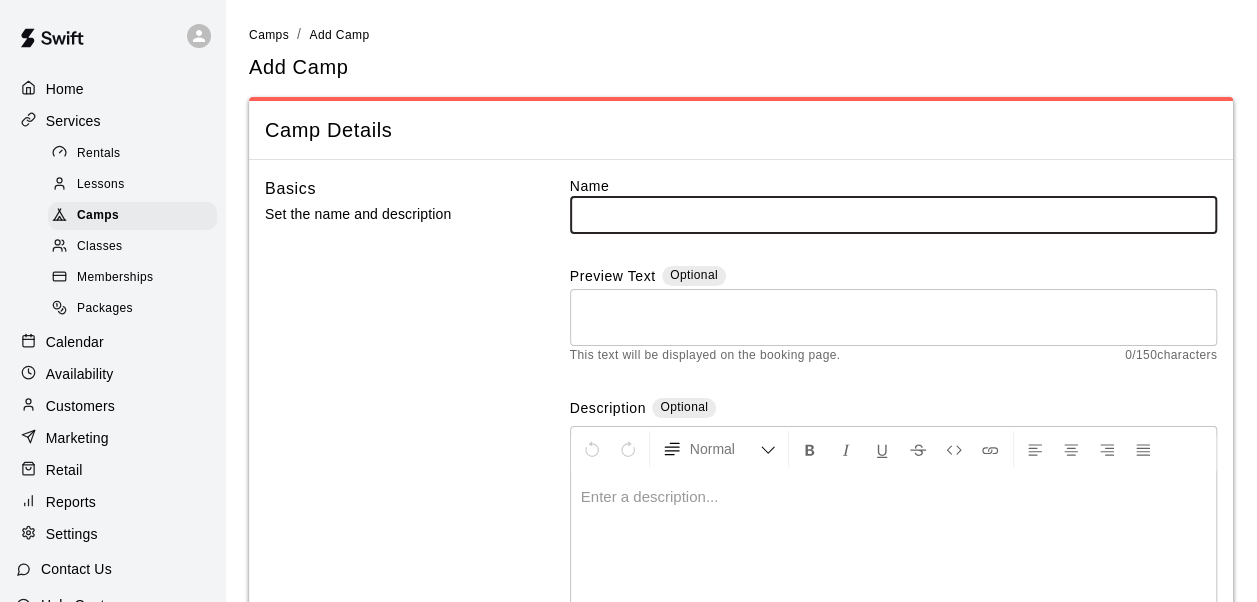 click on "Memberships" at bounding box center (115, 278) 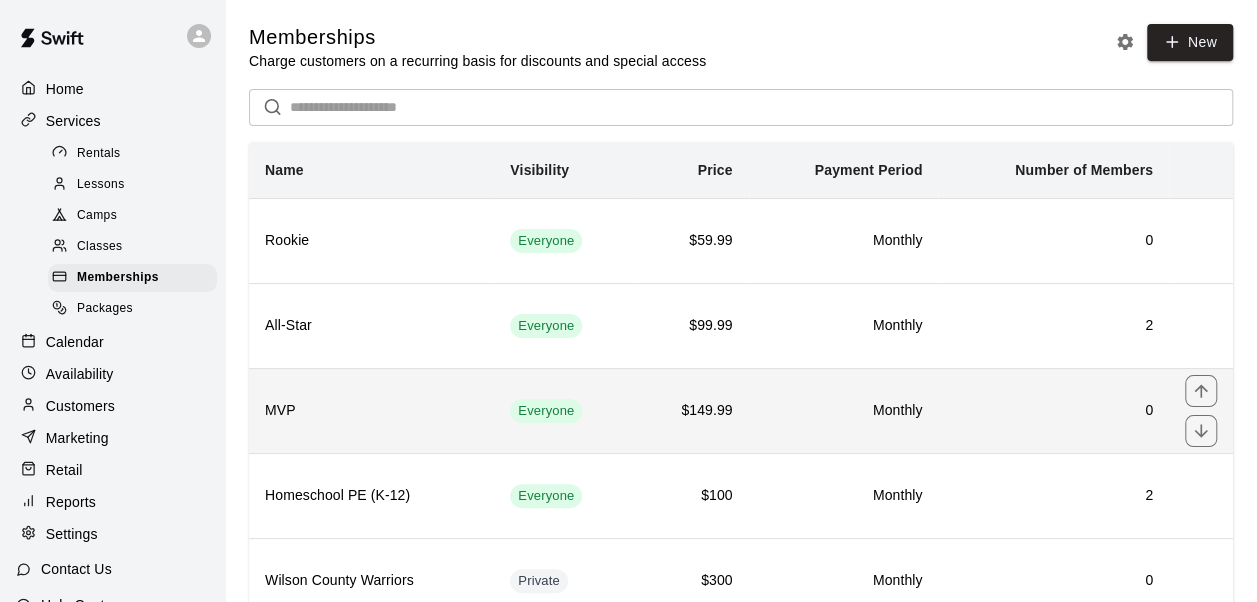 scroll, scrollTop: 72, scrollLeft: 0, axis: vertical 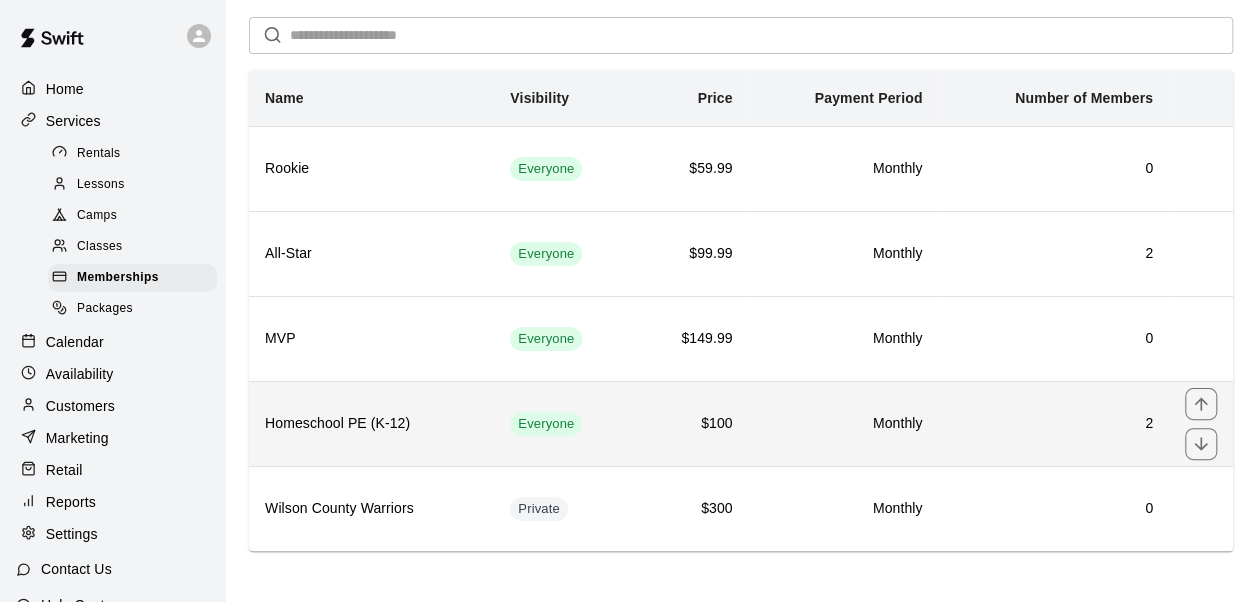 click on "Homeschool PE (K-12)" at bounding box center [371, 424] 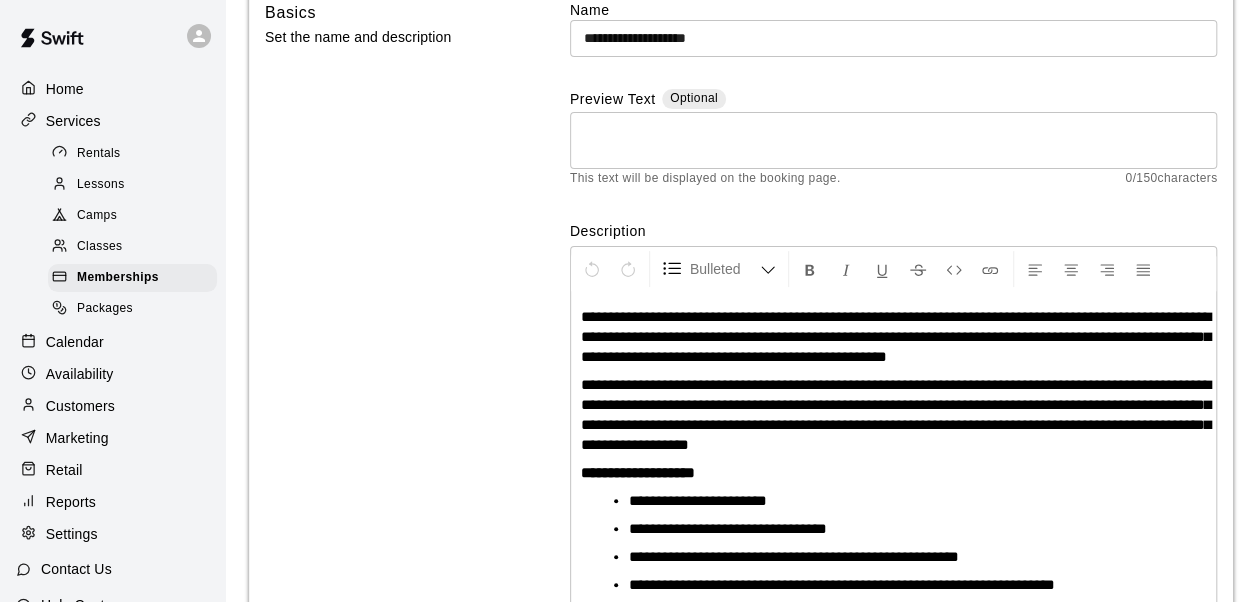 scroll, scrollTop: 110, scrollLeft: 0, axis: vertical 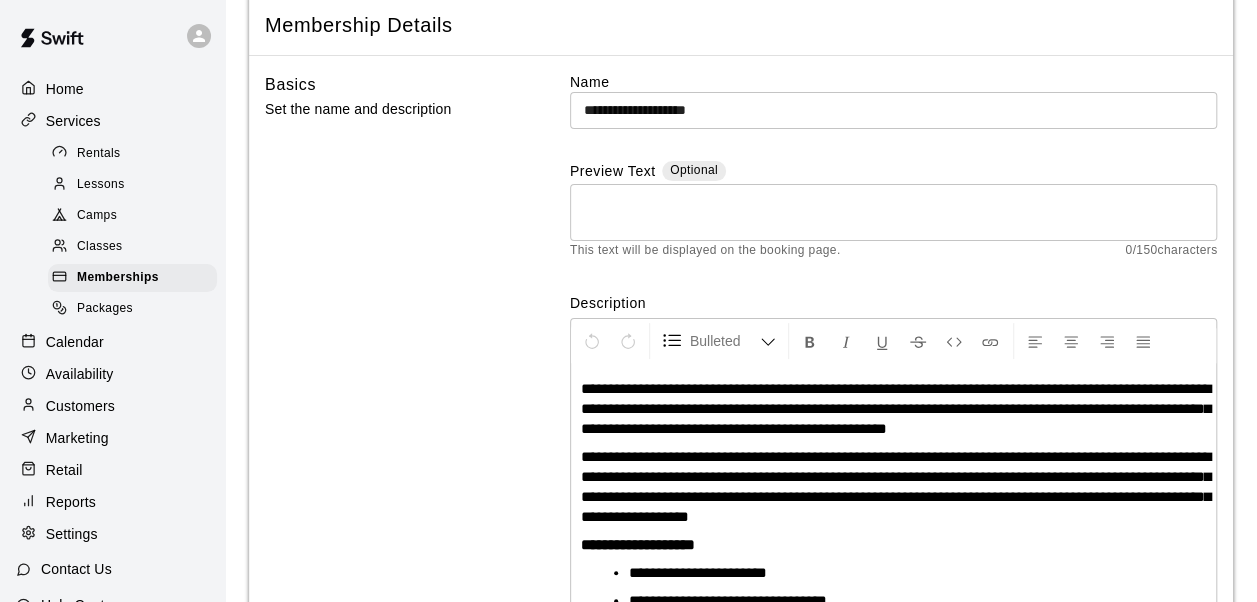 click on "**********" at bounding box center (894, 110) 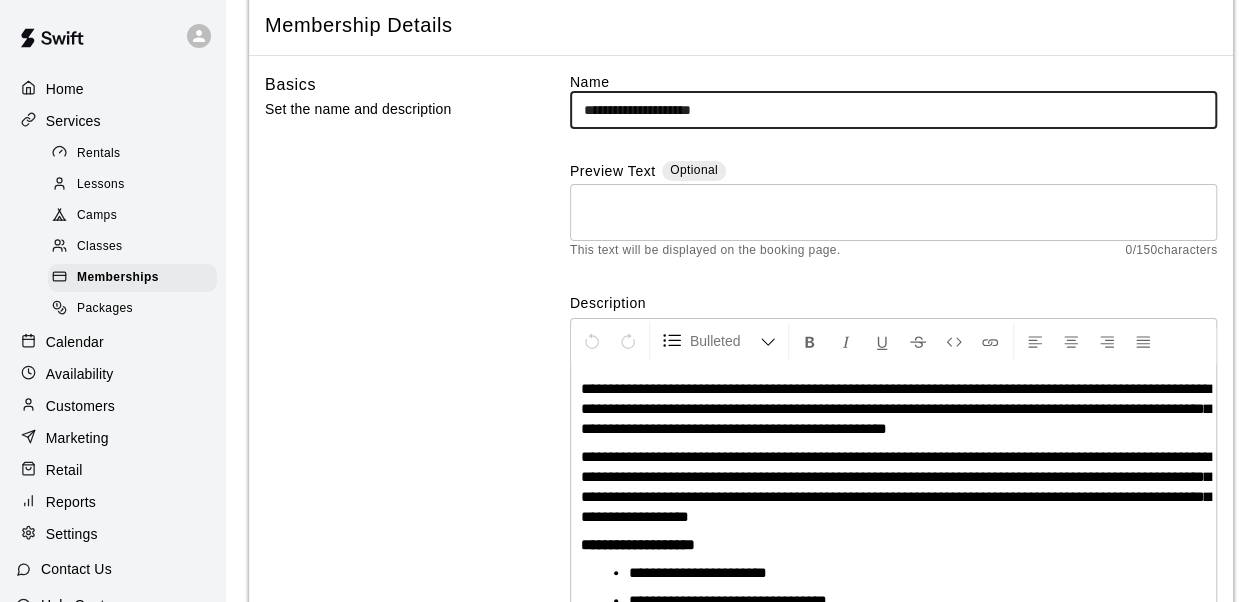 type on "**********" 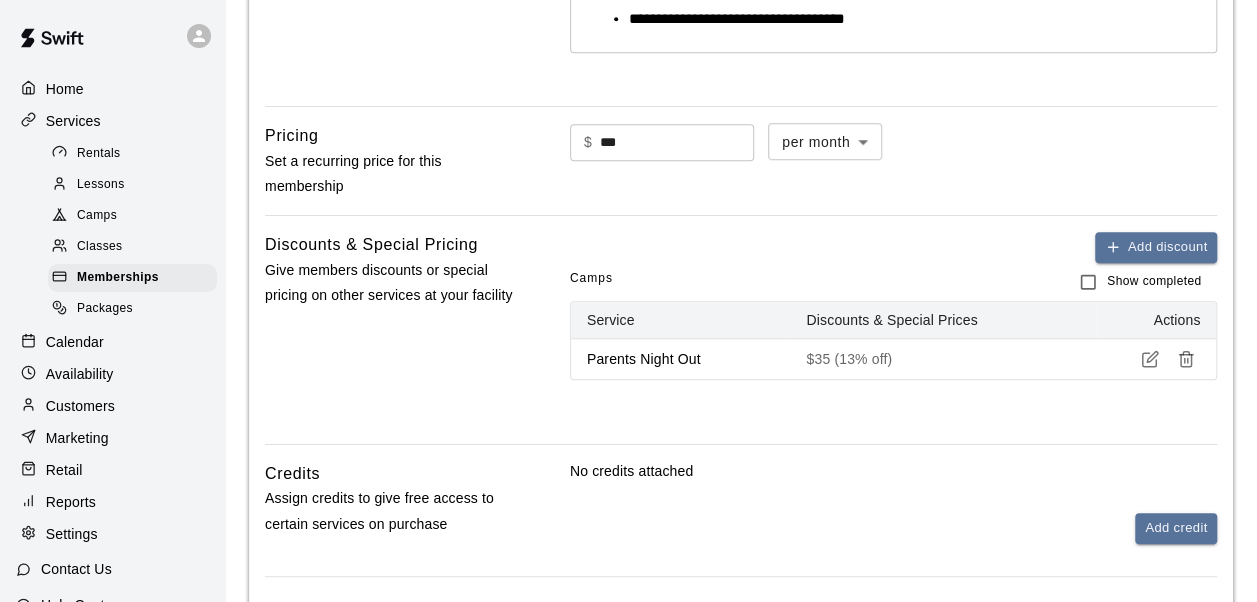 scroll, scrollTop: 775, scrollLeft: 0, axis: vertical 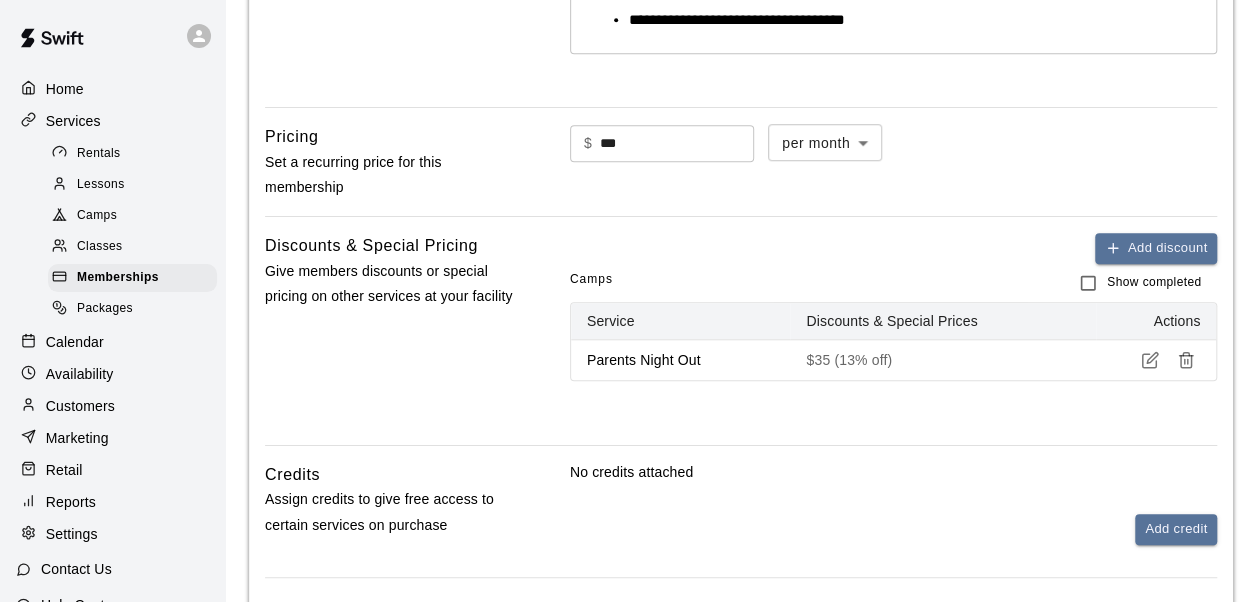 click on "***" at bounding box center [677, 143] 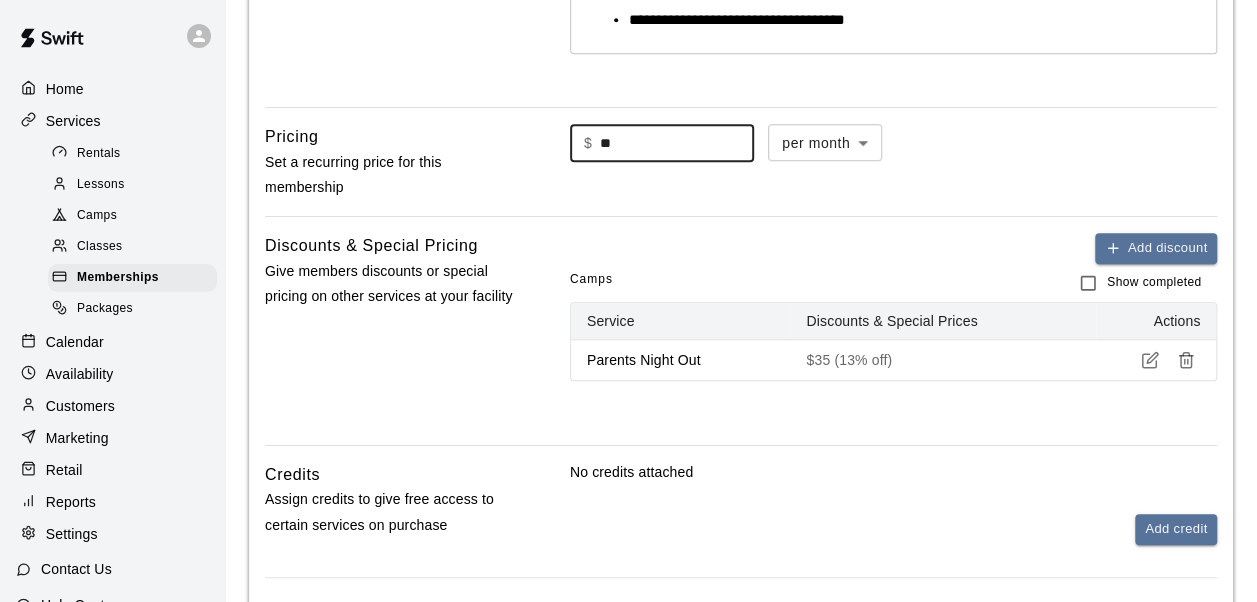 type on "*" 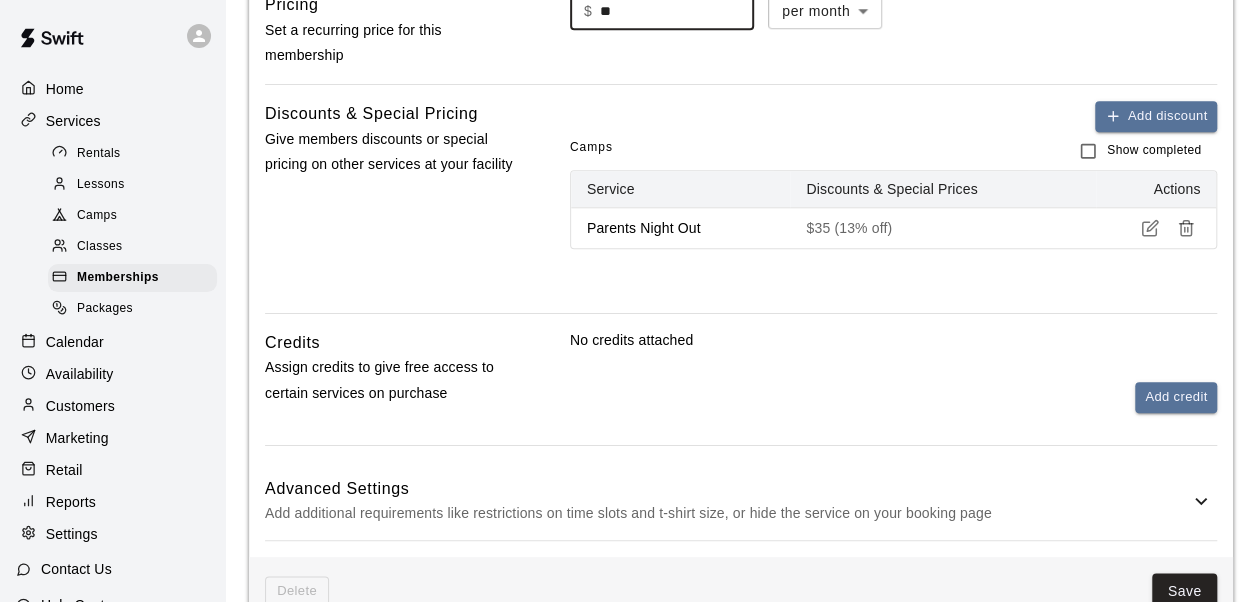 scroll, scrollTop: 908, scrollLeft: 0, axis: vertical 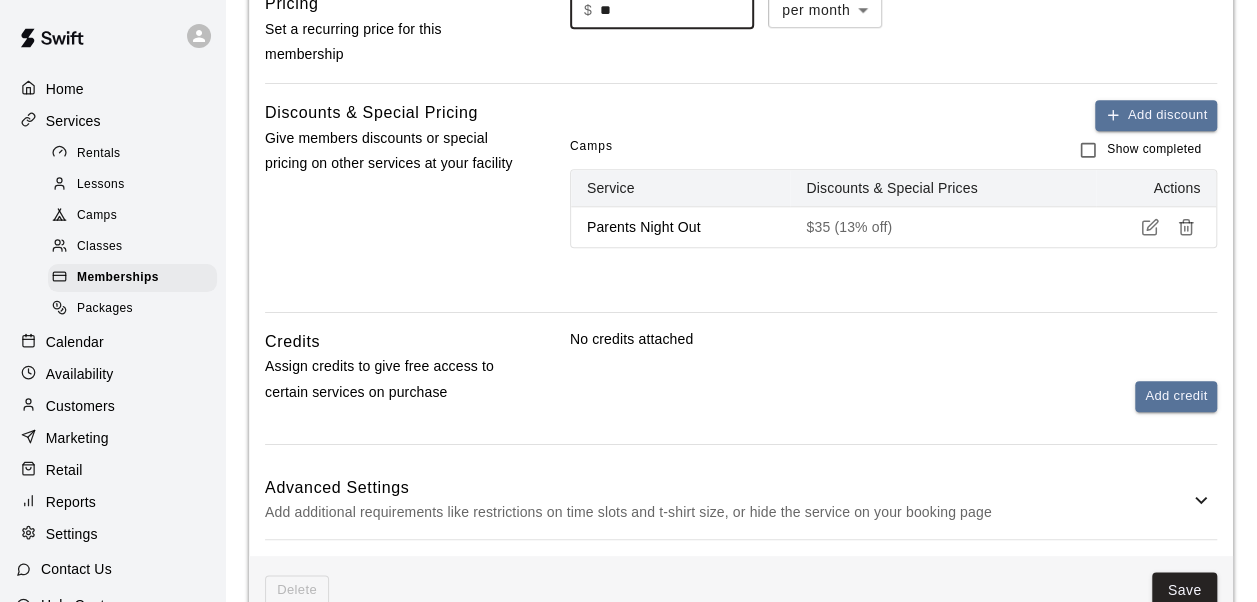 type on "**" 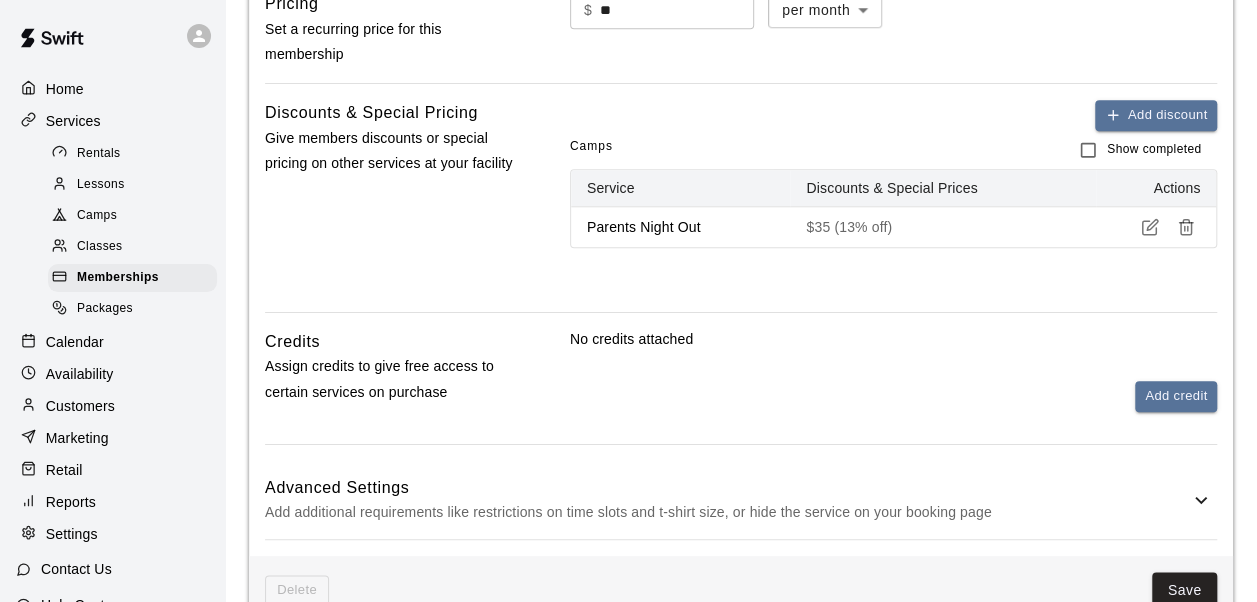 click on "Add discount Camps Show completed Service Discounts & Special Prices Actions Parents Night Out $35 (13% off)" at bounding box center (894, 206) 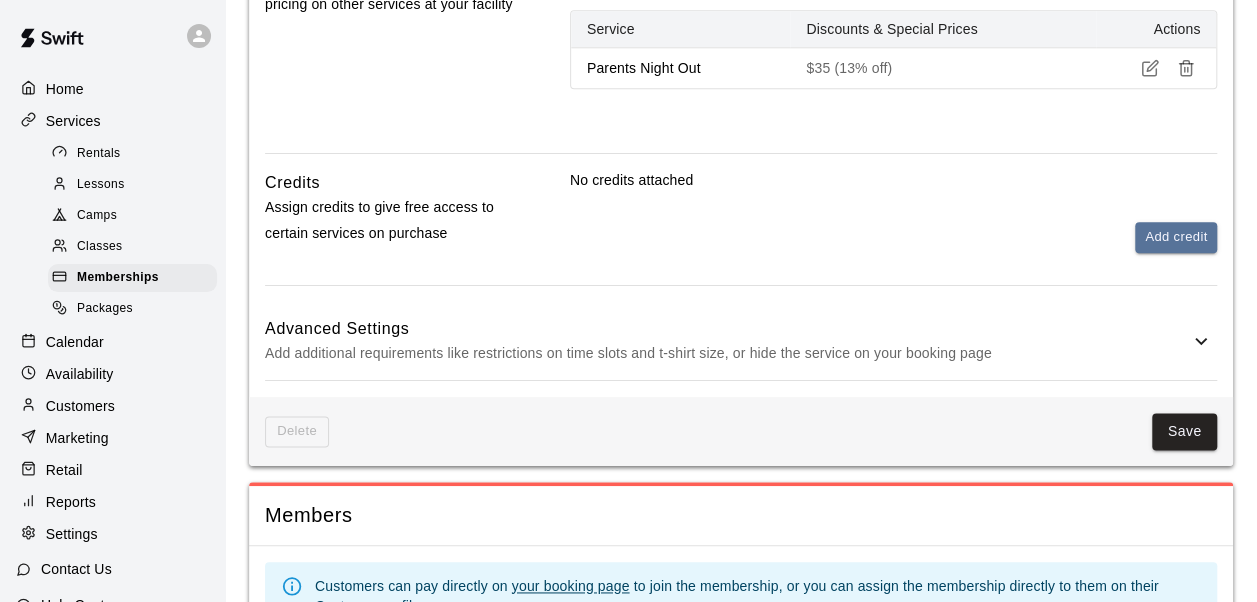 scroll, scrollTop: 1073, scrollLeft: 0, axis: vertical 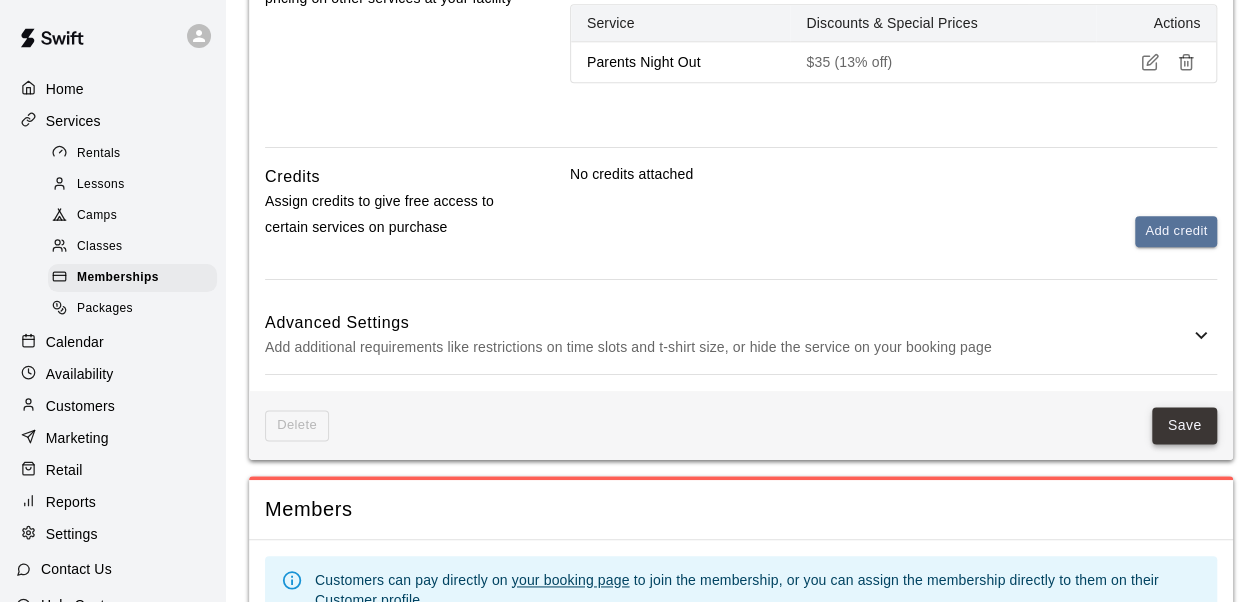 click on "Save" at bounding box center (1185, 425) 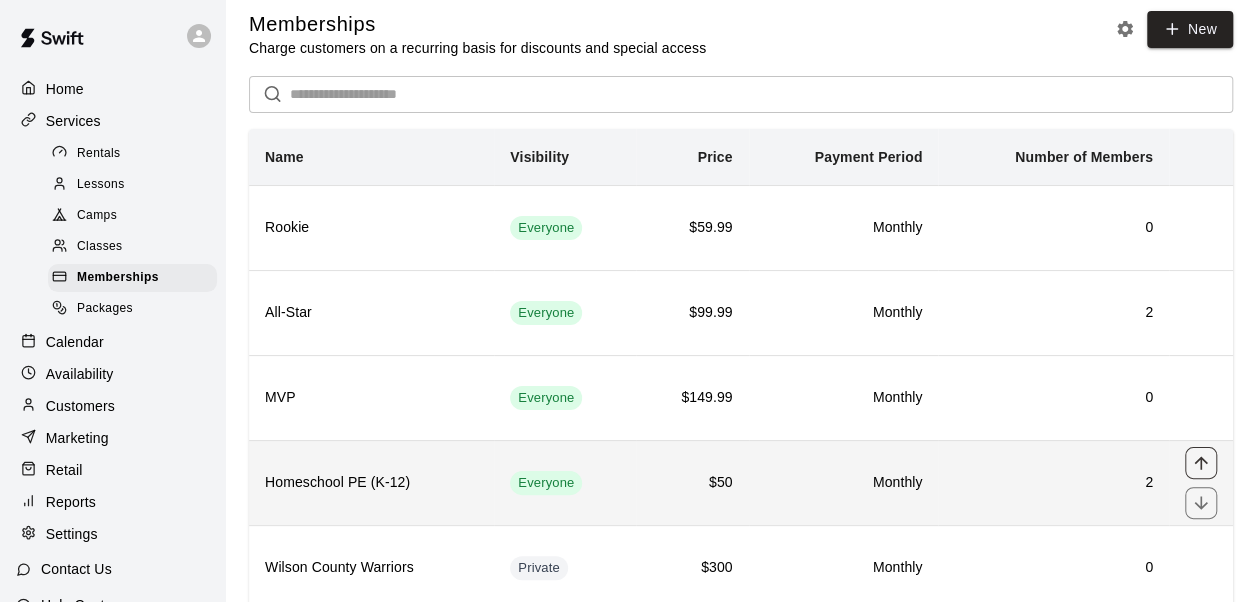 scroll, scrollTop: 0, scrollLeft: 0, axis: both 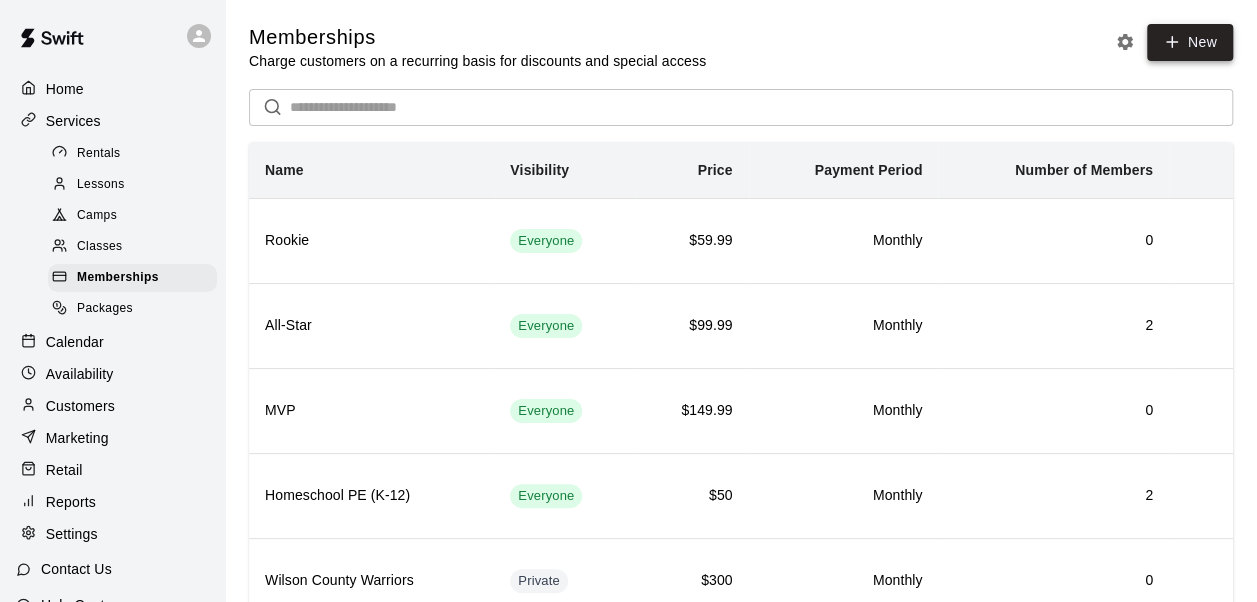 click on "New" at bounding box center [1190, 42] 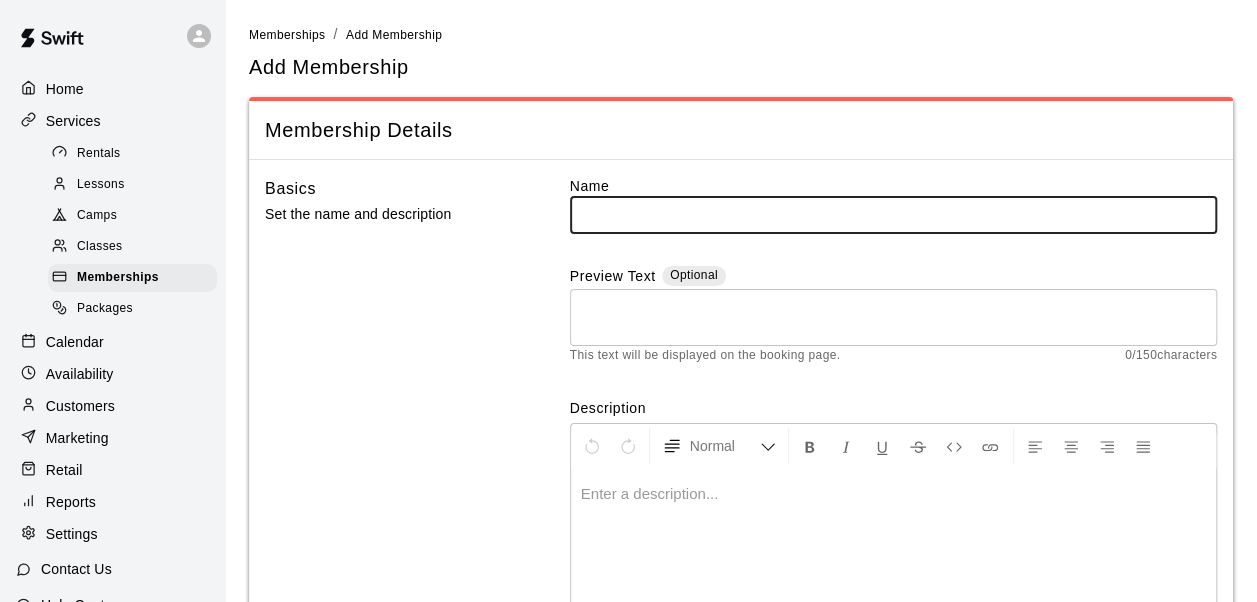 click at bounding box center [893, 214] 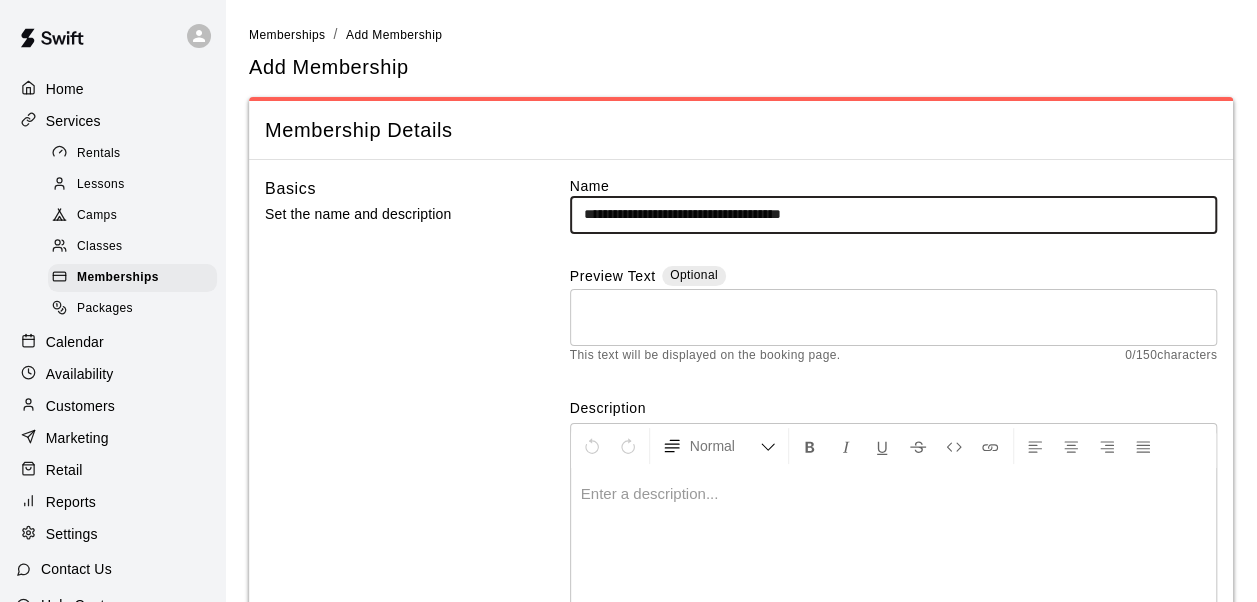 type on "**********" 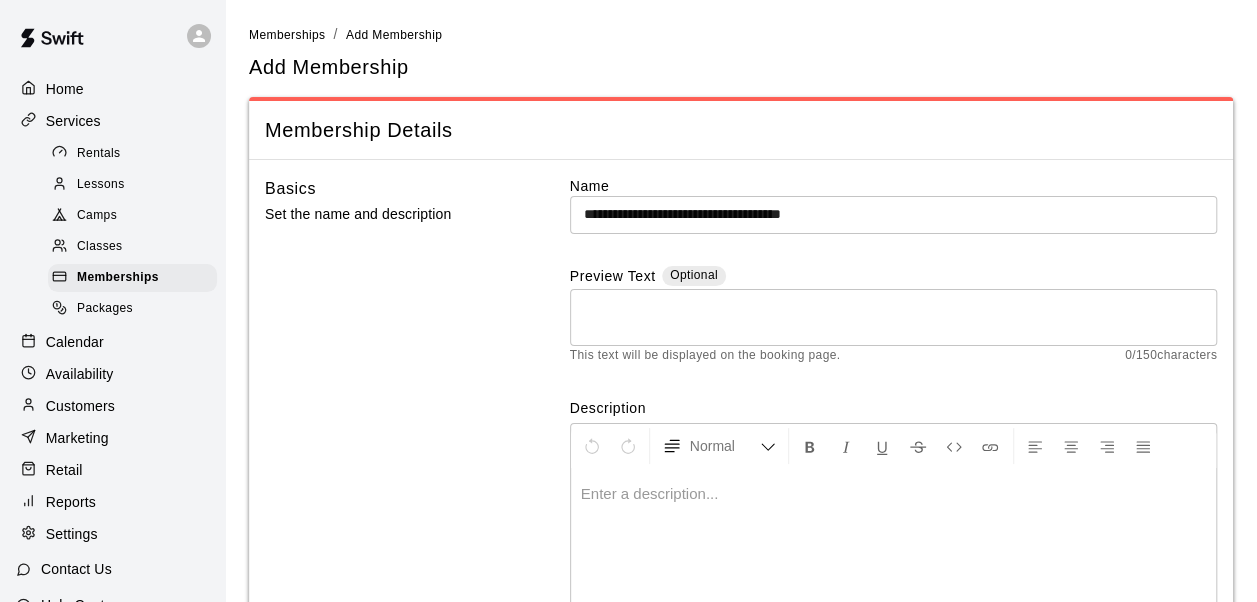 click at bounding box center (893, 544) 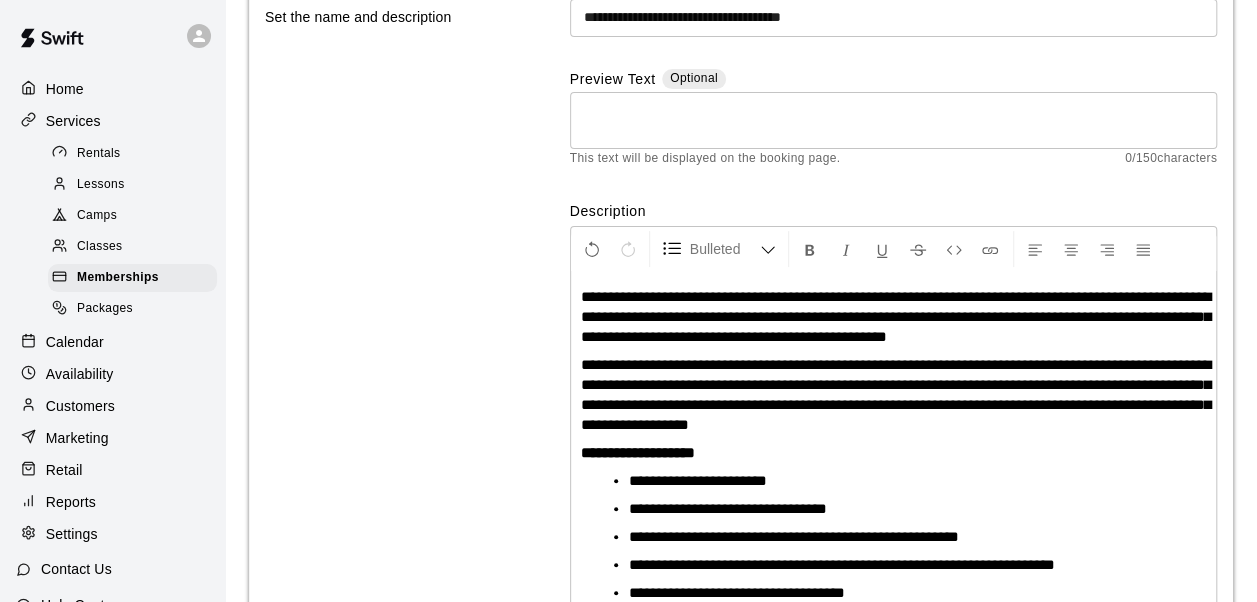 scroll, scrollTop: 281, scrollLeft: 0, axis: vertical 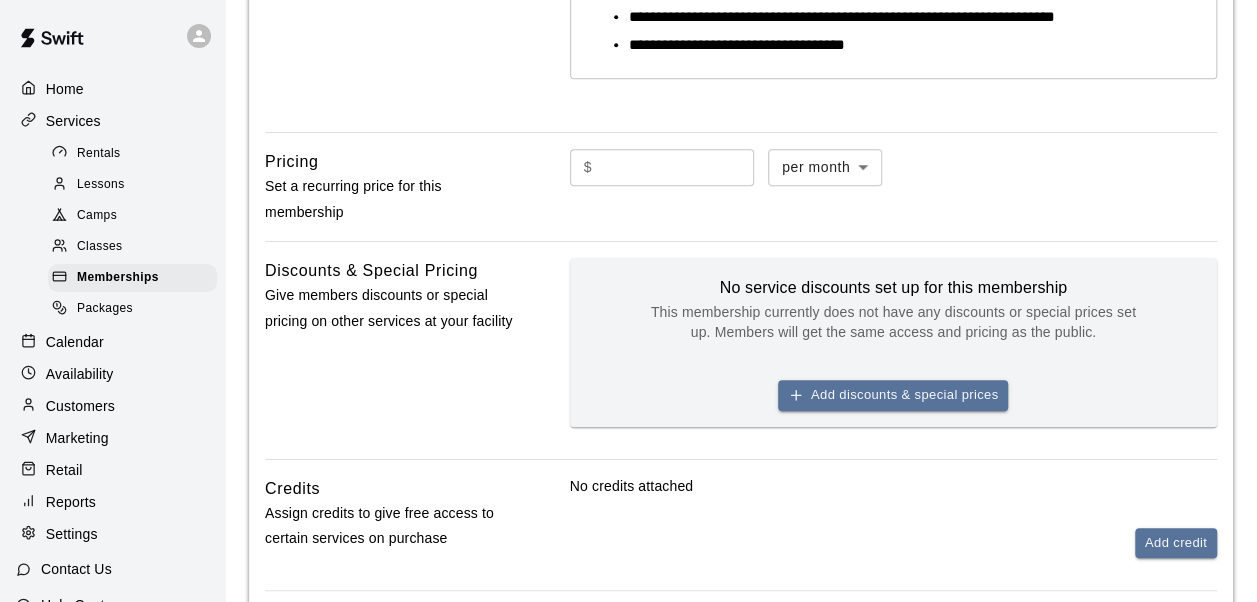 click at bounding box center (677, 167) 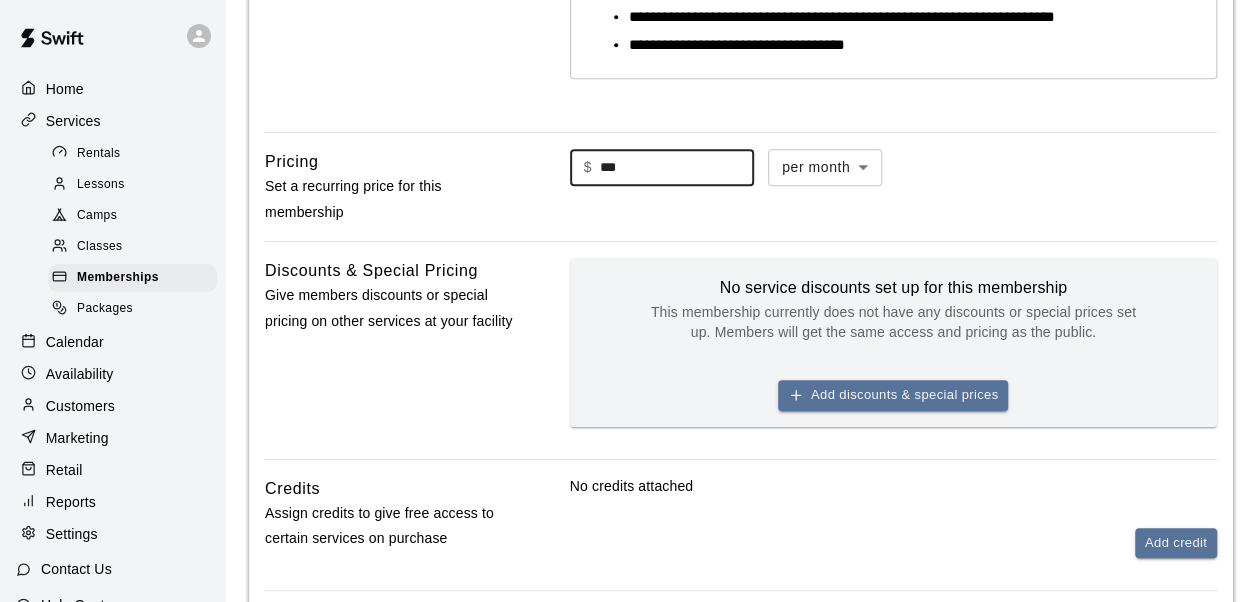 type on "***" 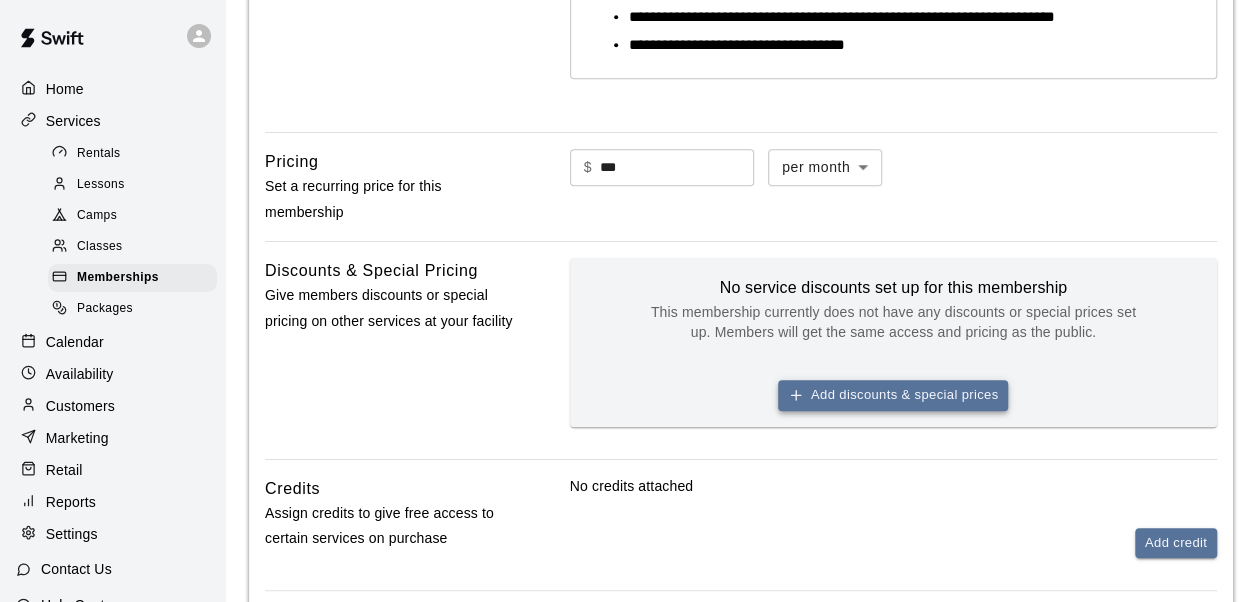 click on "Add discounts & special prices" at bounding box center (893, 395) 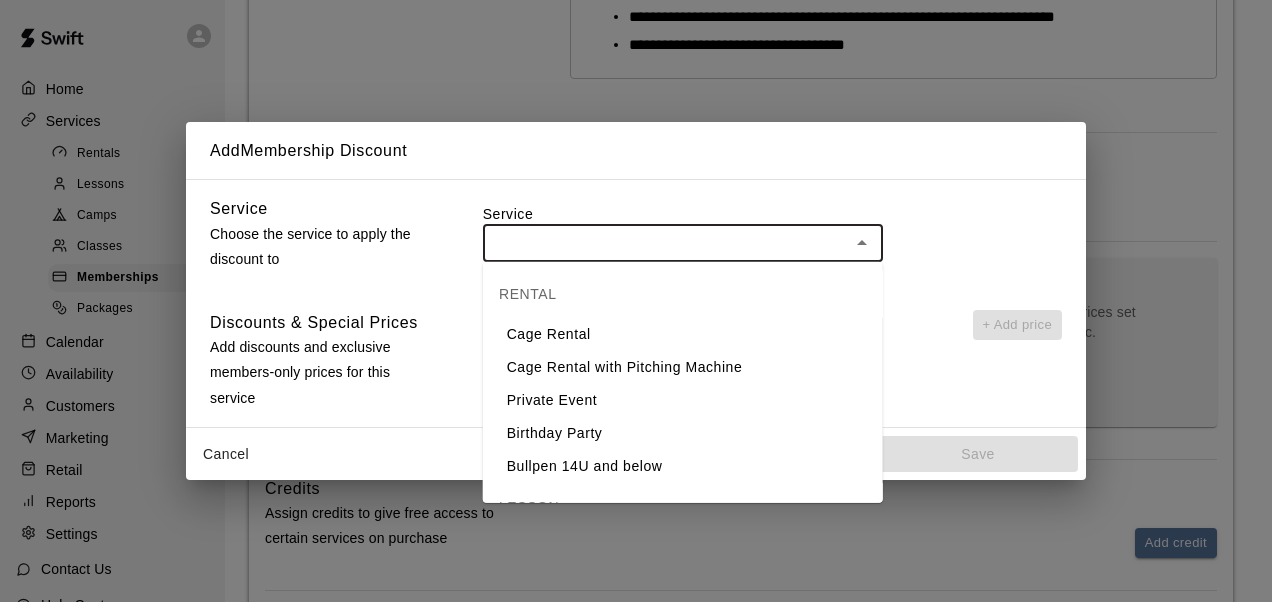 click at bounding box center (666, 242) 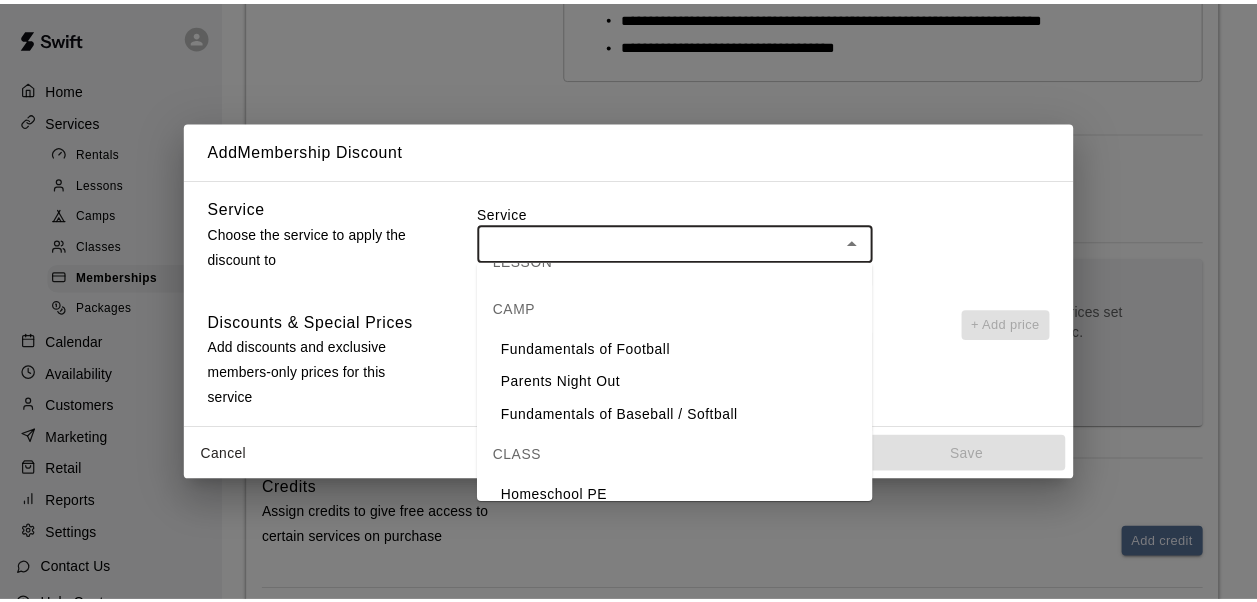 scroll, scrollTop: 452, scrollLeft: 0, axis: vertical 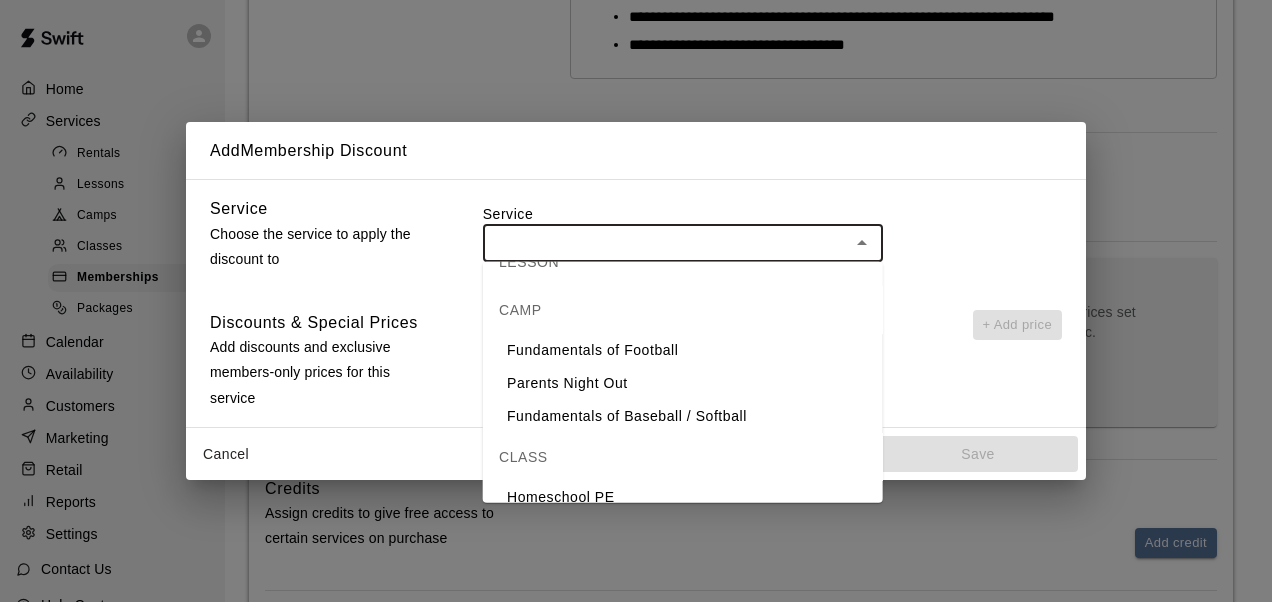 click on "Add  Membership Discount Service Choose the service to apply the discount to Service ​ Discounts & Special Prices Add discounts and exclusive members-only prices for this service + Add price Select a service to set prices Cancel Add another discount Save" at bounding box center (636, 301) 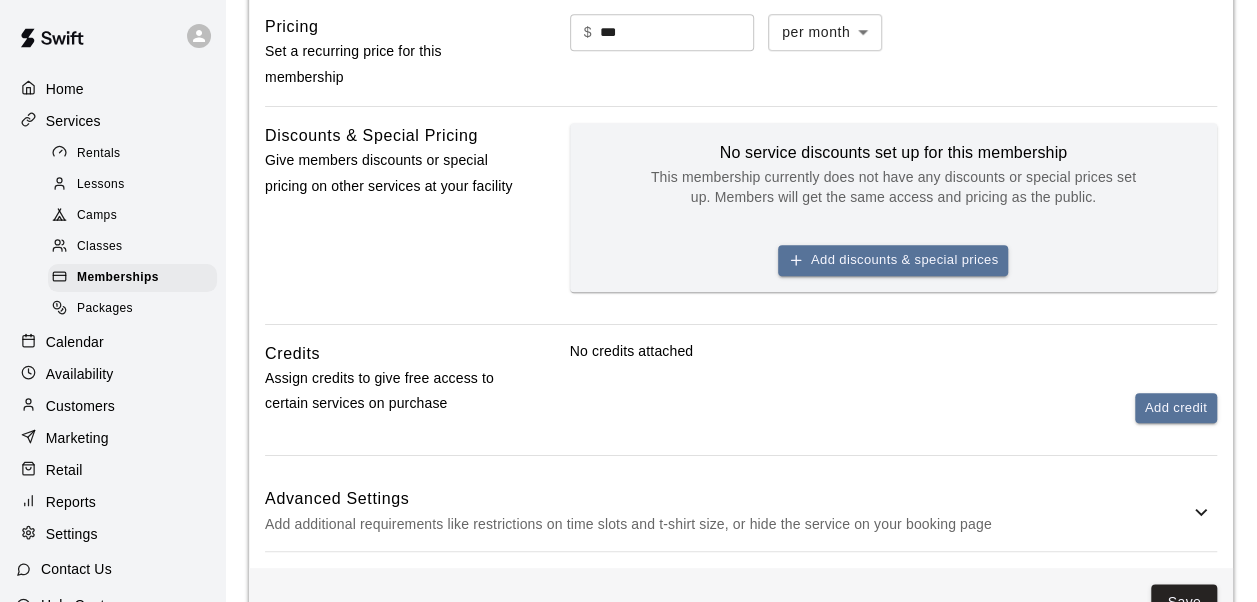 scroll, scrollTop: 952, scrollLeft: 0, axis: vertical 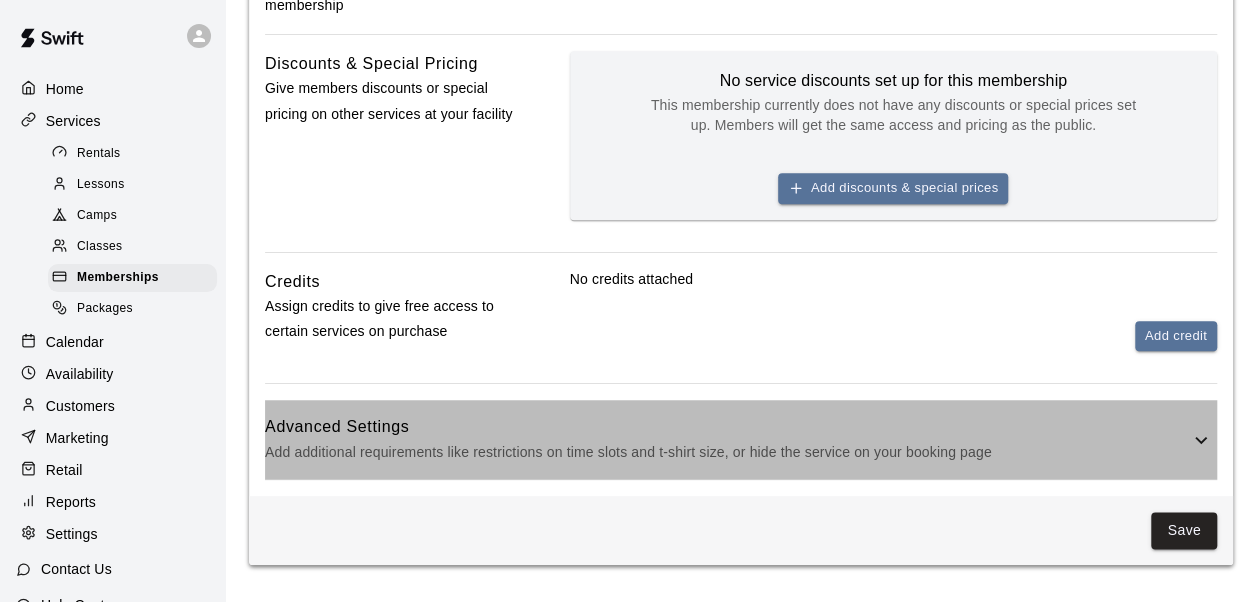 click on "Advanced Settings Add additional requirements like restrictions on time slots and t-shirt size, or hide the service on your booking page" at bounding box center (741, 439) 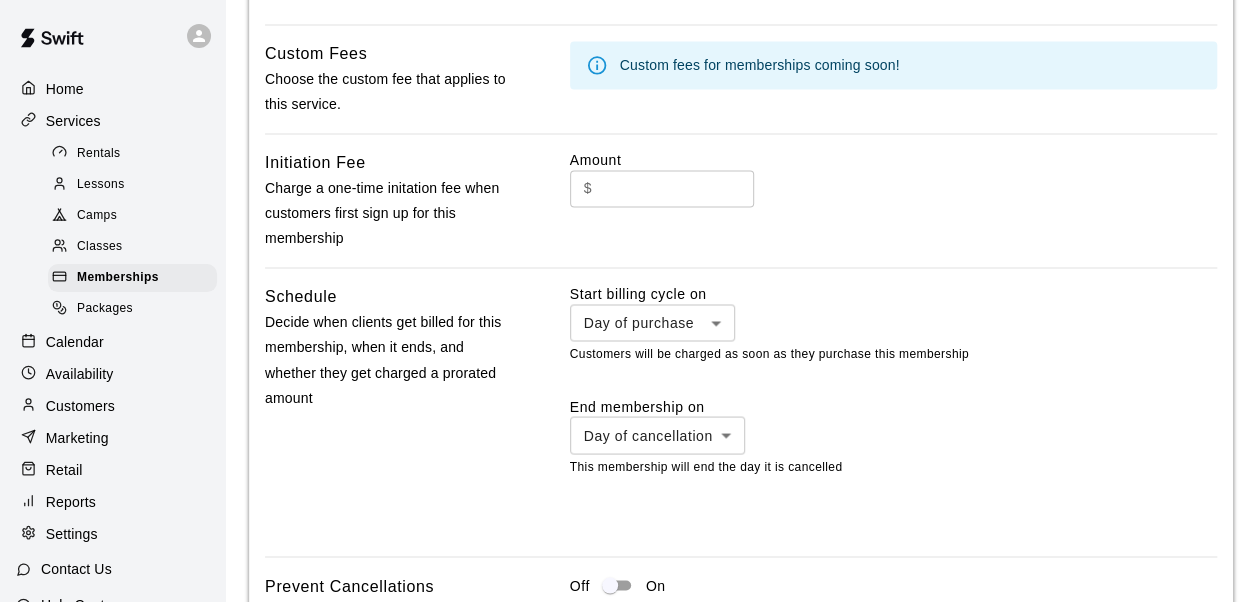 scroll, scrollTop: 1535, scrollLeft: 0, axis: vertical 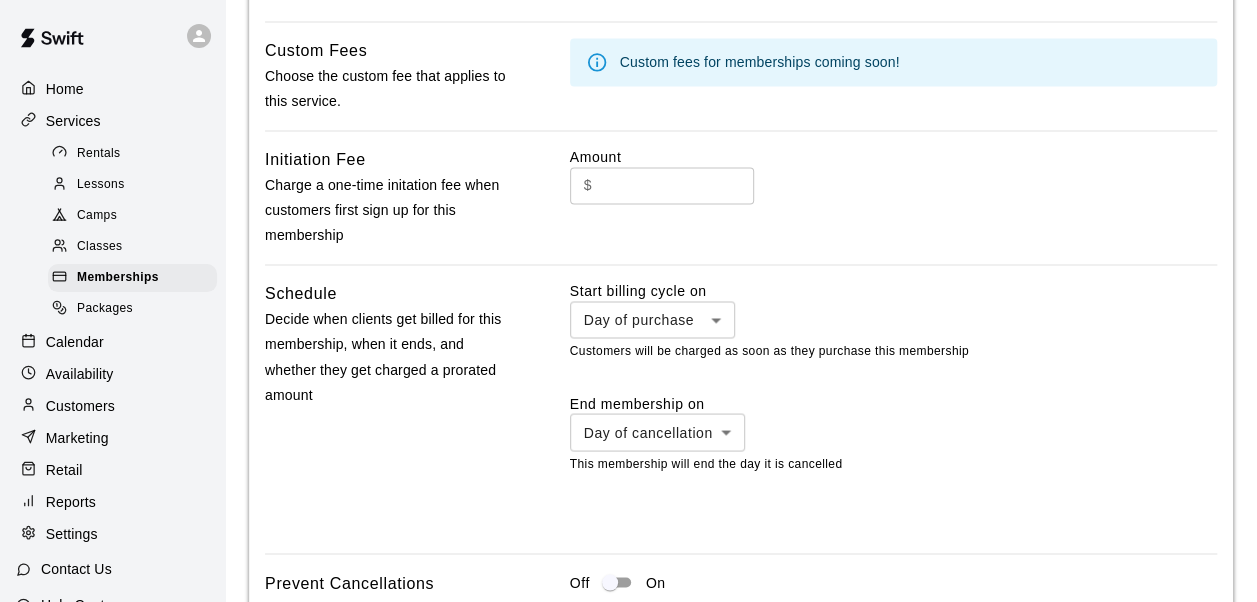click on "**********" at bounding box center [628, -299] 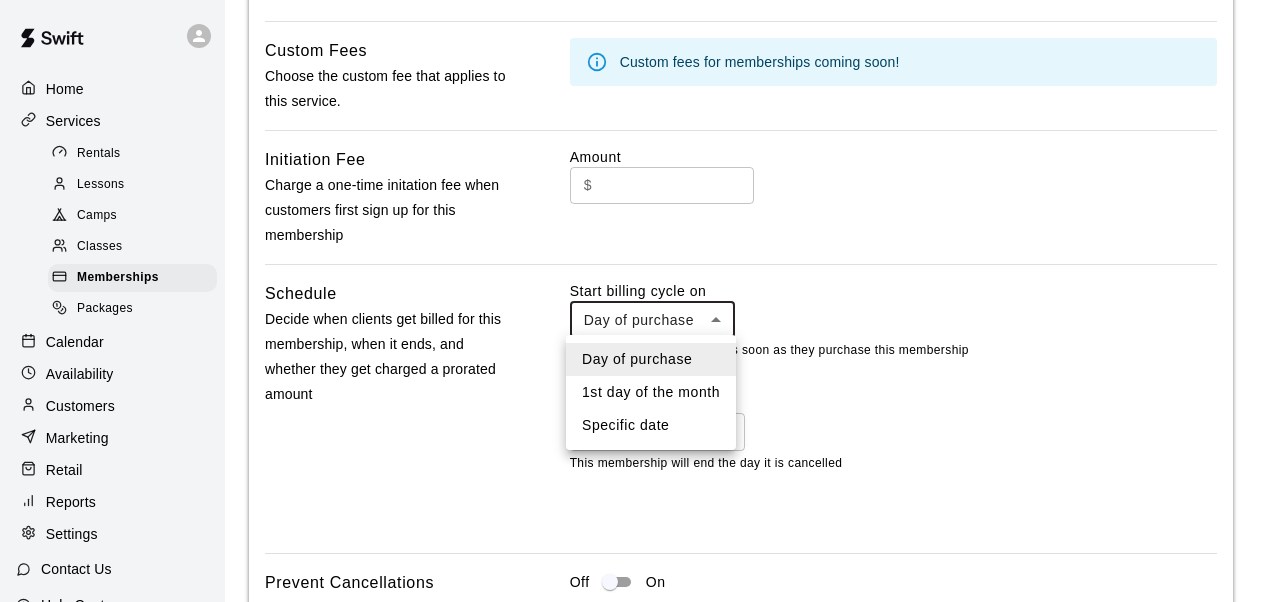 click on "1st day of the   month" at bounding box center [651, 392] 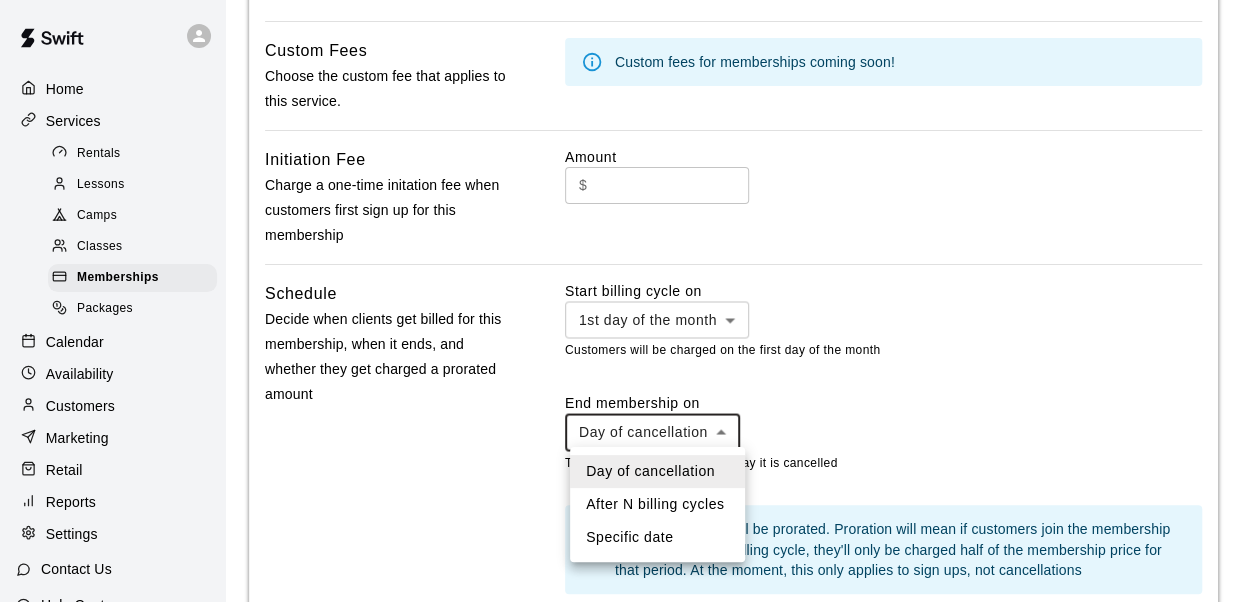 click on "**********" at bounding box center [628, -243] 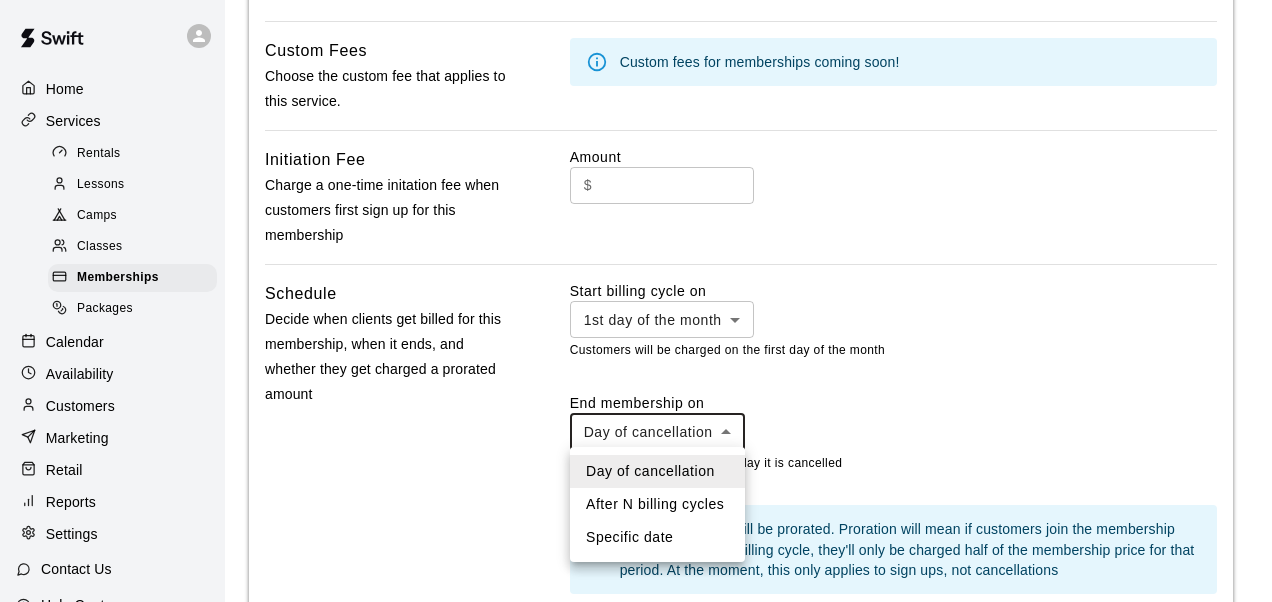 click at bounding box center (636, 301) 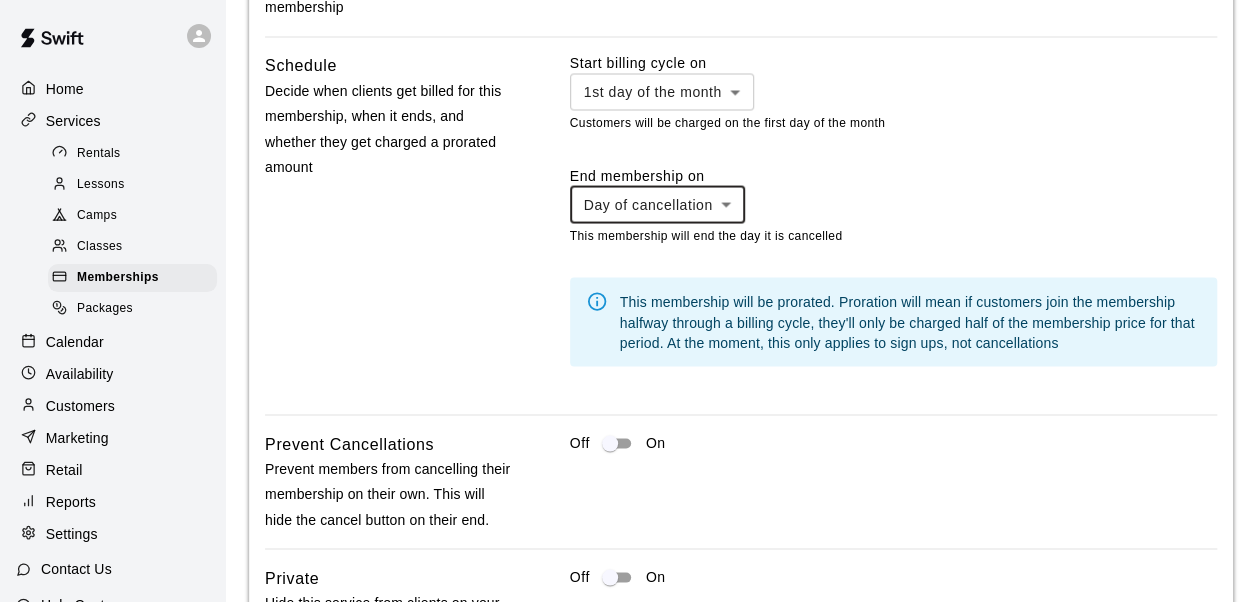 scroll, scrollTop: 1764, scrollLeft: 0, axis: vertical 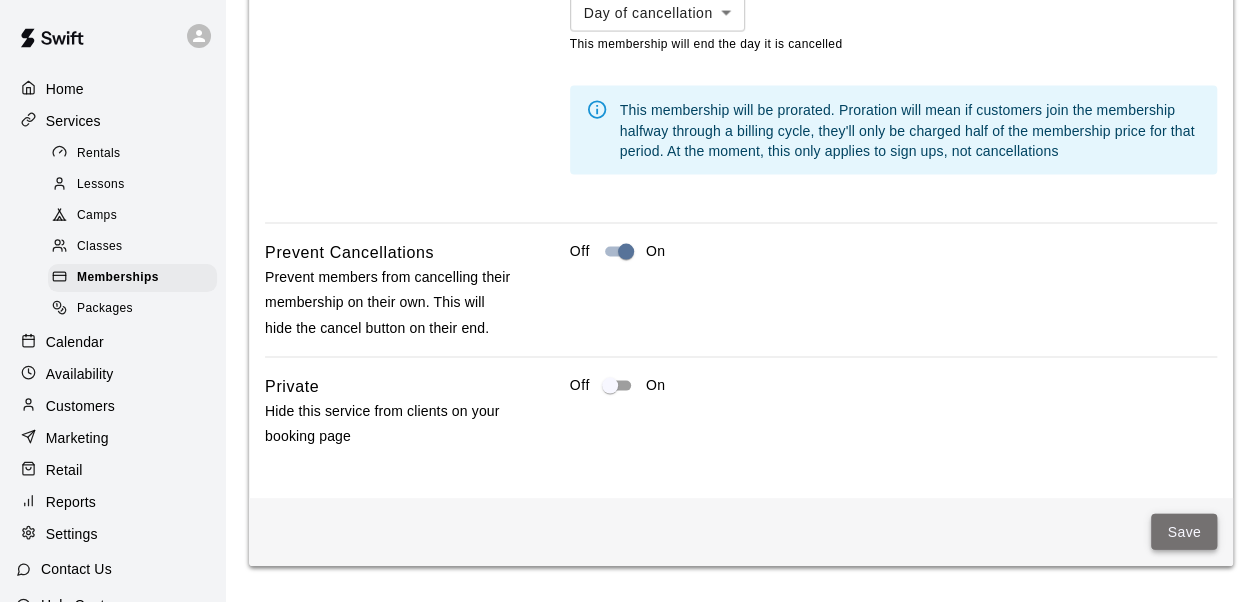 click on "Save" at bounding box center [1184, 532] 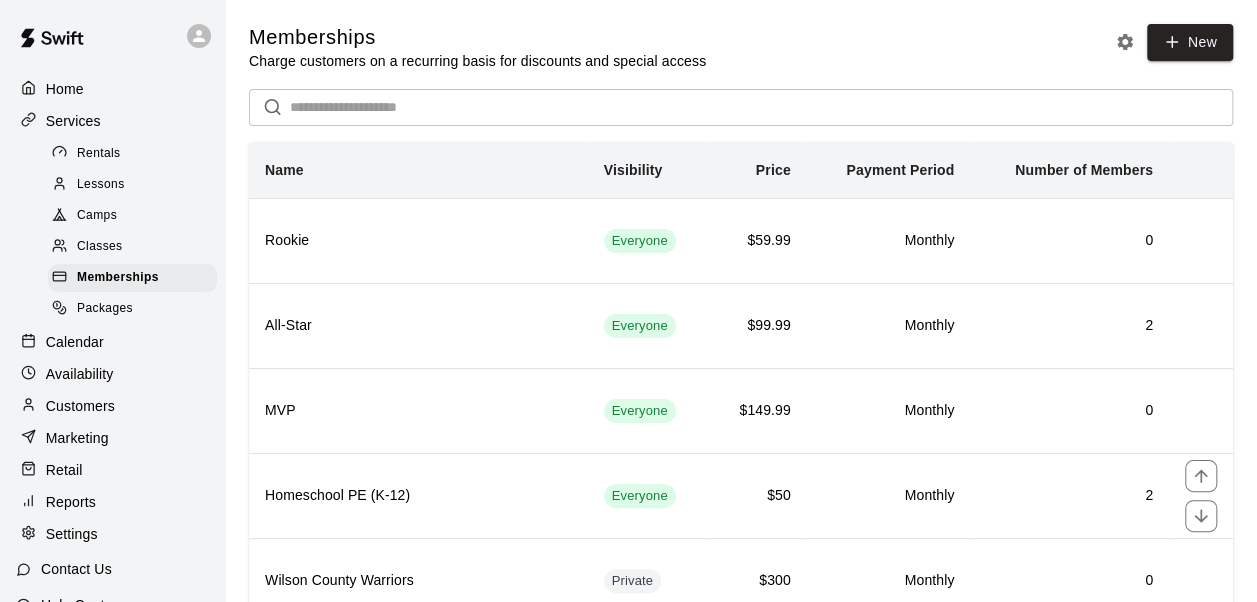scroll, scrollTop: 155, scrollLeft: 0, axis: vertical 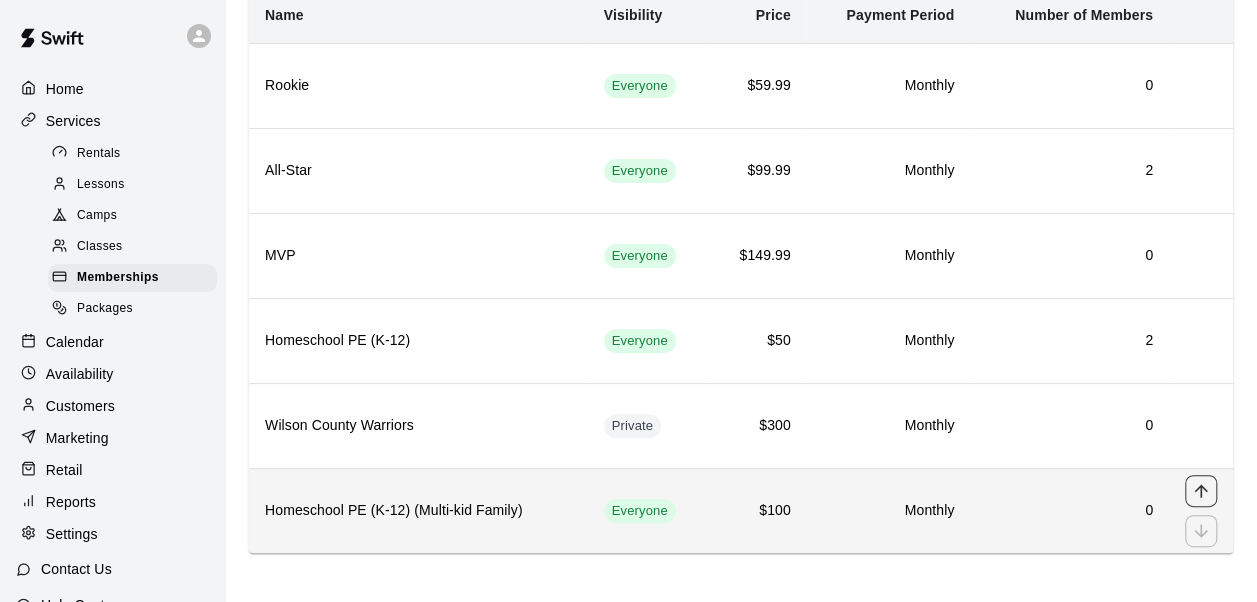 click 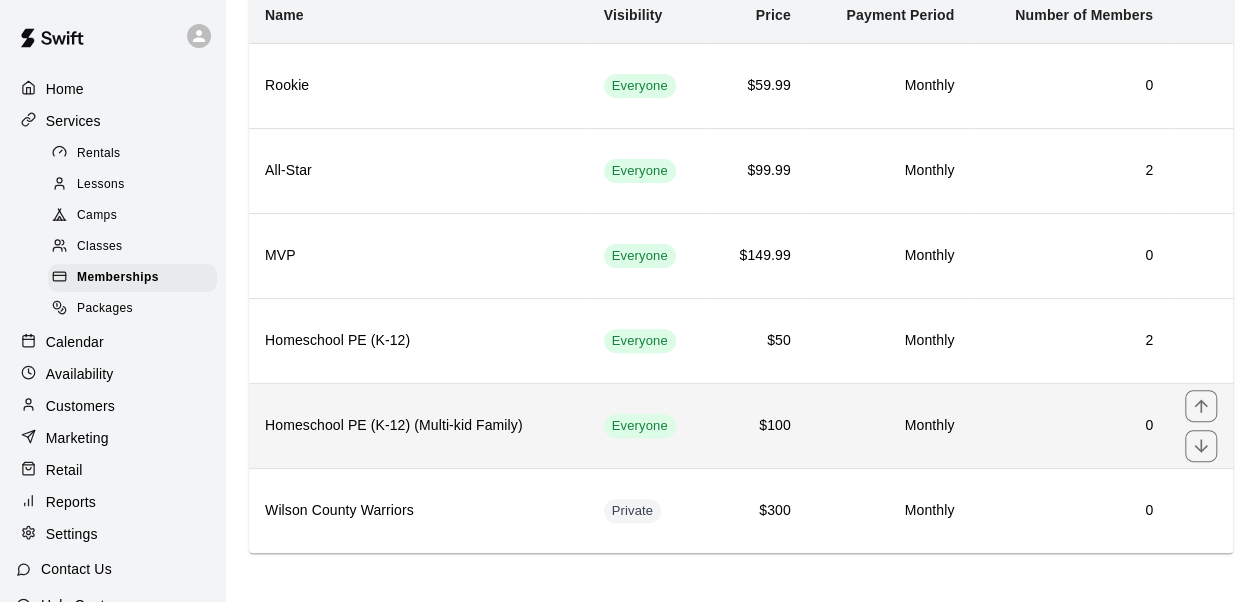 click on "Everyone" at bounding box center (649, 425) 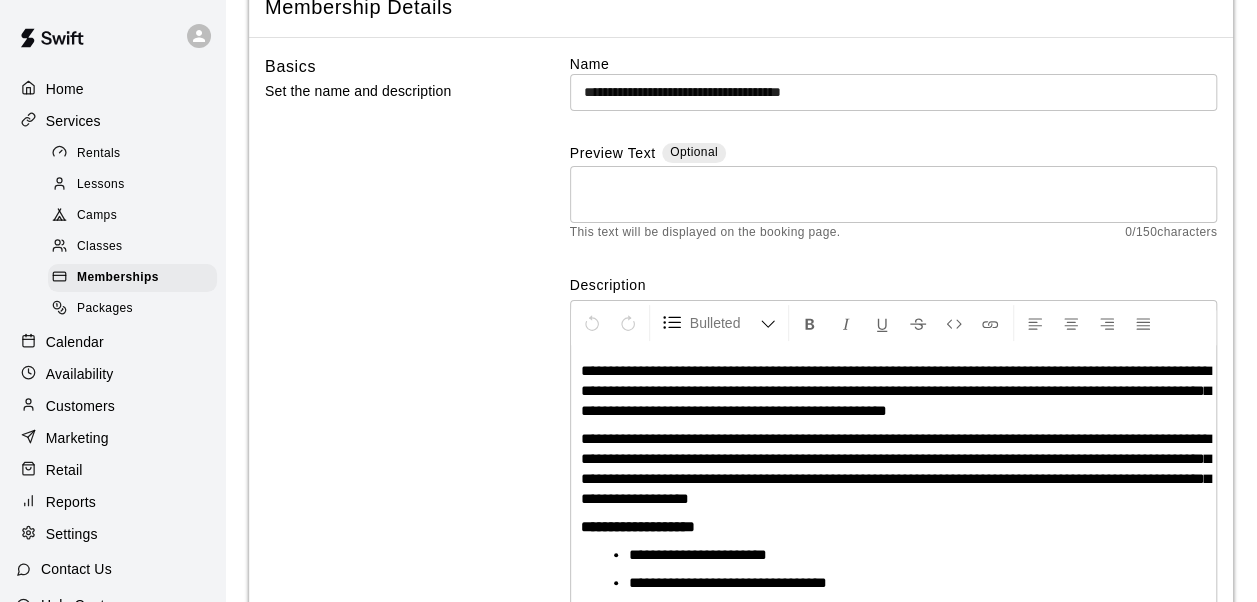 scroll, scrollTop: 0, scrollLeft: 0, axis: both 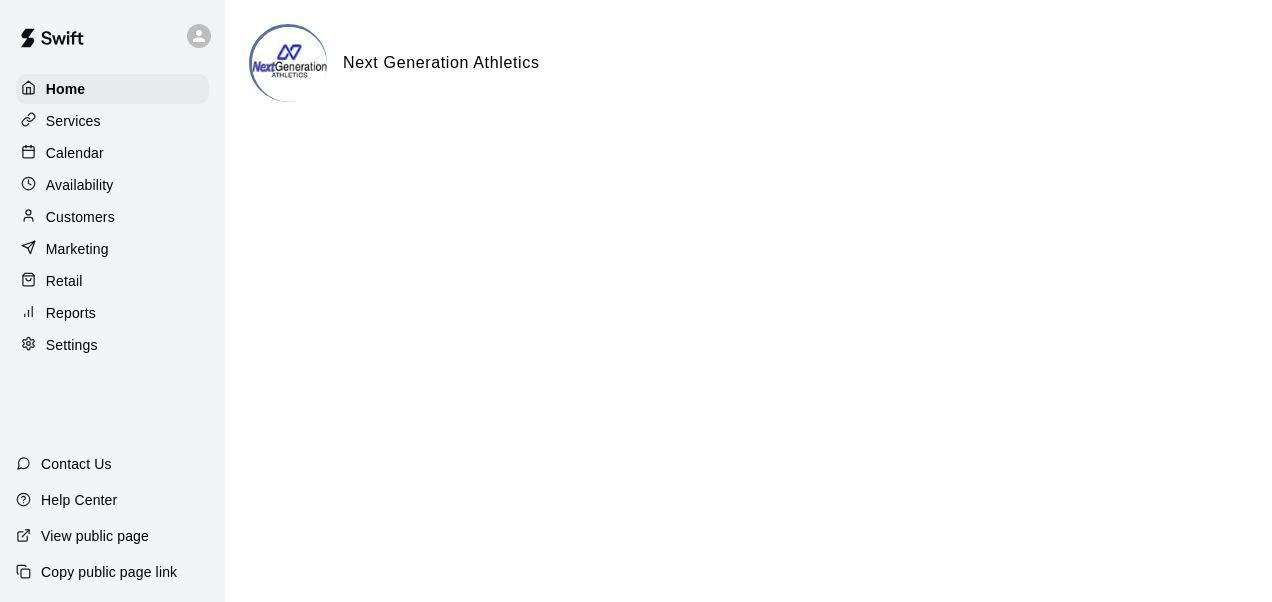 click on "Services" at bounding box center (73, 121) 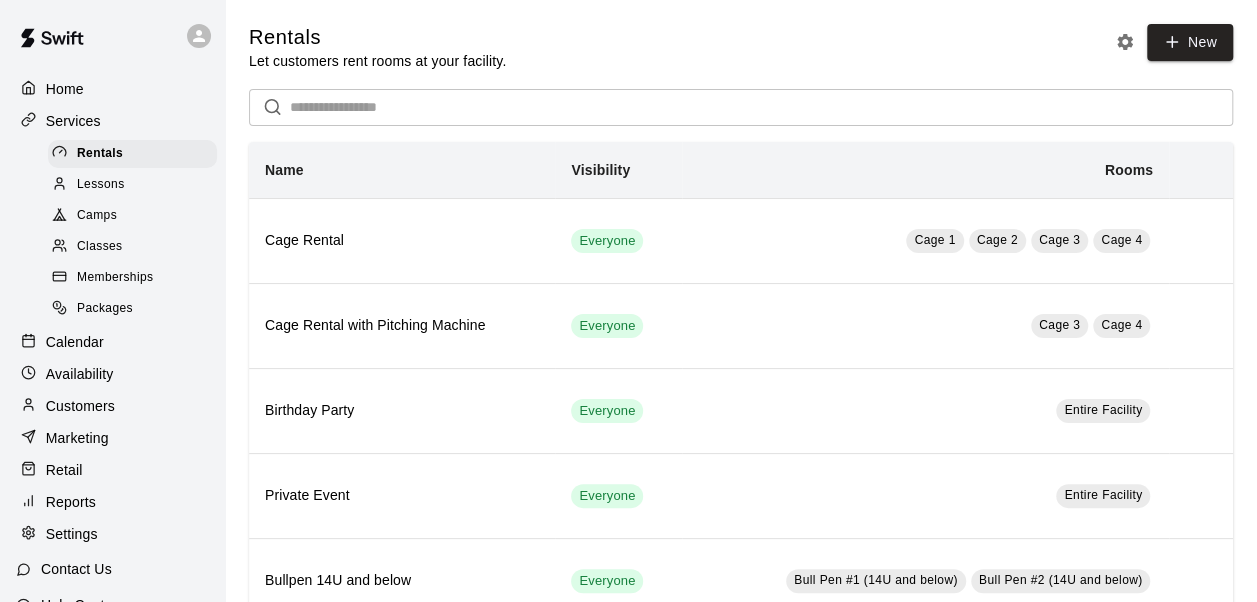 click on "Classes" at bounding box center (132, 247) 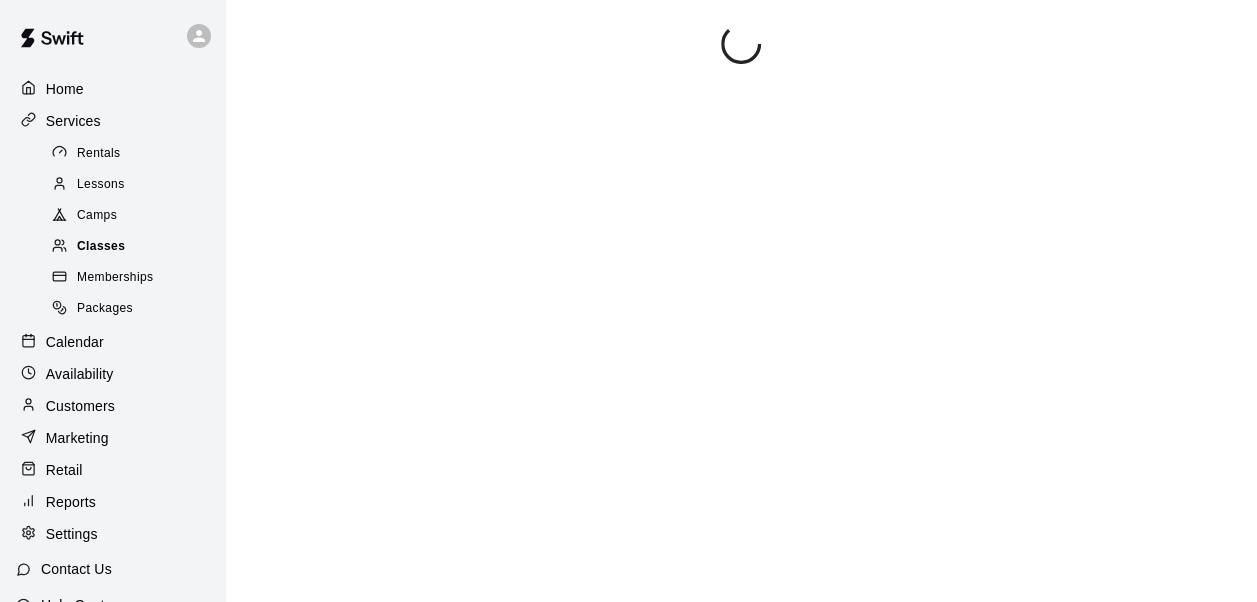 click on "Classes" at bounding box center (132, 247) 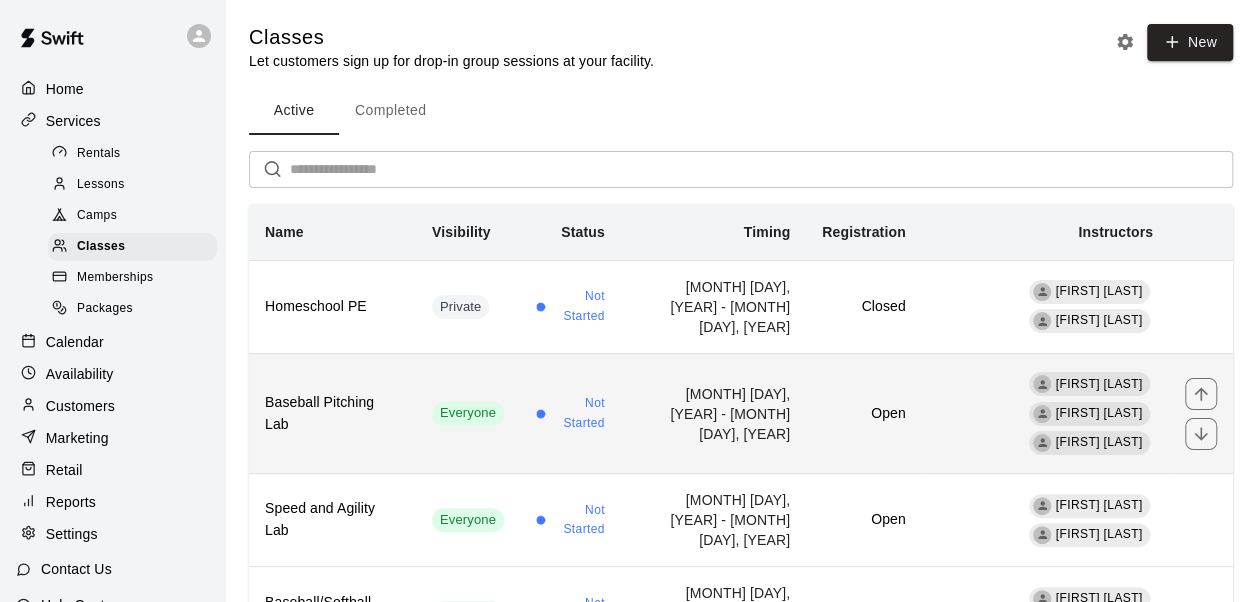 scroll, scrollTop: 167, scrollLeft: 0, axis: vertical 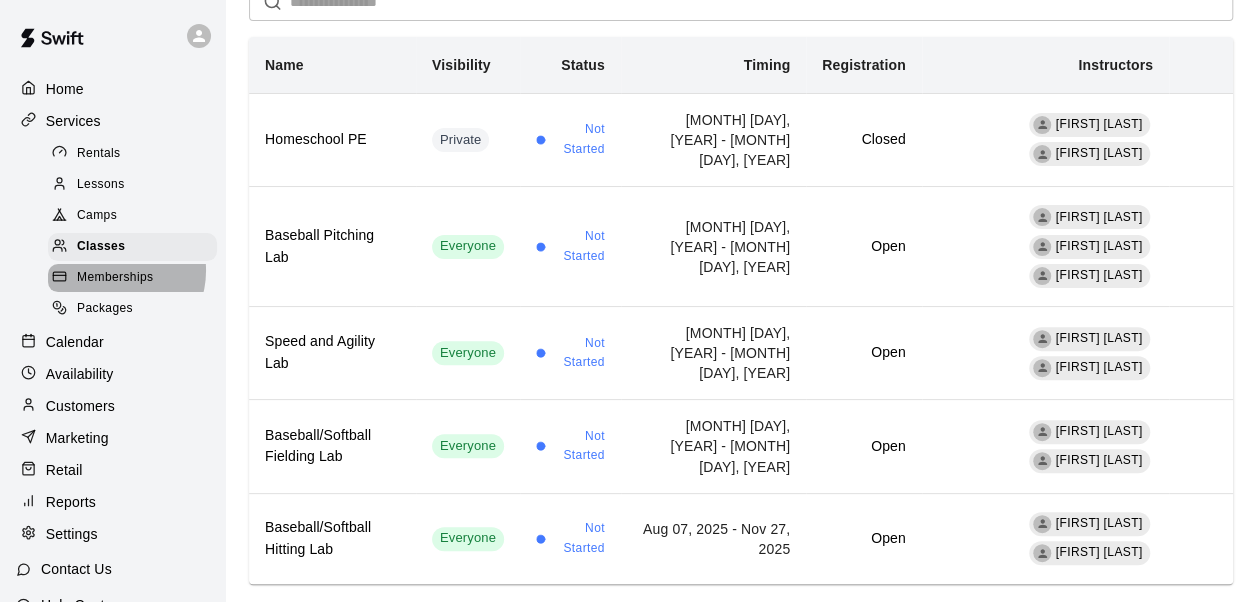 click on "Memberships" at bounding box center (115, 278) 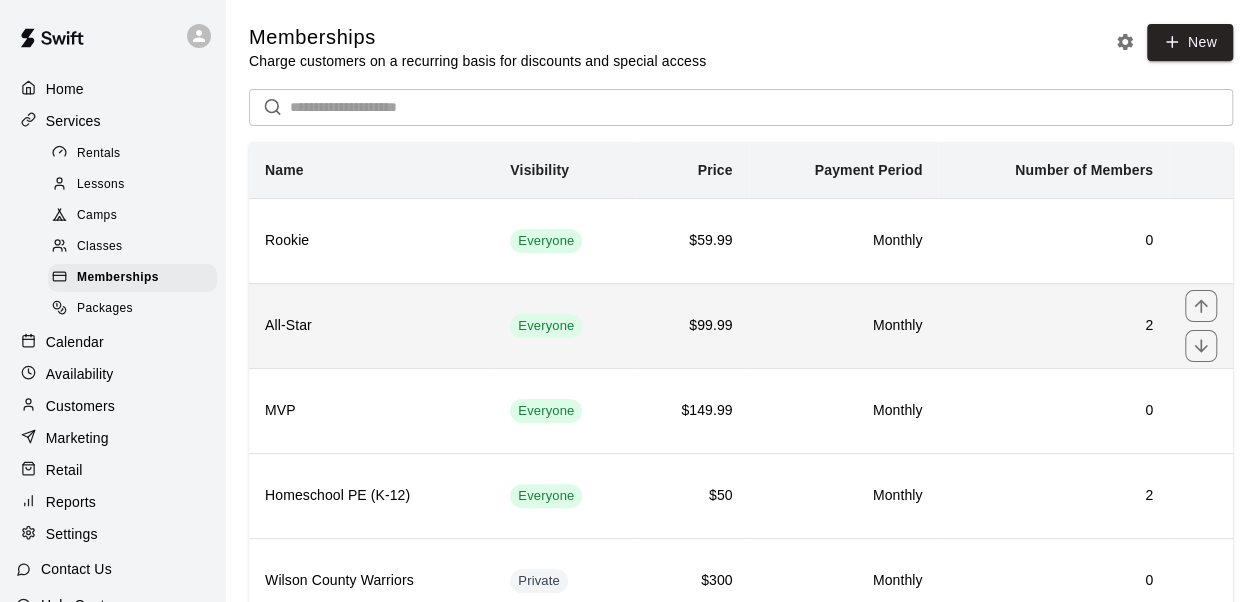 scroll, scrollTop: 72, scrollLeft: 0, axis: vertical 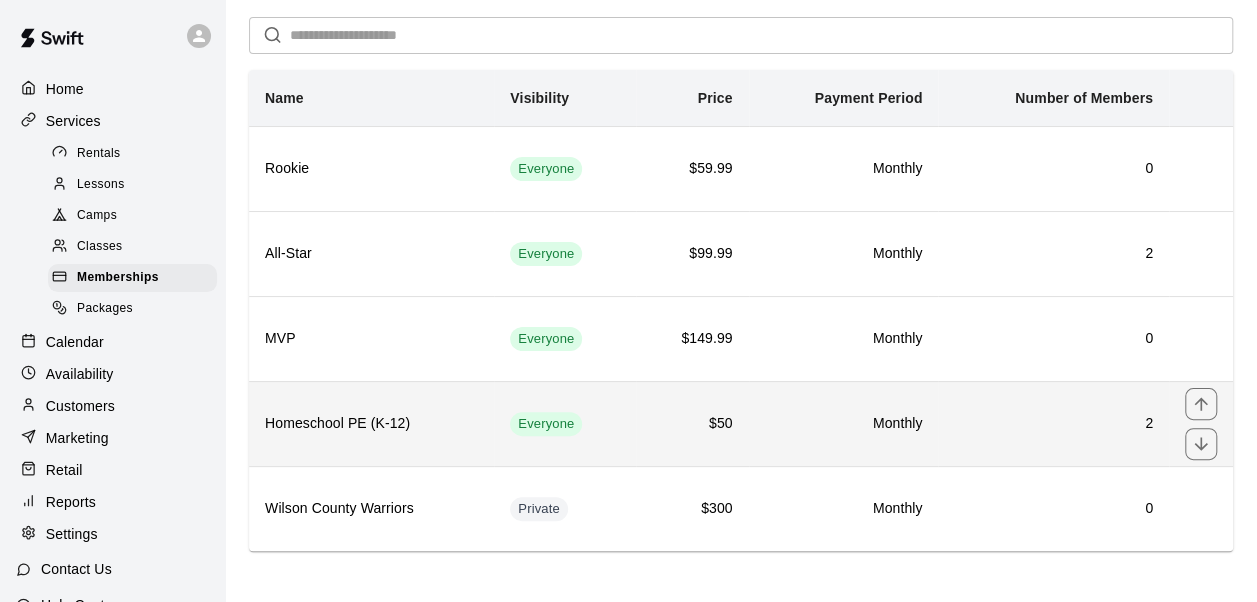click on "Homeschool PE (K-12)" at bounding box center (371, 424) 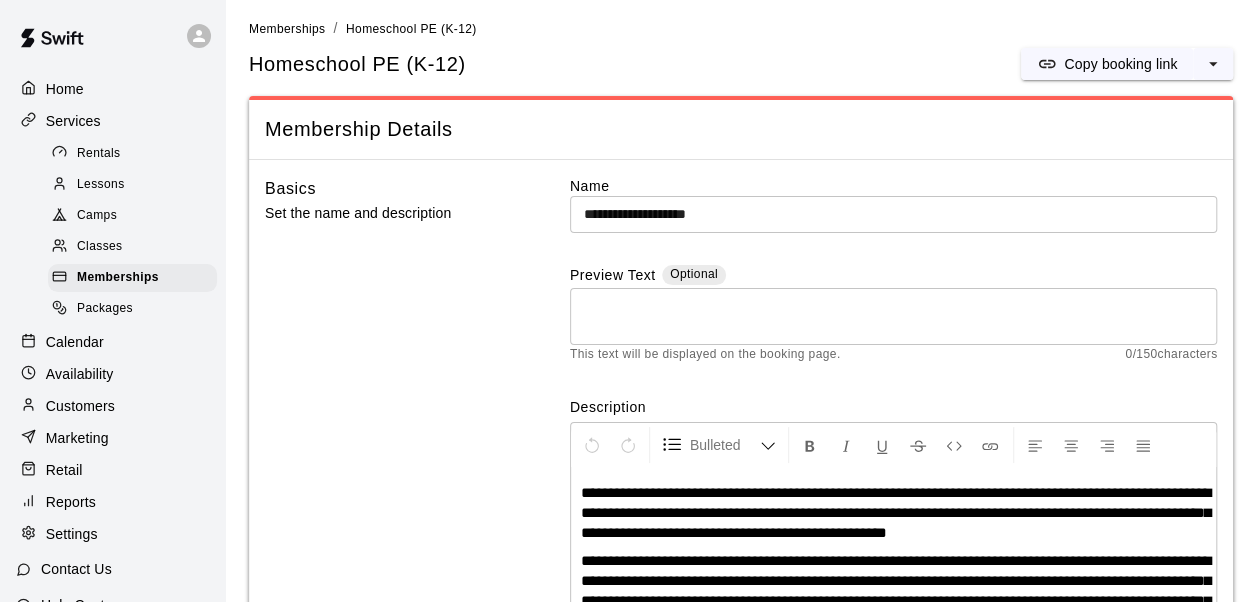 scroll, scrollTop: 0, scrollLeft: 0, axis: both 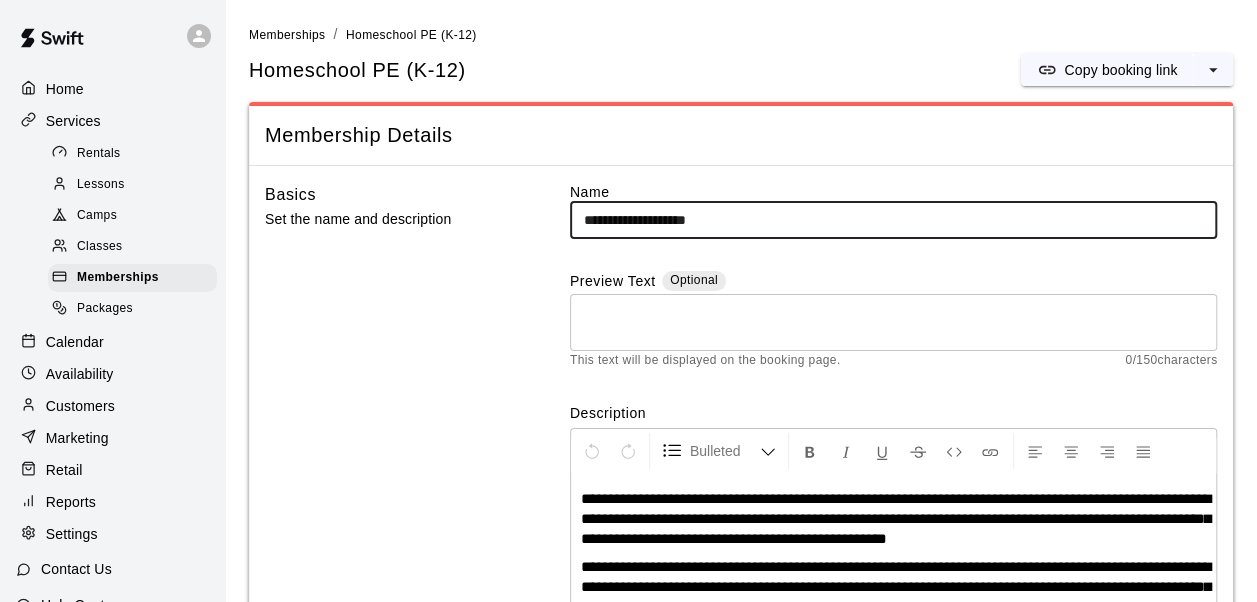 drag, startPoint x: 745, startPoint y: 230, endPoint x: 464, endPoint y: 226, distance: 281.02847 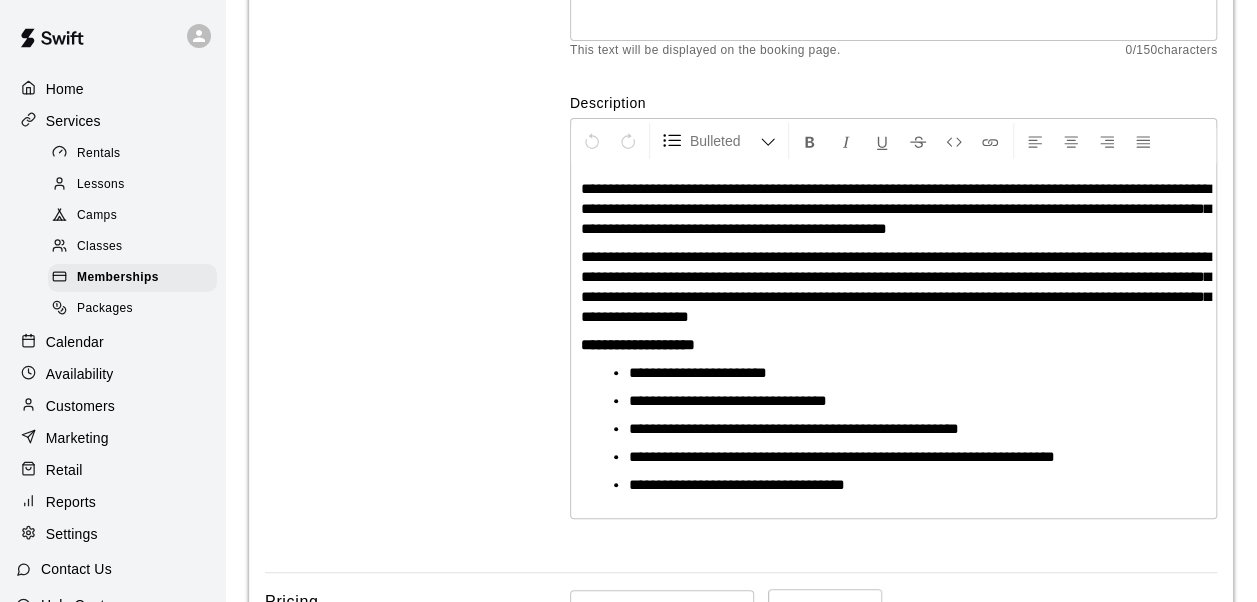 scroll, scrollTop: 312, scrollLeft: 0, axis: vertical 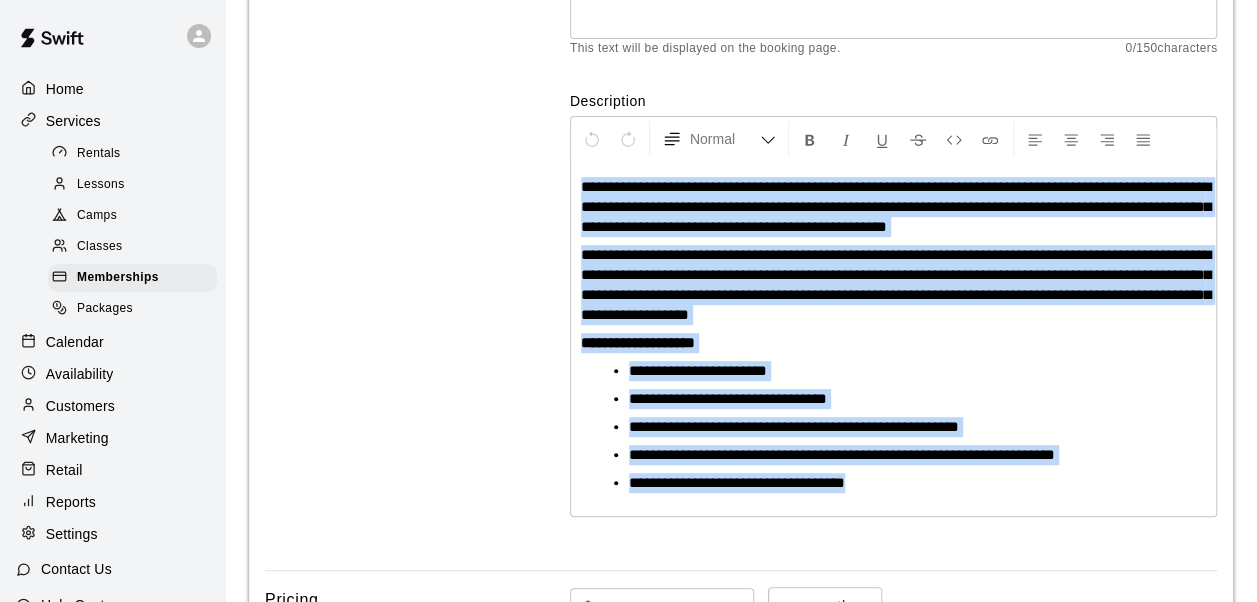 drag, startPoint x: 577, startPoint y: 187, endPoint x: 1099, endPoint y: 564, distance: 643.9045 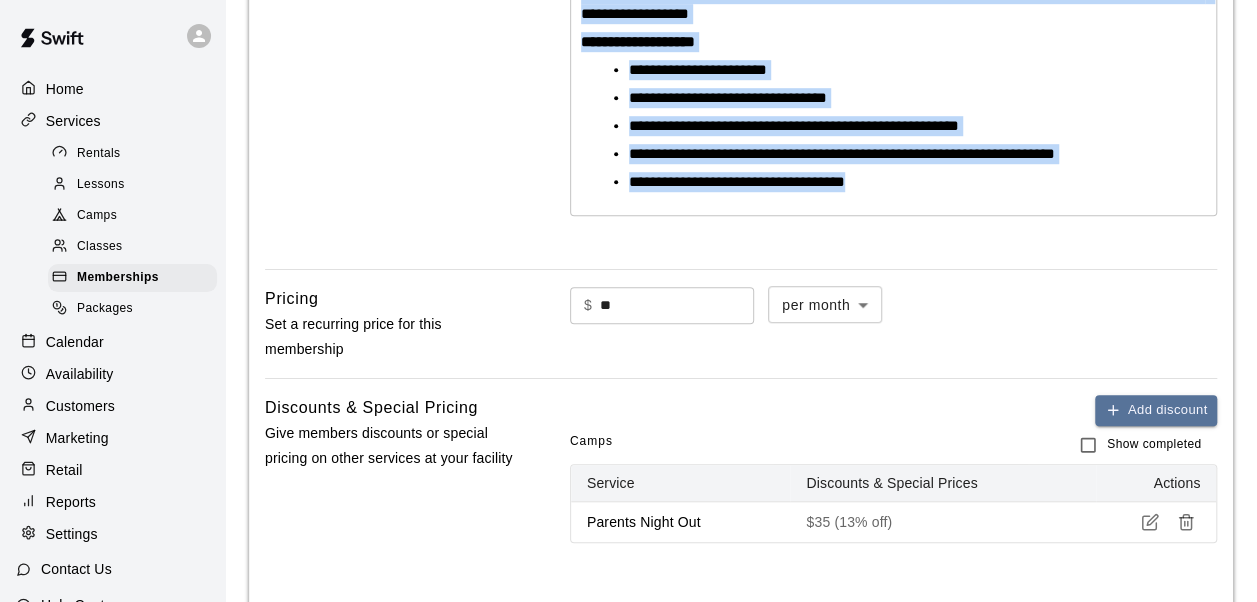 scroll, scrollTop: 636, scrollLeft: 0, axis: vertical 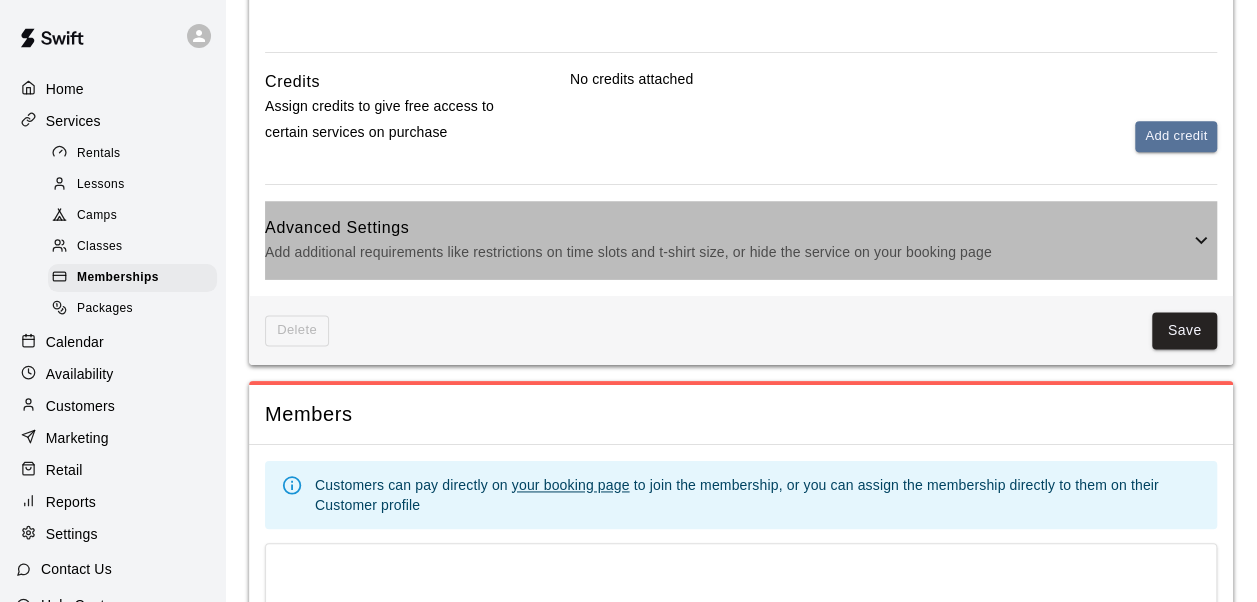 click on "Advanced Settings" at bounding box center [727, 228] 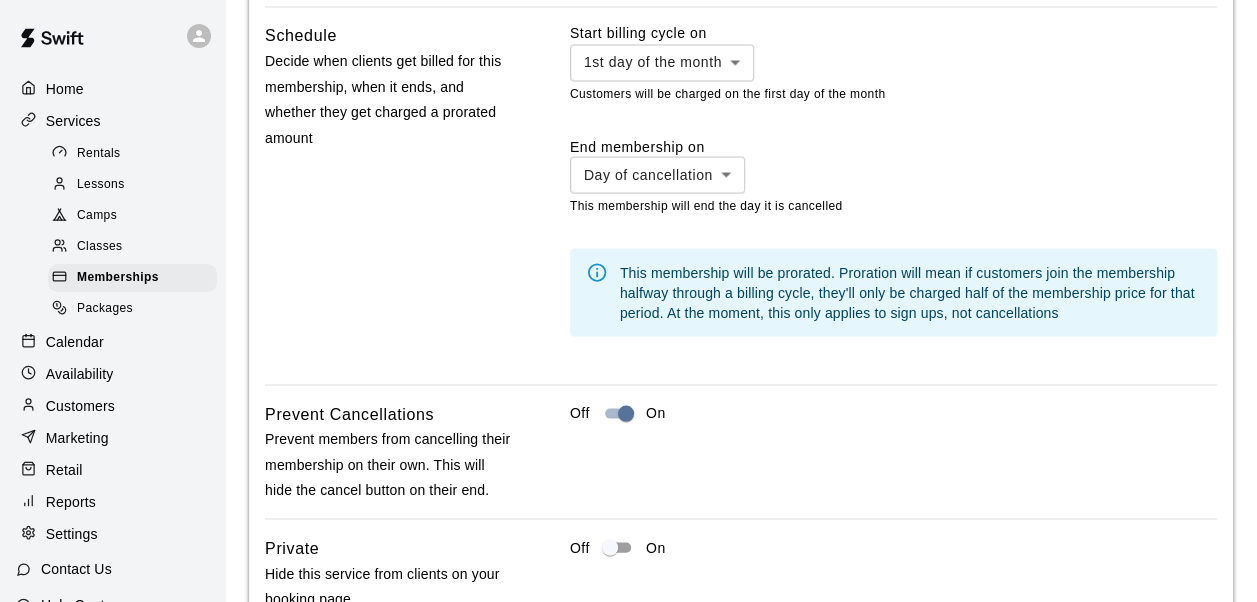 scroll, scrollTop: 1867, scrollLeft: 0, axis: vertical 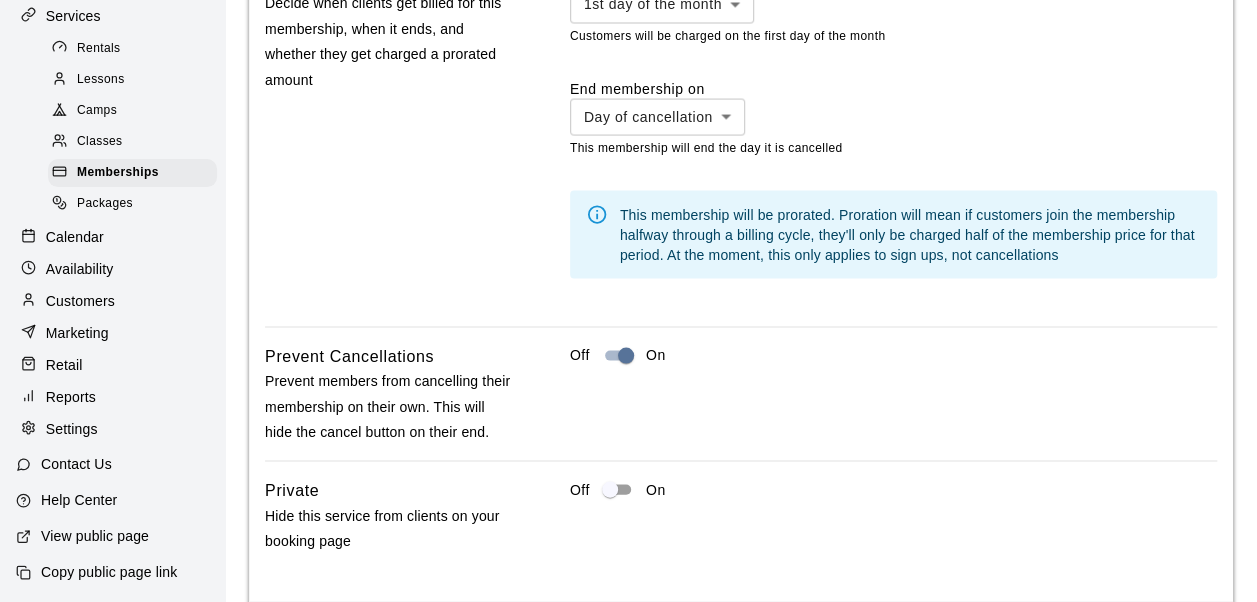 click on "Settings" at bounding box center [72, 429] 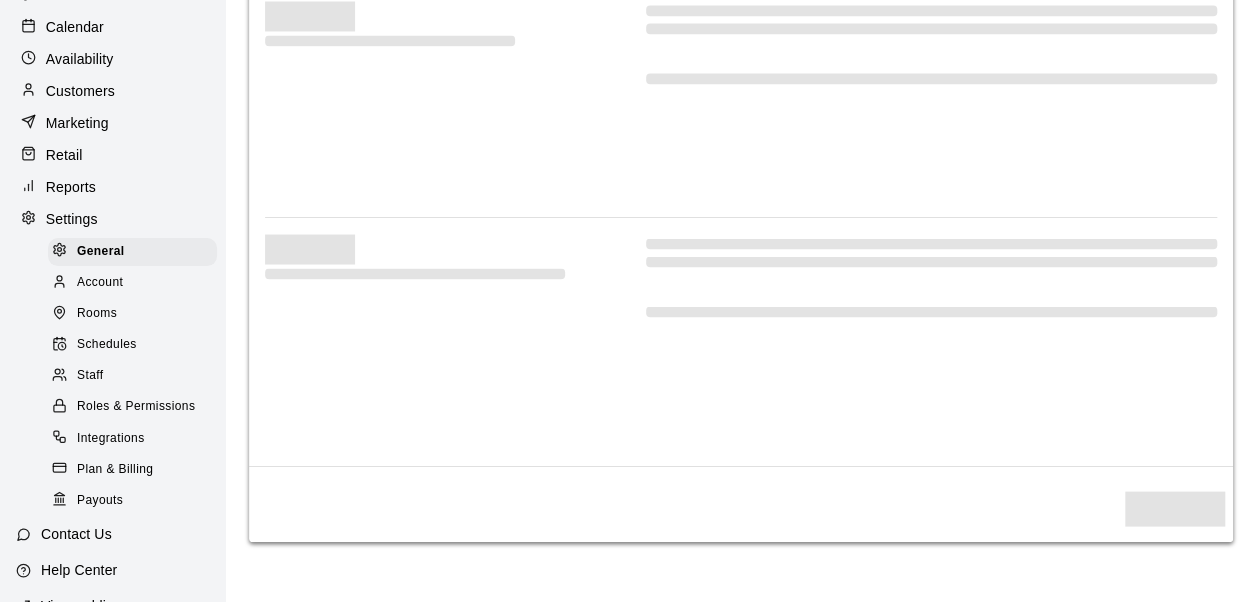 select on "**" 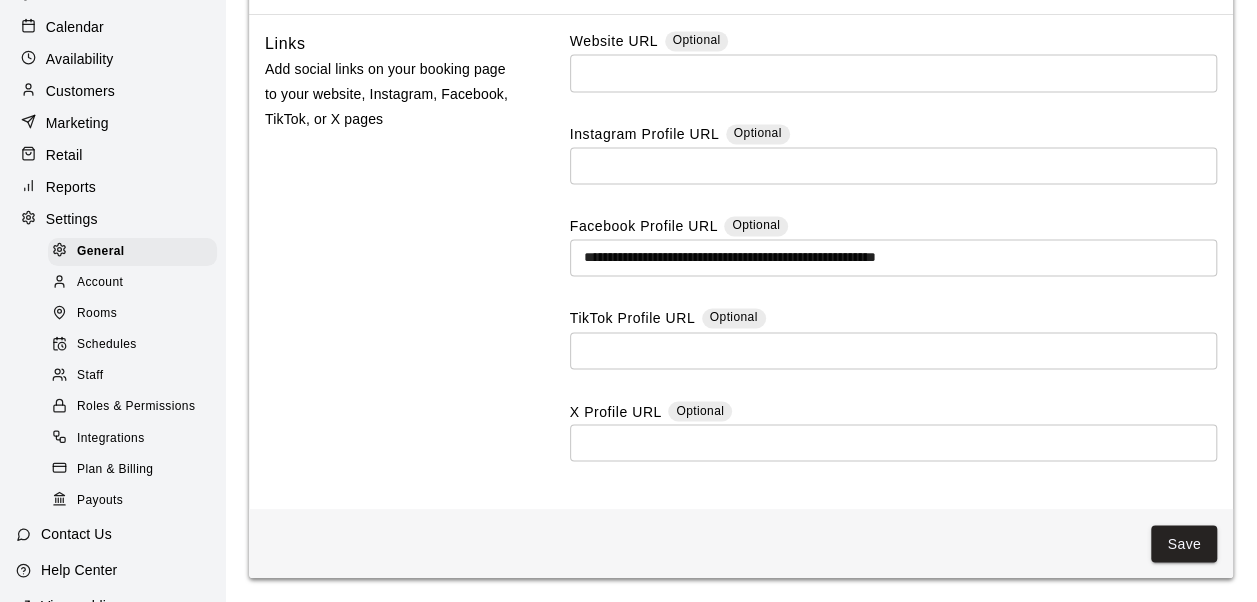 scroll, scrollTop: 5352, scrollLeft: 0, axis: vertical 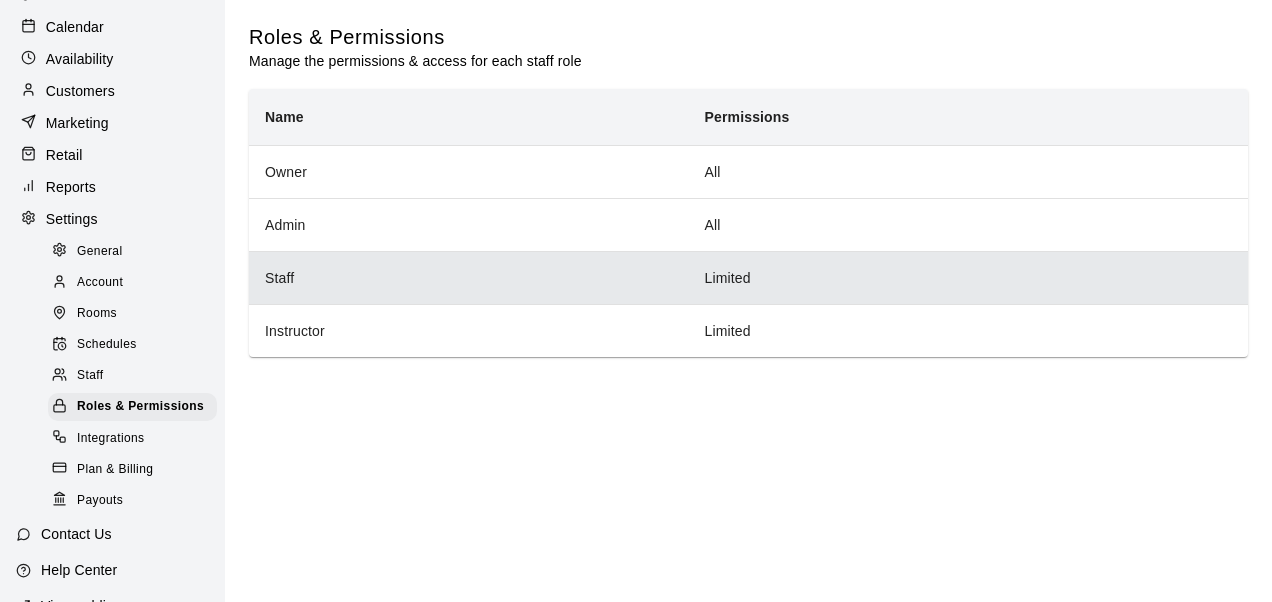 click on "Staff" at bounding box center [469, 277] 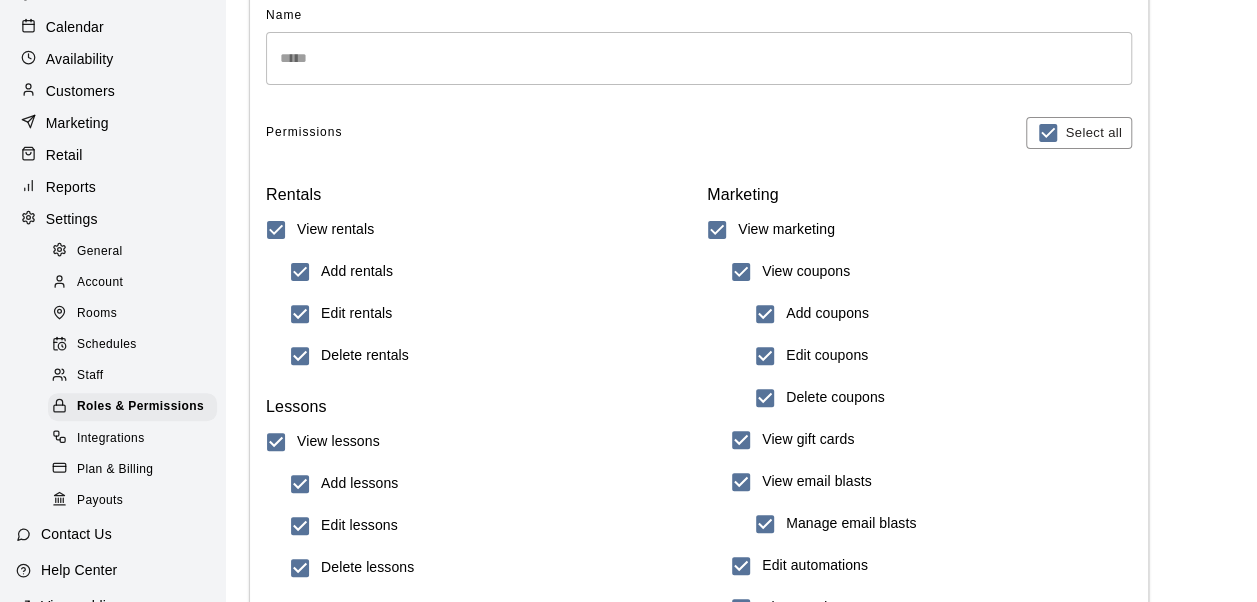 scroll, scrollTop: 0, scrollLeft: 0, axis: both 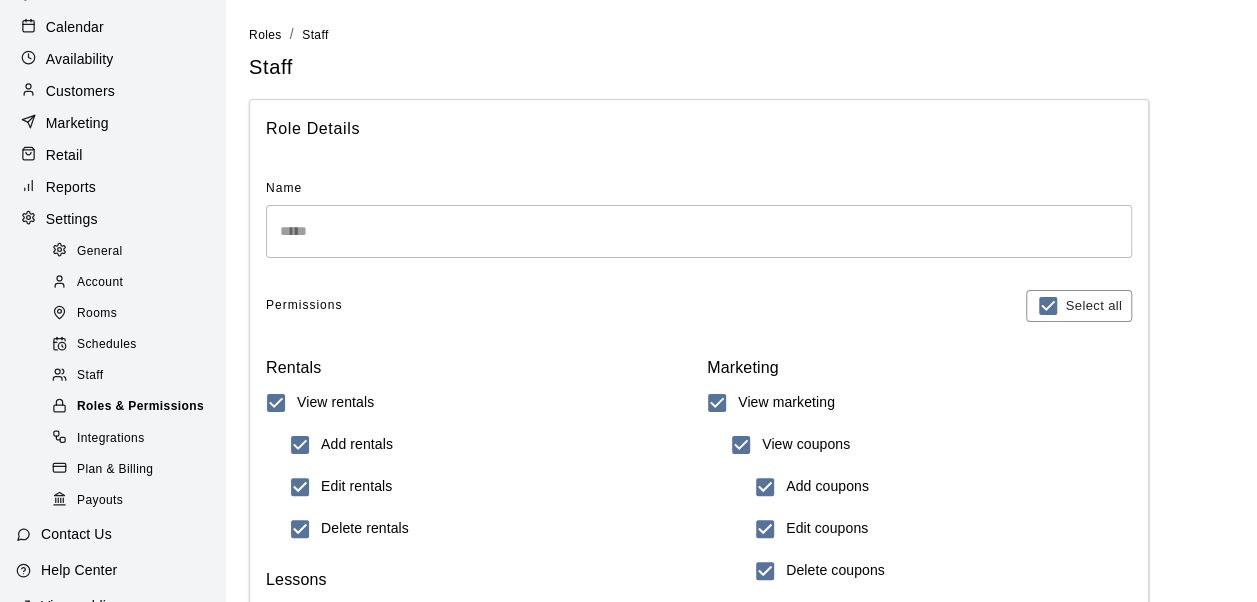 click on "Roles & Permissions" at bounding box center [140, 407] 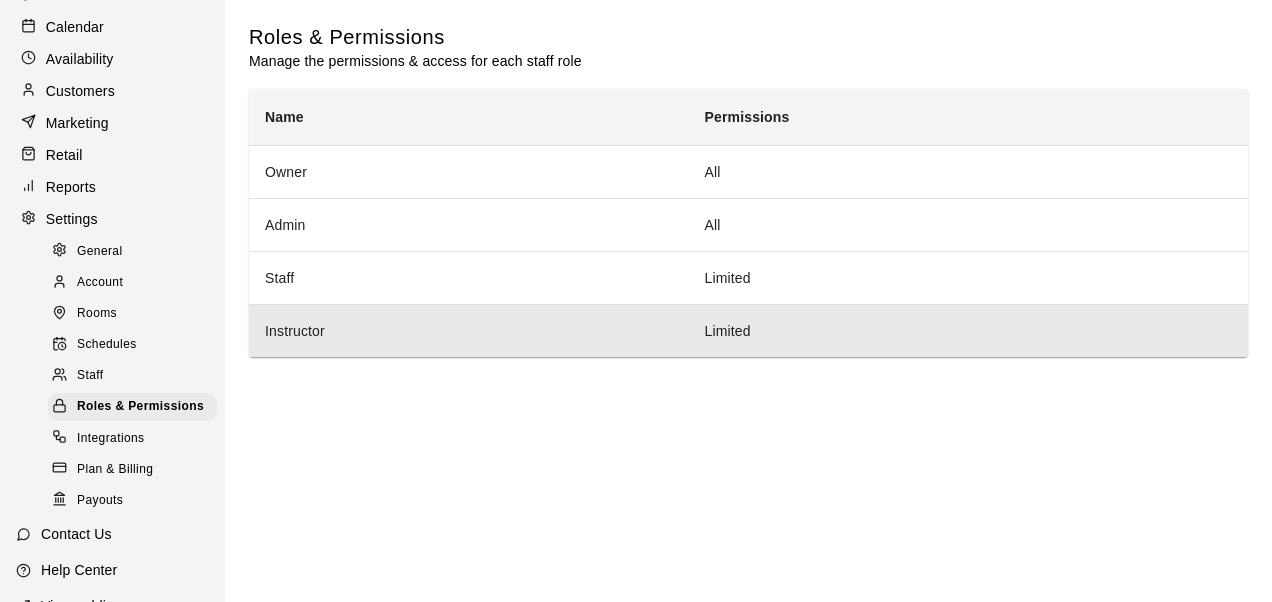 click on "Instructor" at bounding box center [469, 330] 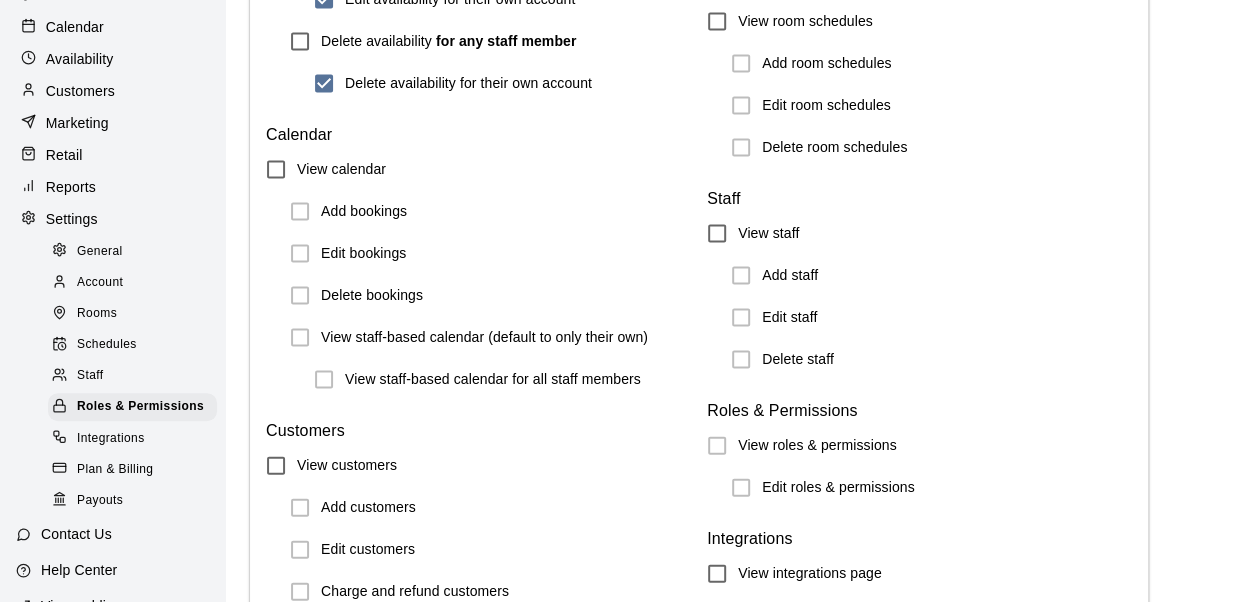 scroll, scrollTop: 1928, scrollLeft: 0, axis: vertical 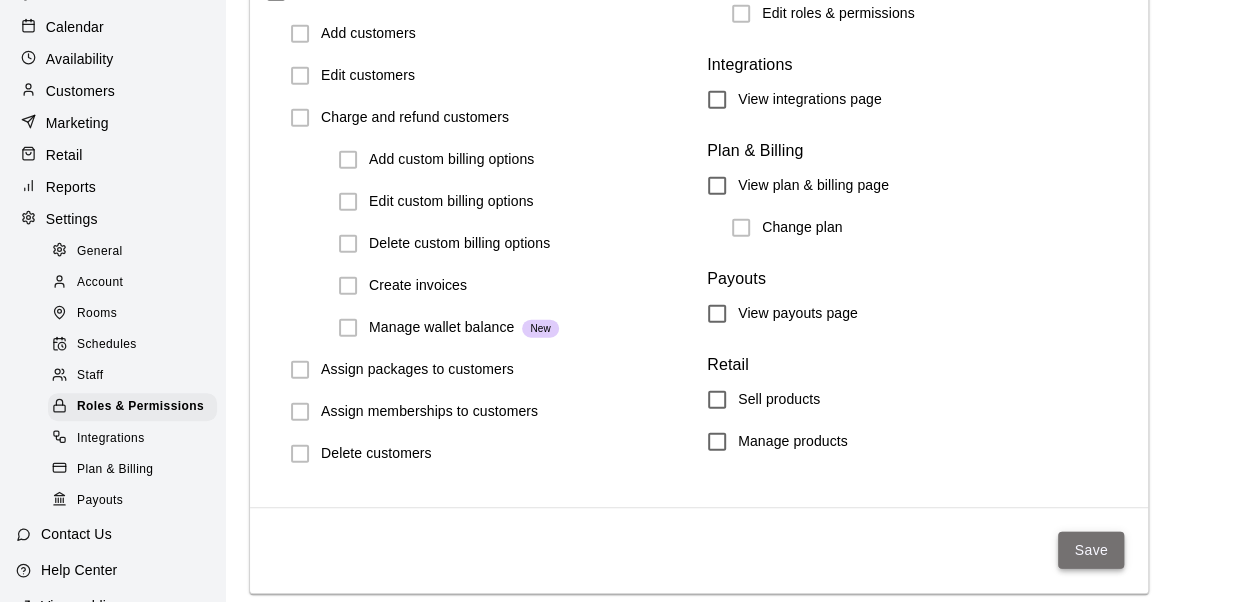 click on "Save" at bounding box center (1091, 550) 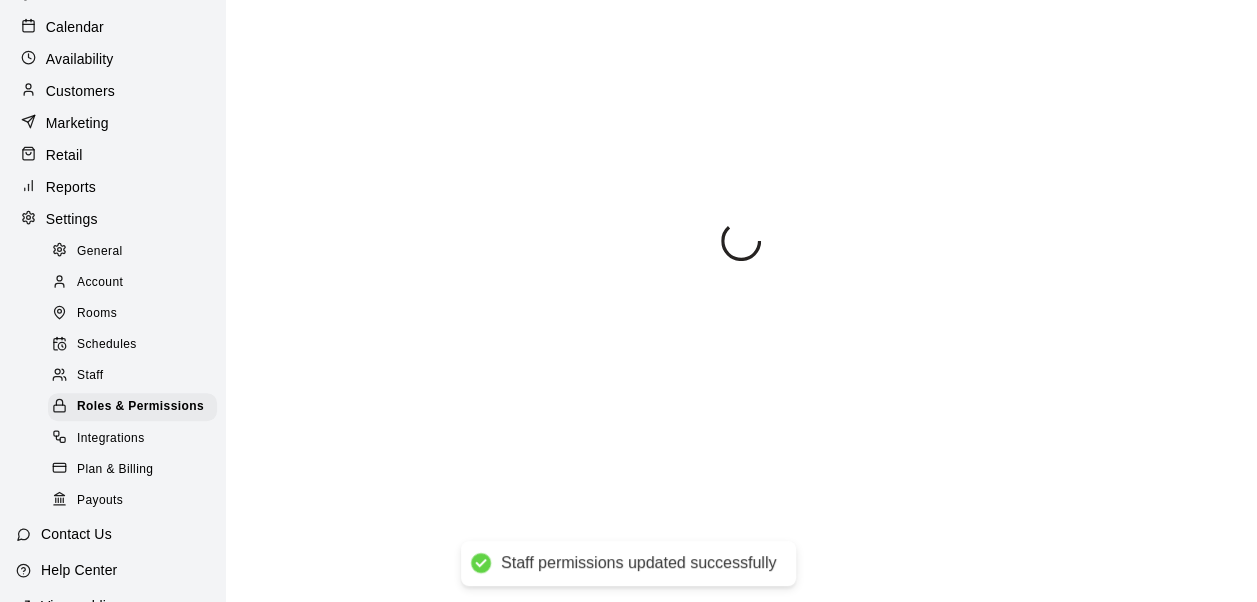 scroll, scrollTop: 0, scrollLeft: 0, axis: both 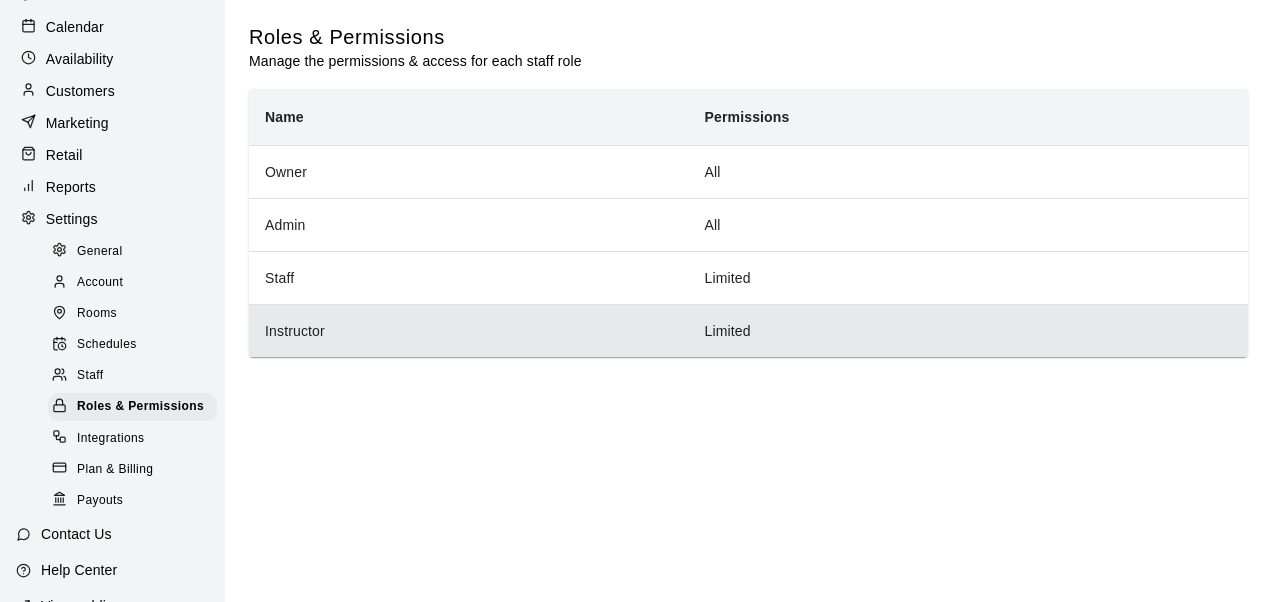 click on "Instructor" at bounding box center (469, 330) 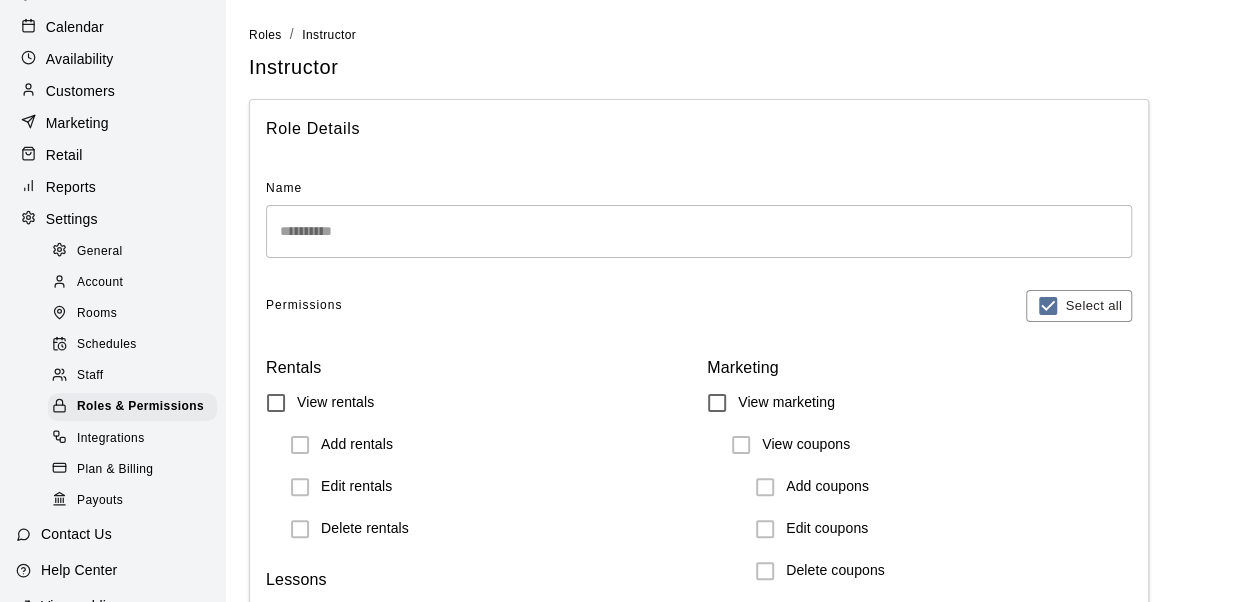 click on "Staff" at bounding box center (90, 376) 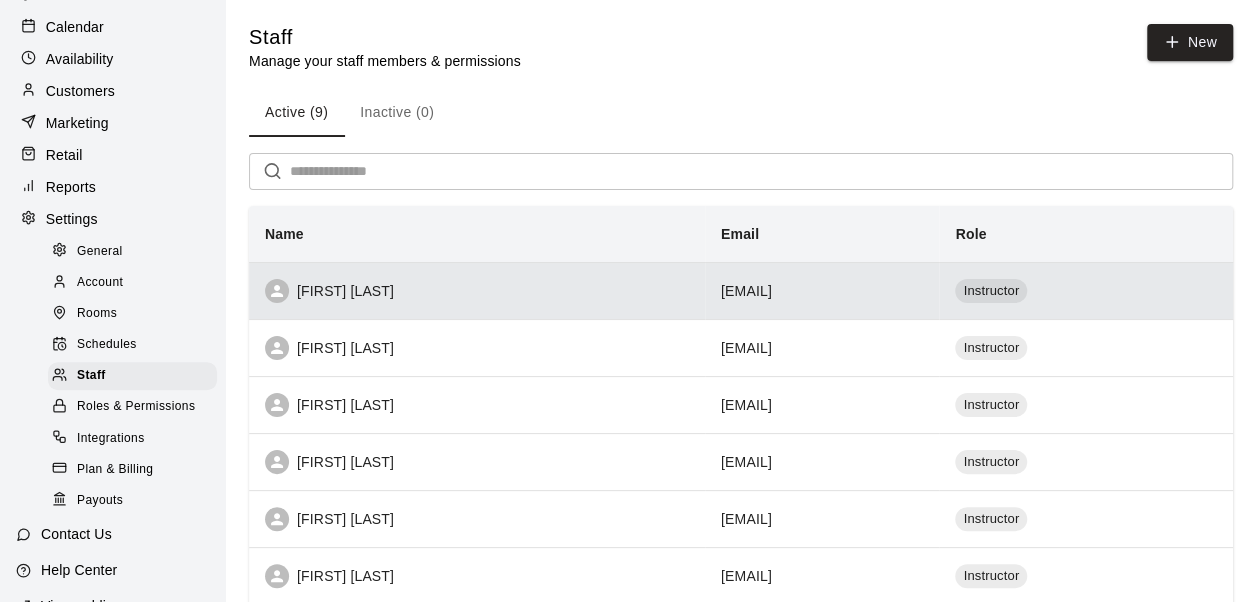 click on "[FIRST] [LAST]" at bounding box center [477, 291] 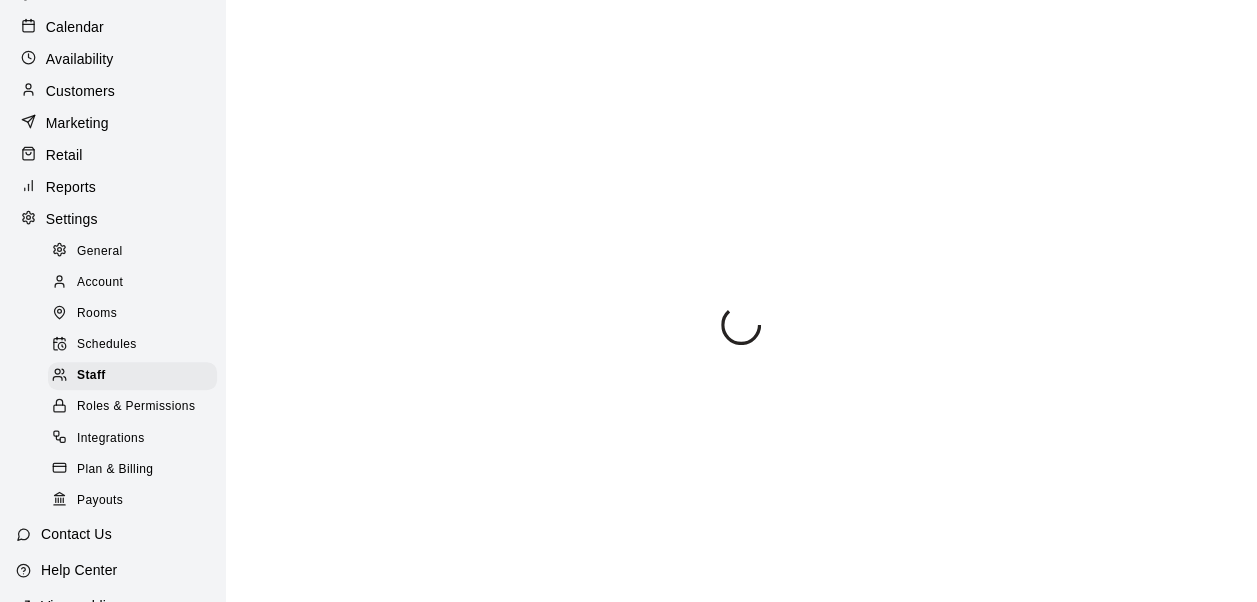select on "**" 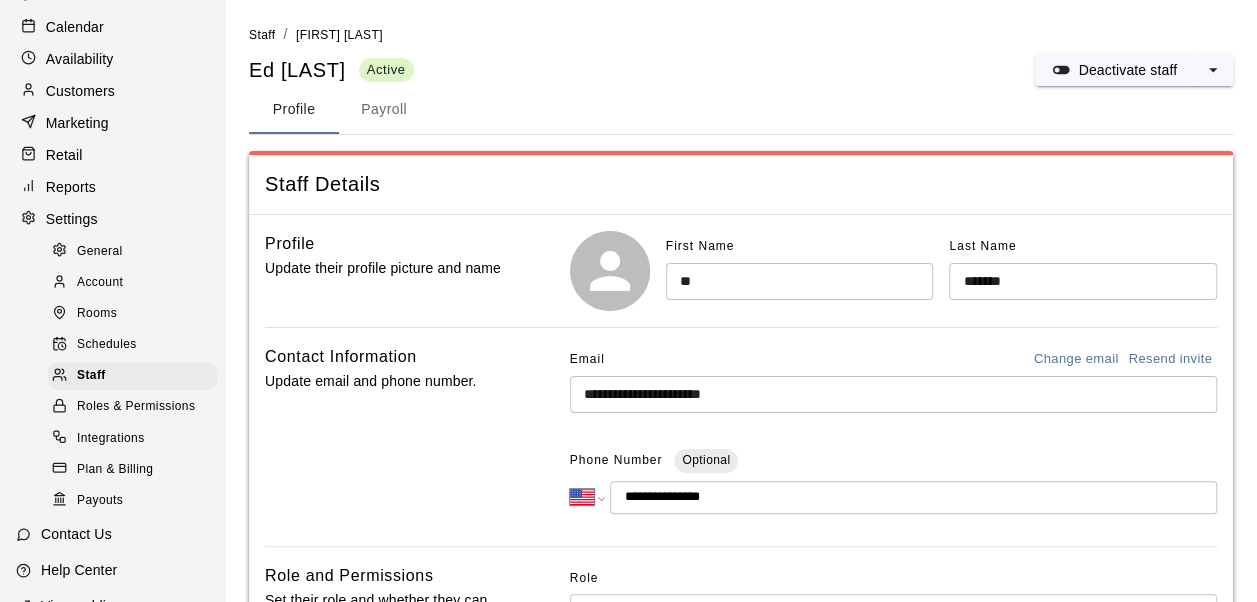 scroll, scrollTop: 467, scrollLeft: 0, axis: vertical 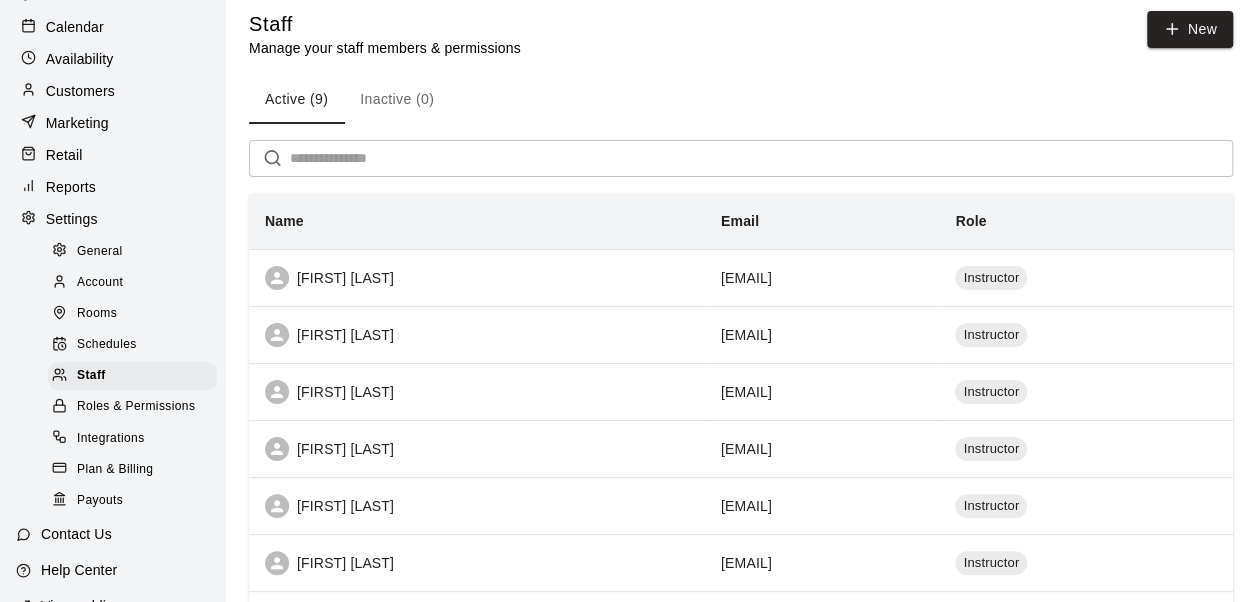 click on "Roles & Permissions" at bounding box center (136, 407) 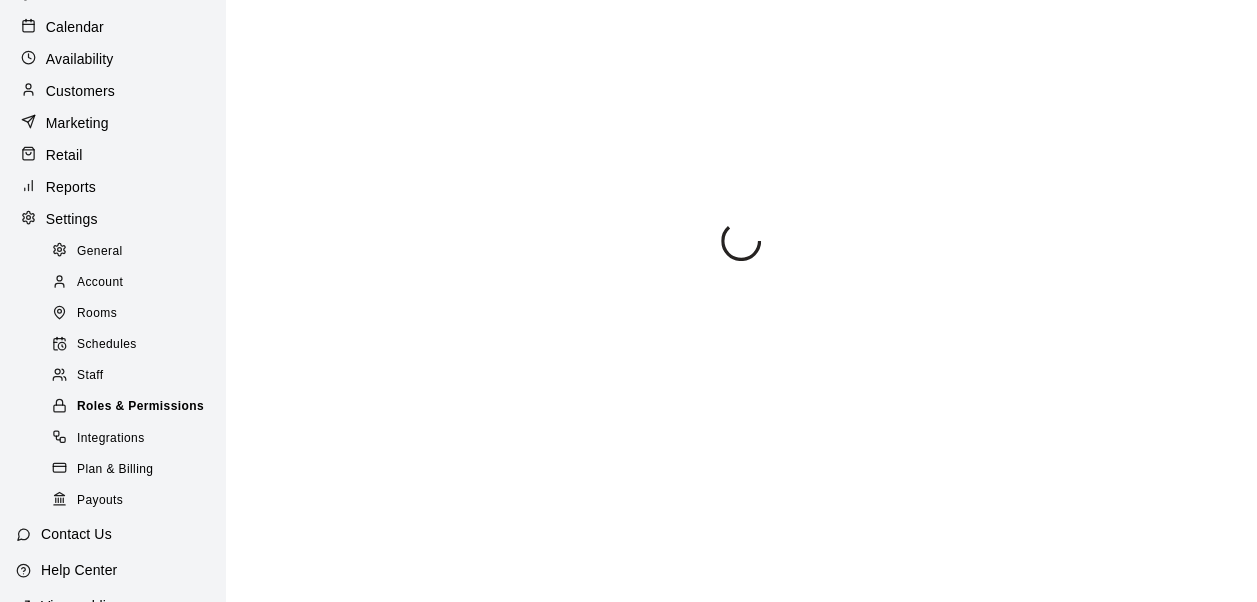 scroll, scrollTop: 0, scrollLeft: 0, axis: both 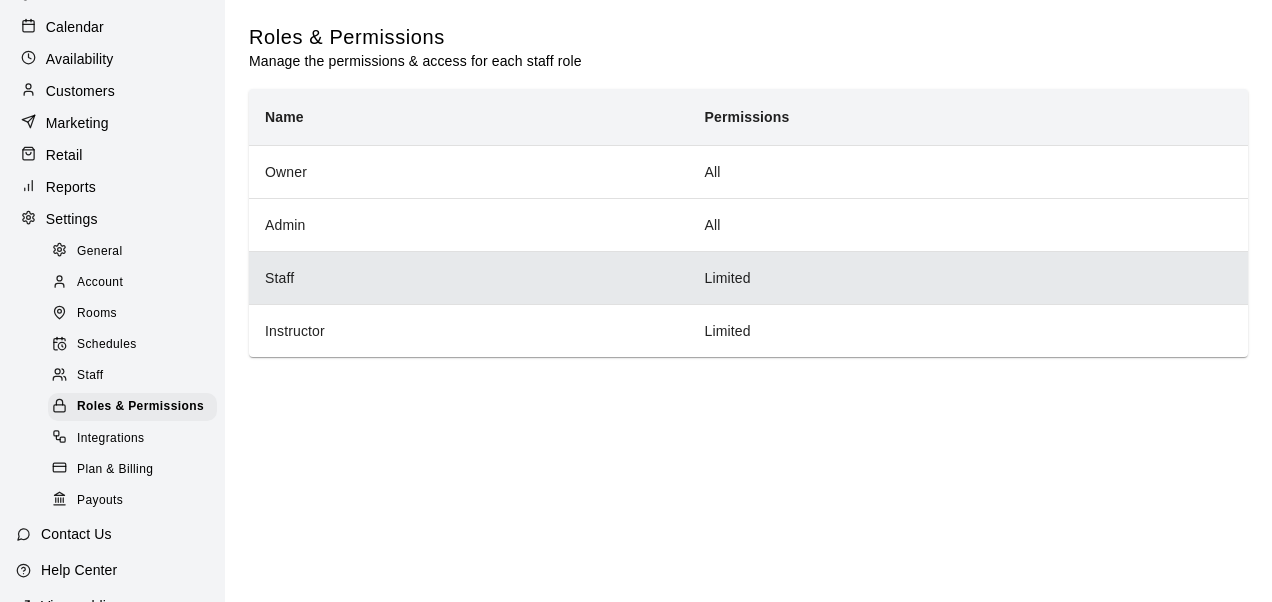click on "Staff" at bounding box center [469, 277] 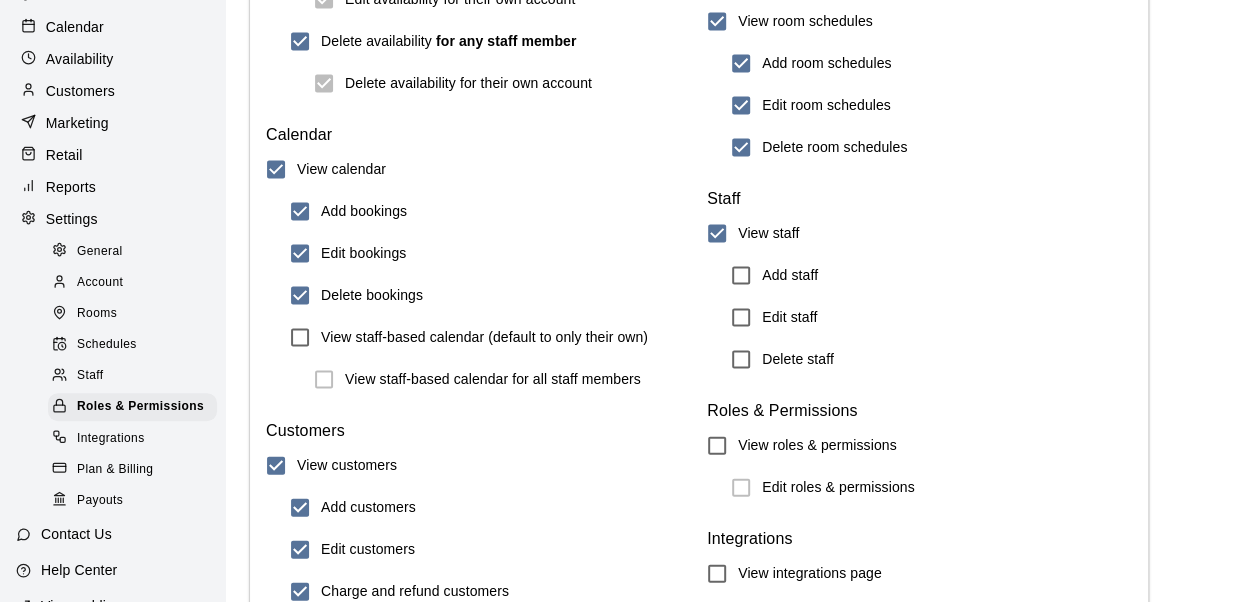 scroll, scrollTop: 1949, scrollLeft: 0, axis: vertical 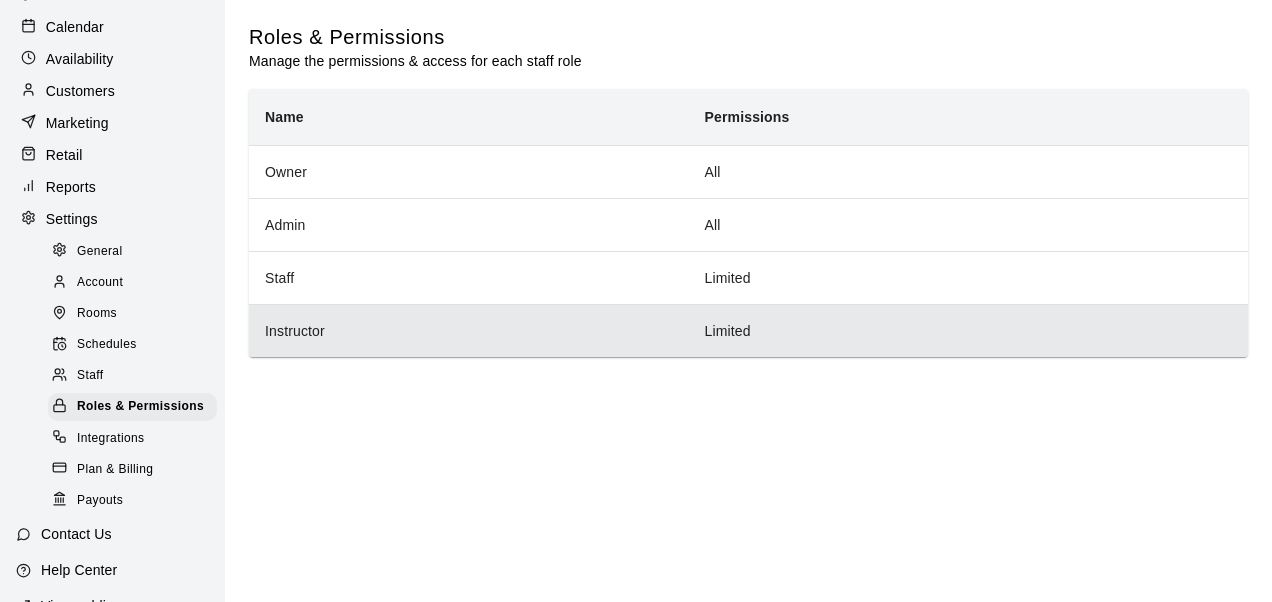 click on "Instructor" at bounding box center (469, 330) 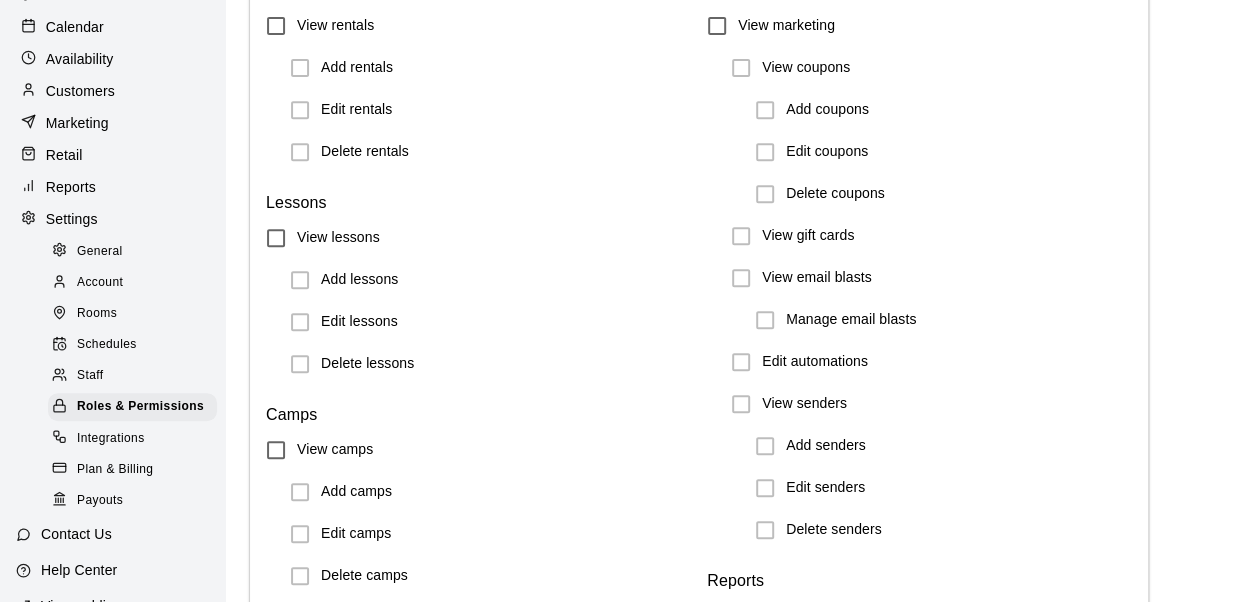 scroll, scrollTop: 450, scrollLeft: 0, axis: vertical 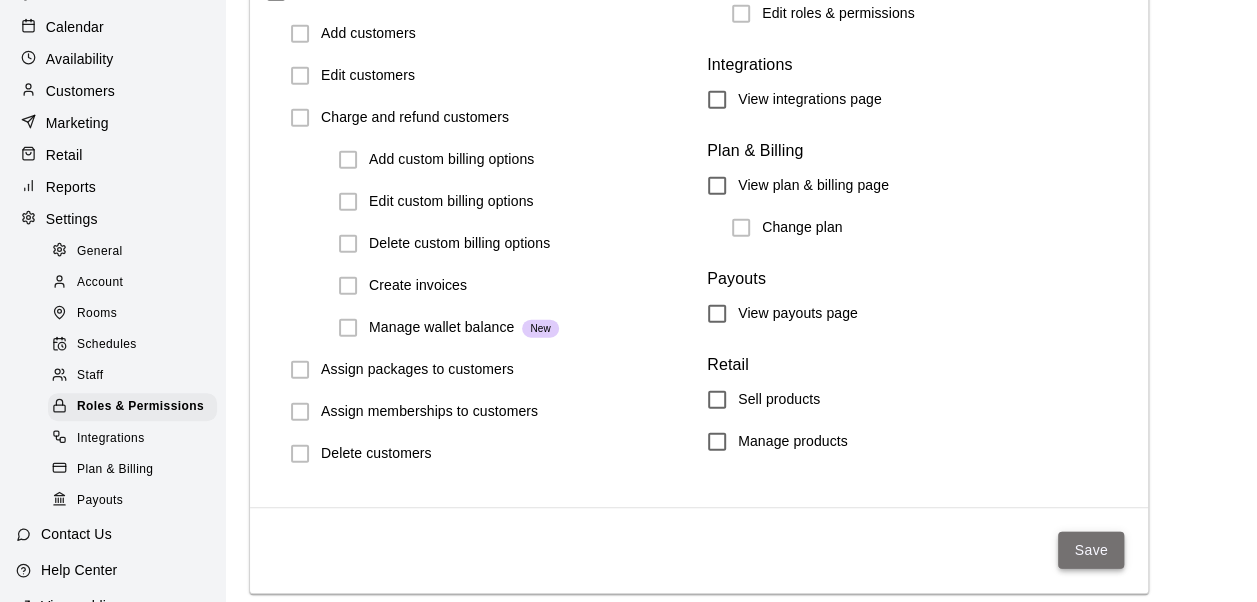 click on "Save" at bounding box center (1091, 550) 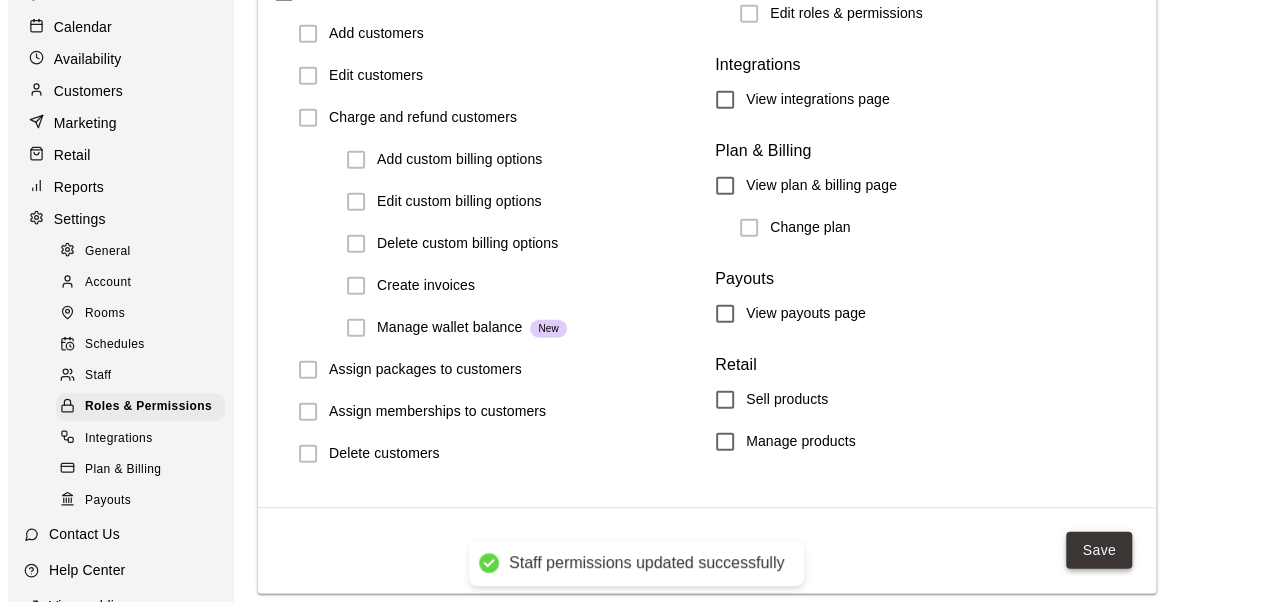scroll, scrollTop: 0, scrollLeft: 0, axis: both 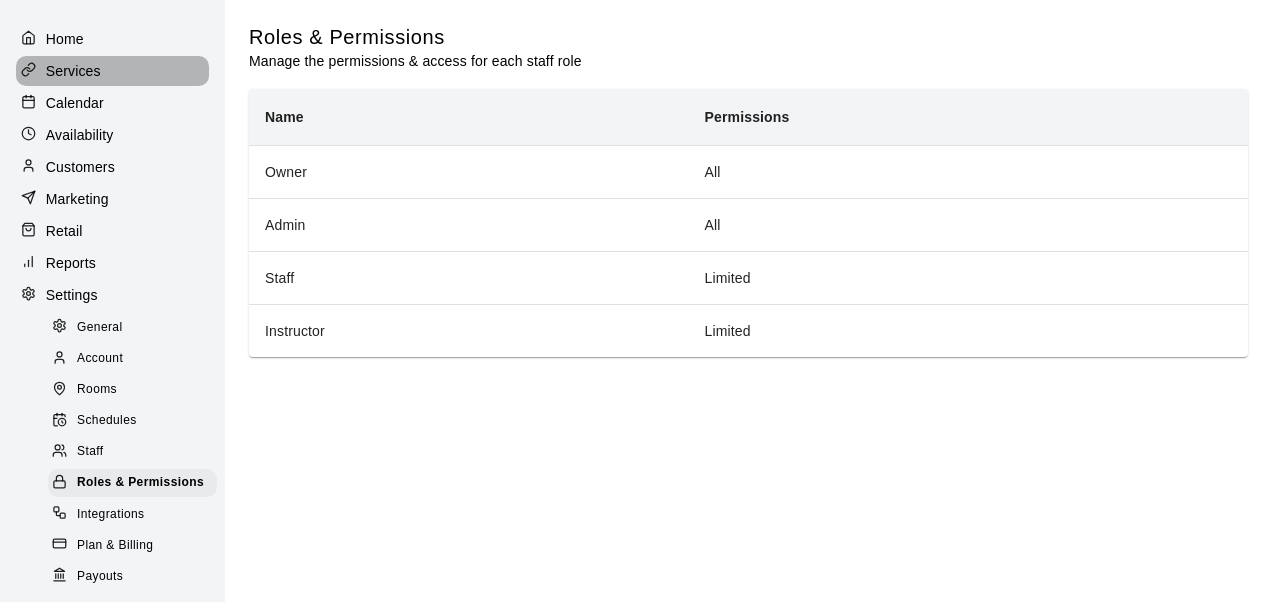 click on "Services" at bounding box center [112, 71] 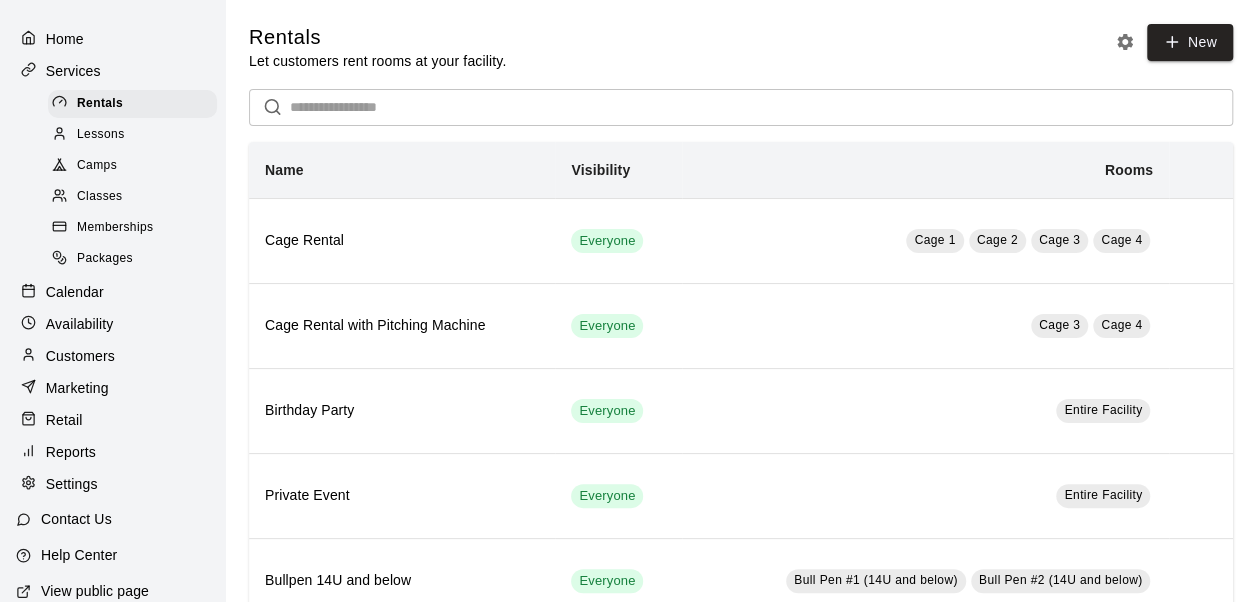 click on "Memberships" at bounding box center [115, 228] 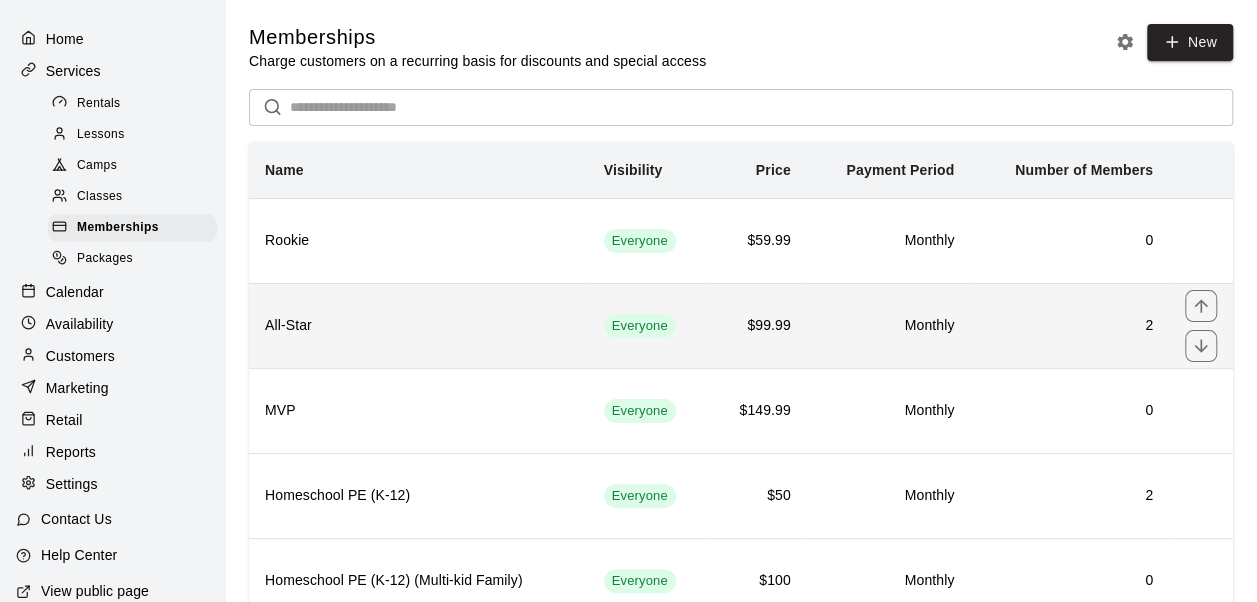 click on "All-Star" at bounding box center [418, 326] 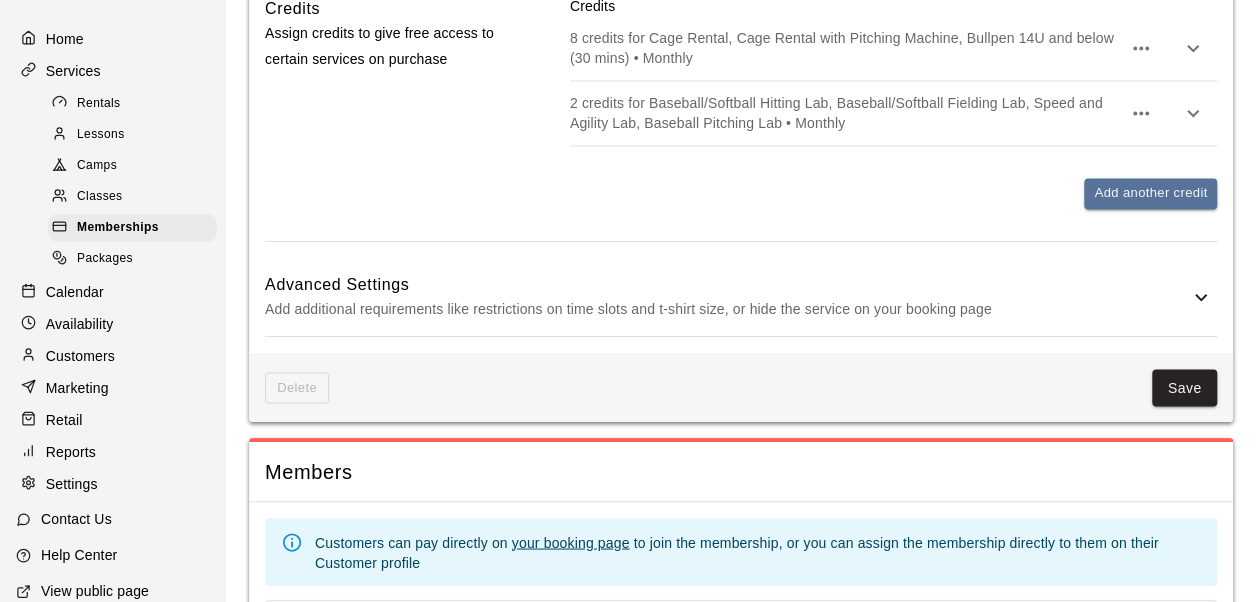 scroll, scrollTop: 1546, scrollLeft: 0, axis: vertical 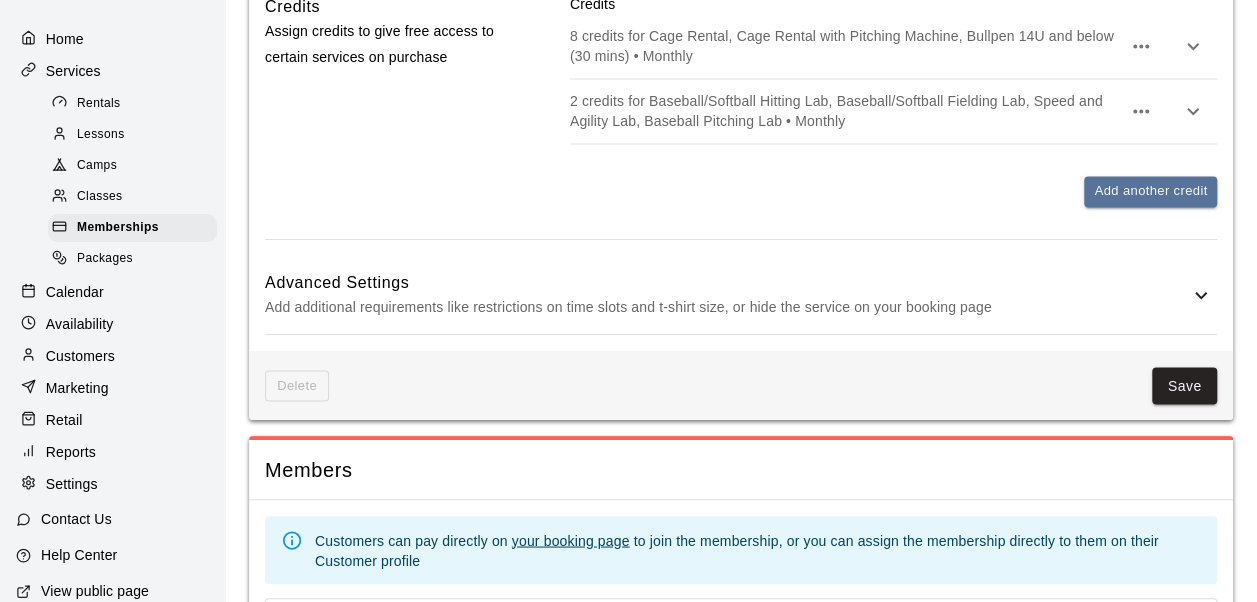 click on "Add additional requirements like restrictions on time slots and t-shirt size, or hide the service on your booking page" at bounding box center (727, 307) 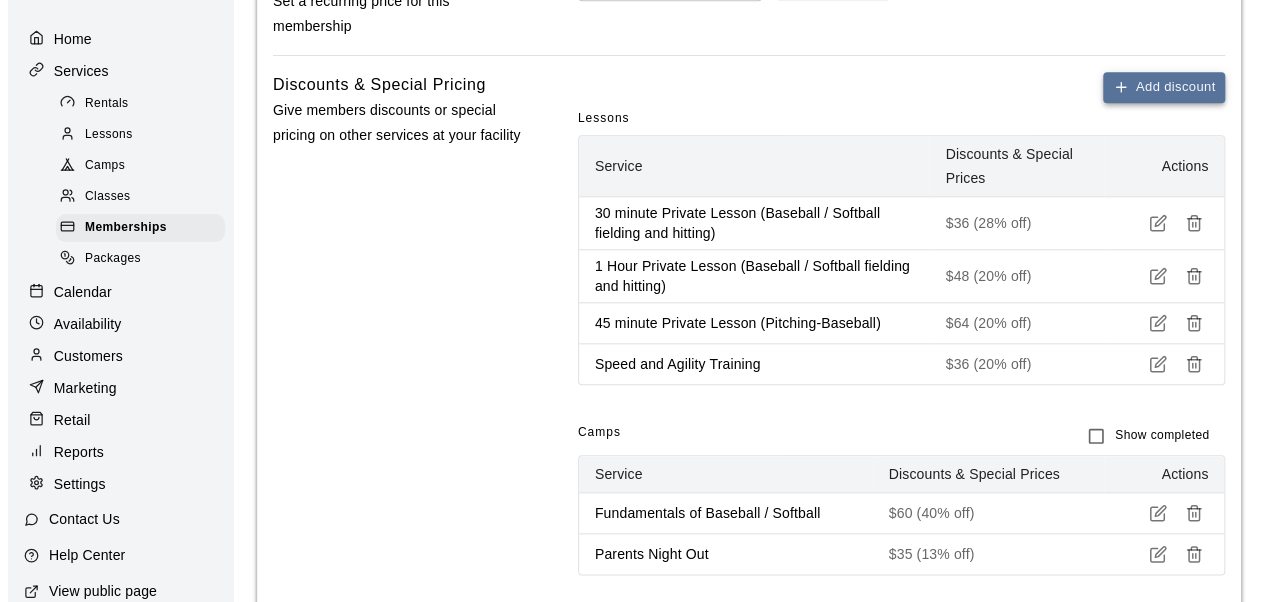 scroll, scrollTop: 942, scrollLeft: 0, axis: vertical 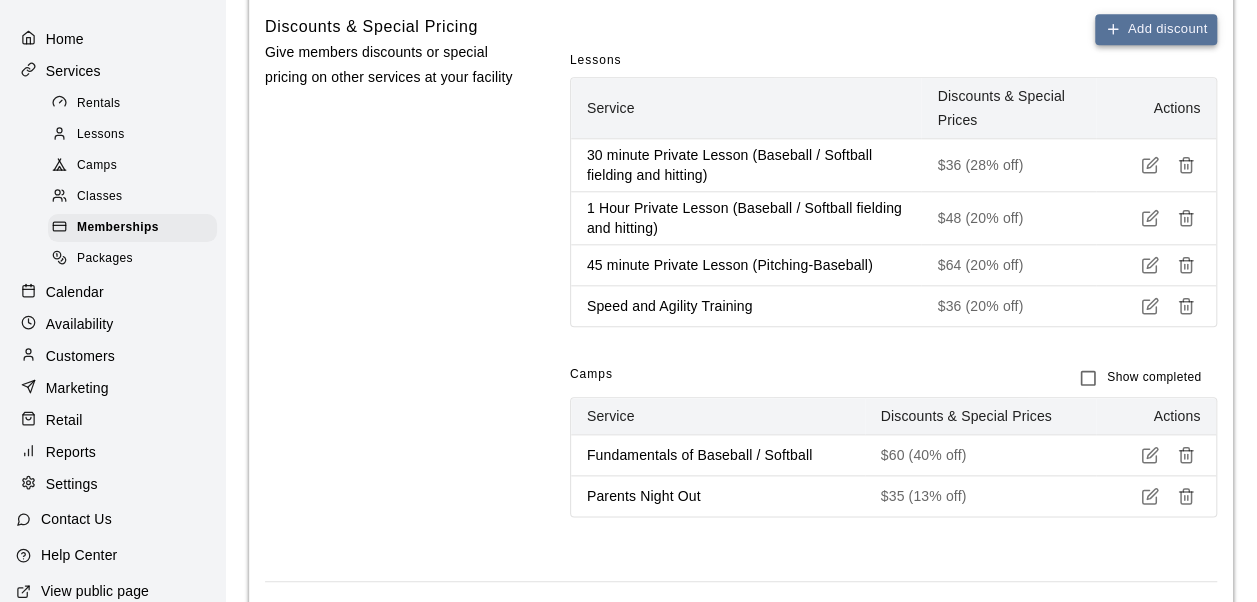 click on "Add discount" at bounding box center [1156, 29] 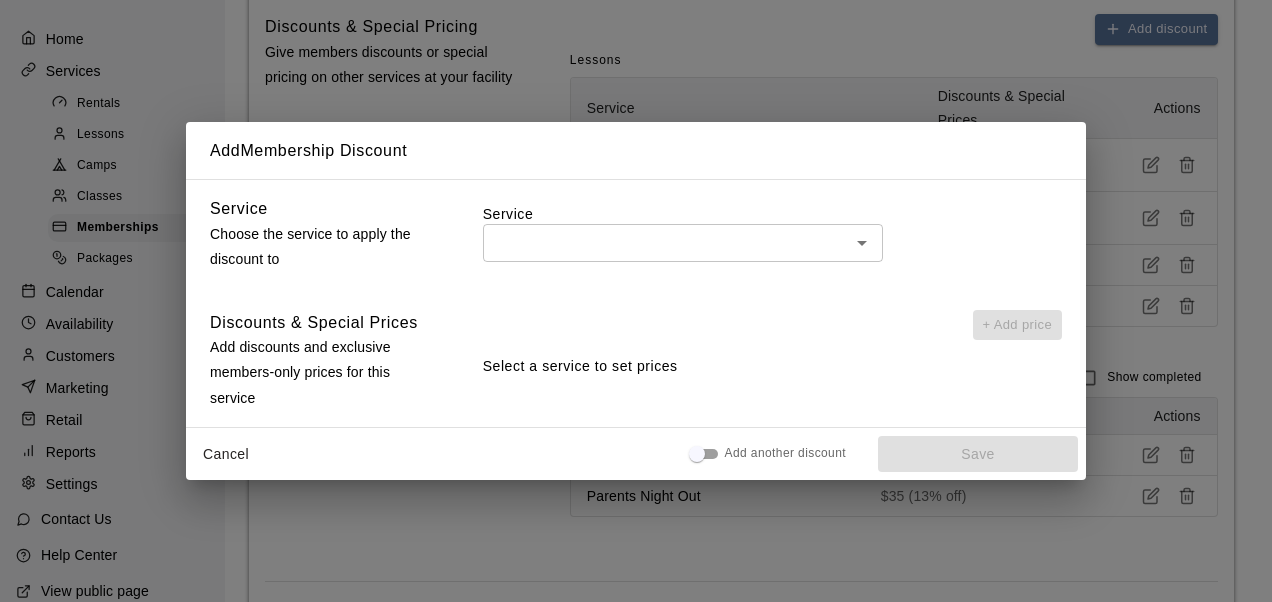 click on "​" at bounding box center [683, 242] 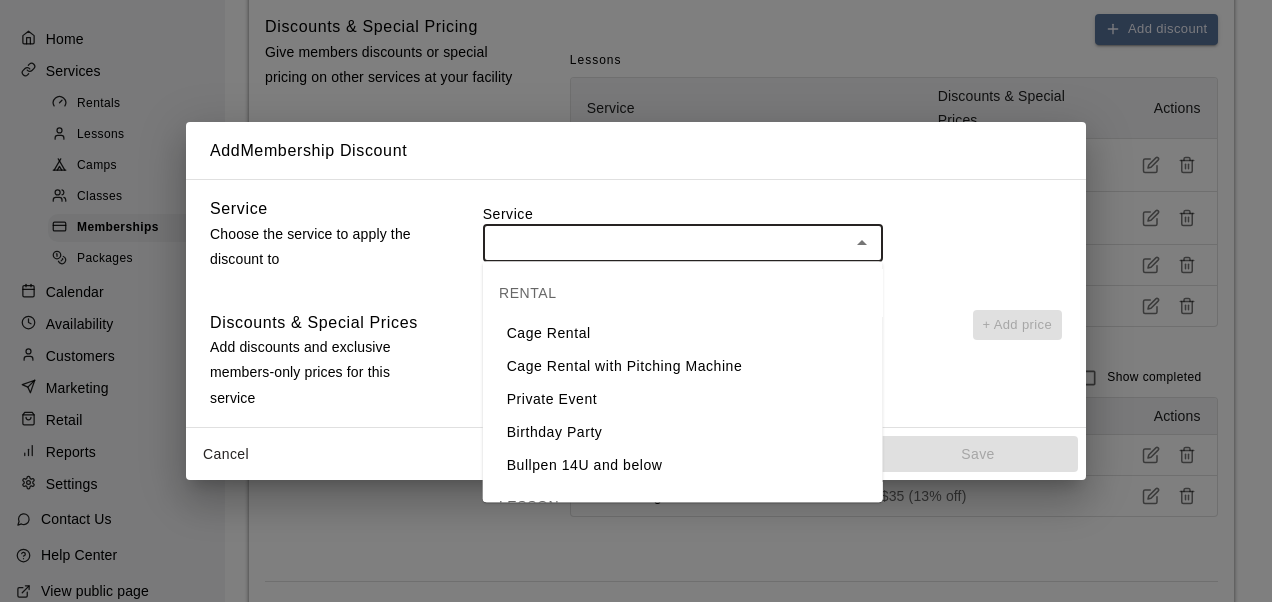 drag, startPoint x: 726, startPoint y: 228, endPoint x: 636, endPoint y: 340, distance: 143.6802 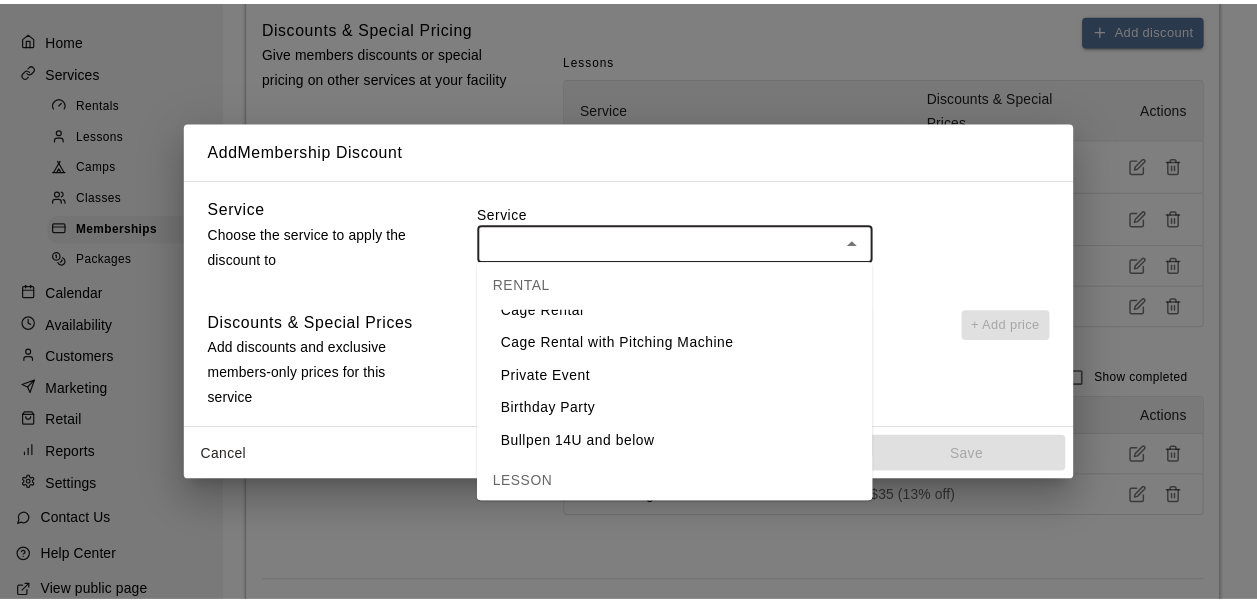 scroll, scrollTop: 0, scrollLeft: 0, axis: both 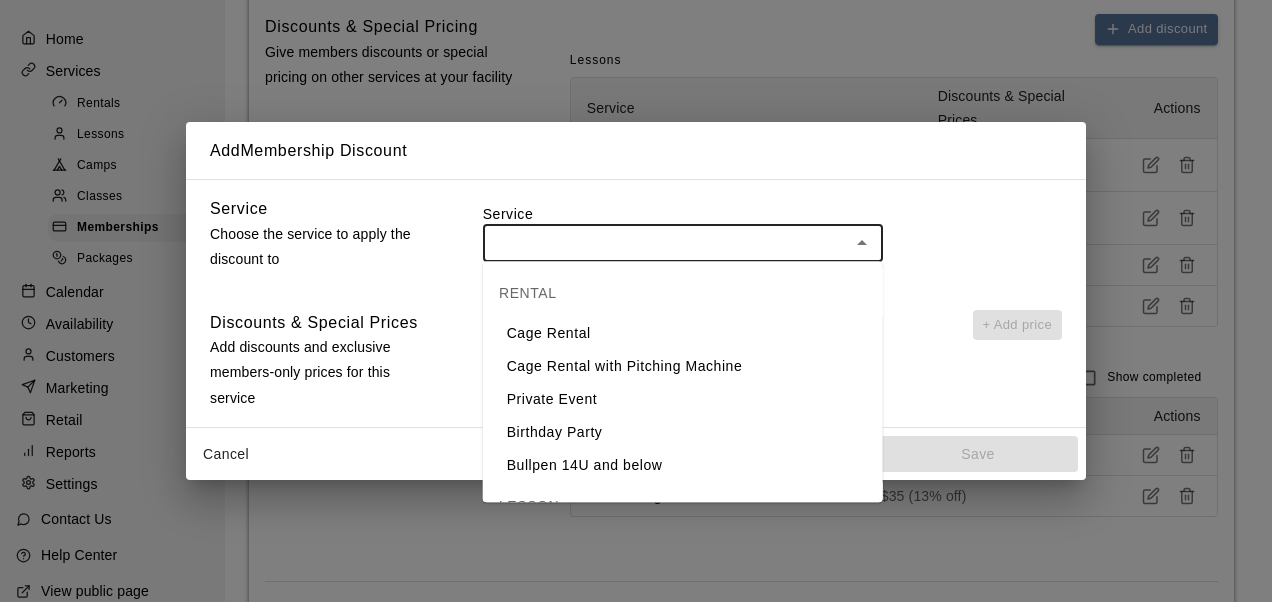 click on "Service Choose the service to apply the discount to Service ​ Discounts & Special Prices Add discounts and exclusive members-only prices for this service + Add price Select a service to set prices" at bounding box center [636, 303] 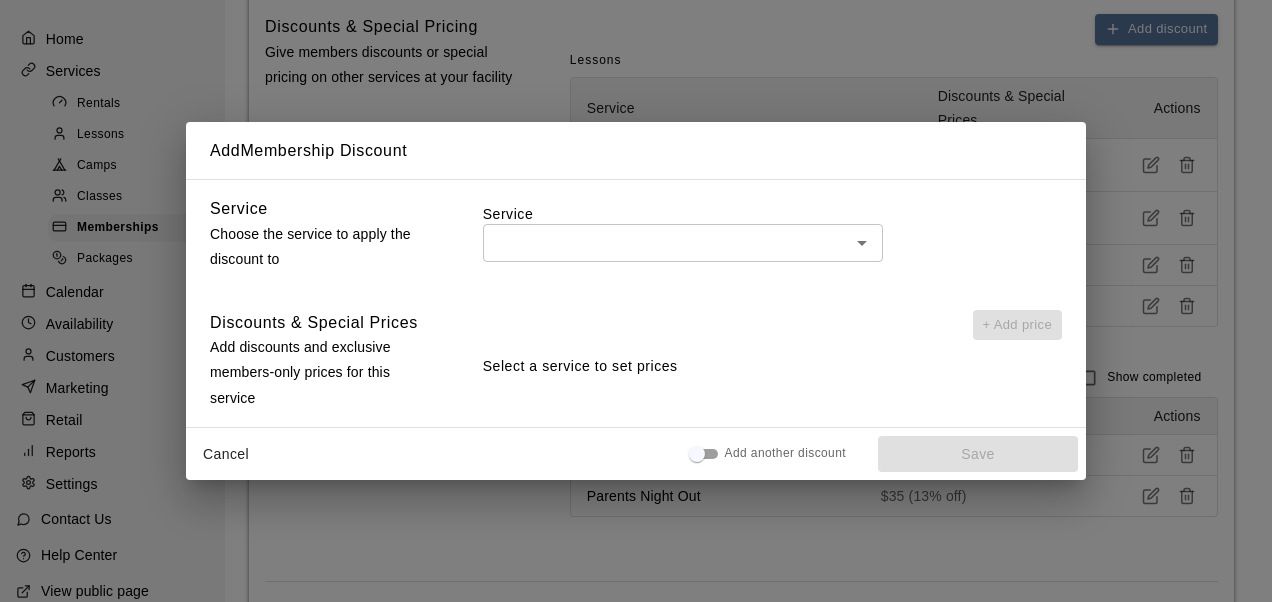 click on "Cancel" at bounding box center (226, 454) 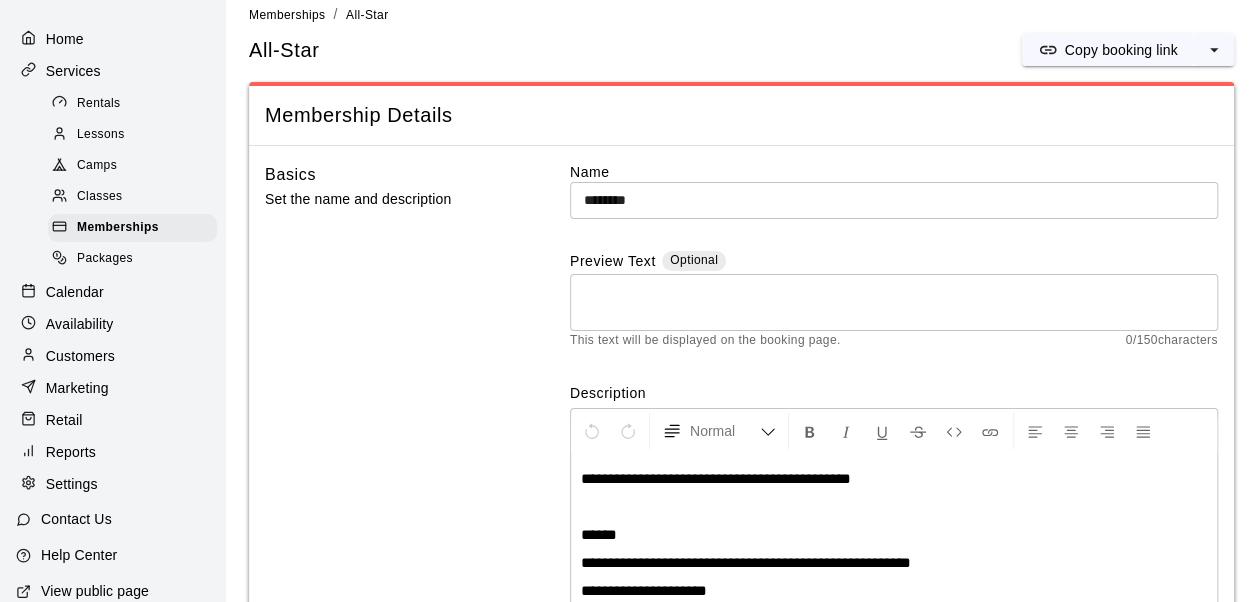 scroll, scrollTop: 0, scrollLeft: 0, axis: both 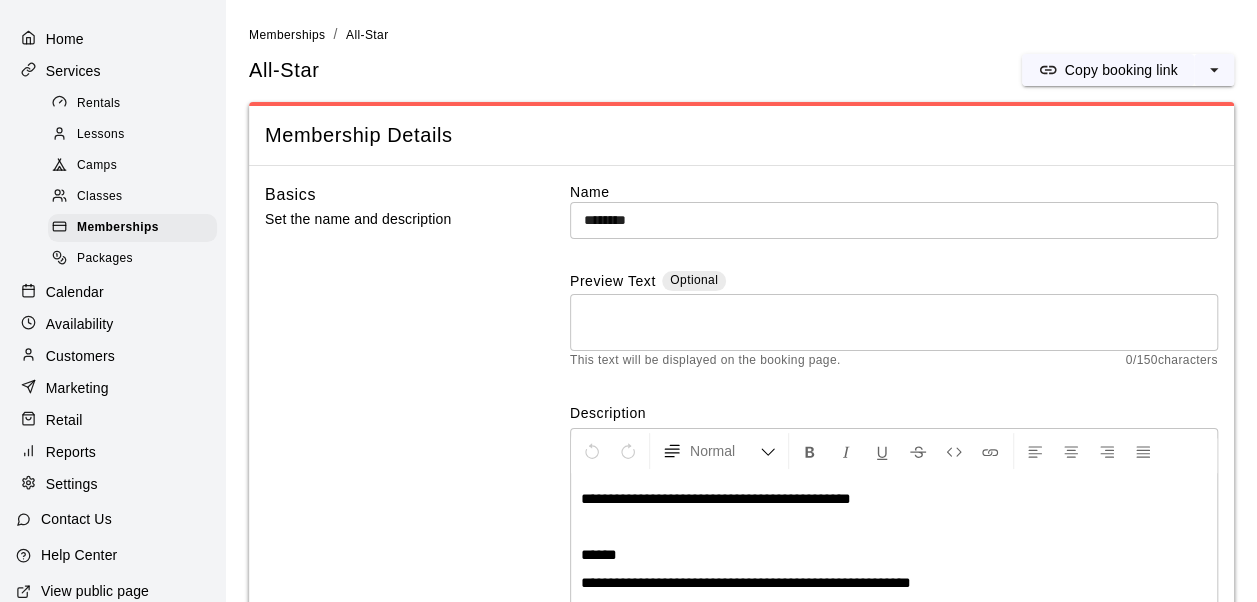 click on "Basics Set the name and description" at bounding box center [389, 498] 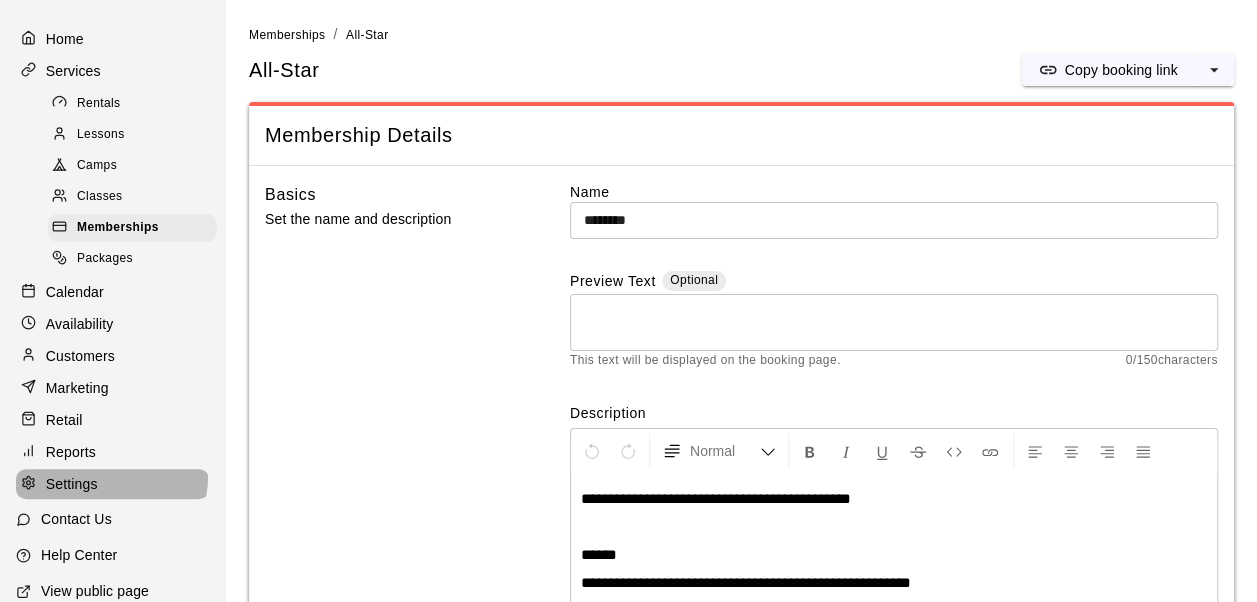 click on "Settings" at bounding box center [112, 484] 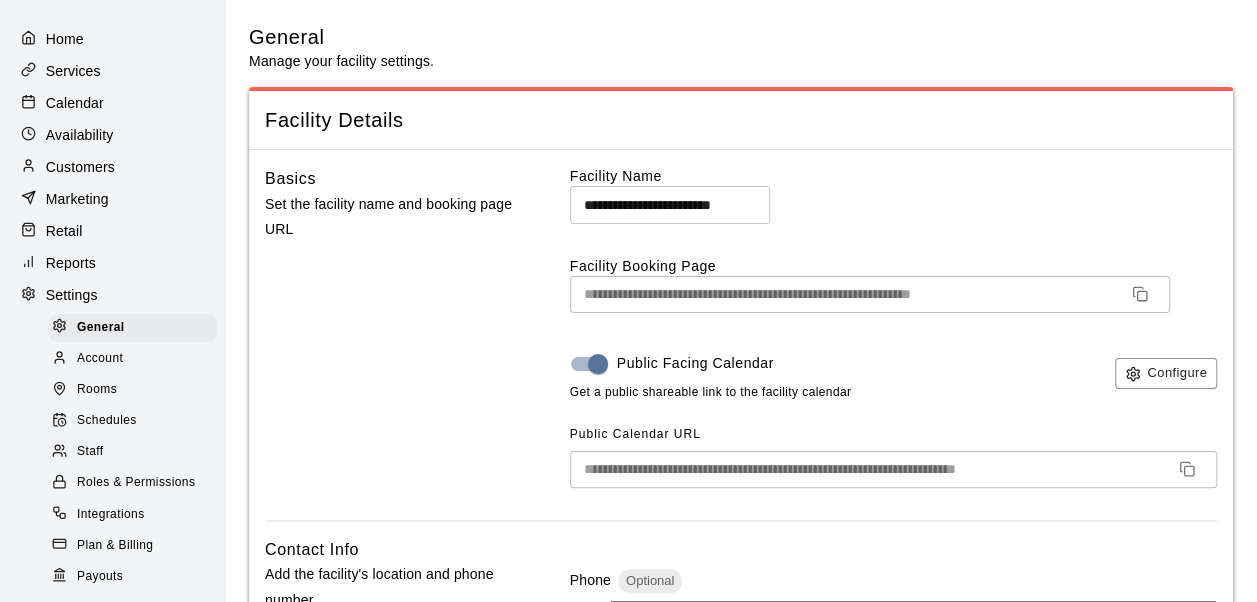 scroll, scrollTop: 4436, scrollLeft: 0, axis: vertical 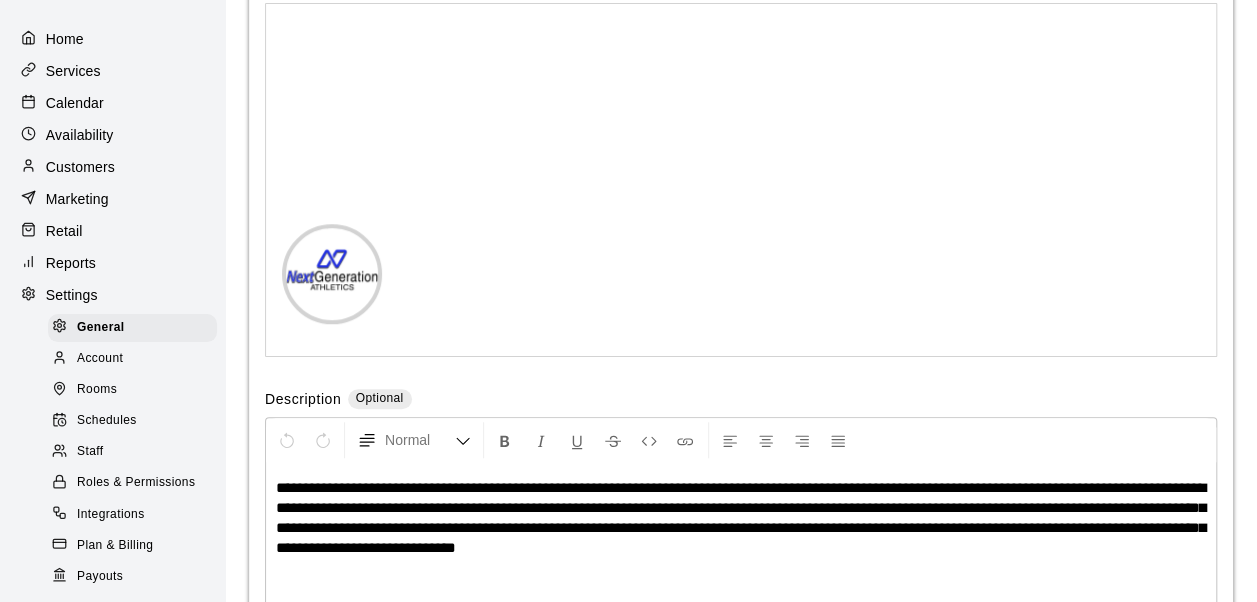 click on "Marketing" at bounding box center [77, 199] 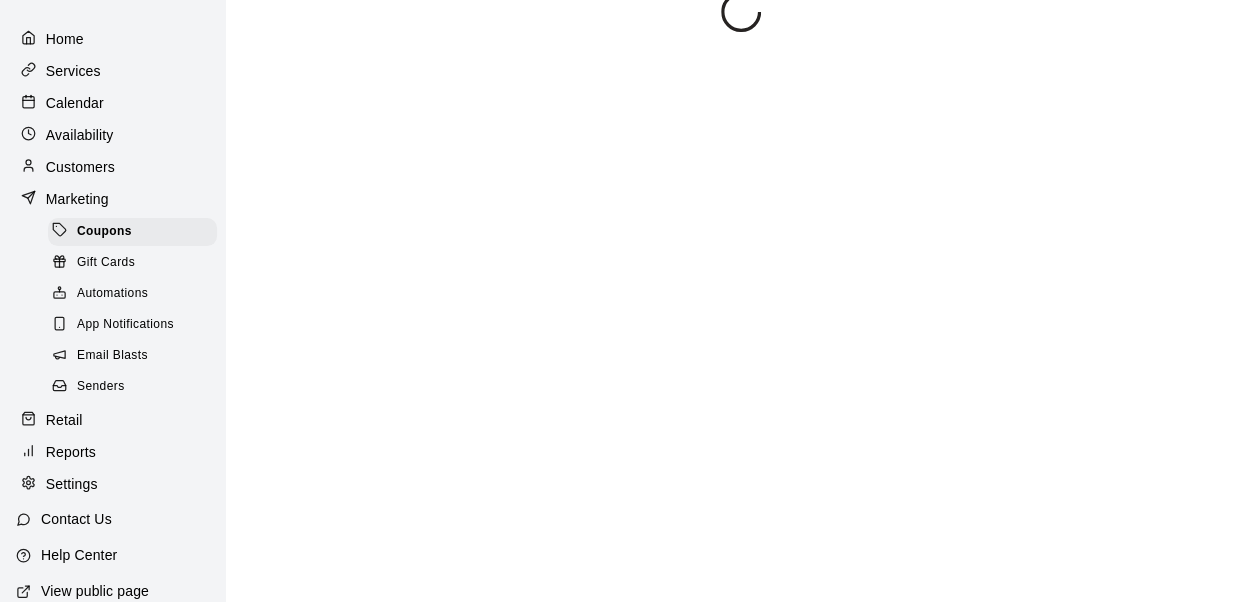 scroll, scrollTop: 0, scrollLeft: 0, axis: both 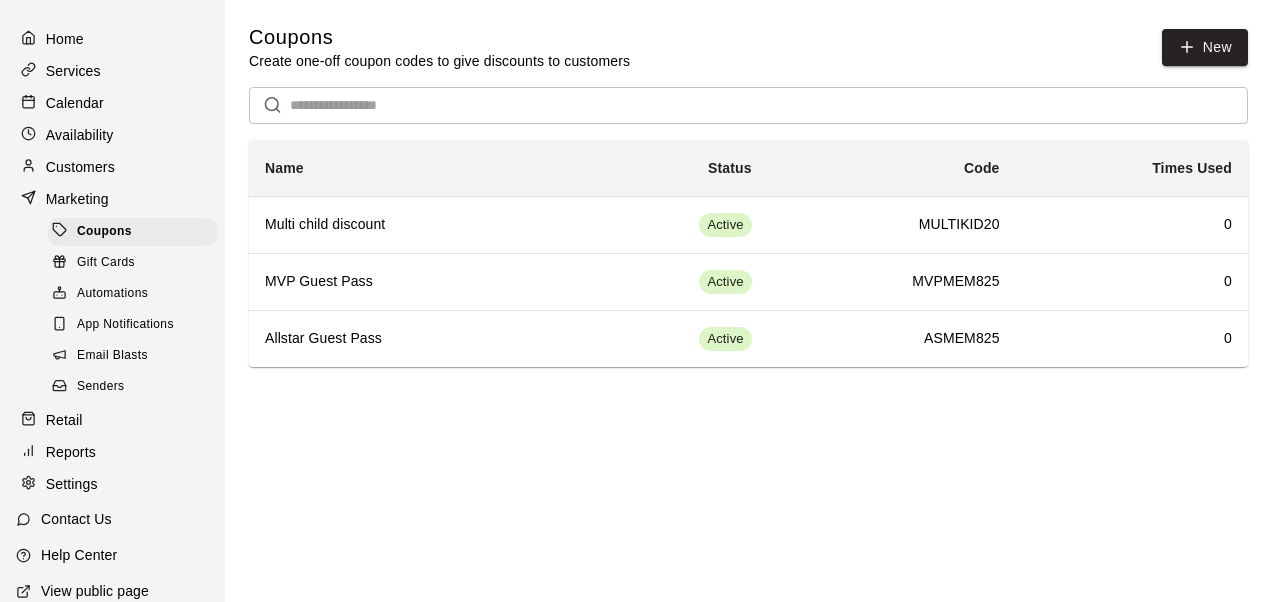 click on "Services" at bounding box center (73, 71) 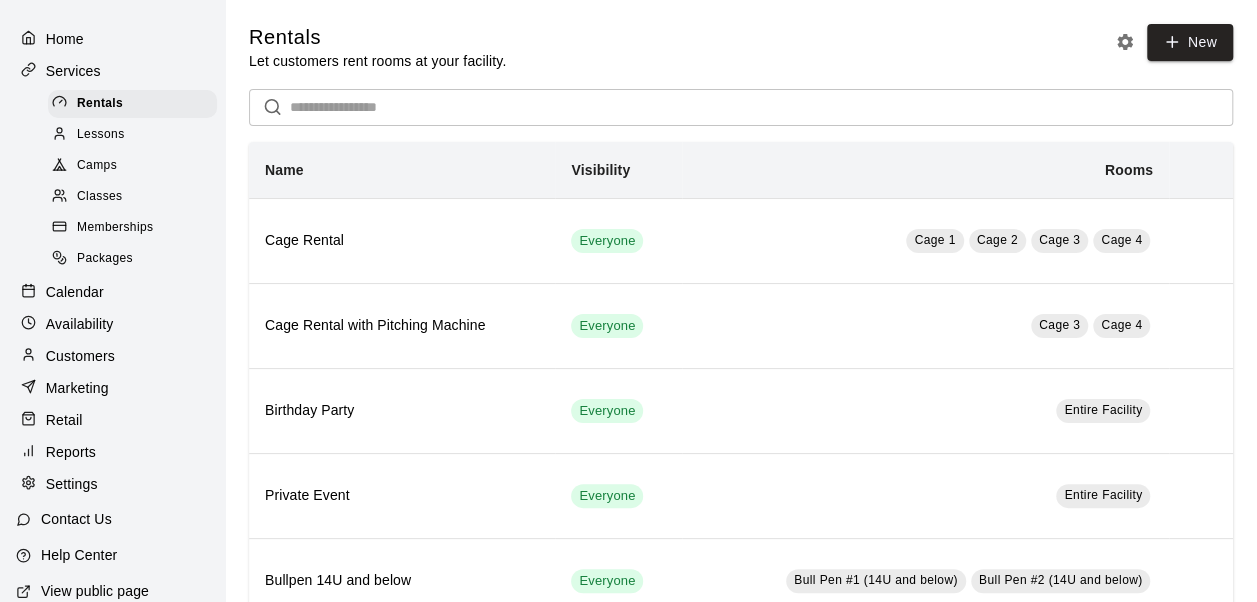 click on "Memberships" at bounding box center (115, 228) 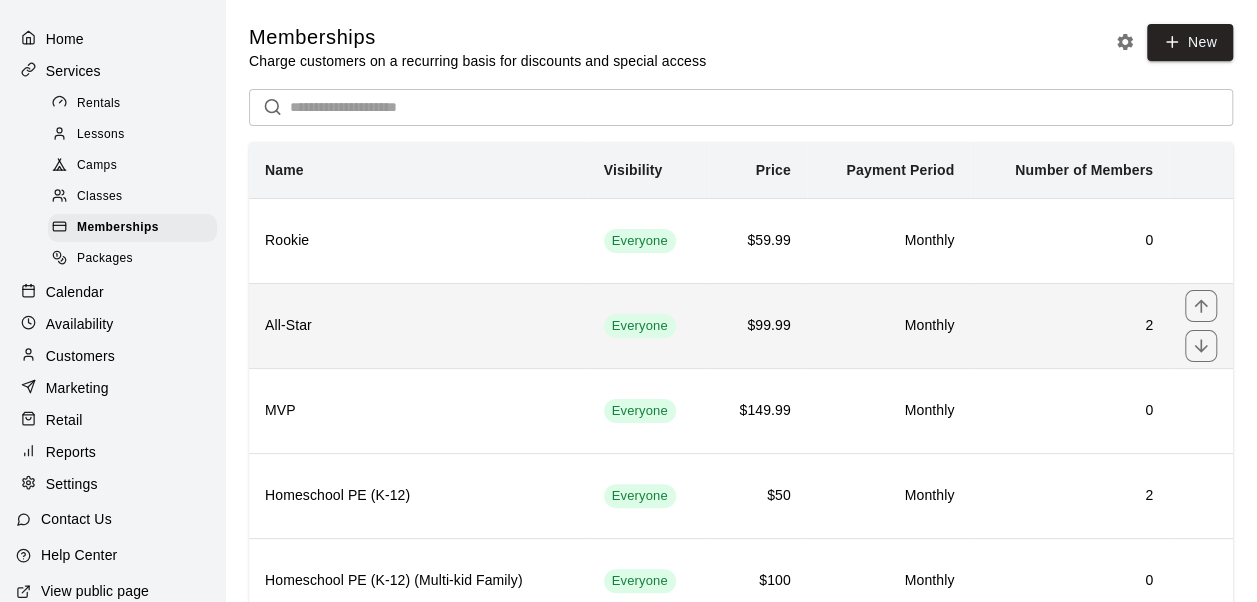 click on "All-Star" at bounding box center (418, 325) 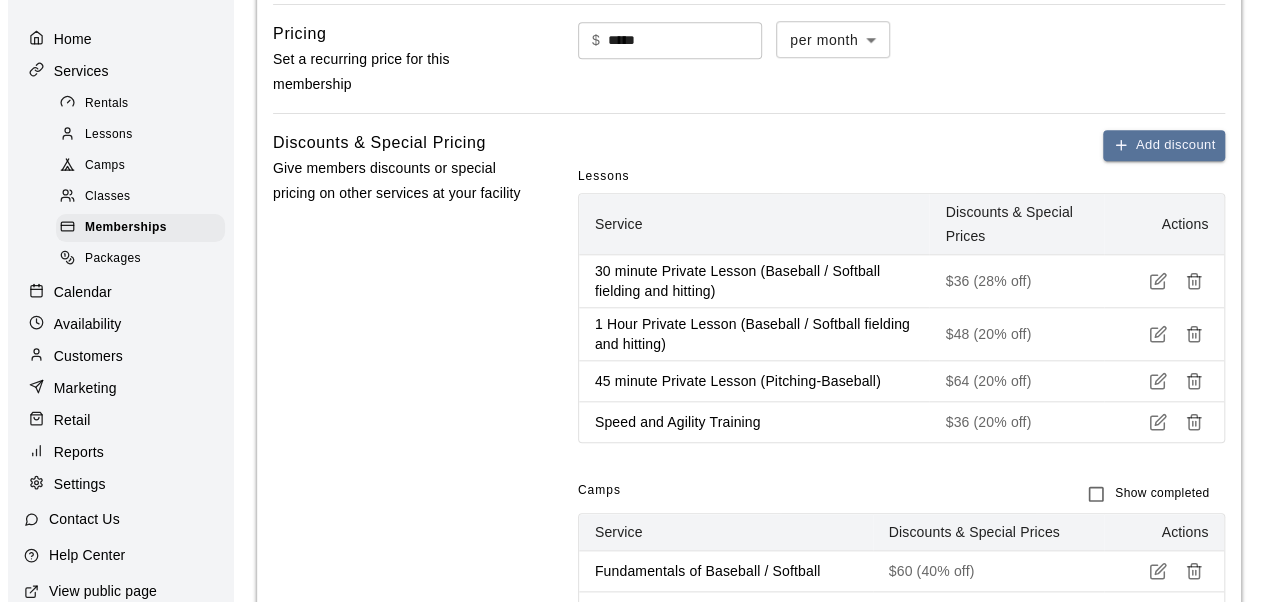 scroll, scrollTop: 826, scrollLeft: 0, axis: vertical 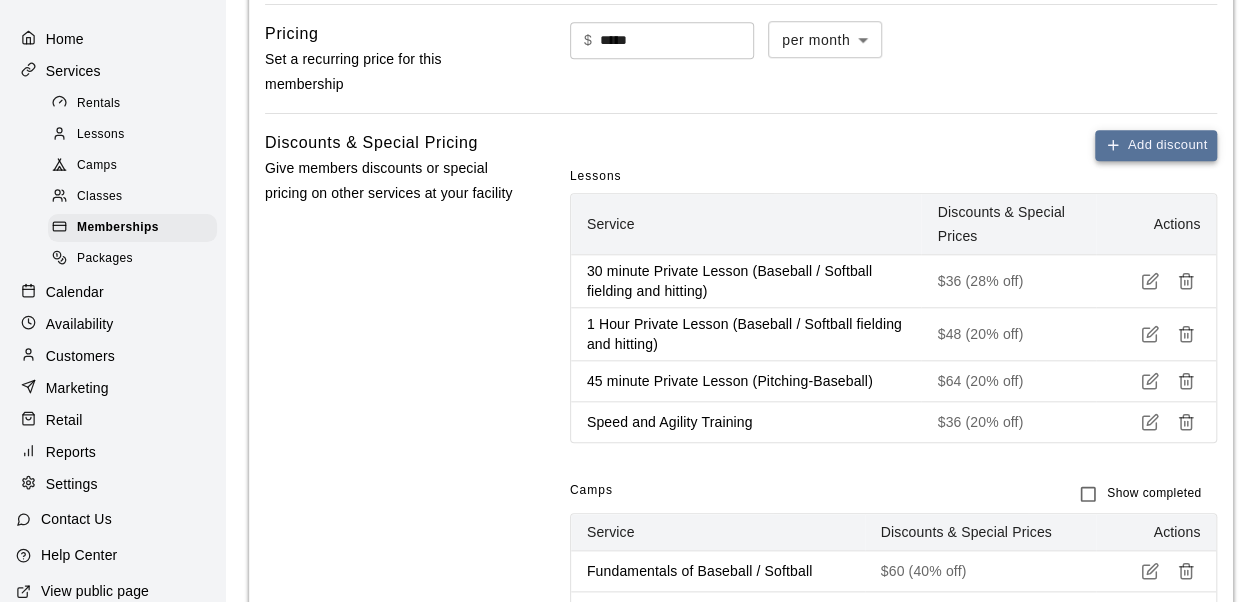 click on "Add discount" at bounding box center [1156, 145] 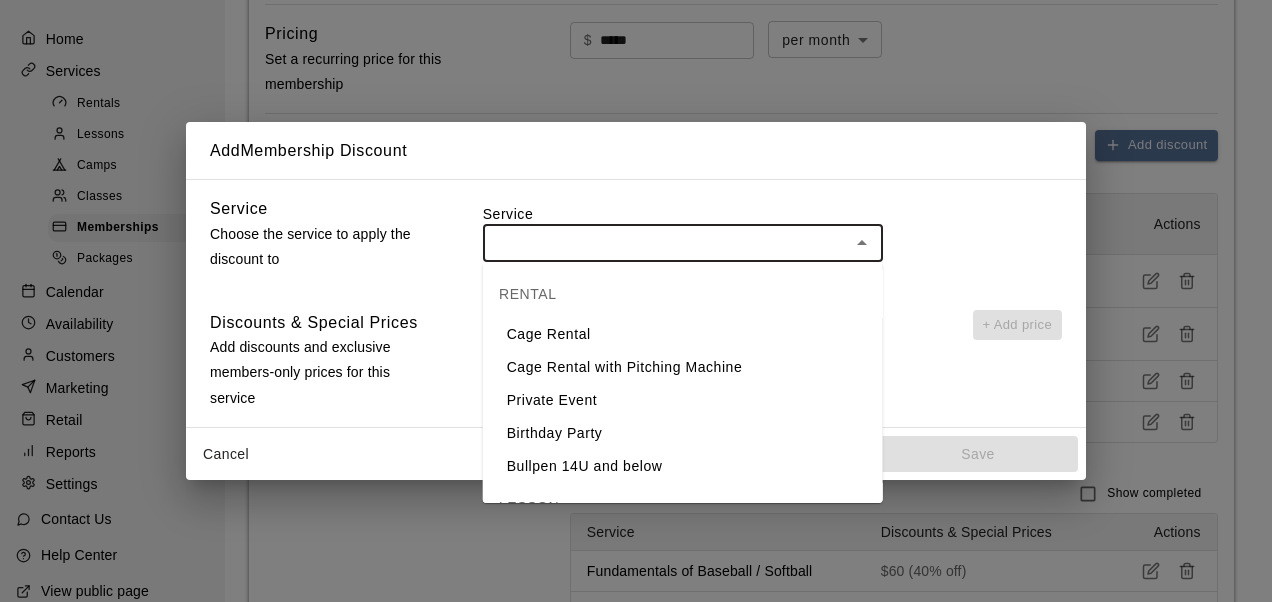 click at bounding box center [666, 242] 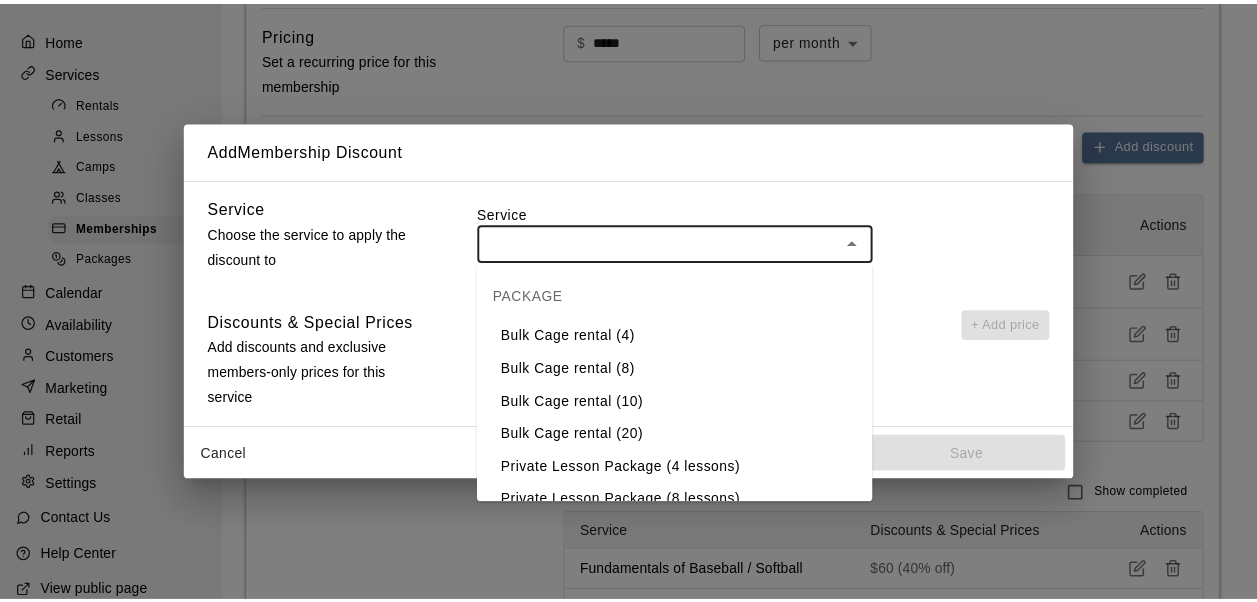scroll, scrollTop: 849, scrollLeft: 0, axis: vertical 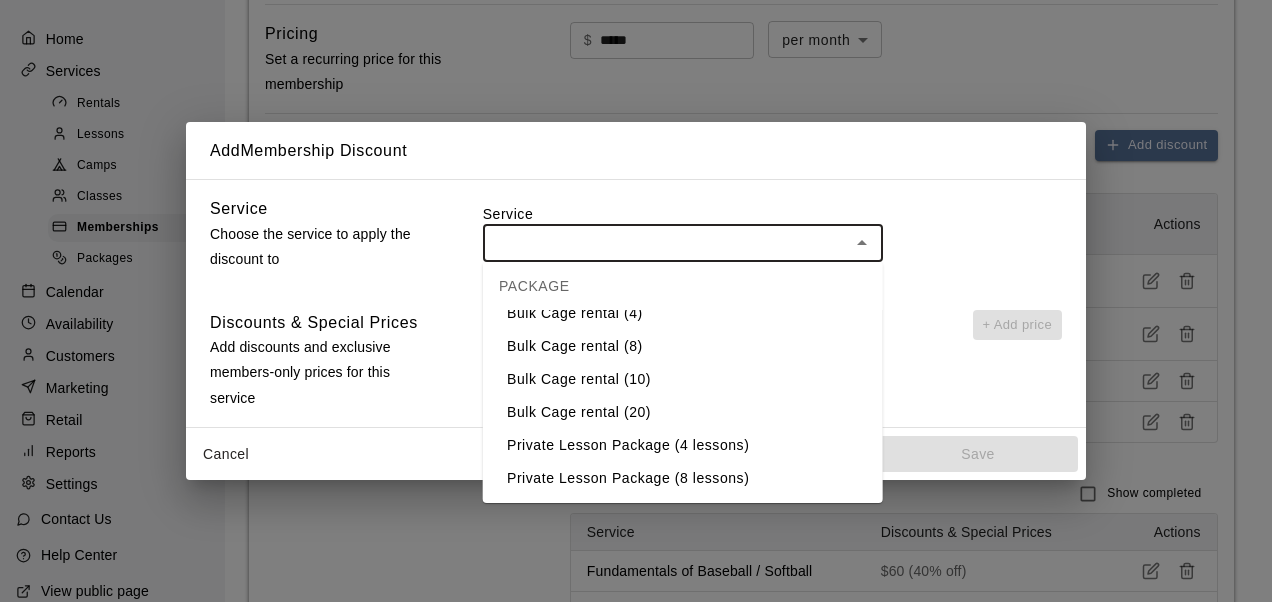 click on "Service ​" at bounding box center [772, 236] 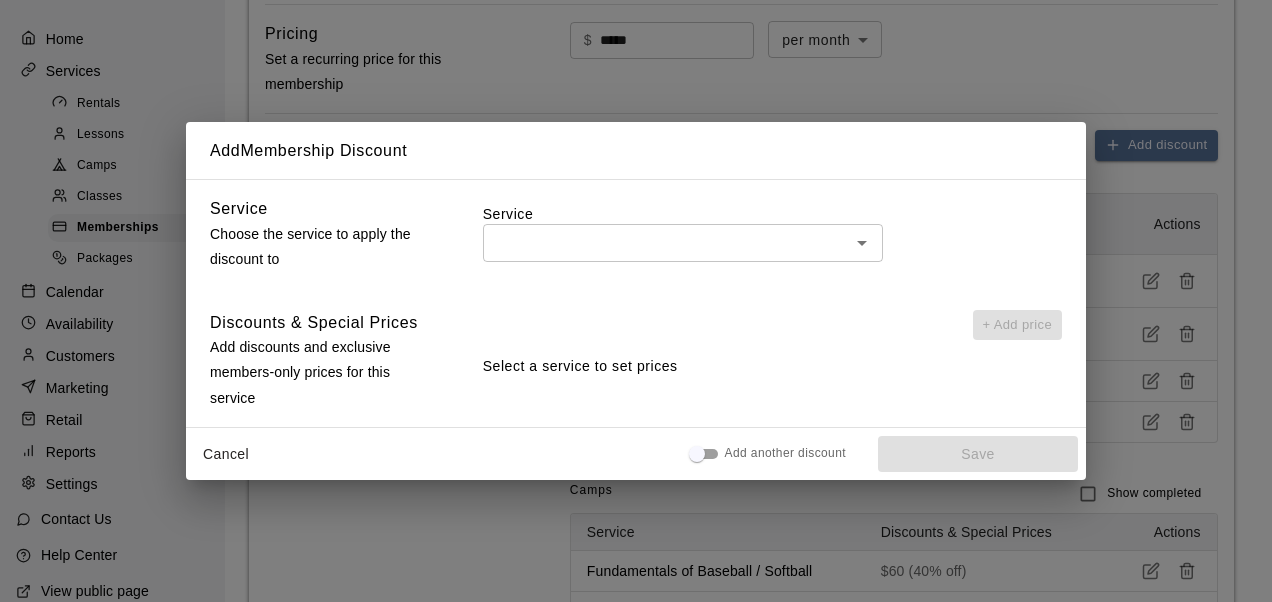 click on "Add  Membership Discount Service Choose the service to apply the discount to Service ​ Discounts & Special Prices Add discounts and exclusive members-only prices for this service + Add price Select a service to set prices Cancel Add another discount Save" at bounding box center [636, 301] 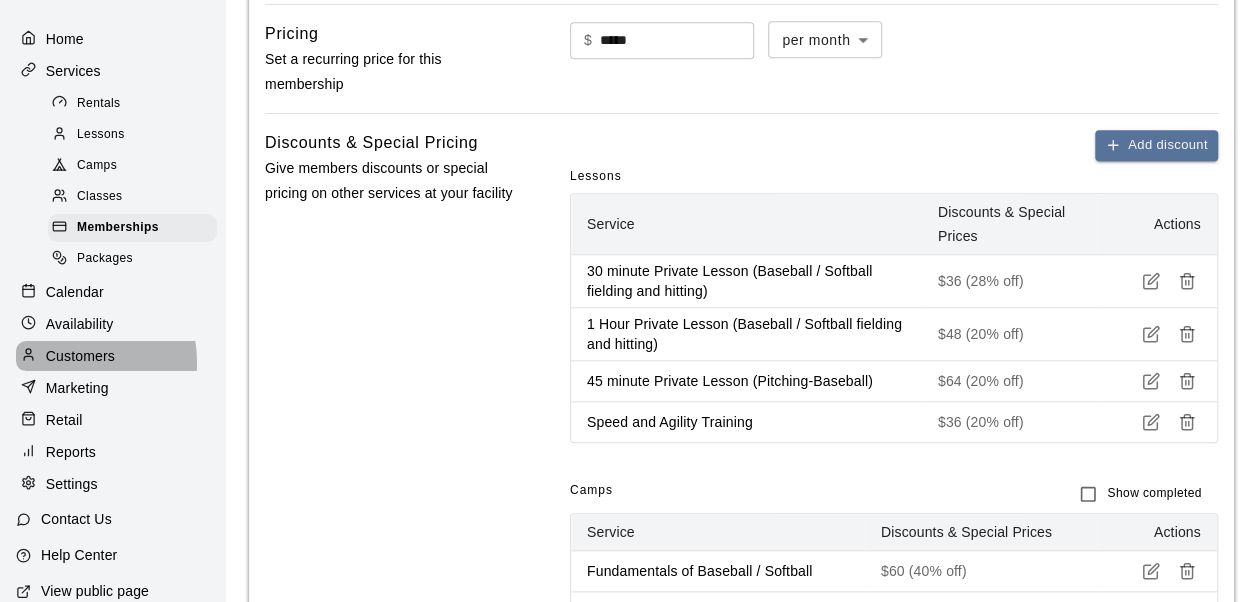 click on "Customers" at bounding box center (80, 356) 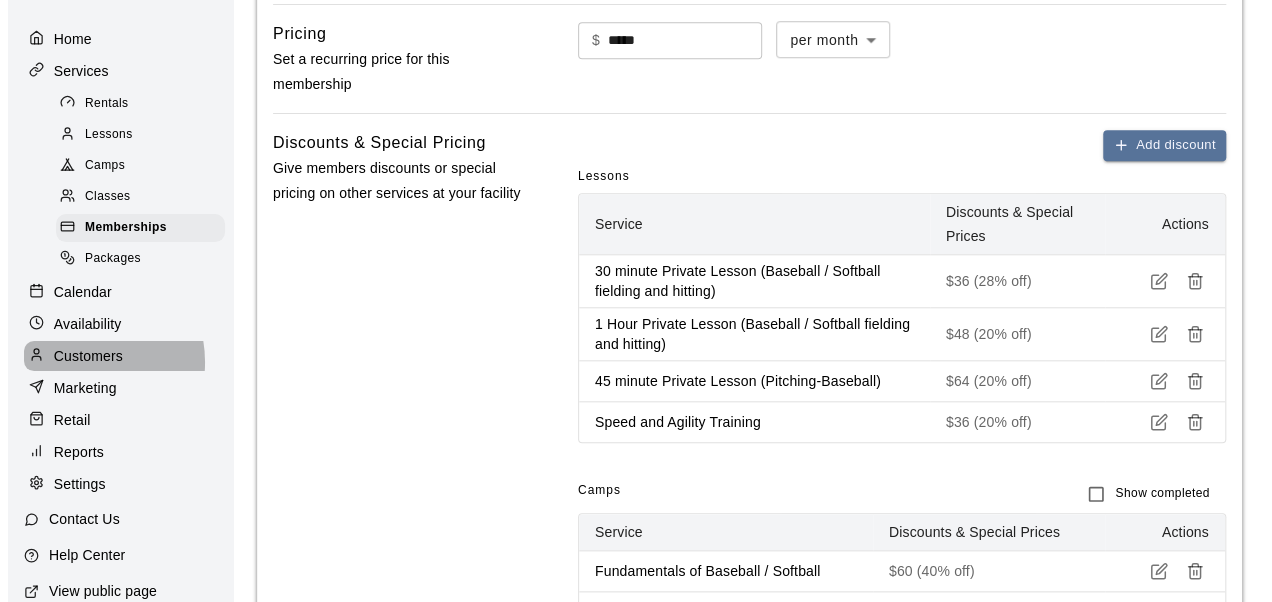 scroll, scrollTop: 0, scrollLeft: 0, axis: both 